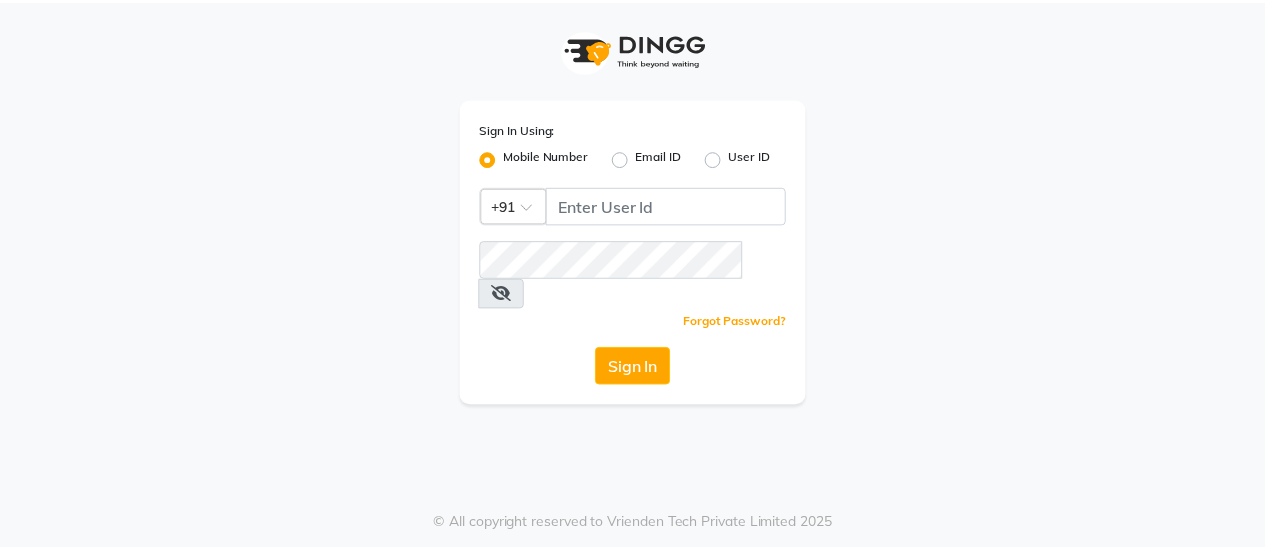 scroll, scrollTop: 0, scrollLeft: 0, axis: both 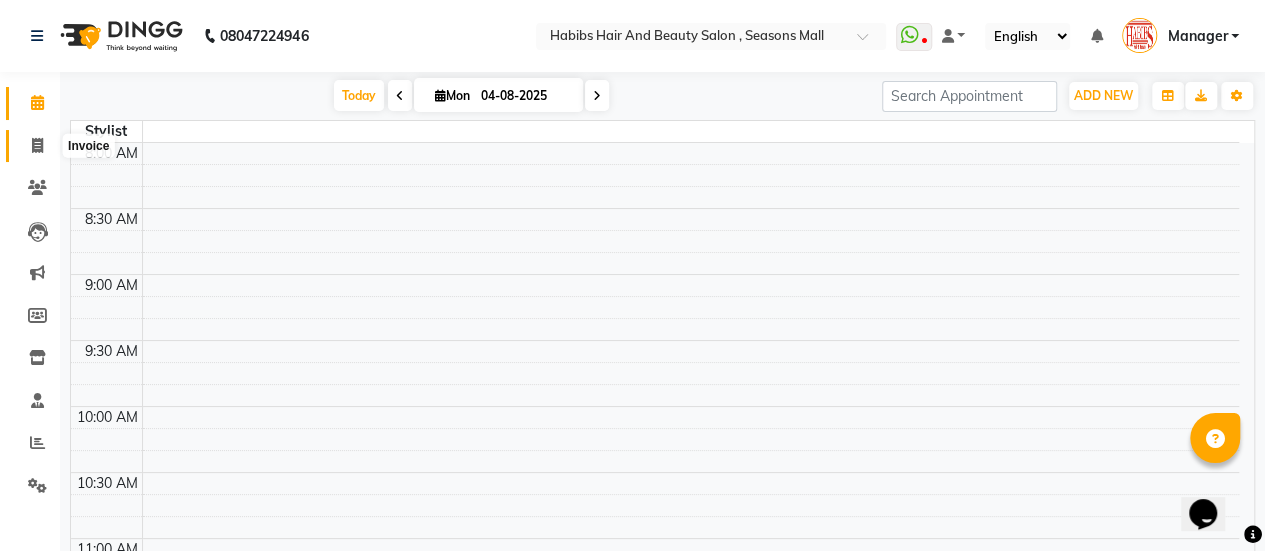 click 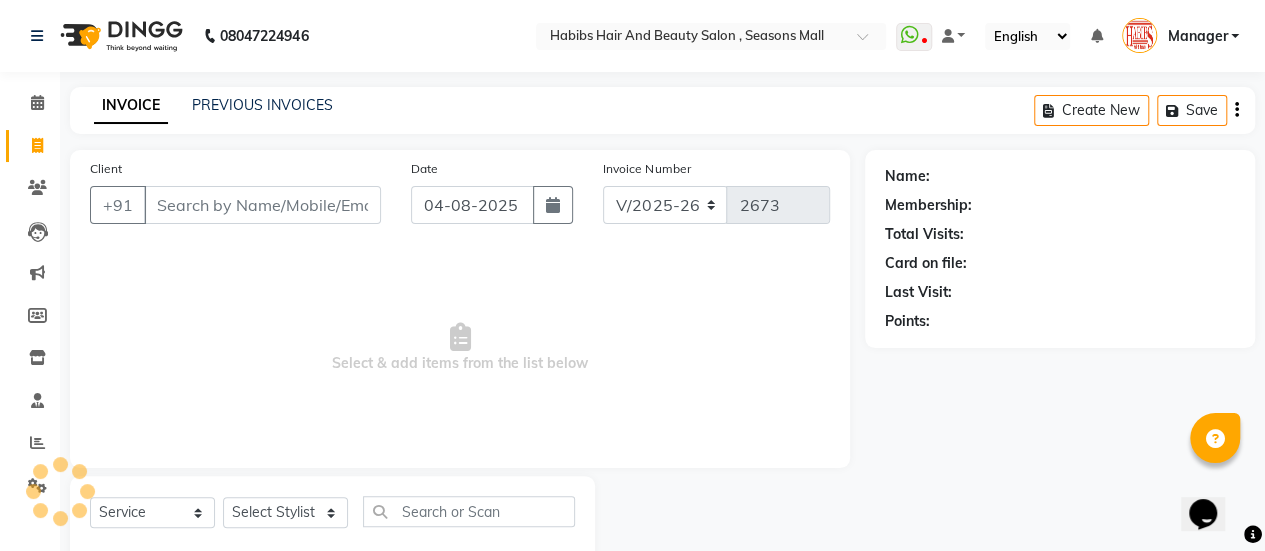 click on "Client" at bounding box center (262, 205) 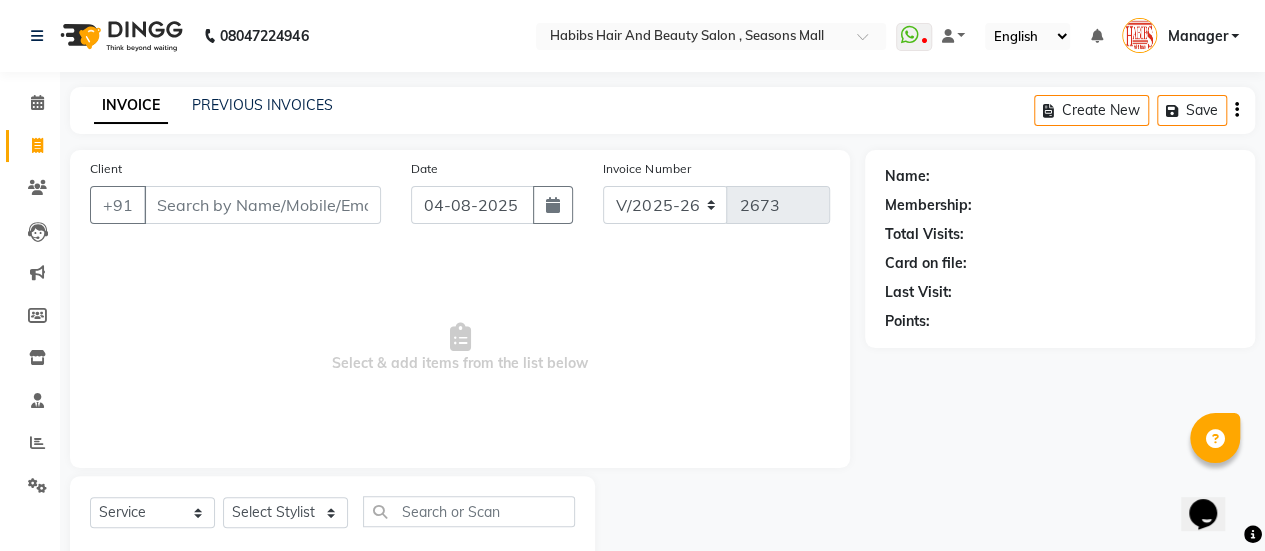 click on "Client" at bounding box center [262, 205] 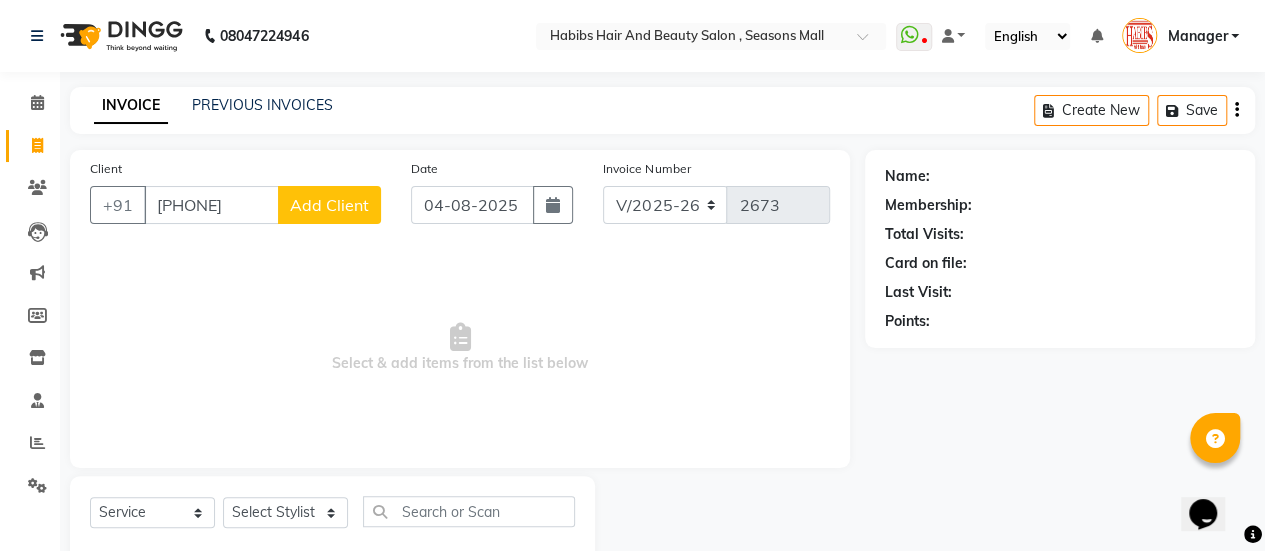 type on "[PHONE_NUMBER]" 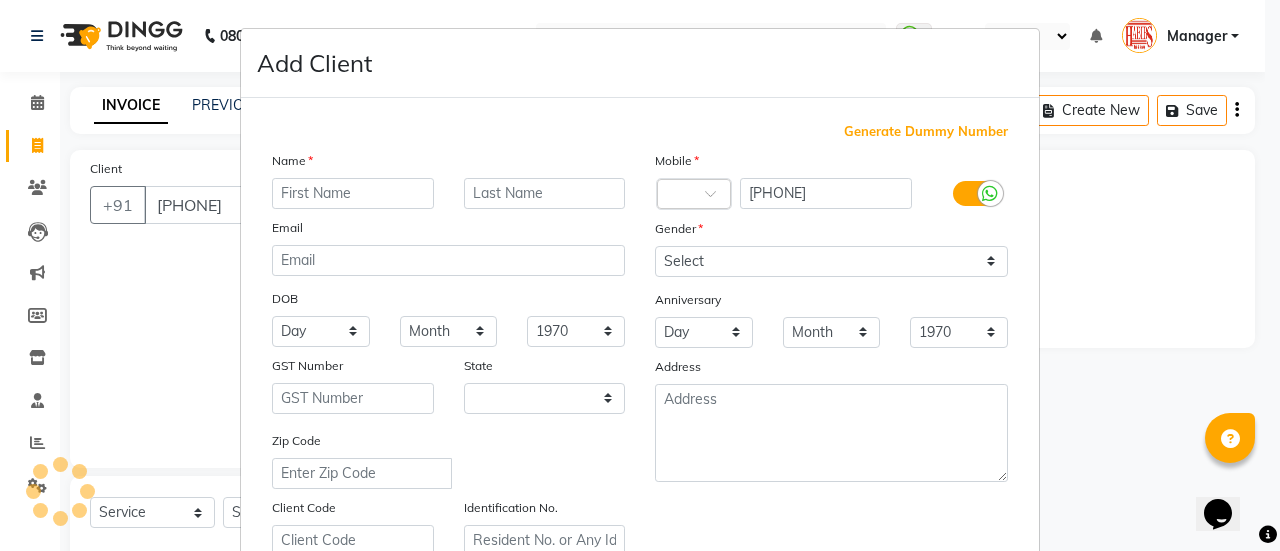 select on "22" 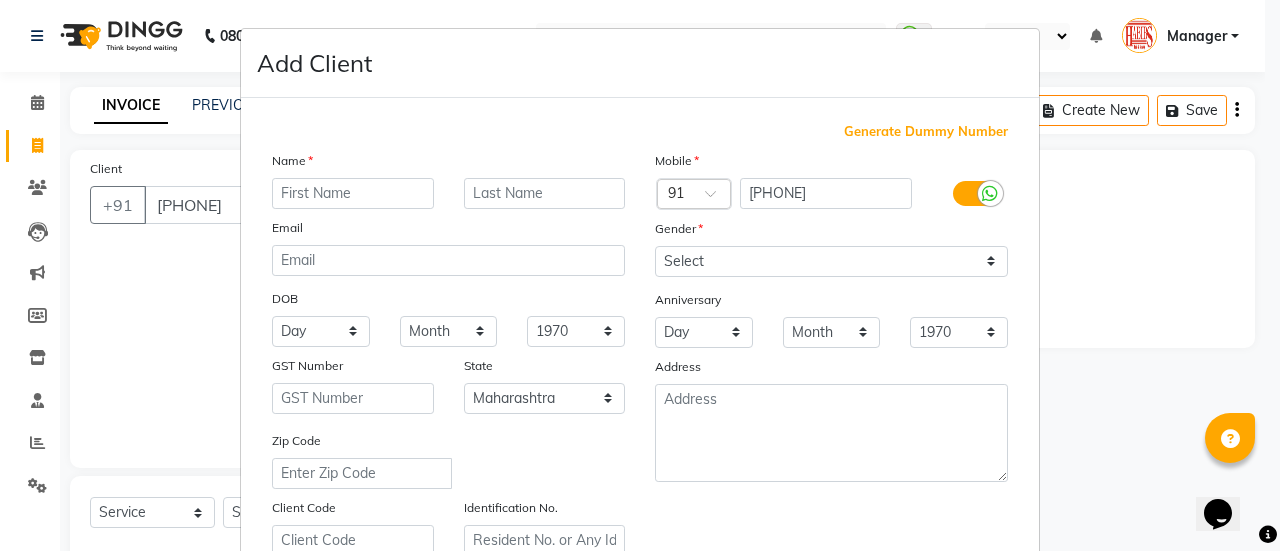 click at bounding box center [353, 193] 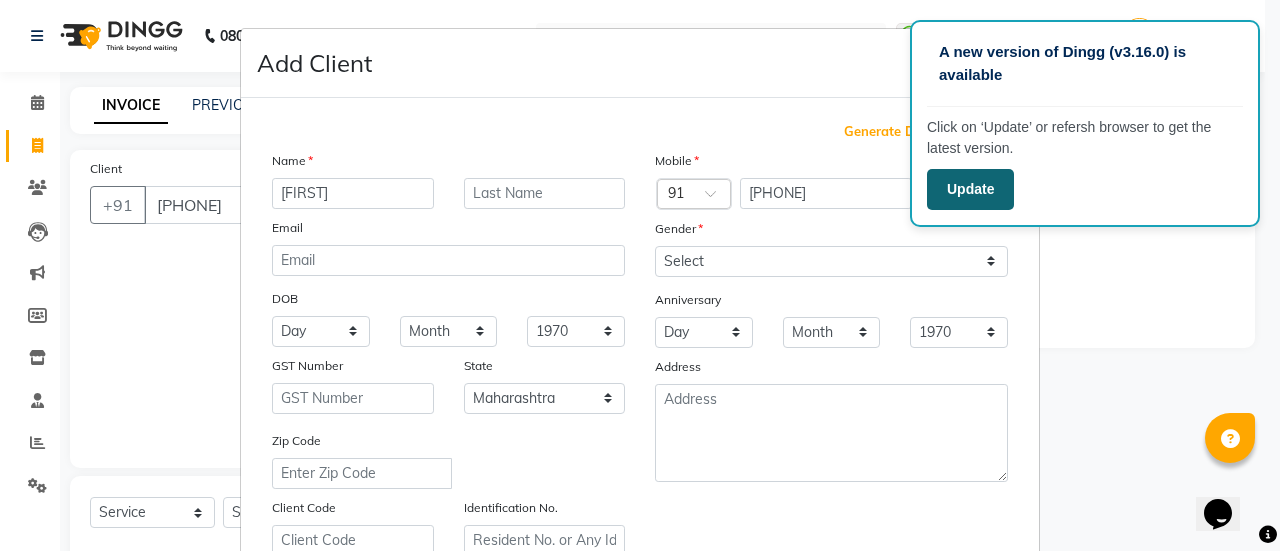 type on "SHARAYU" 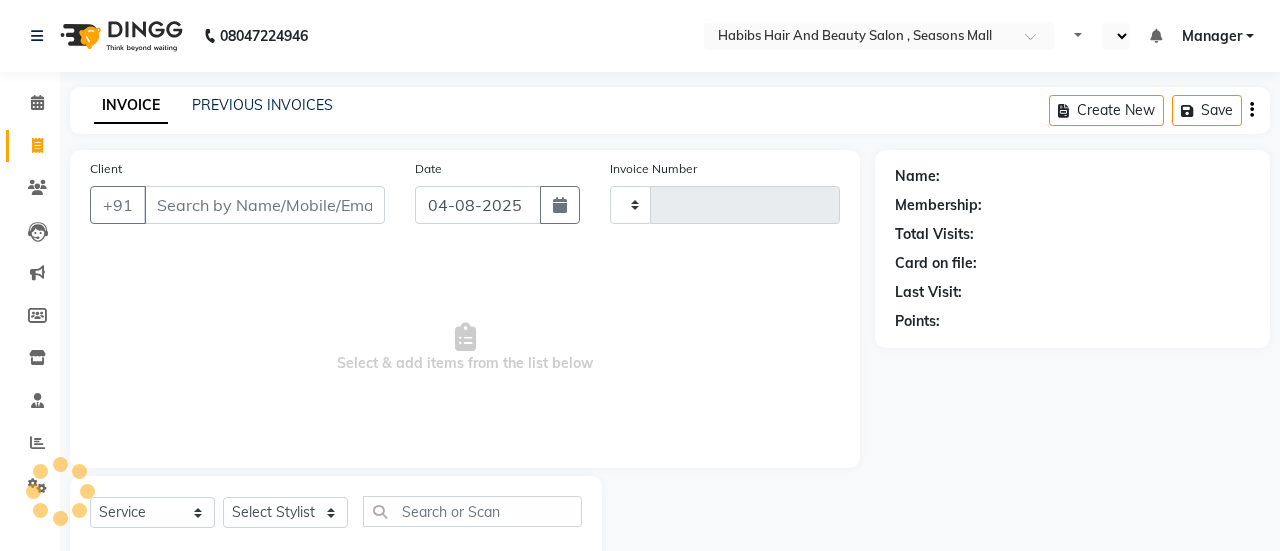 select on "service" 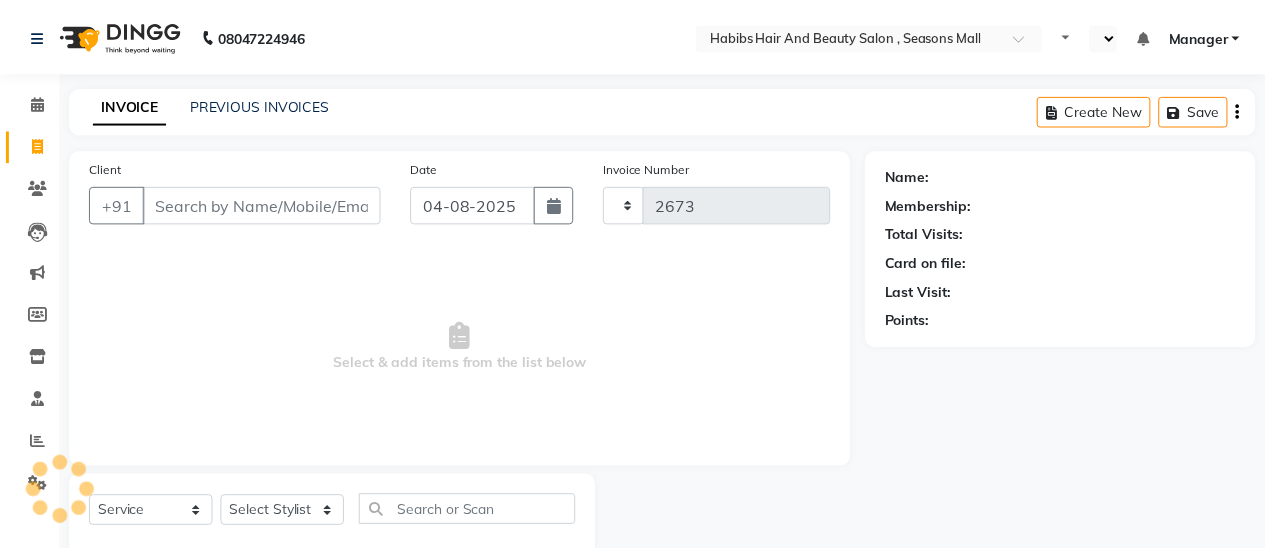 scroll, scrollTop: 0, scrollLeft: 0, axis: both 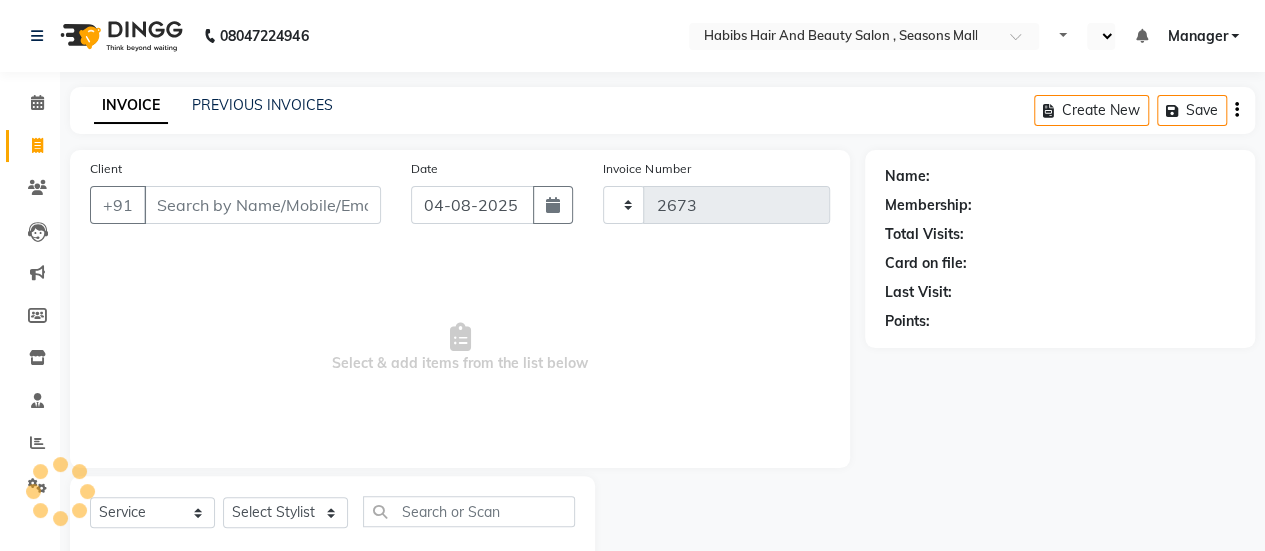 select on "en" 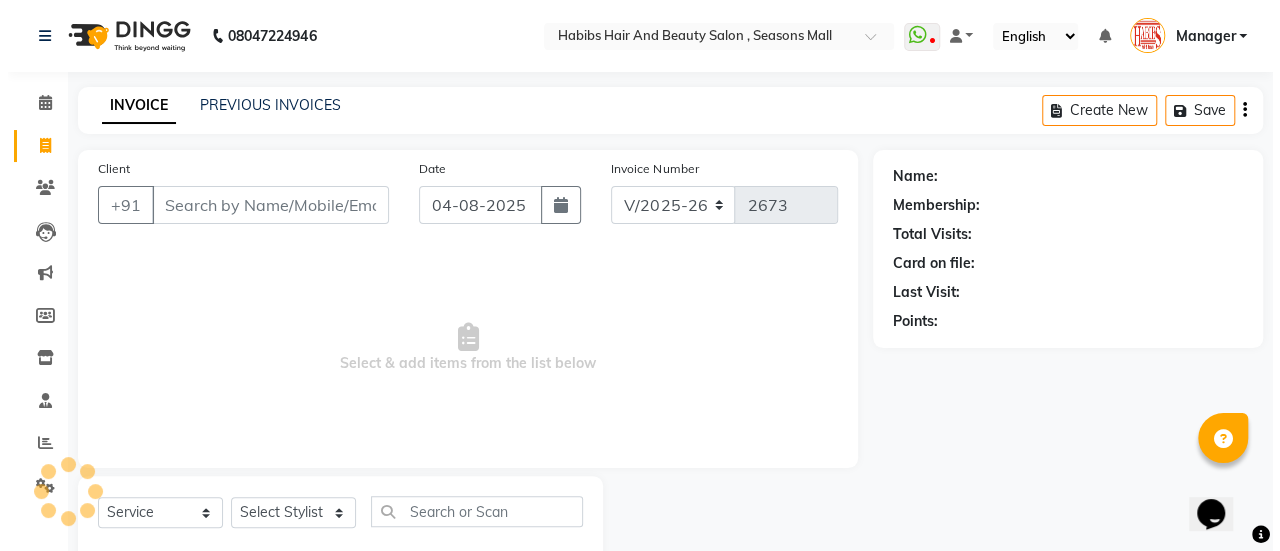 scroll, scrollTop: 0, scrollLeft: 0, axis: both 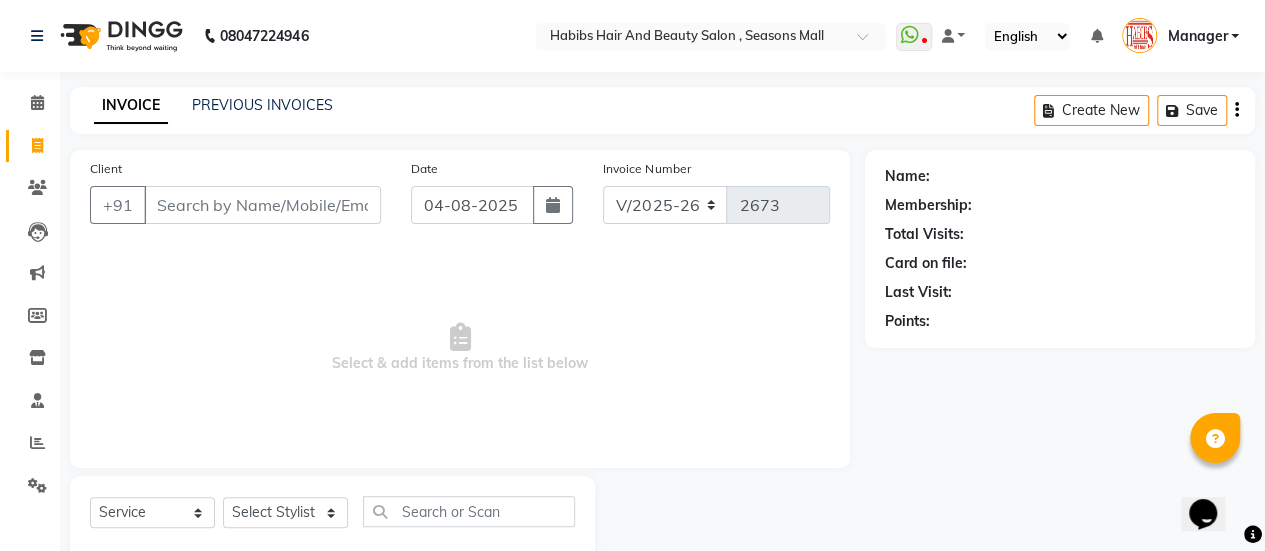 click on "Client" at bounding box center (262, 205) 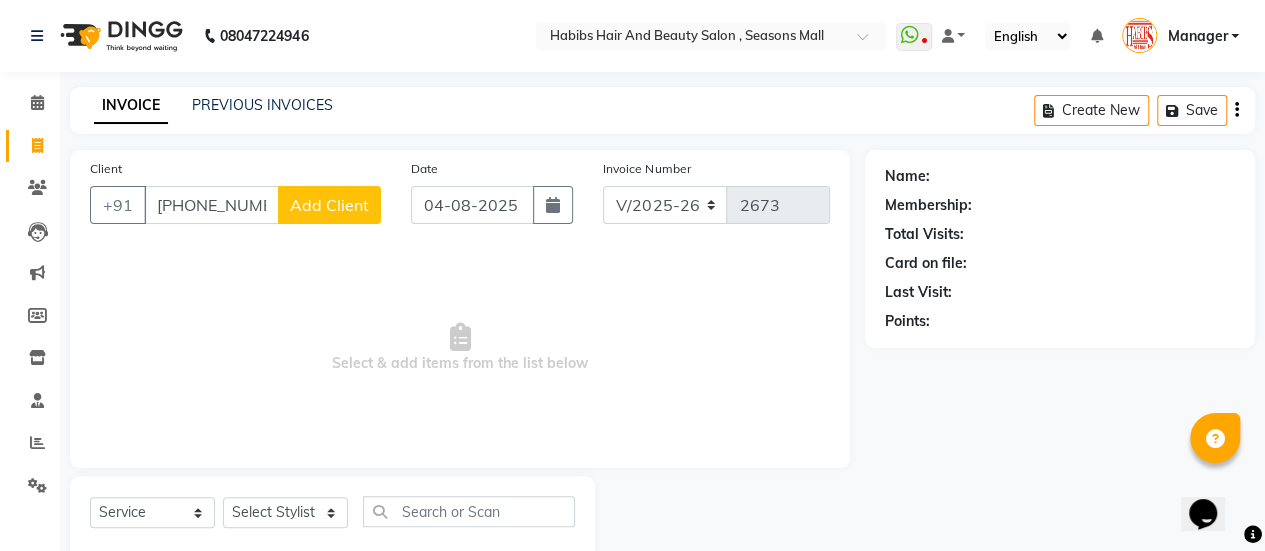 type on "[PHONE_NUMBER]" 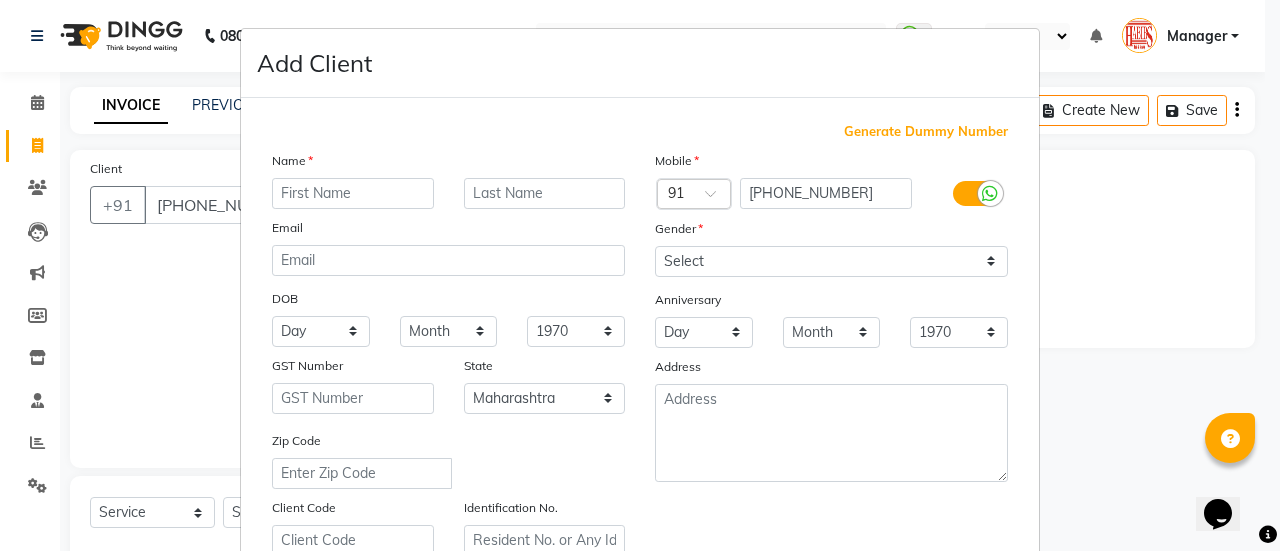 click at bounding box center (353, 193) 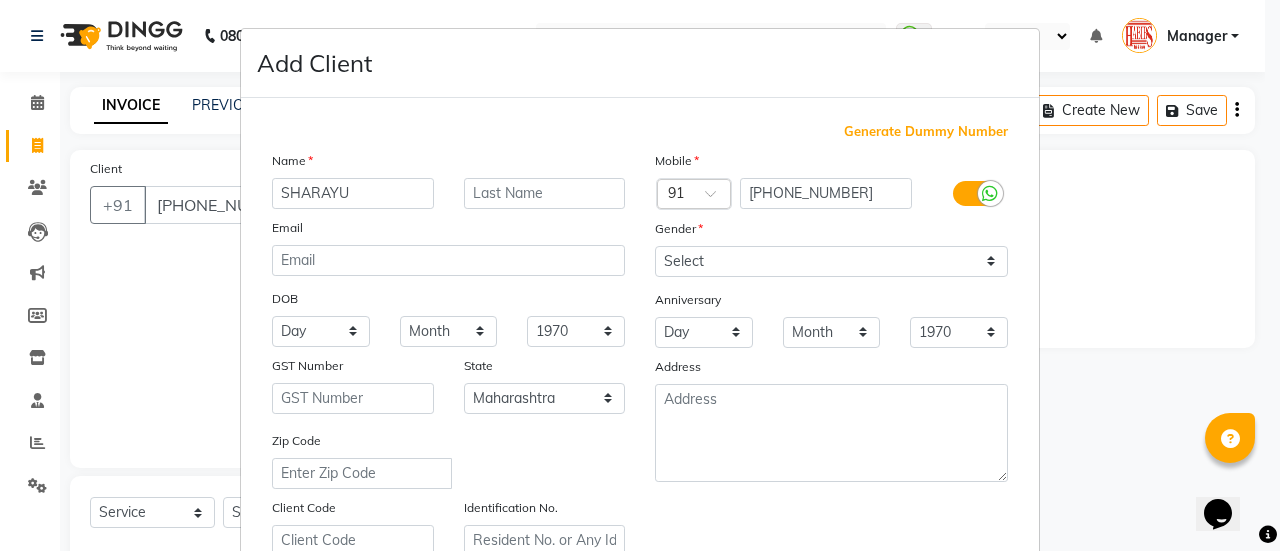 type on "SHARAYU" 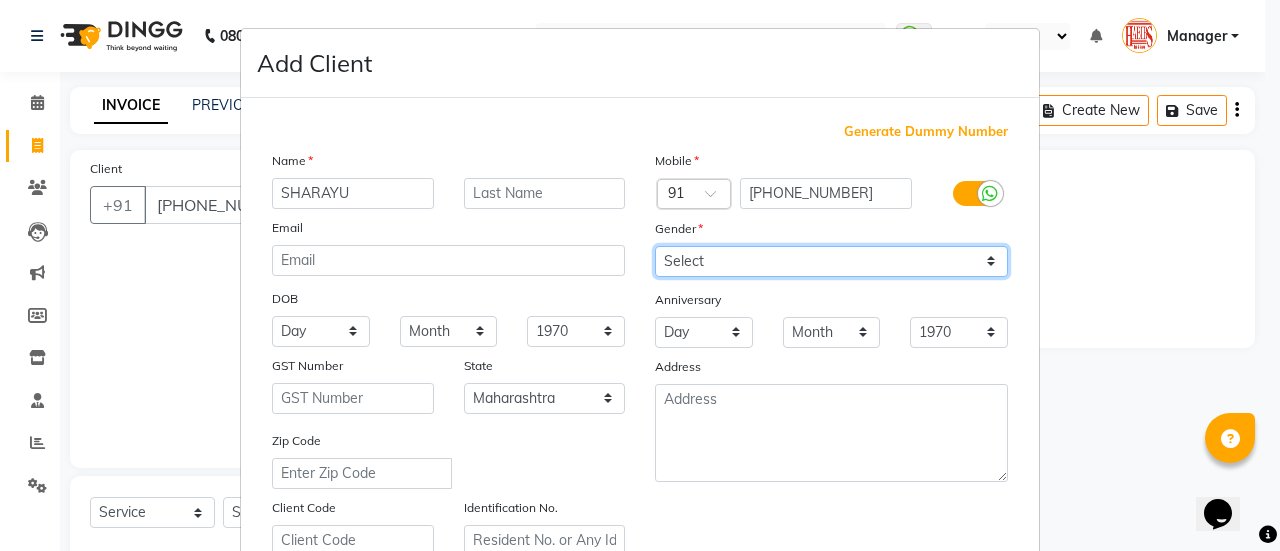 click on "Select Male Female Other Prefer Not To Say" at bounding box center [831, 261] 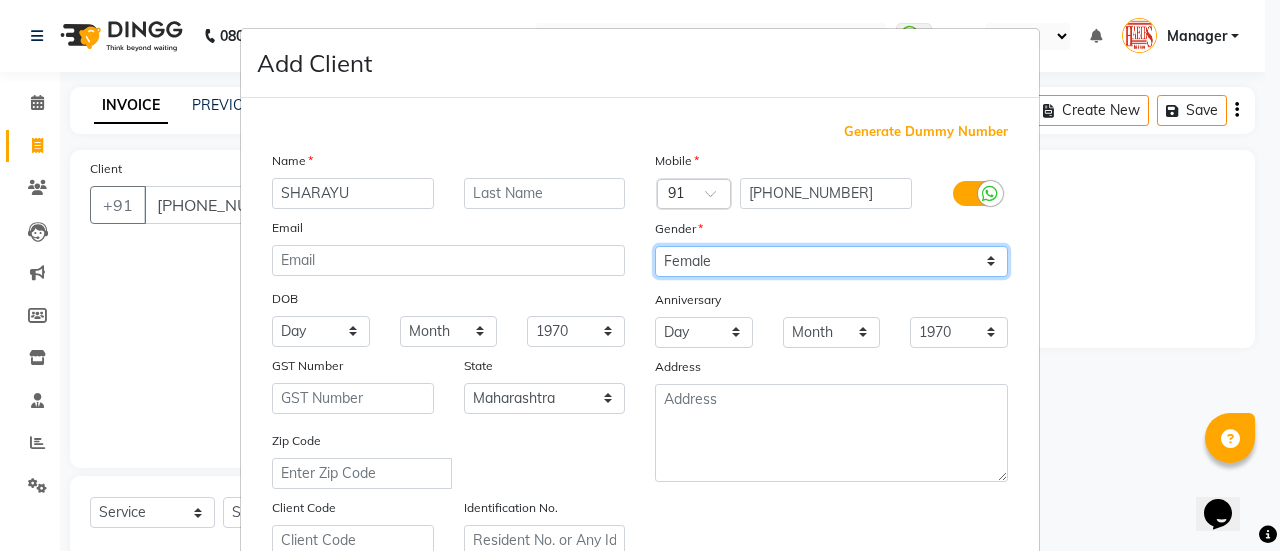 click on "Select Male Female Other Prefer Not To Say" at bounding box center (831, 261) 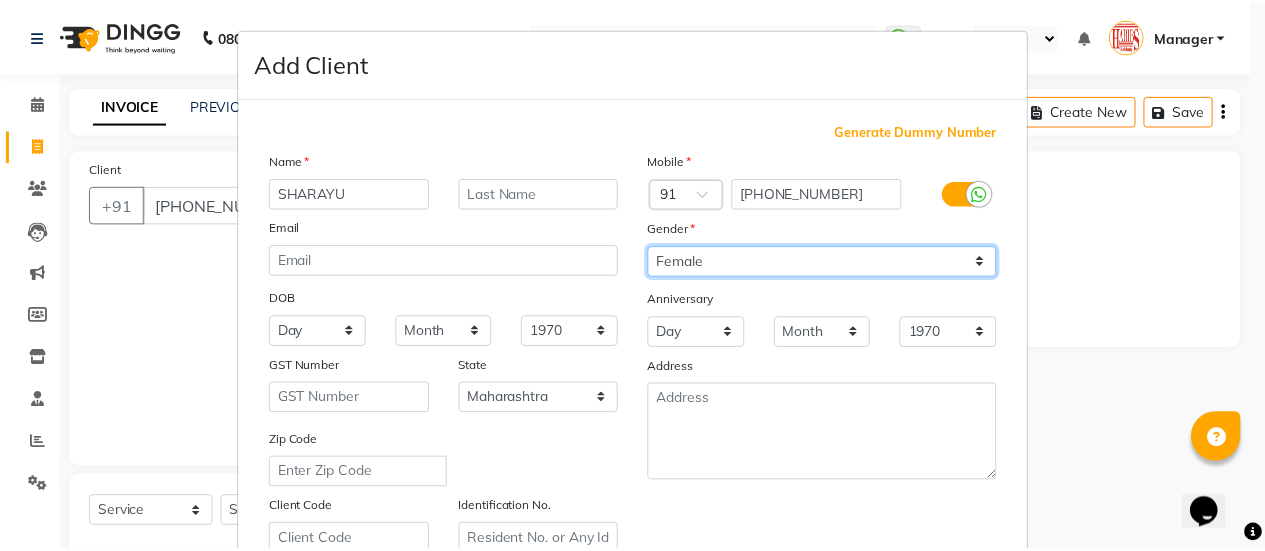 scroll, scrollTop: 368, scrollLeft: 0, axis: vertical 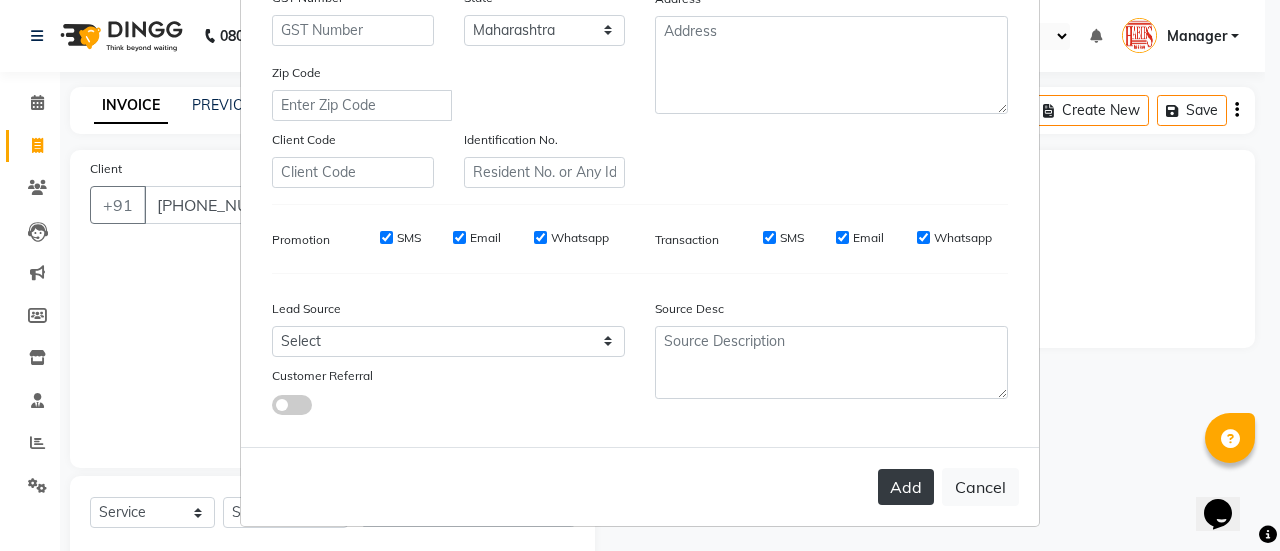 click on "Add" at bounding box center (906, 487) 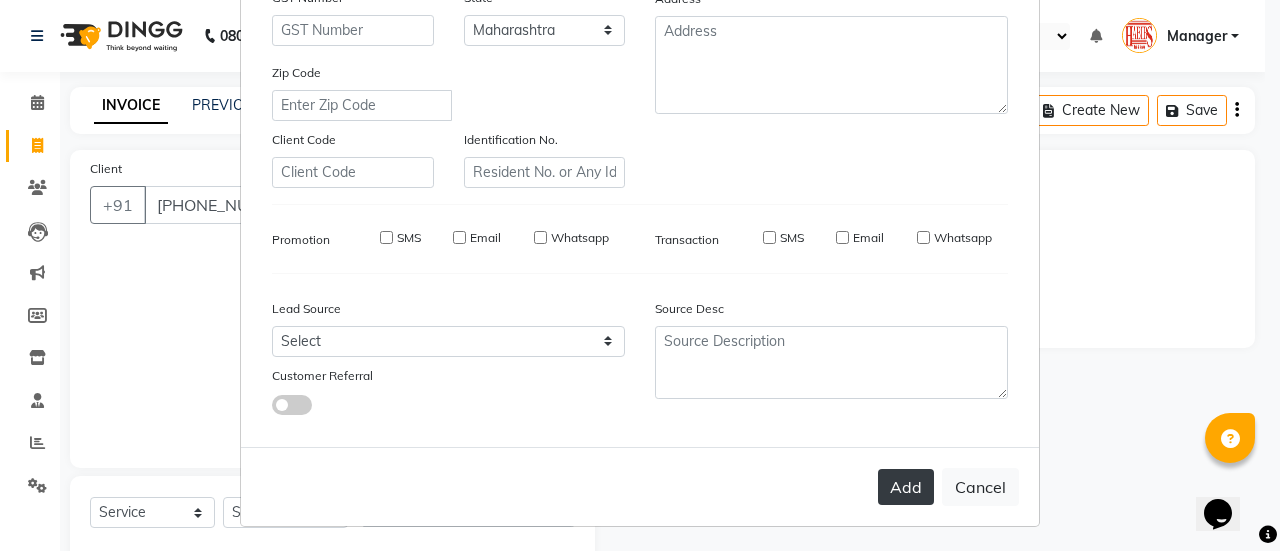 type on "75******25" 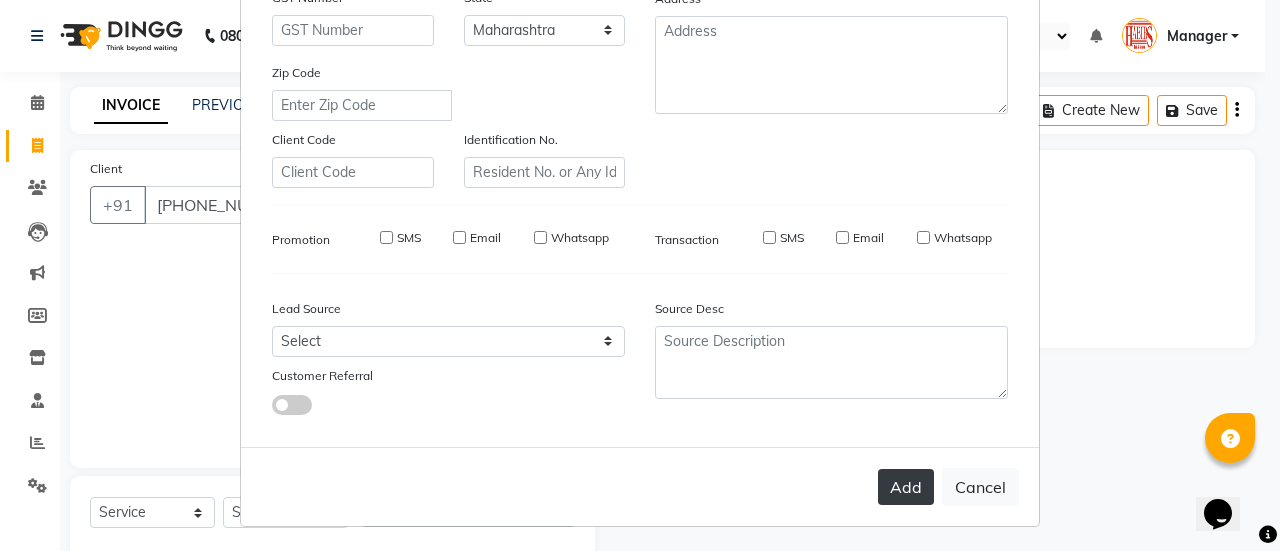 type 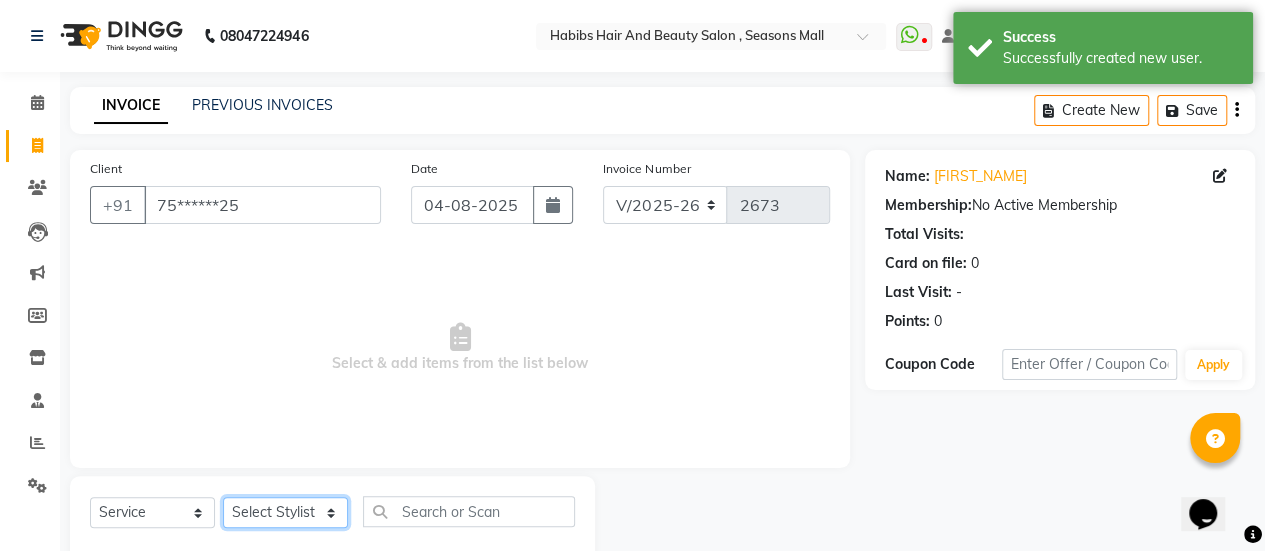 click on "Select Stylist AAKASH Chaitanya Divya KALANY Manager Mohini MUSARIK Parvez Shaikh PINKEY PRADEEP SHARMA Rushi pandit Salman Shakeel Shraddha Vaibhavi Vijay khade xyz" 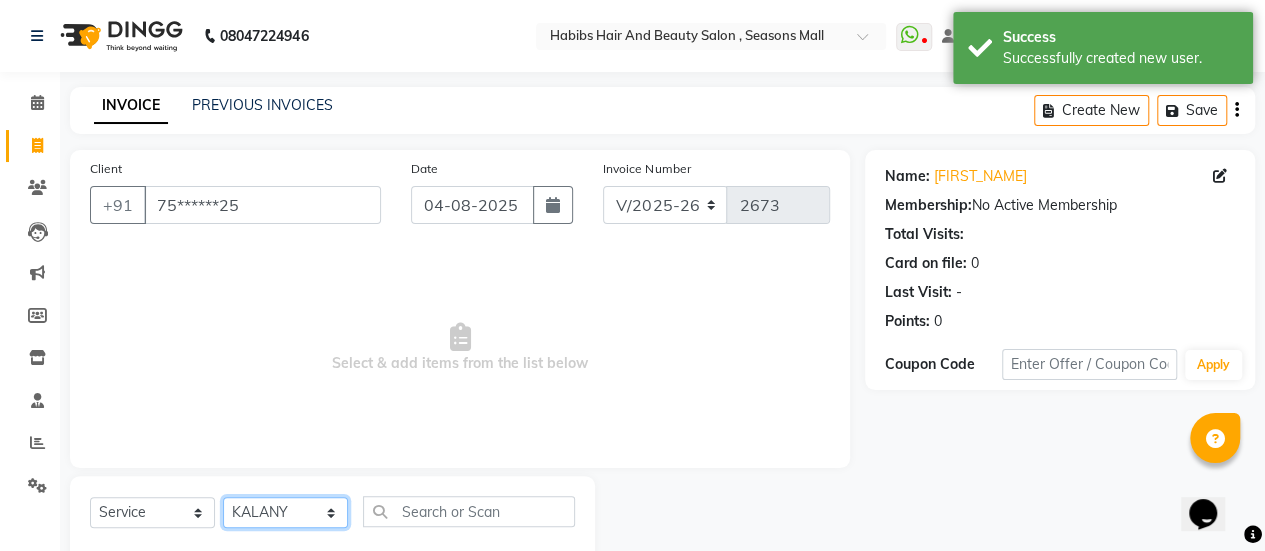 click on "Select Stylist AAKASH Chaitanya Divya KALANY Manager Mohini MUSARIK Parvez Shaikh PINKEY PRADEEP SHARMA Rushi pandit Salman Shakeel Shraddha Vaibhavi Vijay khade xyz" 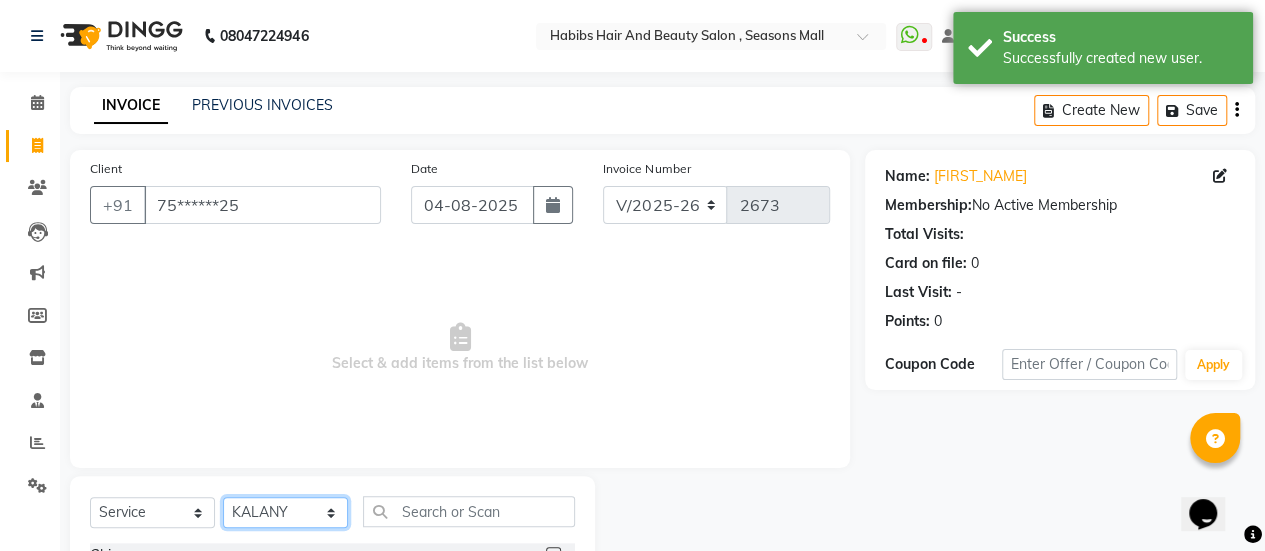 scroll, scrollTop: 249, scrollLeft: 0, axis: vertical 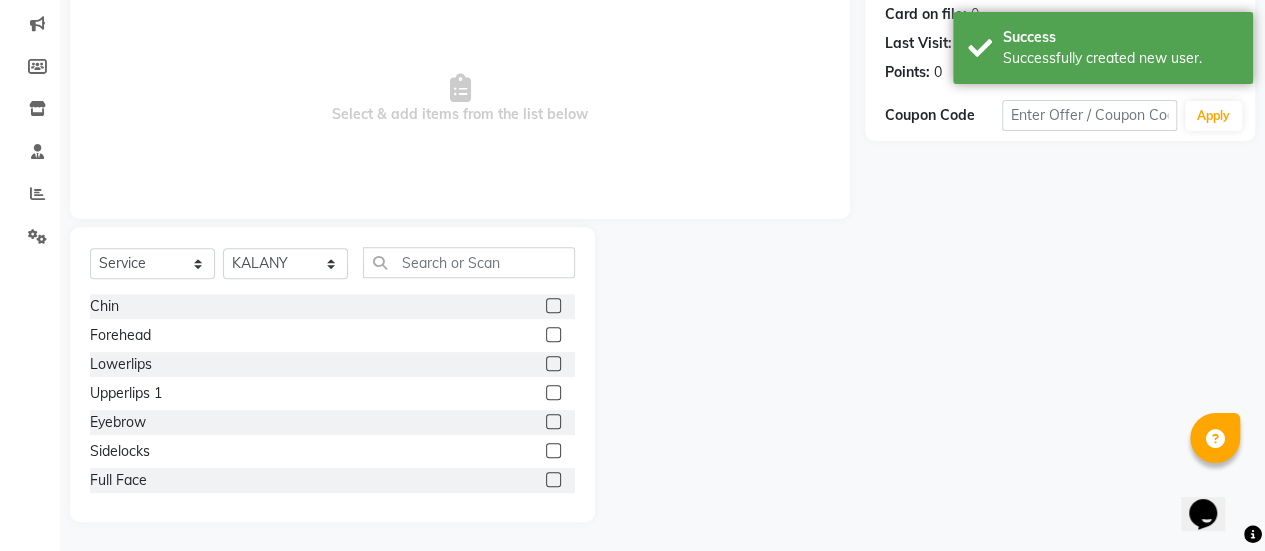 click 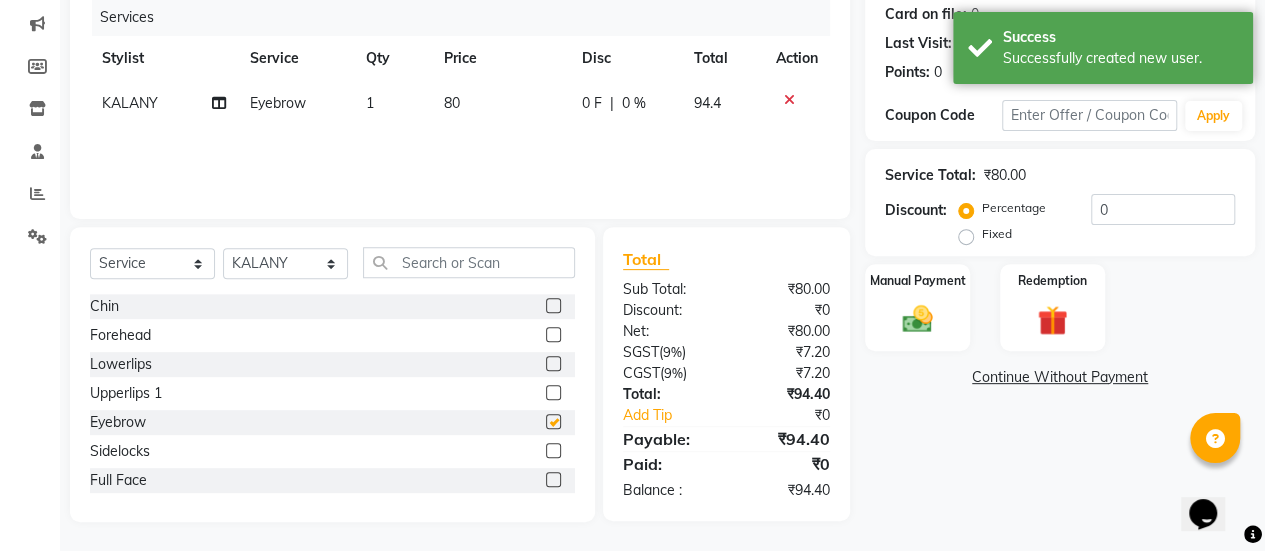 checkbox on "false" 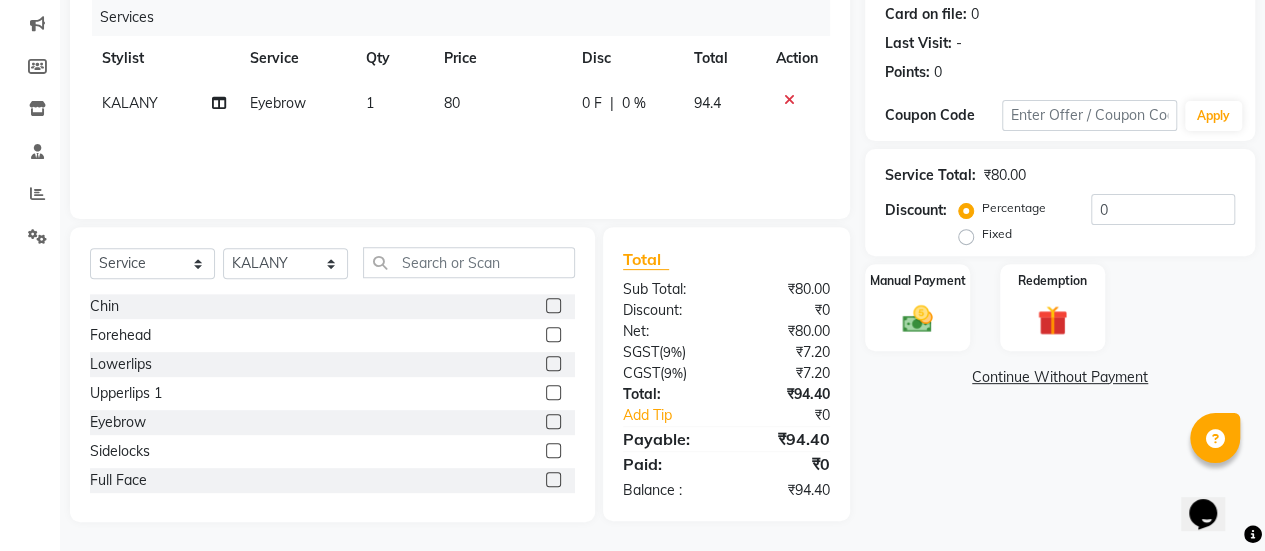 click 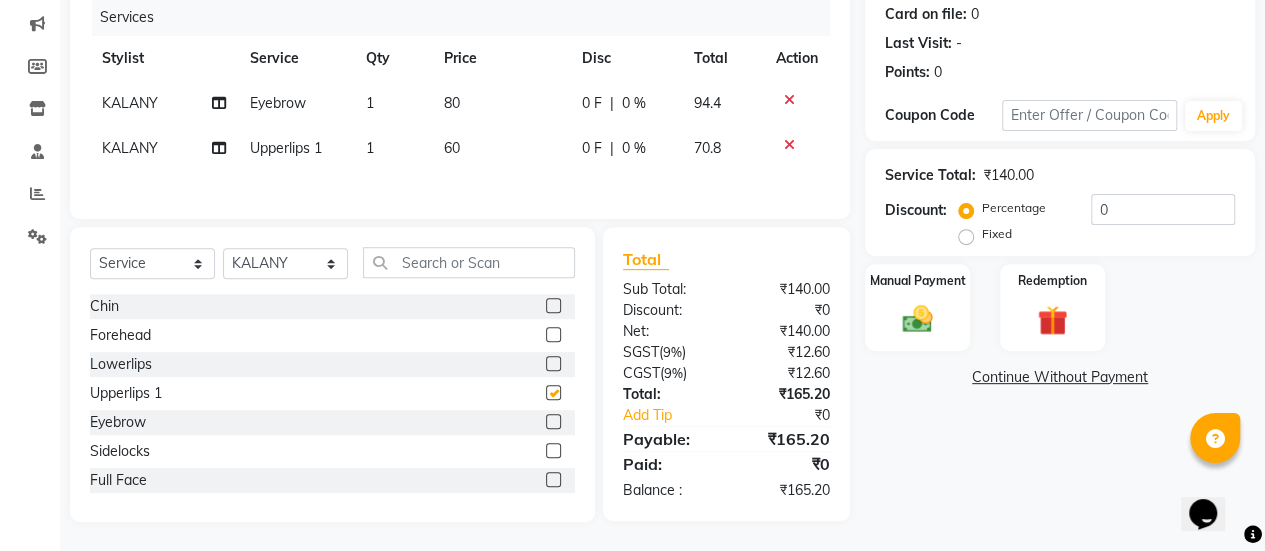 checkbox on "false" 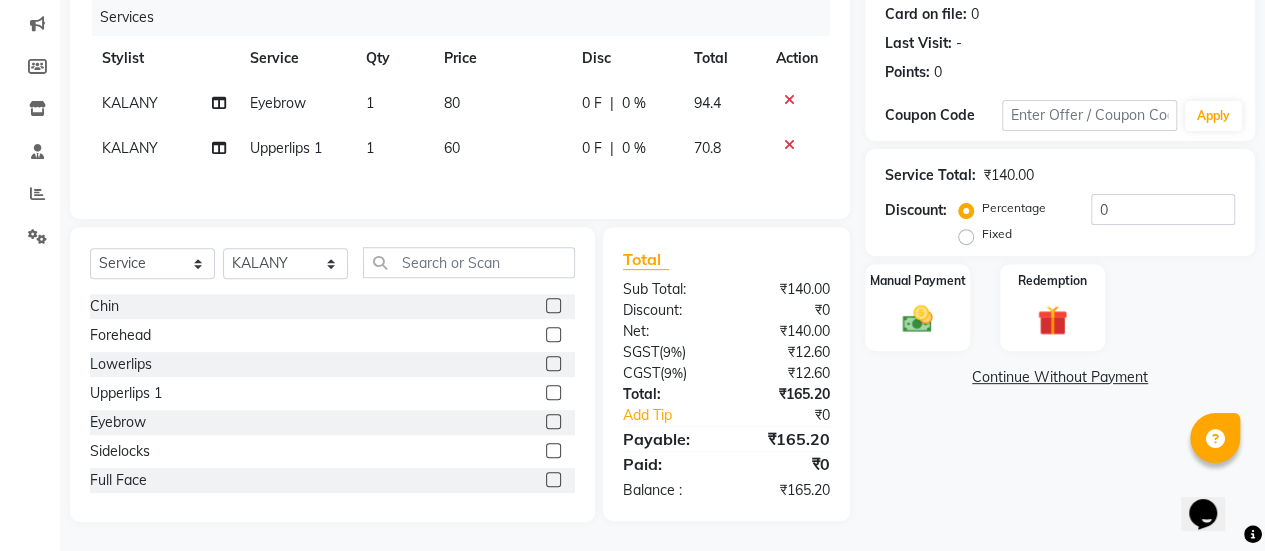 click 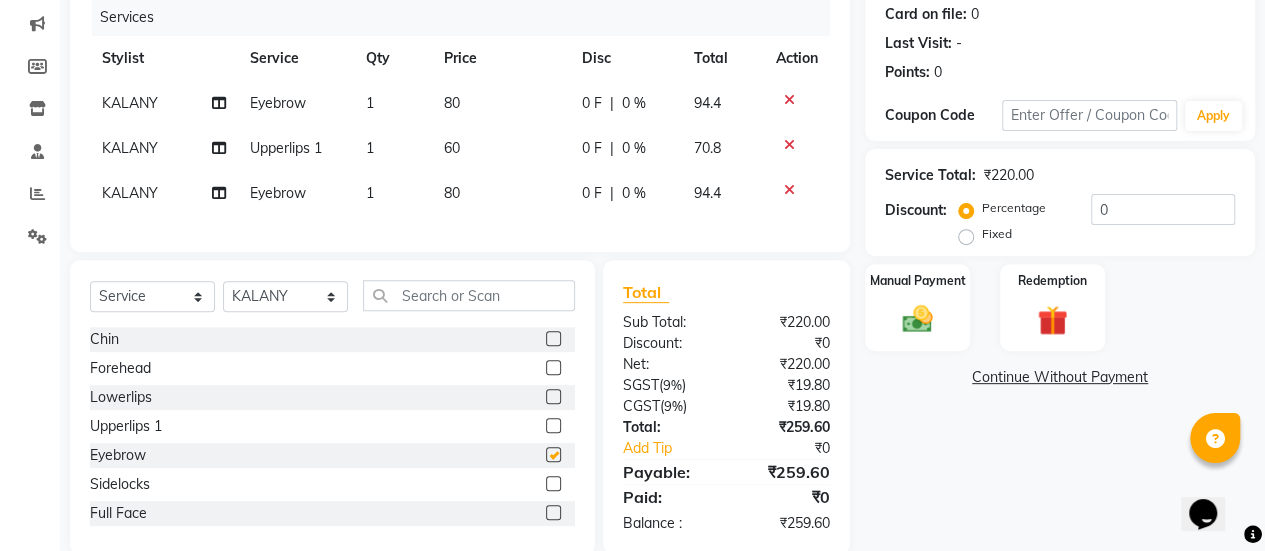 checkbox on "false" 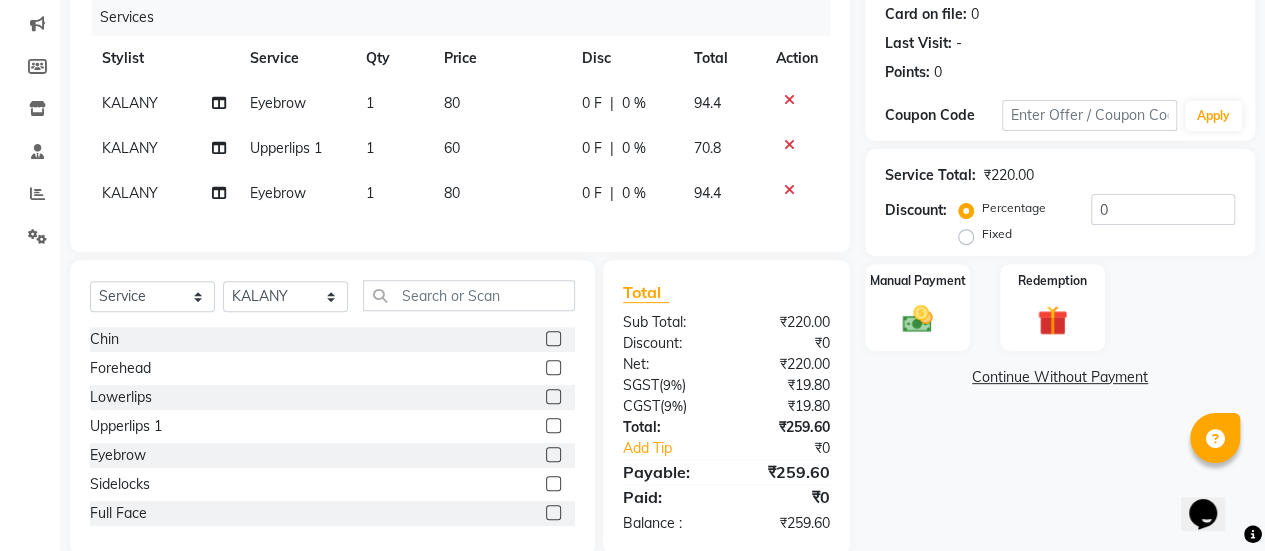 click on "60" 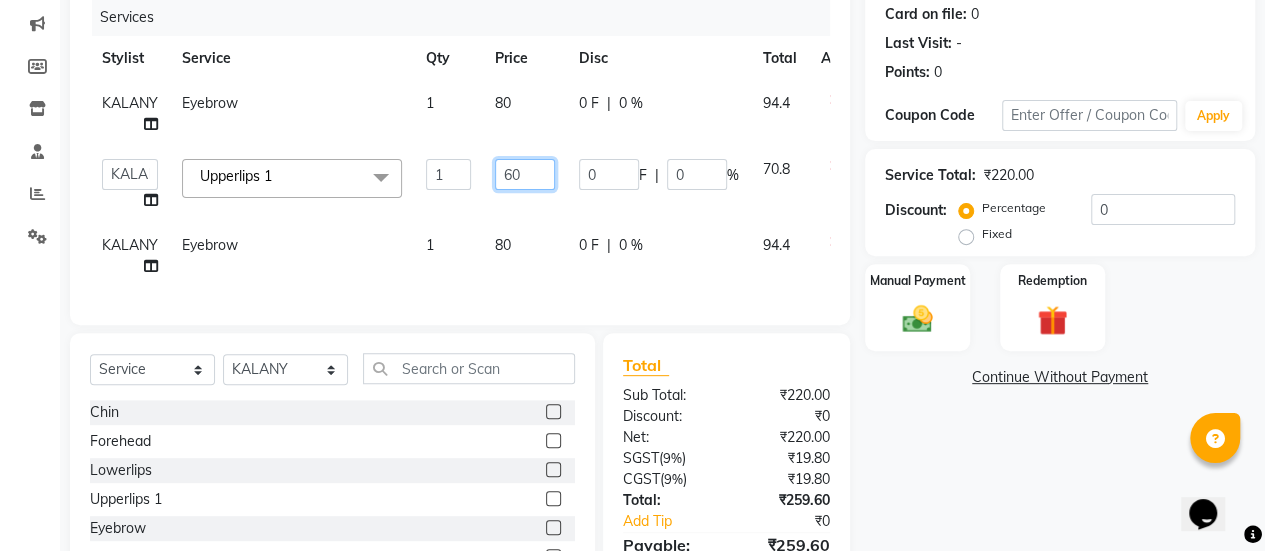 click on "60" 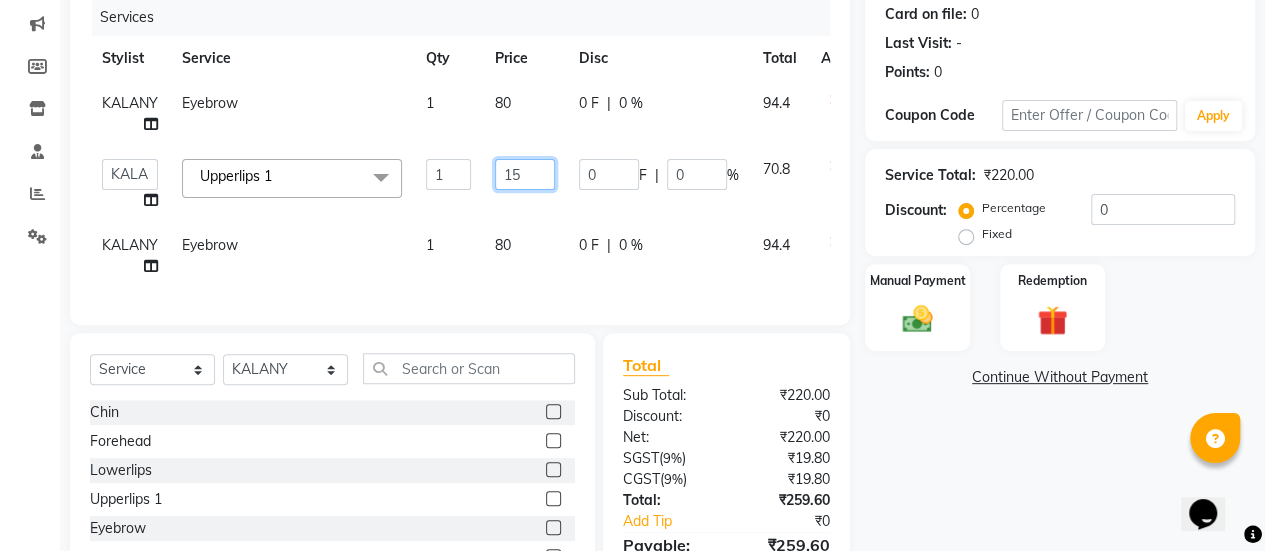 type on "150" 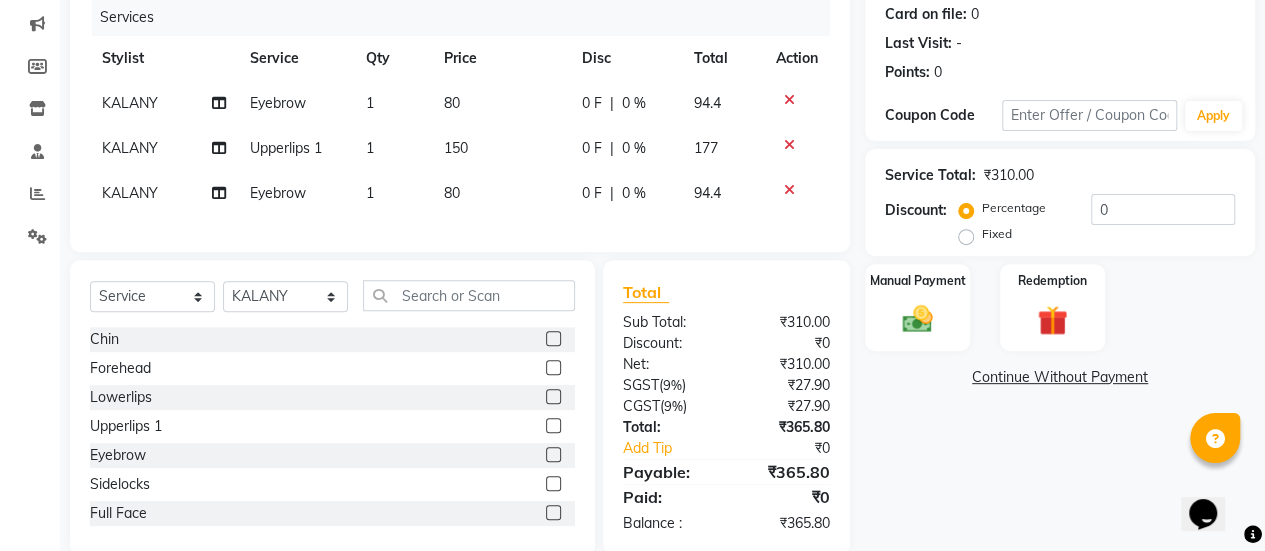 click on "Client +[COUNTRY_CODE] [PHONE_NUMBER] Date [DATE] Invoice Number [INVOICE_NUMBER] [INVOICE_NUMBER]-[YEAR] [NUMBER] Services Stylist Service Qty Price Disc Total Action [FIRST] Eyebrow 1 80 0 F | 0 % 94.4 [FIRST] Upperlips 1 1 150 0 F | 0 % 177 [FIRST] Eyebrow 1 80 0 F | 0 % 94.4 Select  Service  Product  Membership  Package Voucher Prepaid Gift Card  Select Stylist [FIRST] [FIRST] [FIRST] [FIRST] Manager [FIRST] [LAST] [FIRST] [FIRST] [FIRST] [FIRST] [FIRST] [FIRST] [FIRST] [FIRST] [FIRST] Chin  Forehead  Lowerlips  Upperlips 1  Eyebrow  Sidelocks  Full Face  BRILLARE DANDRUFF  SPA  billare oil massage   Inova root touchup  full face wax  D tan face and neck  Hair scrub   Hair cut and beard  NAILS GEL  GEL OVERLAY + ART FRENCH TIP  FEET POLISH + FRENCH TIP  NAILS EXTENSTION  Body Pollishing  SPA MENI  NAIIS REMOVEL  MEKUP   NANOPLASTIYA  MOROCCAN MASK  Upperlips  B Wax  Beard Trimming  Beard colour  Hair Wash Men  Hair Wash Female  Hair-set  Shaving  Boy Hair Cut  Dry Haircut Male  Girl Hair Cut  Wash Haircut Male  Ubderarms  )" 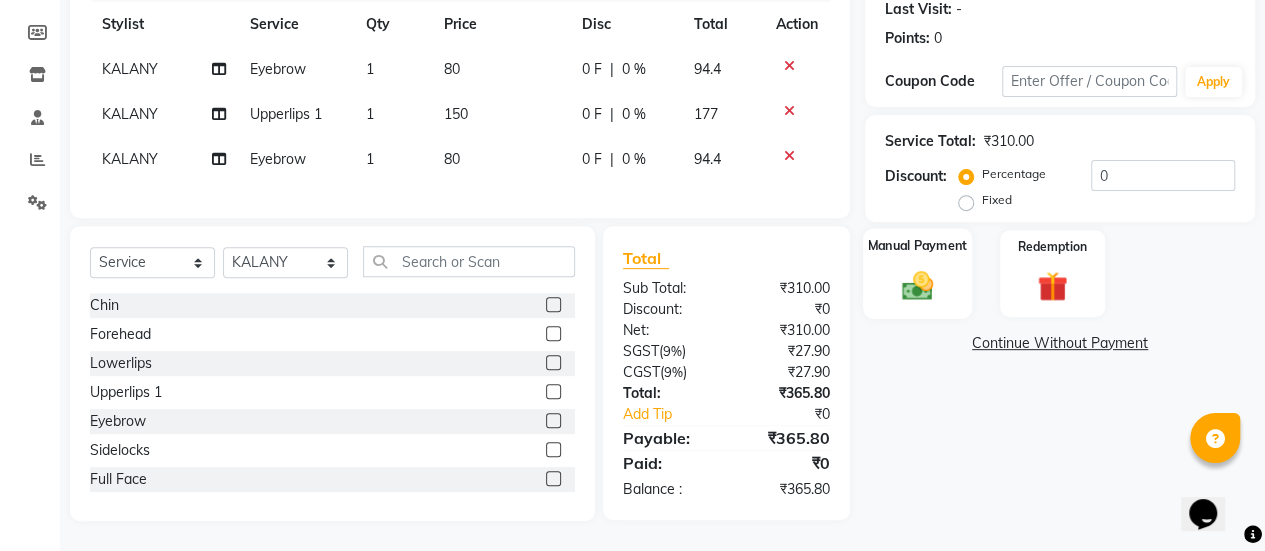 click 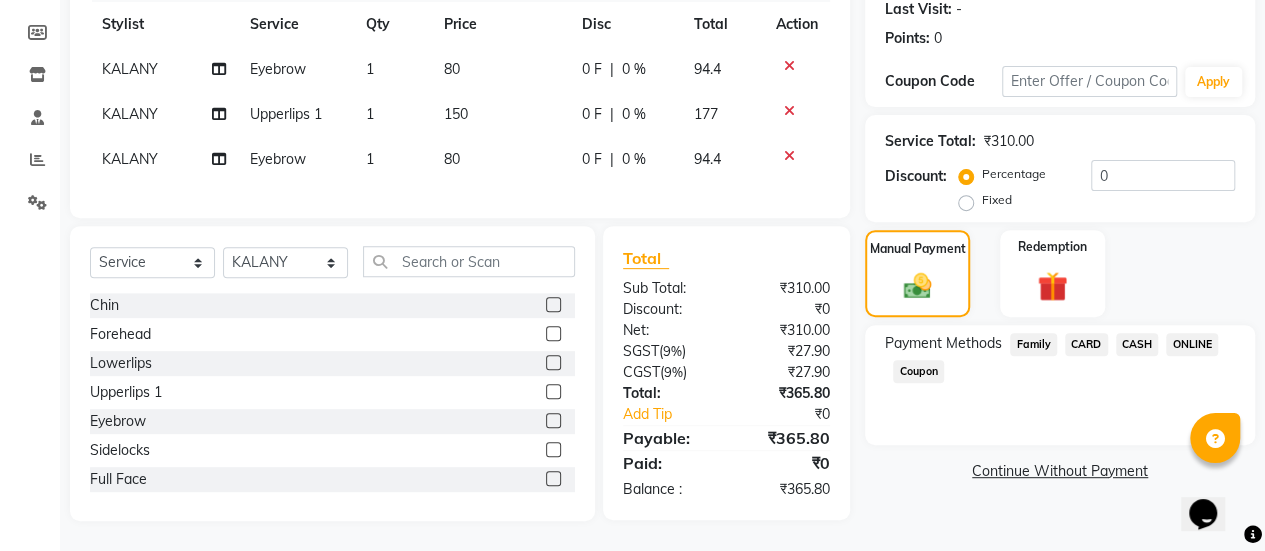 click on "ONLINE" 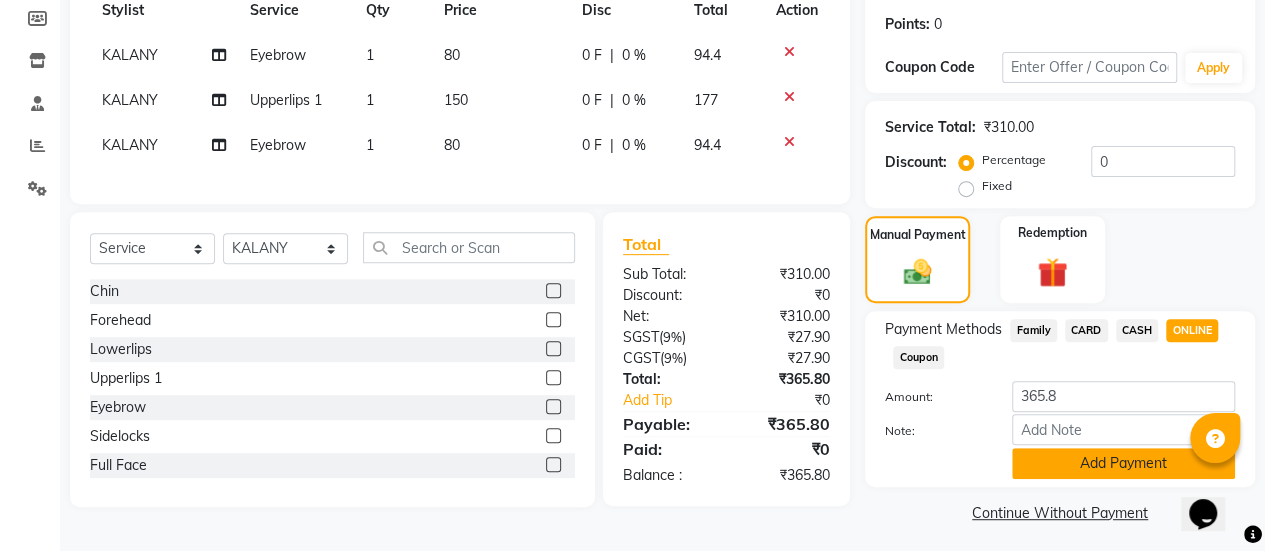 click on "Add Payment" 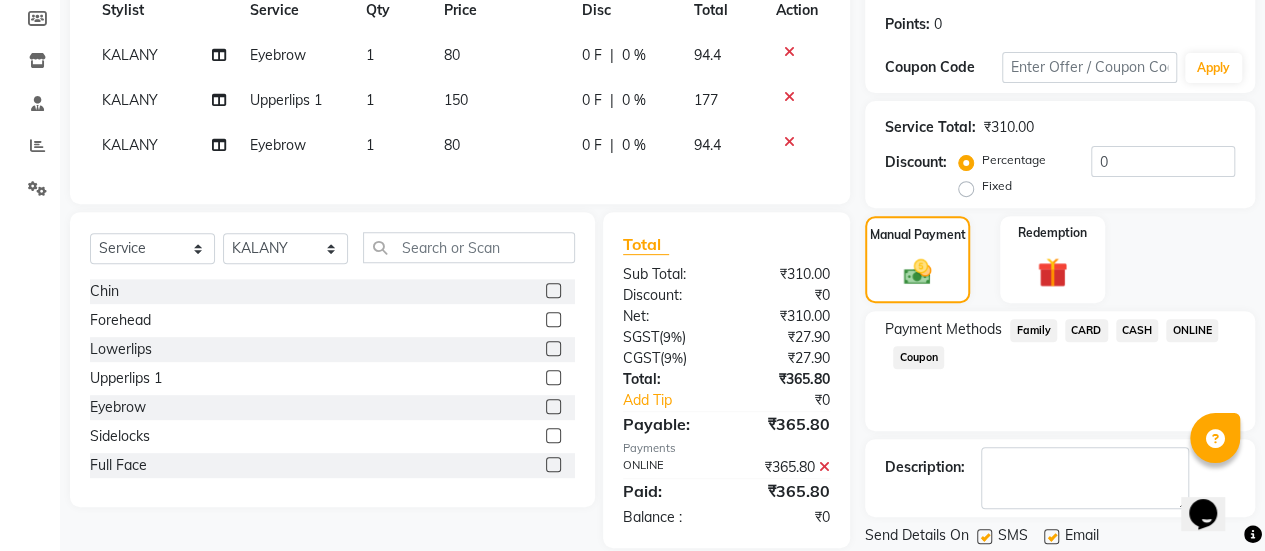 scroll, scrollTop: 358, scrollLeft: 0, axis: vertical 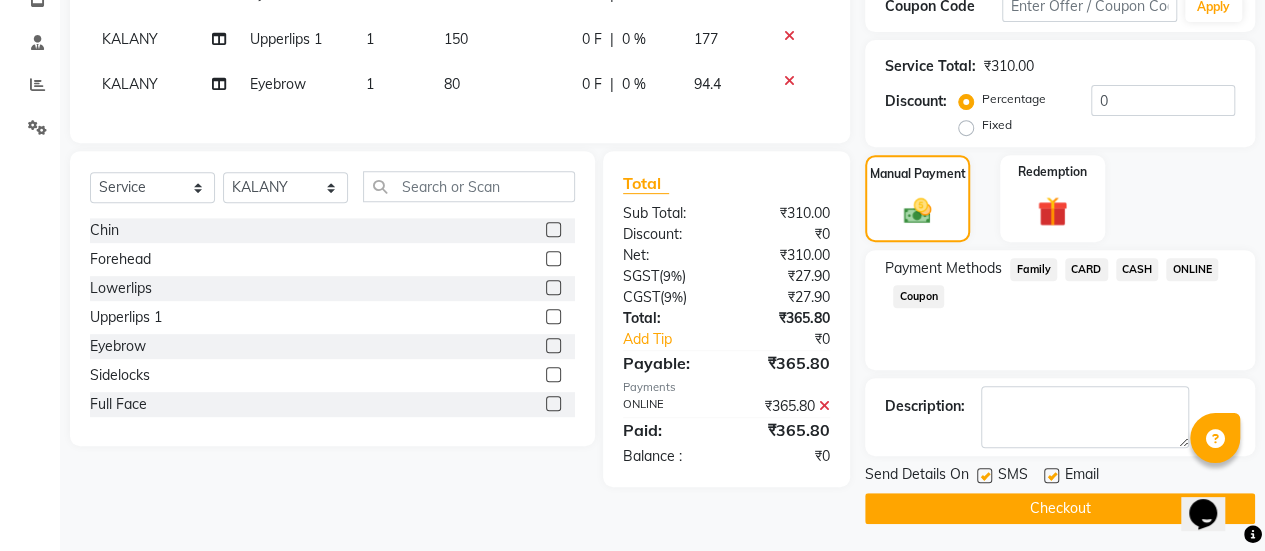 click 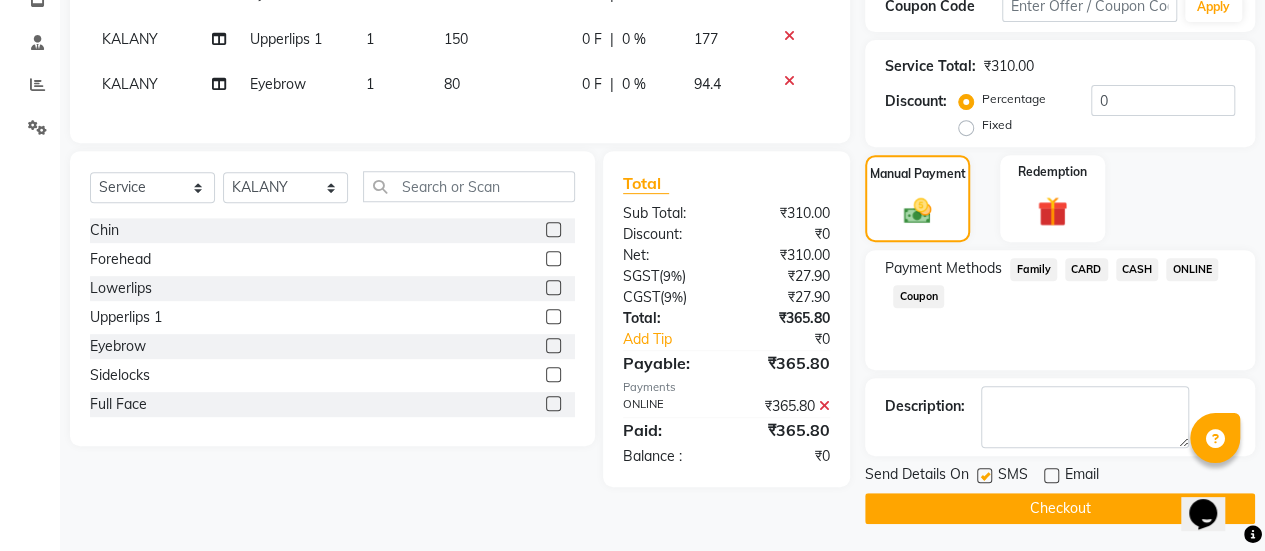 click on "Checkout" 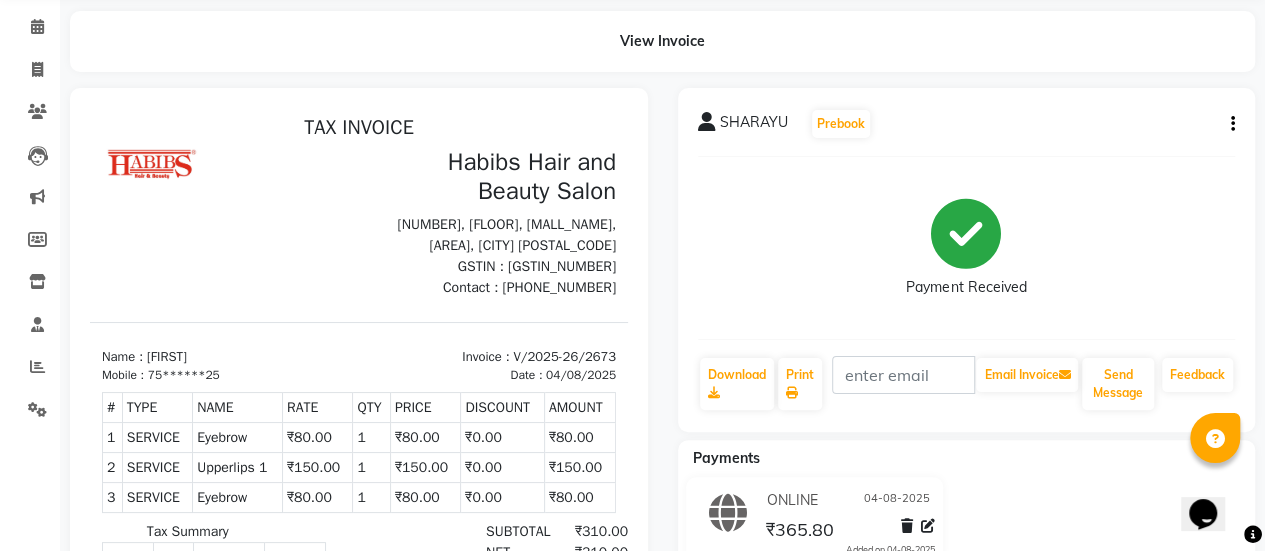 scroll, scrollTop: 0, scrollLeft: 0, axis: both 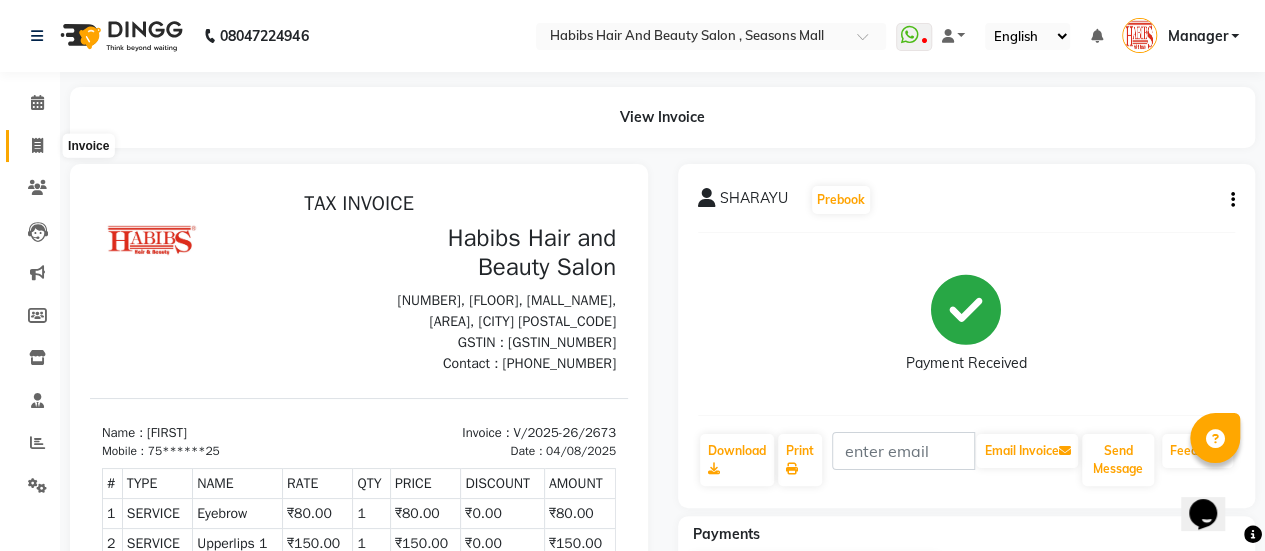 click 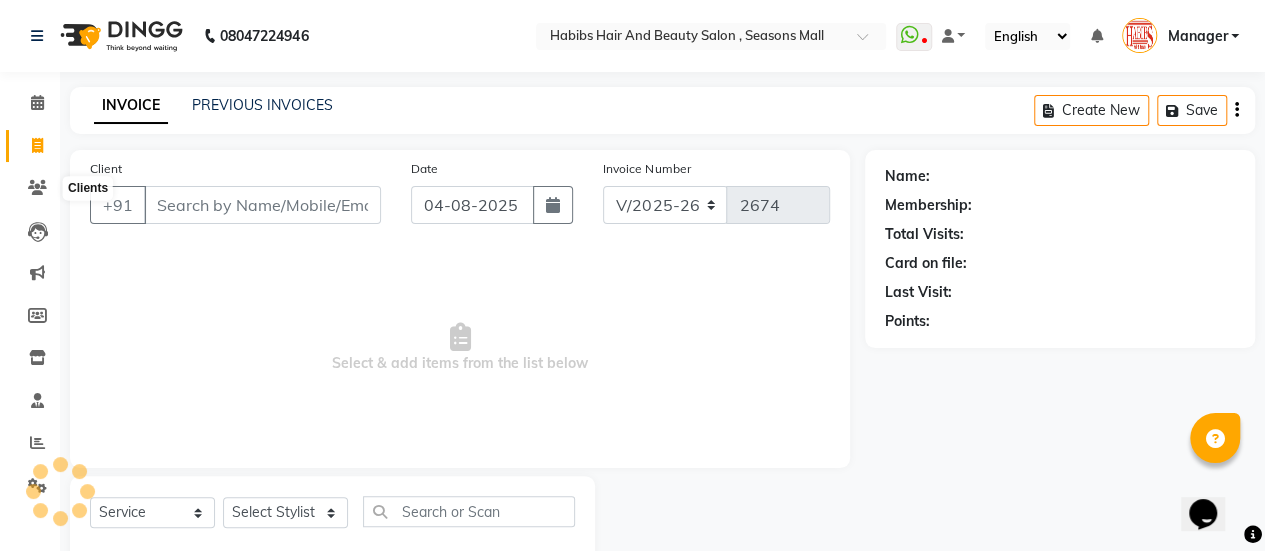 scroll, scrollTop: 49, scrollLeft: 0, axis: vertical 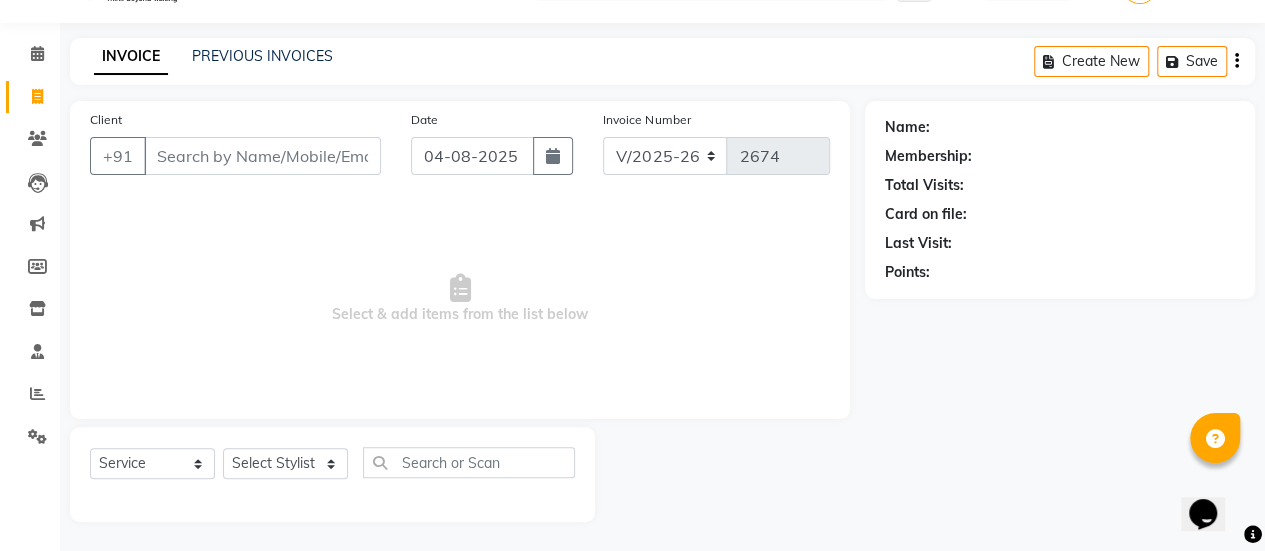 click on "Client" at bounding box center (262, 156) 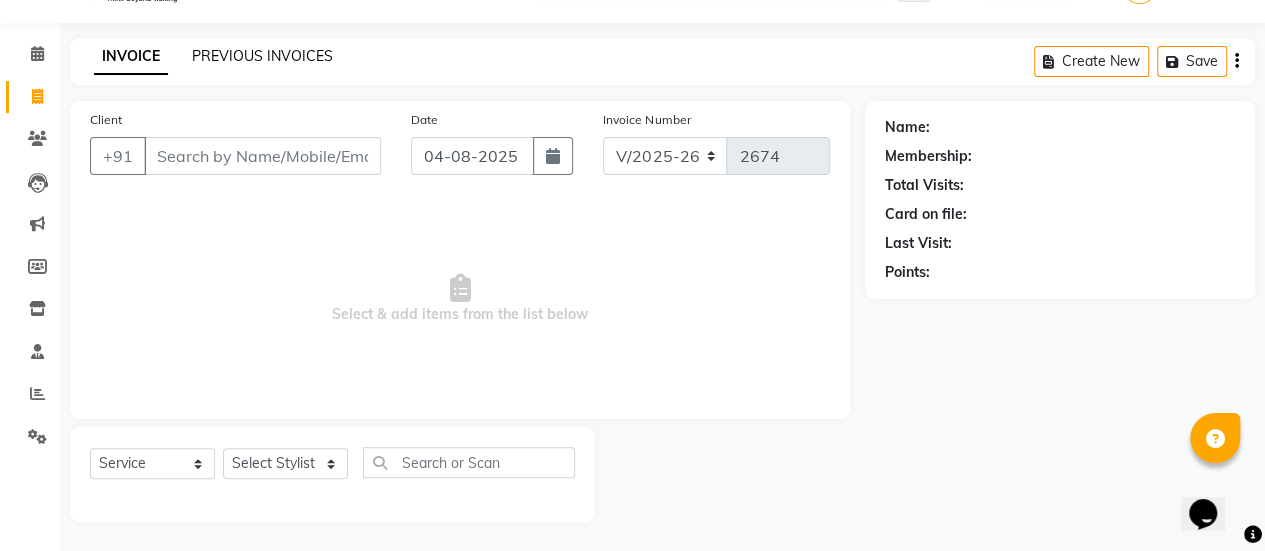 click on "PREVIOUS INVOICES" 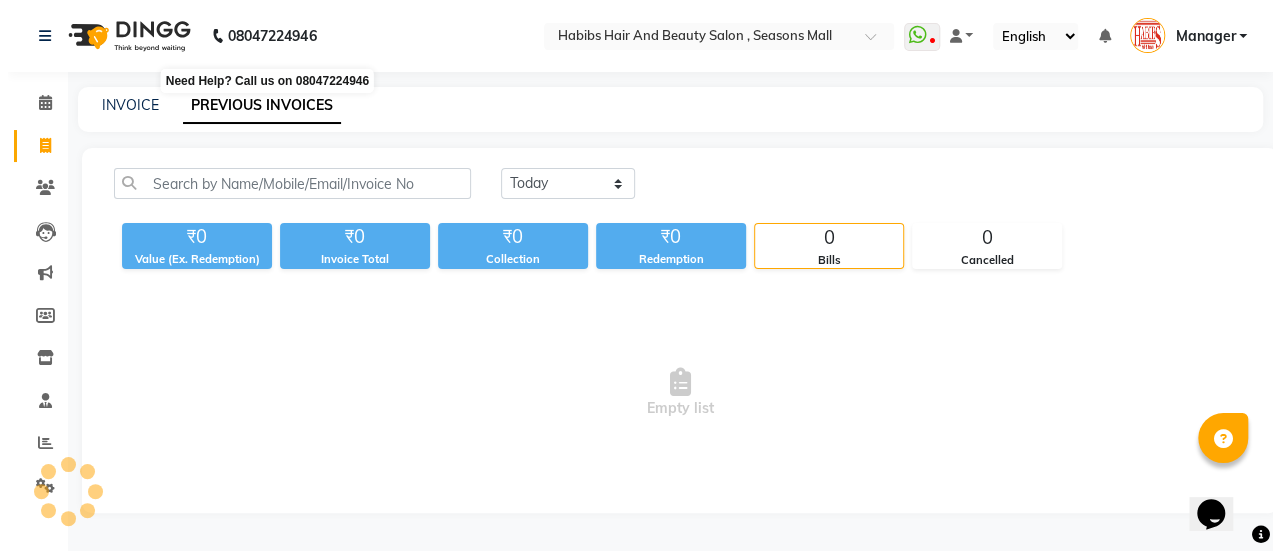 scroll, scrollTop: 0, scrollLeft: 0, axis: both 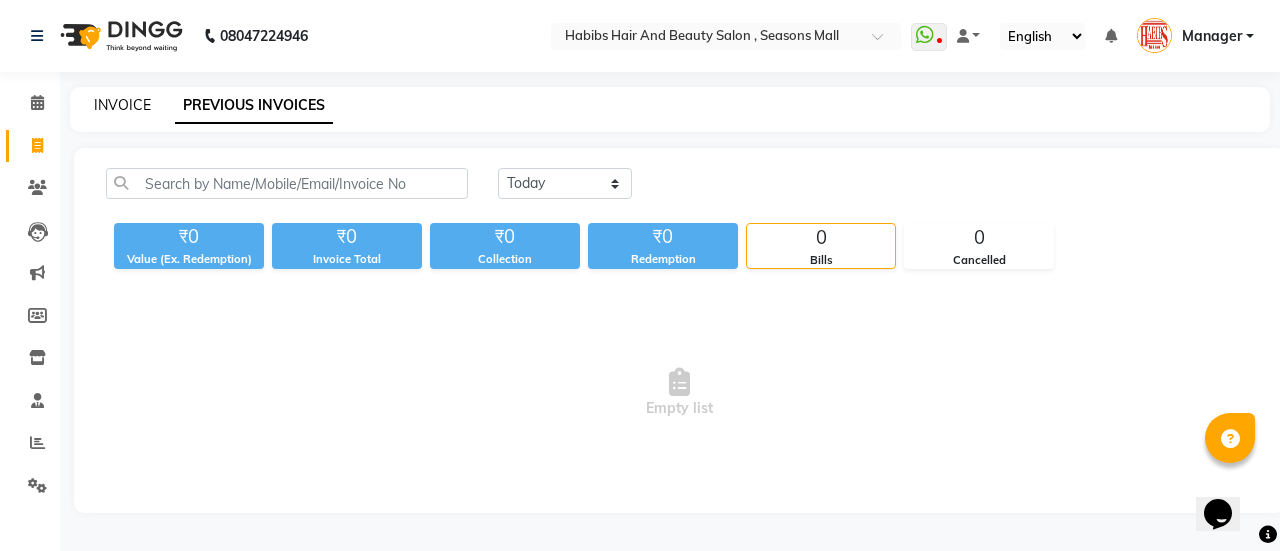 click on "INVOICE" 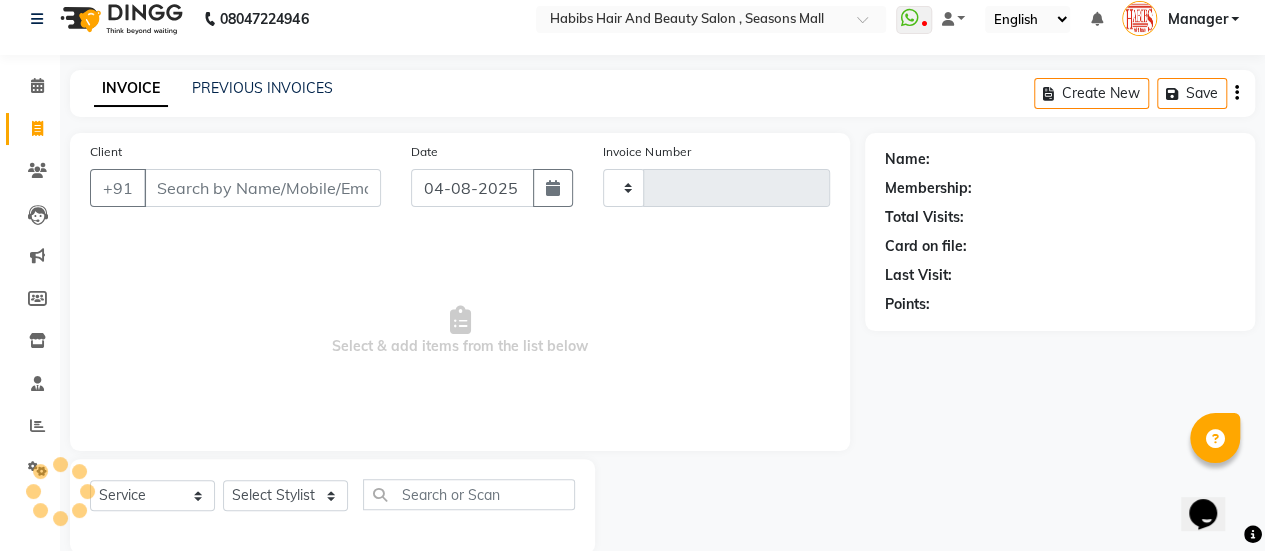 type on "2674" 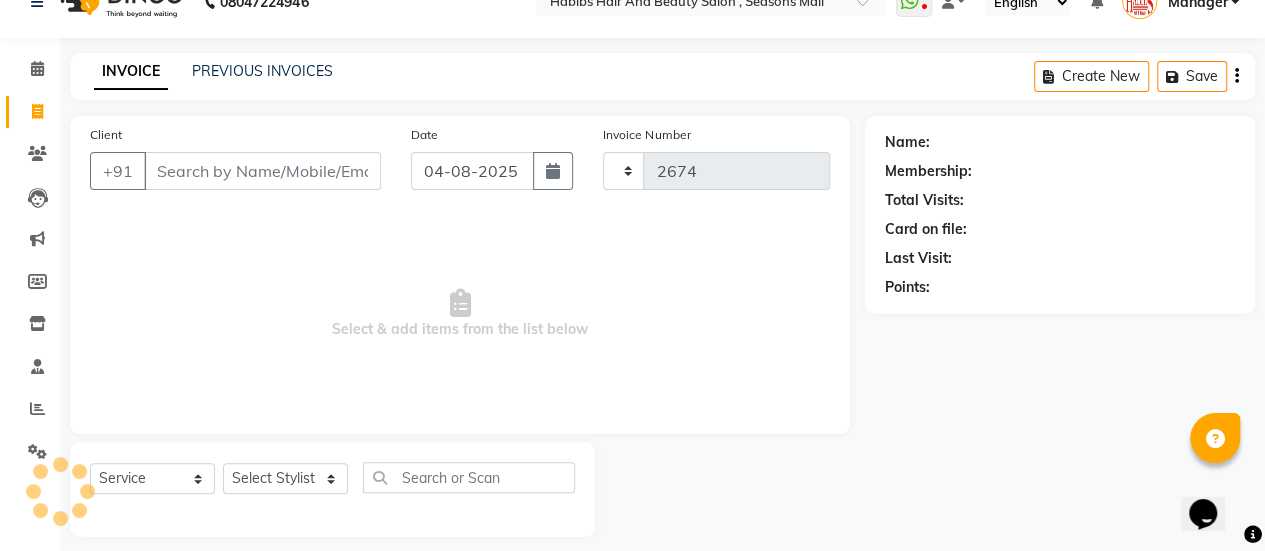 scroll, scrollTop: 49, scrollLeft: 0, axis: vertical 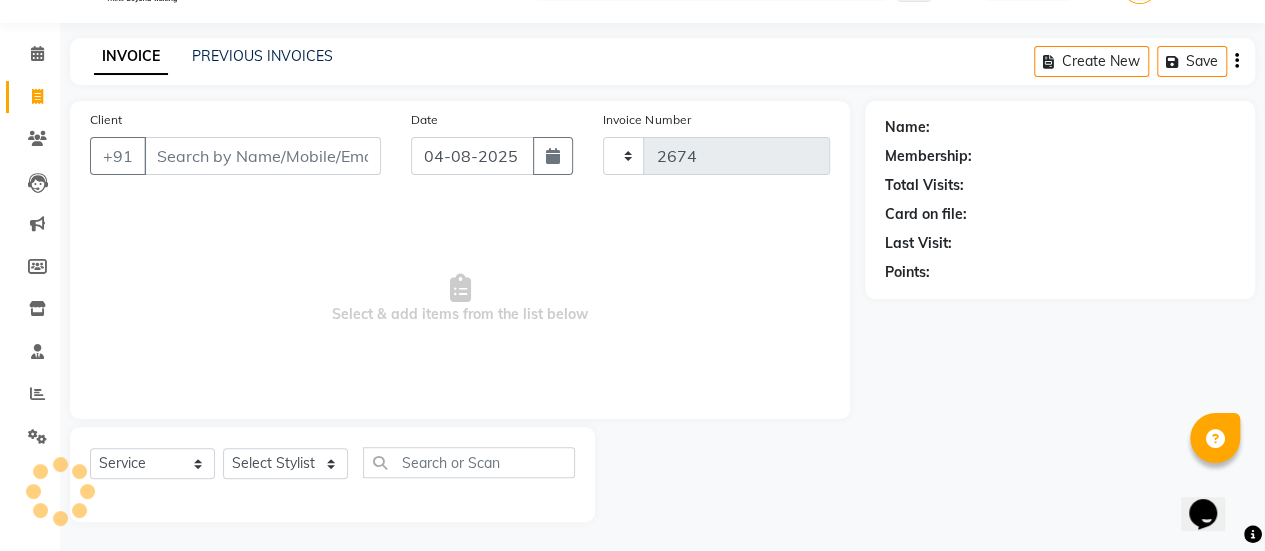 select on "5651" 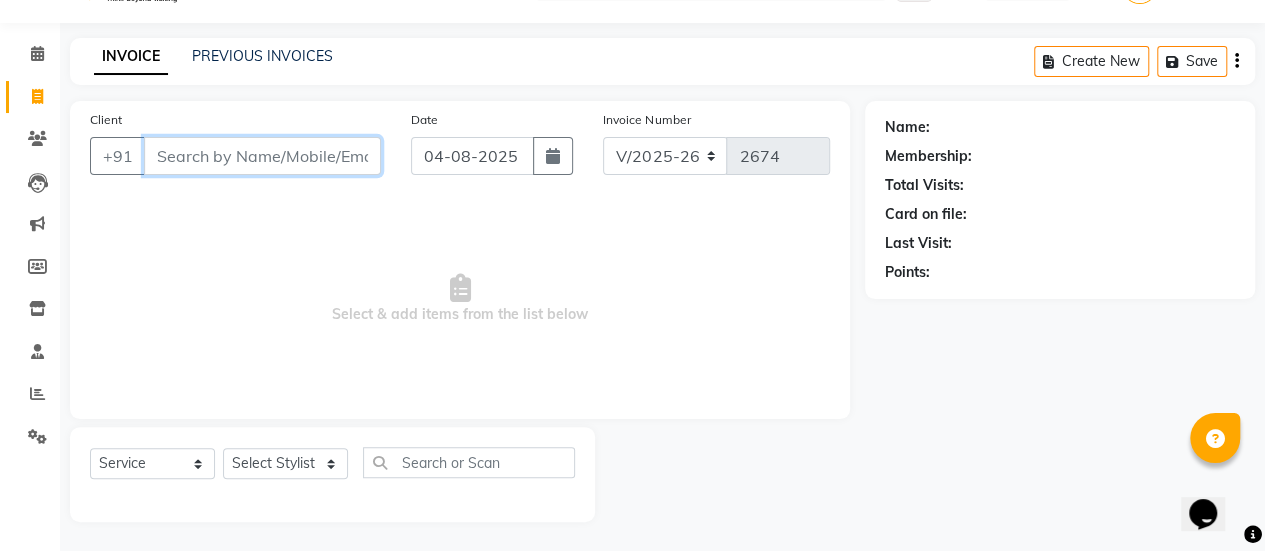 click on "Client" at bounding box center [262, 156] 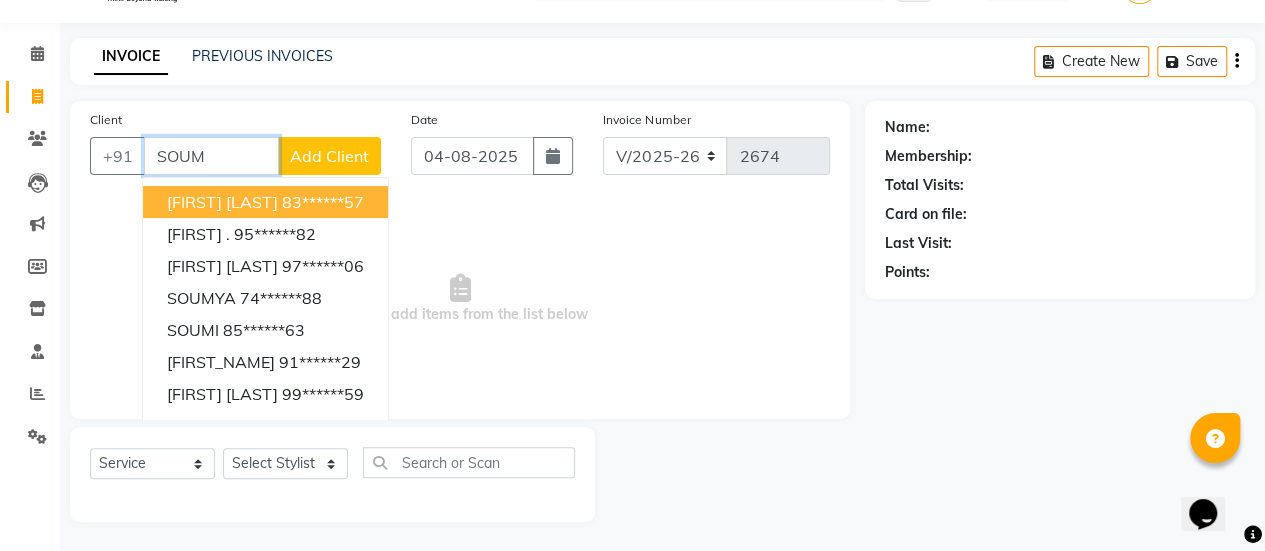 click on "[FIRST] [LAST]" at bounding box center [222, 202] 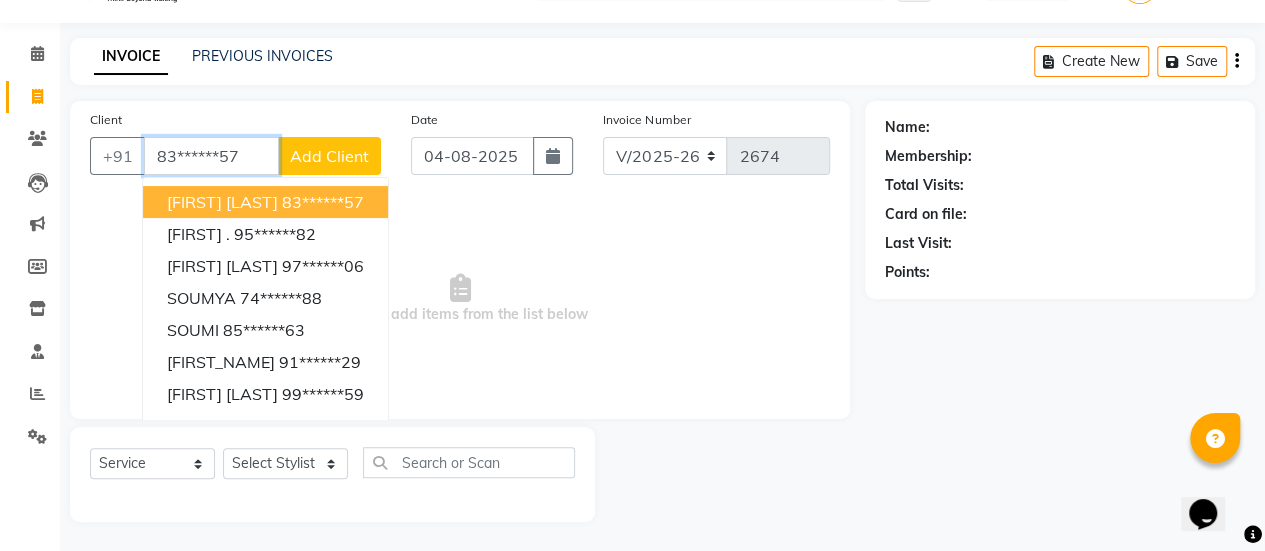 type on "83******57" 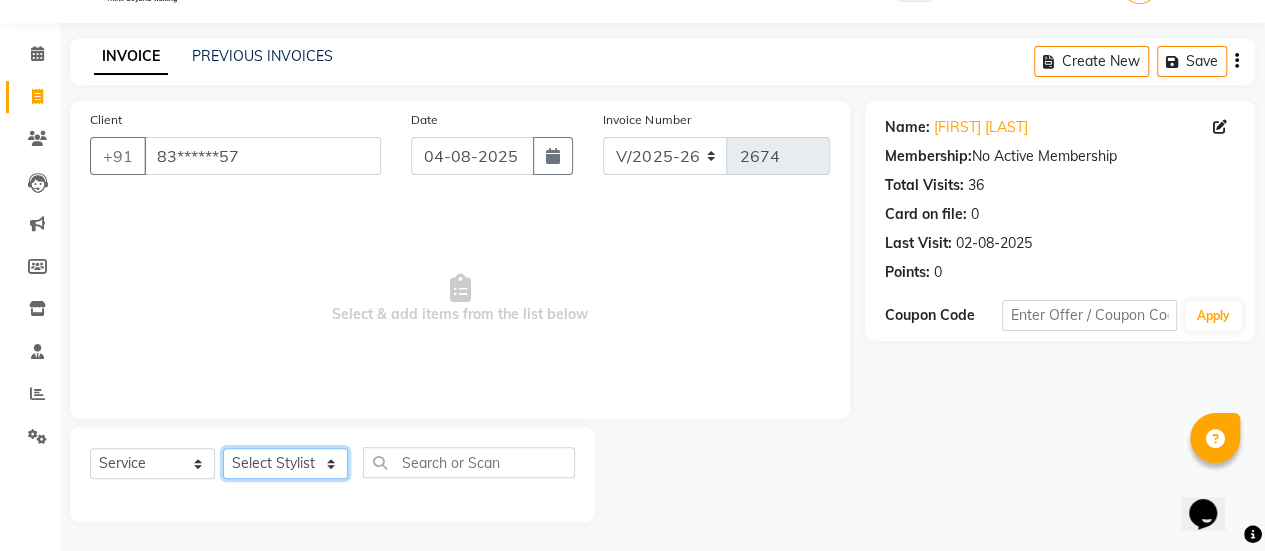click on "Select Stylist AAKASH Chaitanya Divya KALANY Manager Mohini MUSARIK Parvez Shaikh PINKEY PRADEEP SHARMA Rushi pandit Salman Shakeel Shraddha Vaibhavi Vijay khade xyz" 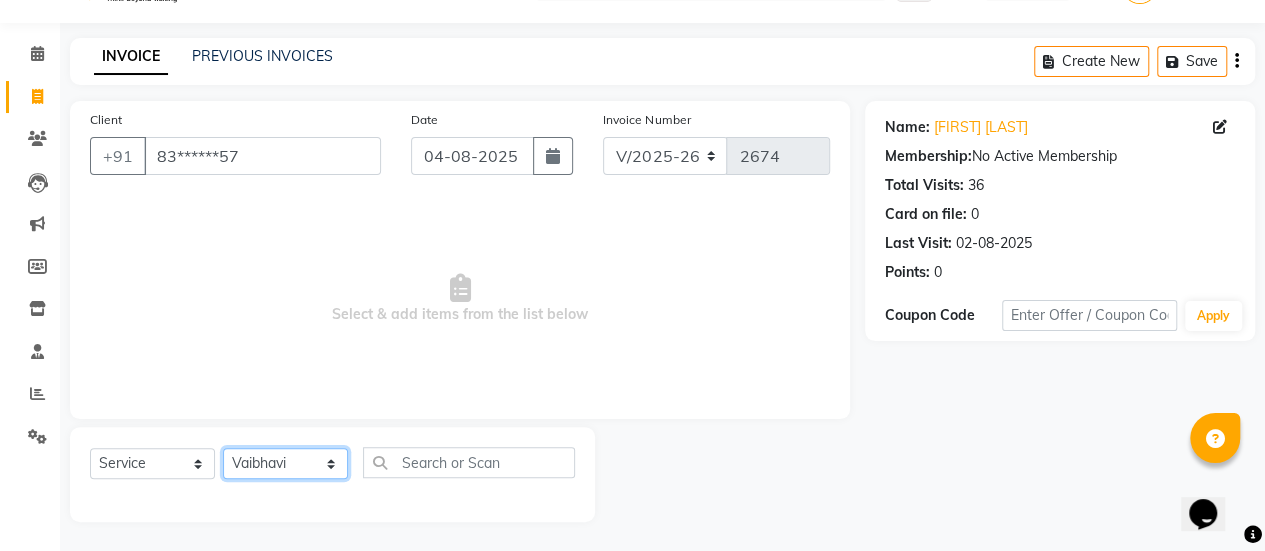 click on "Select Stylist AAKASH Chaitanya Divya KALANY Manager Mohini MUSARIK Parvez Shaikh PINKEY PRADEEP SHARMA Rushi pandit Salman Shakeel Shraddha Vaibhavi Vijay khade xyz" 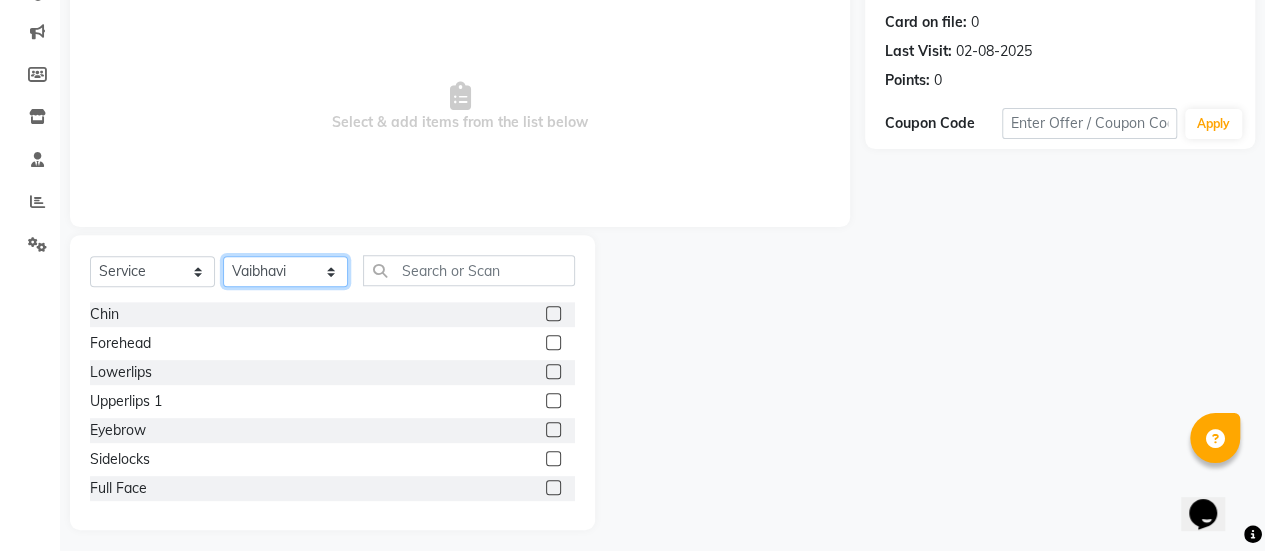 scroll, scrollTop: 246, scrollLeft: 0, axis: vertical 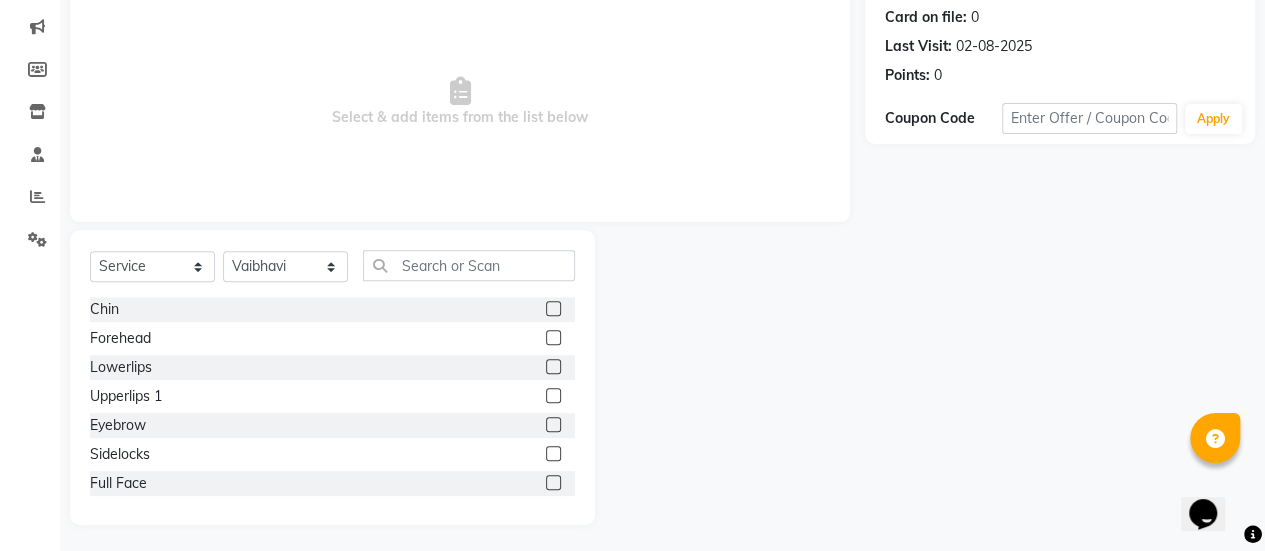 click 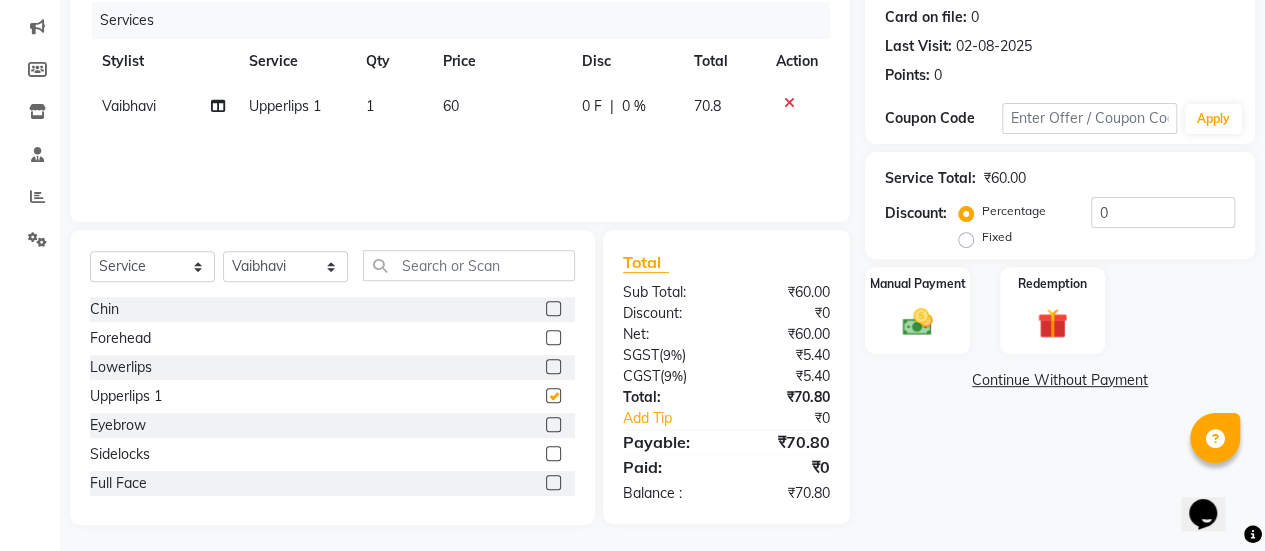 checkbox on "false" 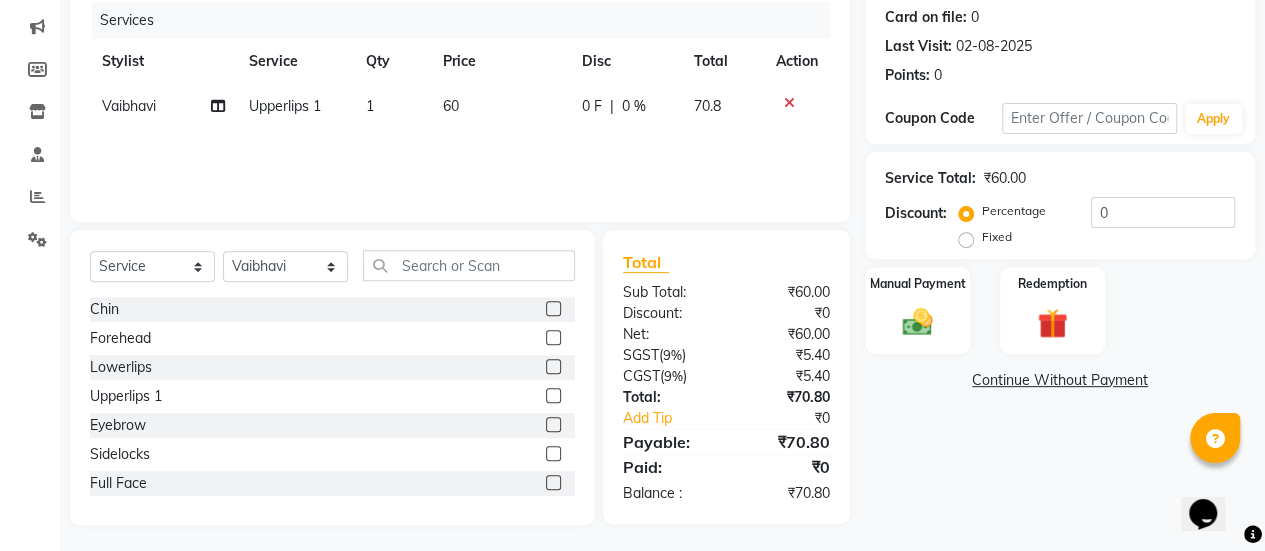 scroll, scrollTop: 249, scrollLeft: 0, axis: vertical 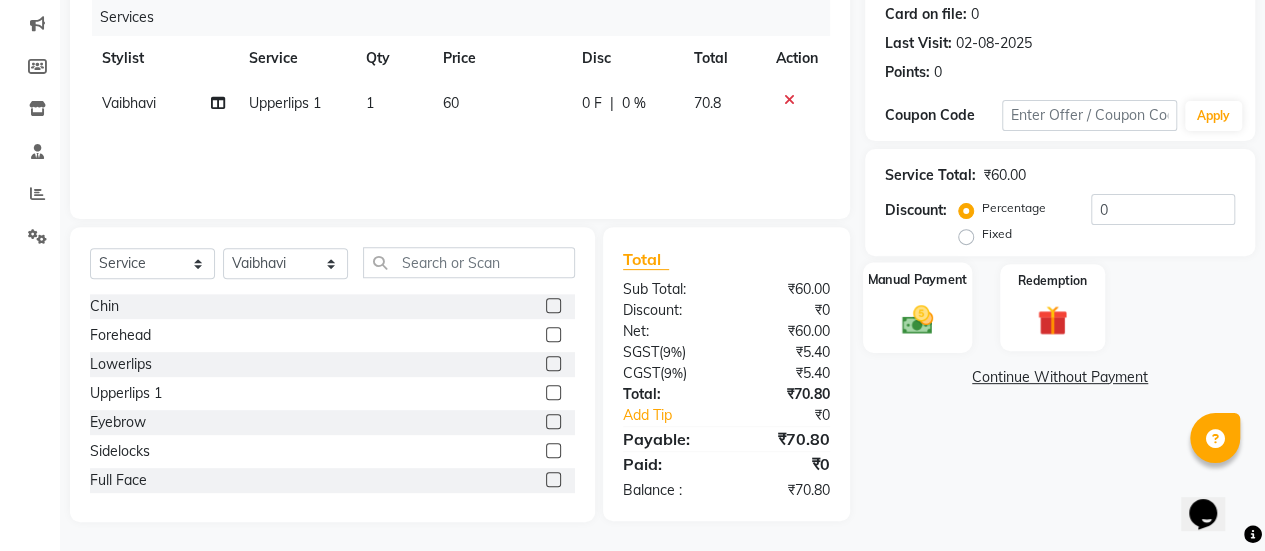 click 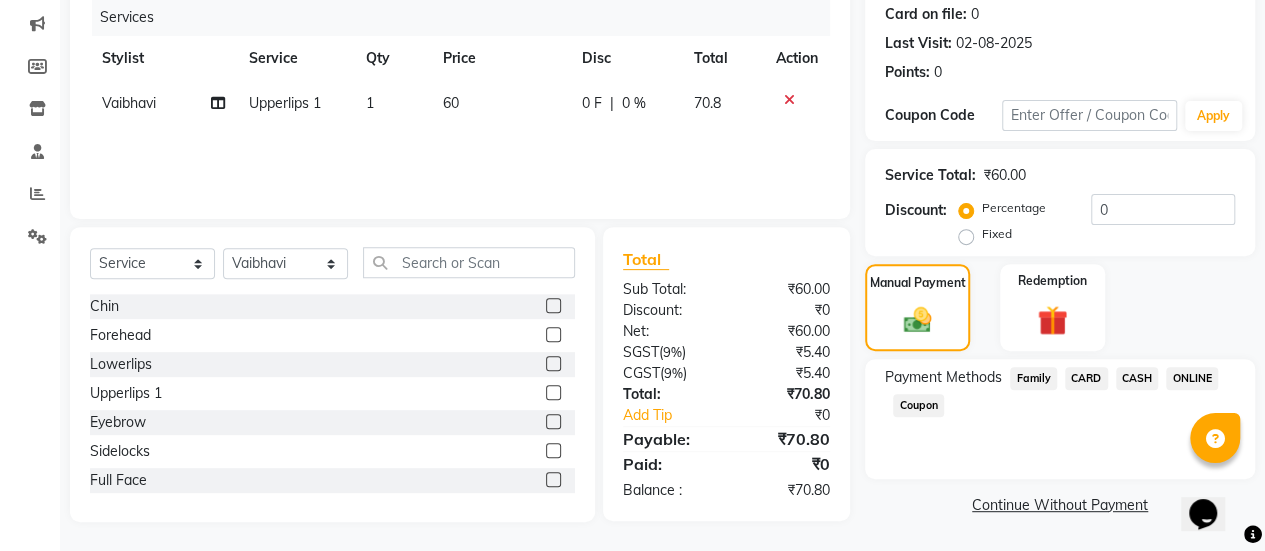 click on "ONLINE" 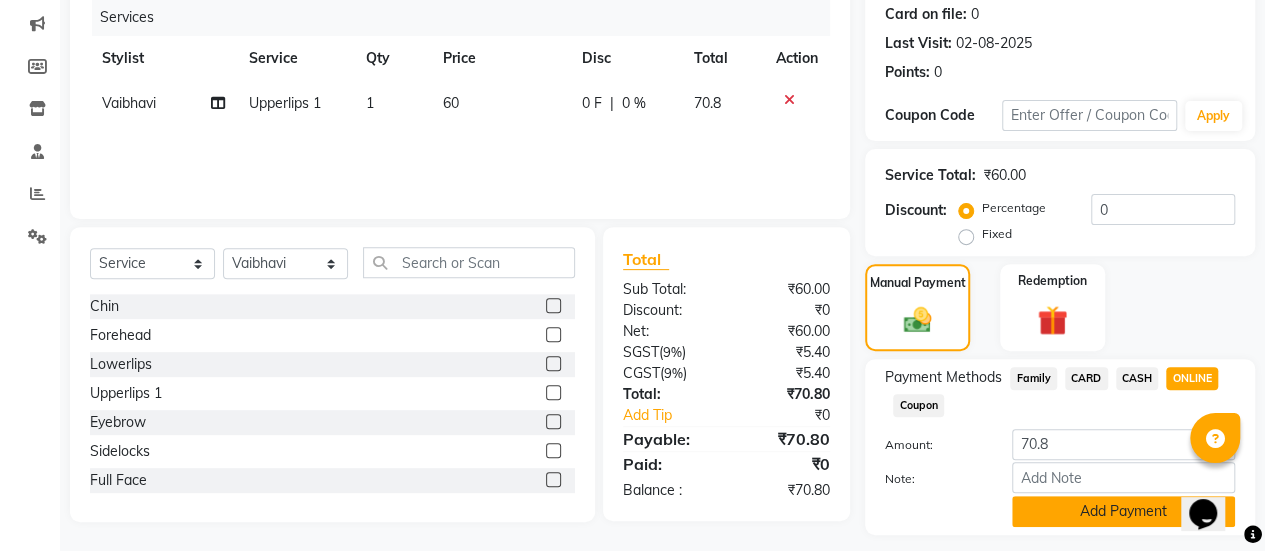 click on "Add Payment" 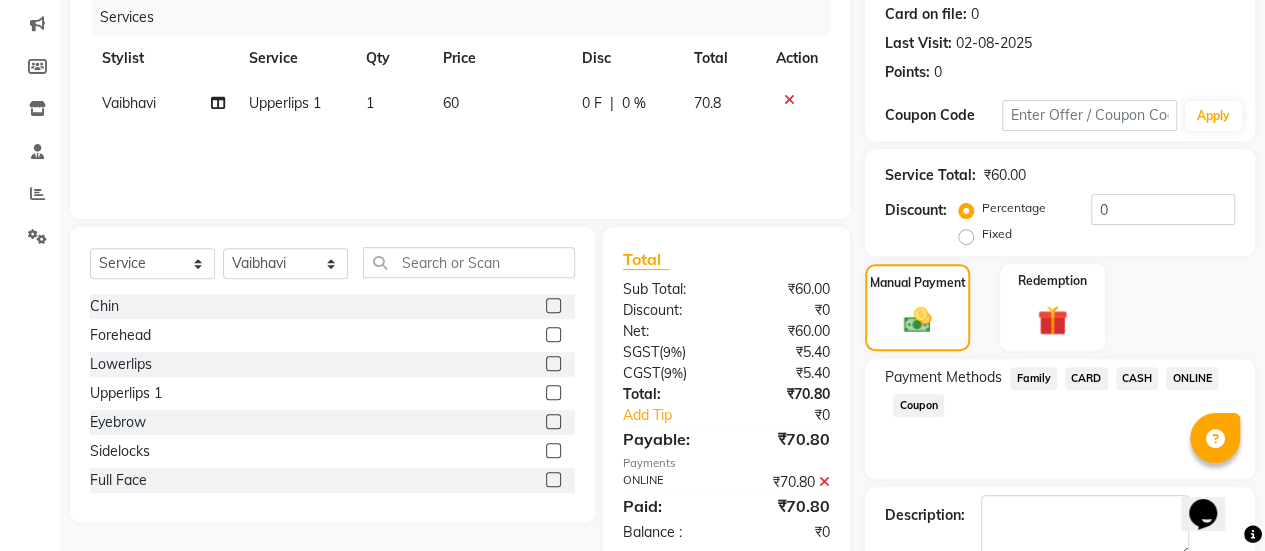 scroll, scrollTop: 358, scrollLeft: 0, axis: vertical 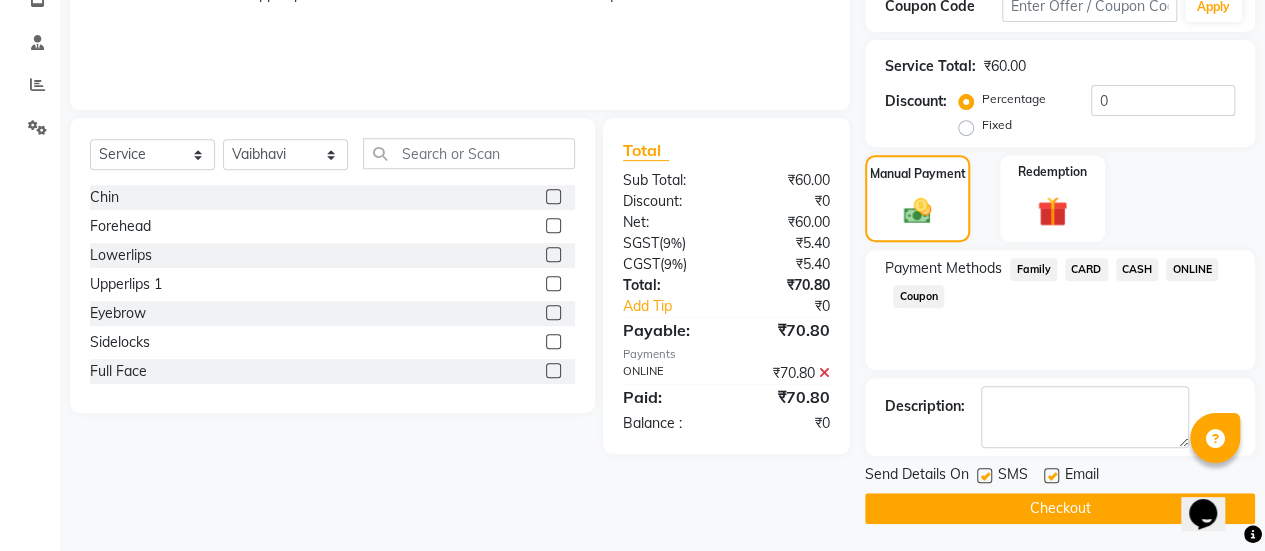 click 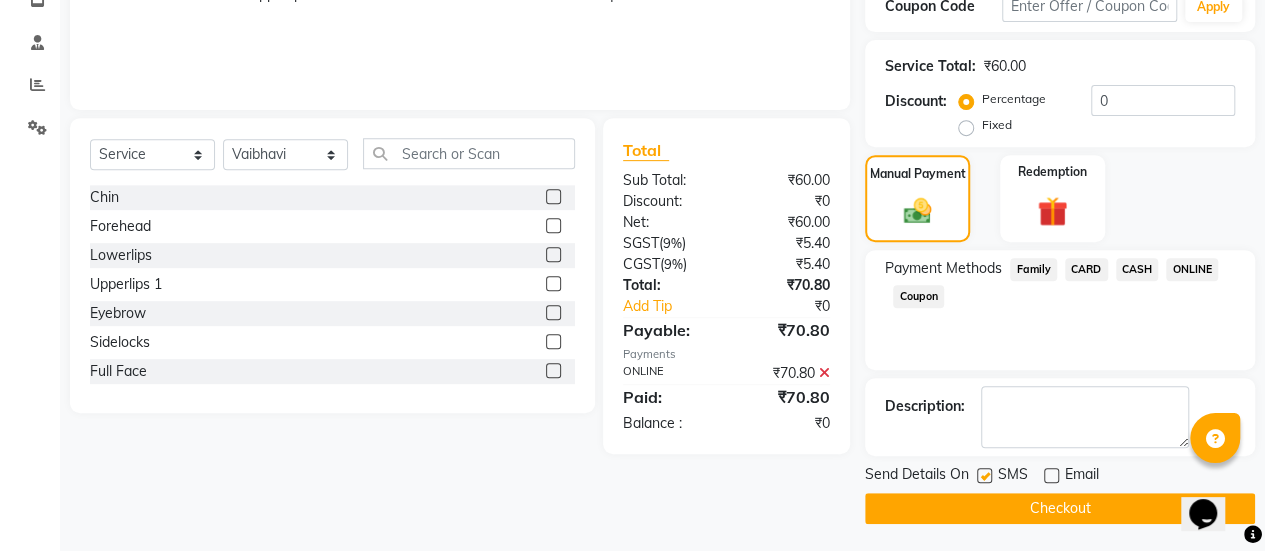 click on "Checkout" 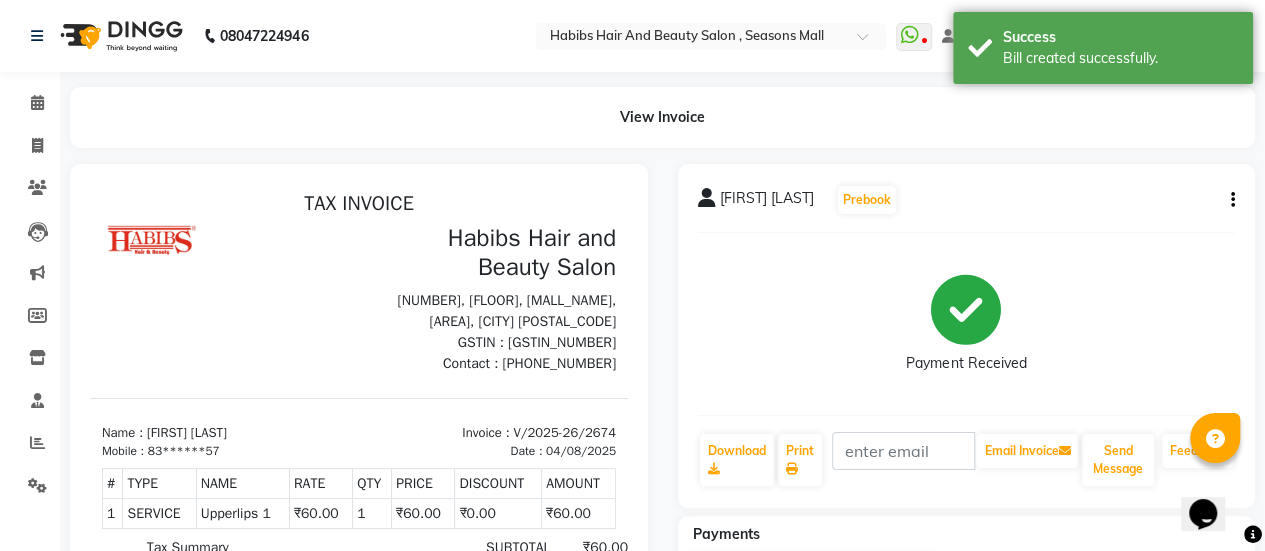 scroll, scrollTop: 0, scrollLeft: 0, axis: both 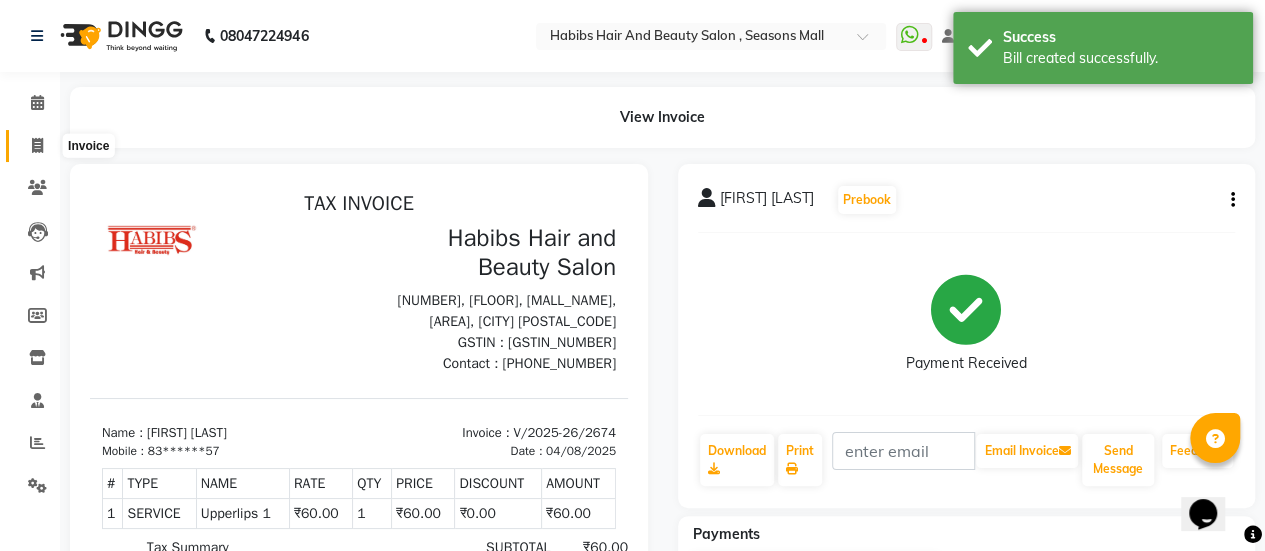 click 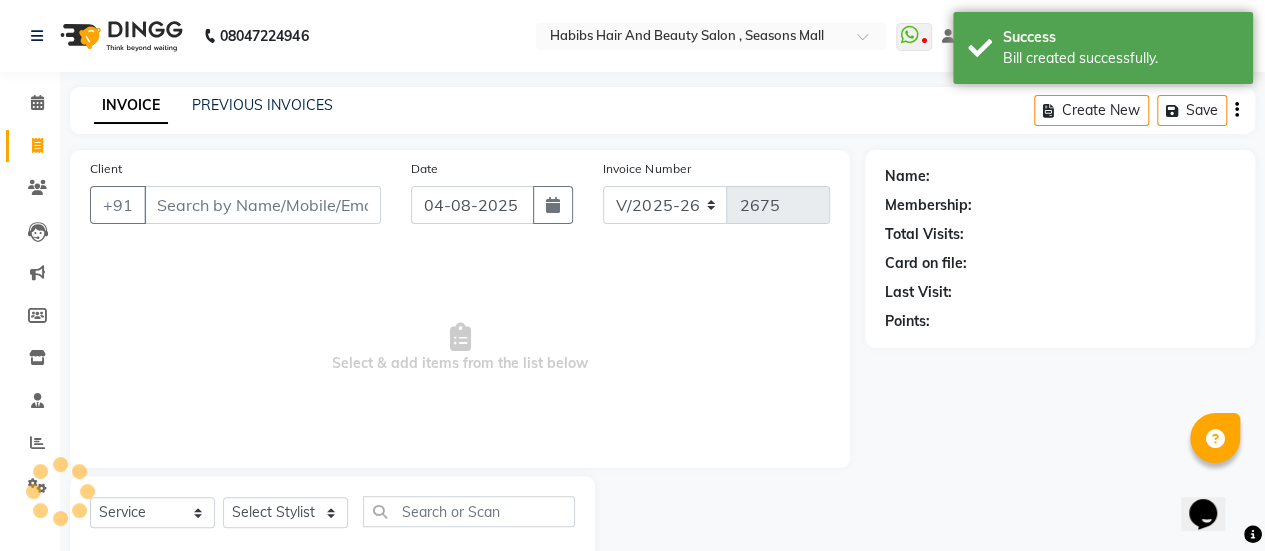 scroll, scrollTop: 49, scrollLeft: 0, axis: vertical 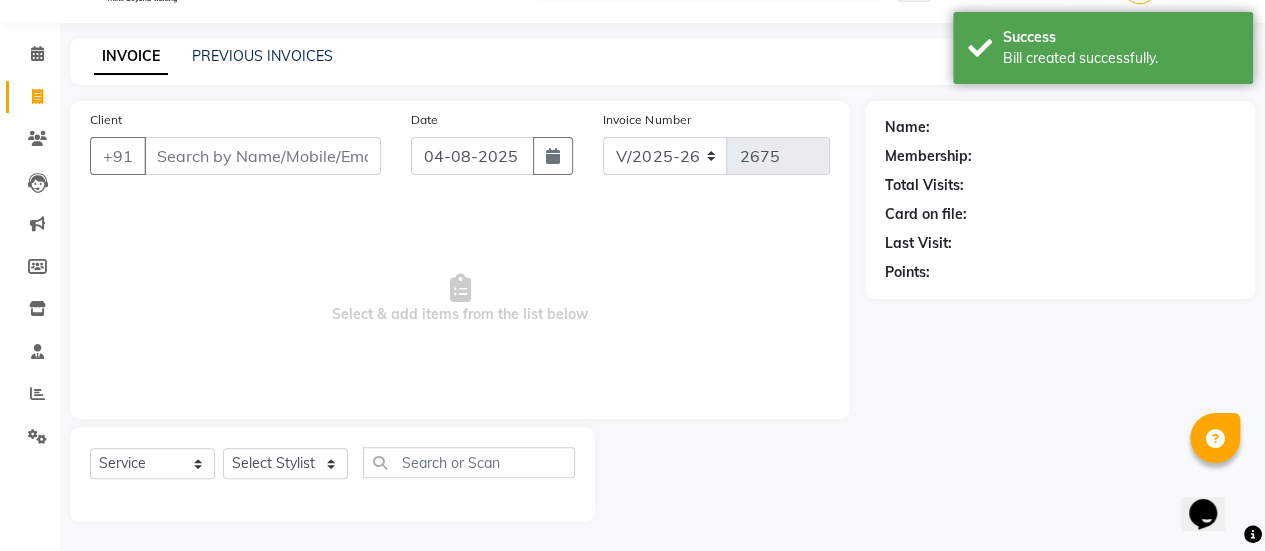 click on "Client" at bounding box center (262, 156) 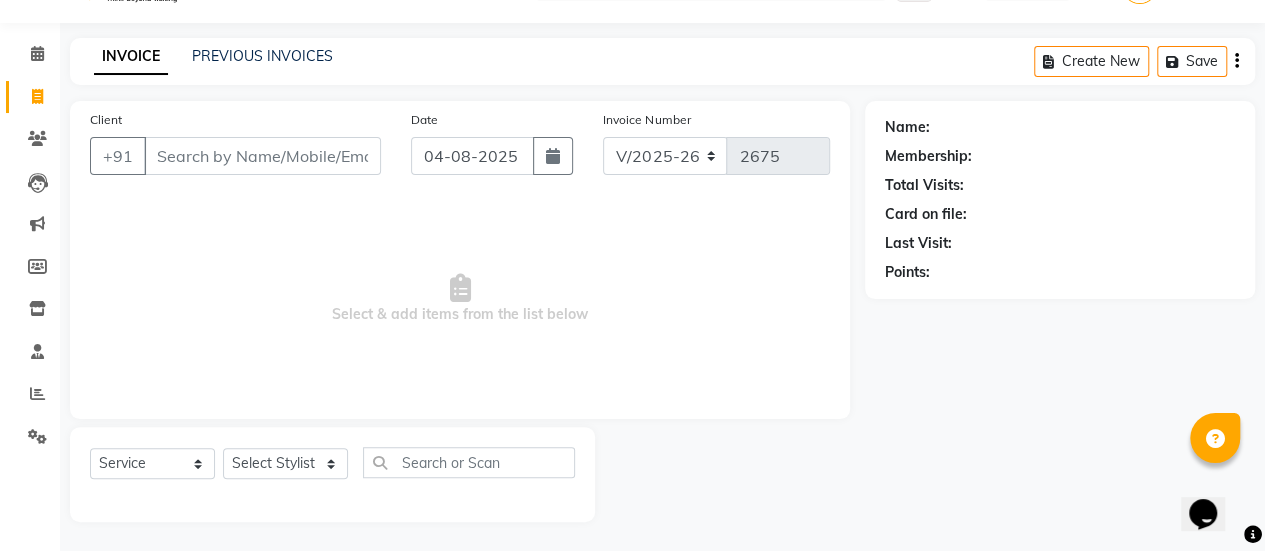 click on "Client" at bounding box center (262, 156) 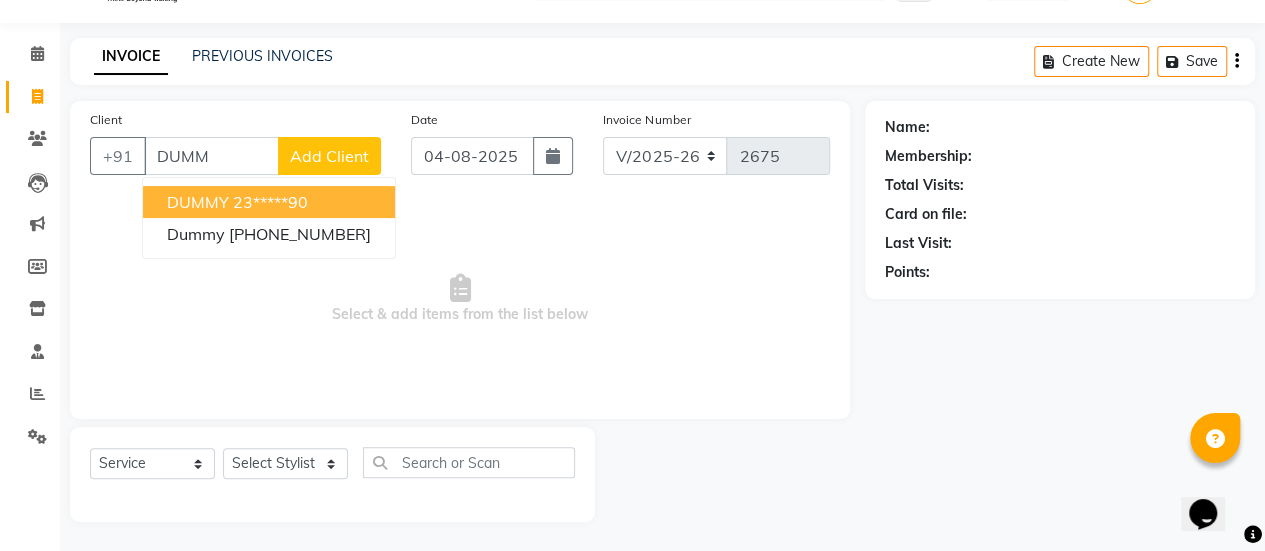 click on "23*****90" at bounding box center (270, 202) 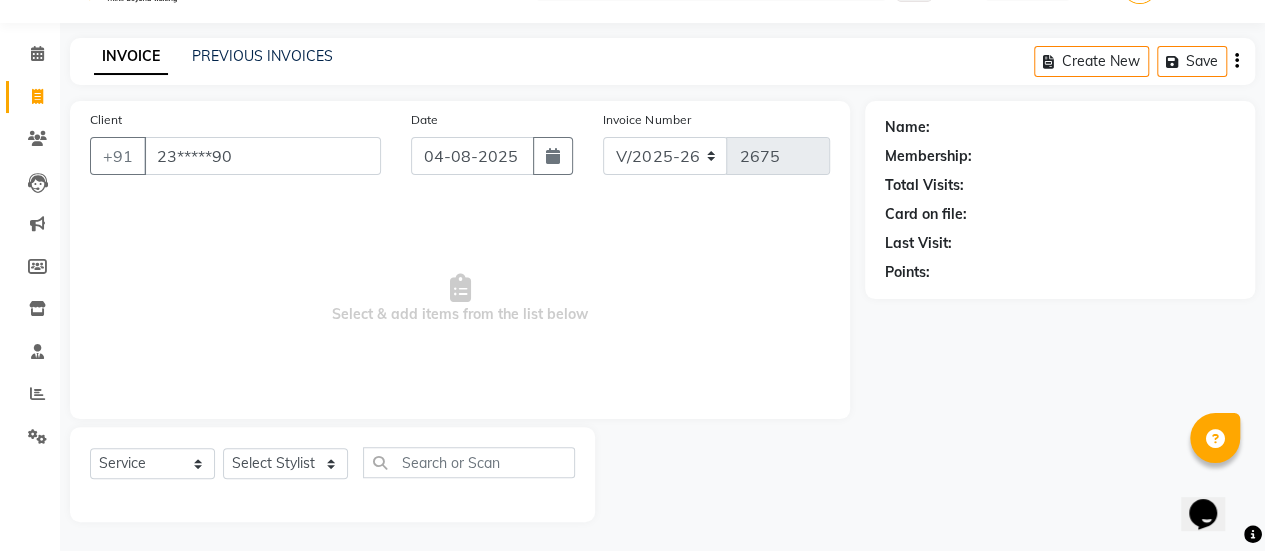 type on "23*****90" 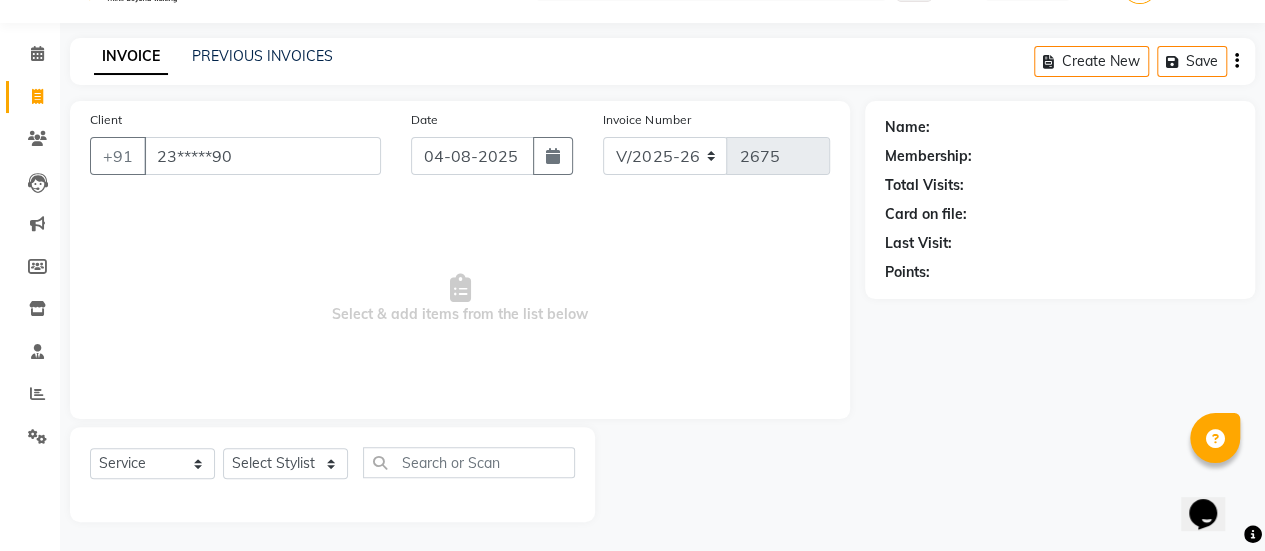 select on "1: Object" 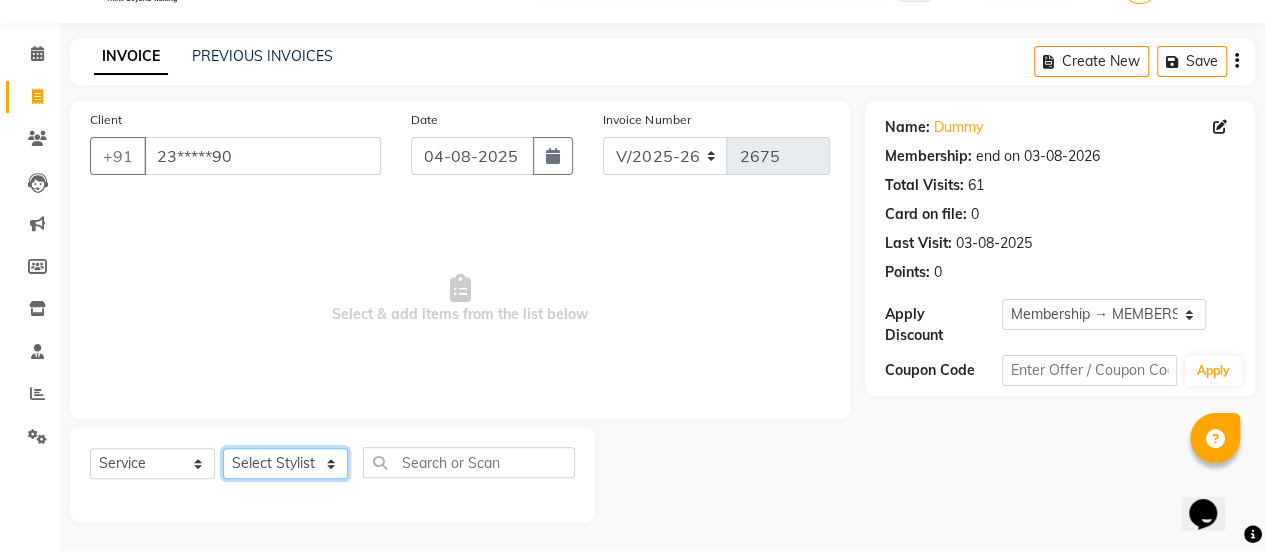 click on "Select Stylist AAKASH Chaitanya Divya KALANY Manager Mohini MUSARIK Parvez Shaikh PINKEY PRADEEP SHARMA Rushi pandit Salman Shakeel Shraddha Vaibhavi Vijay khade xyz" 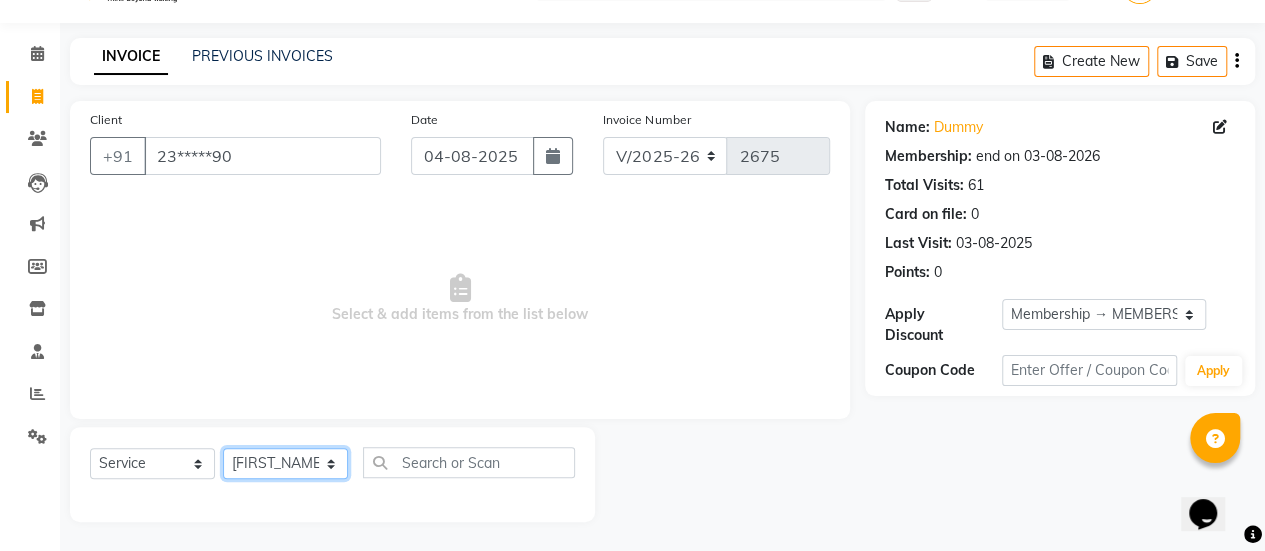 click on "Select Stylist AAKASH Chaitanya Divya KALANY Manager Mohini MUSARIK Parvez Shaikh PINKEY PRADEEP SHARMA Rushi pandit Salman Shakeel Shraddha Vaibhavi Vijay khade xyz" 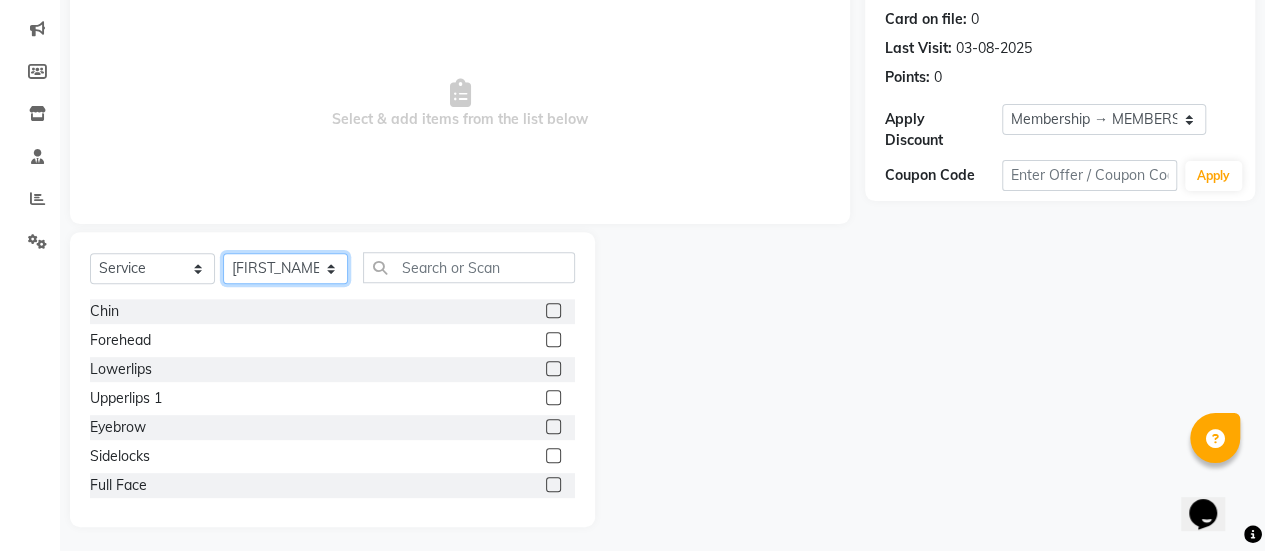 scroll, scrollTop: 249, scrollLeft: 0, axis: vertical 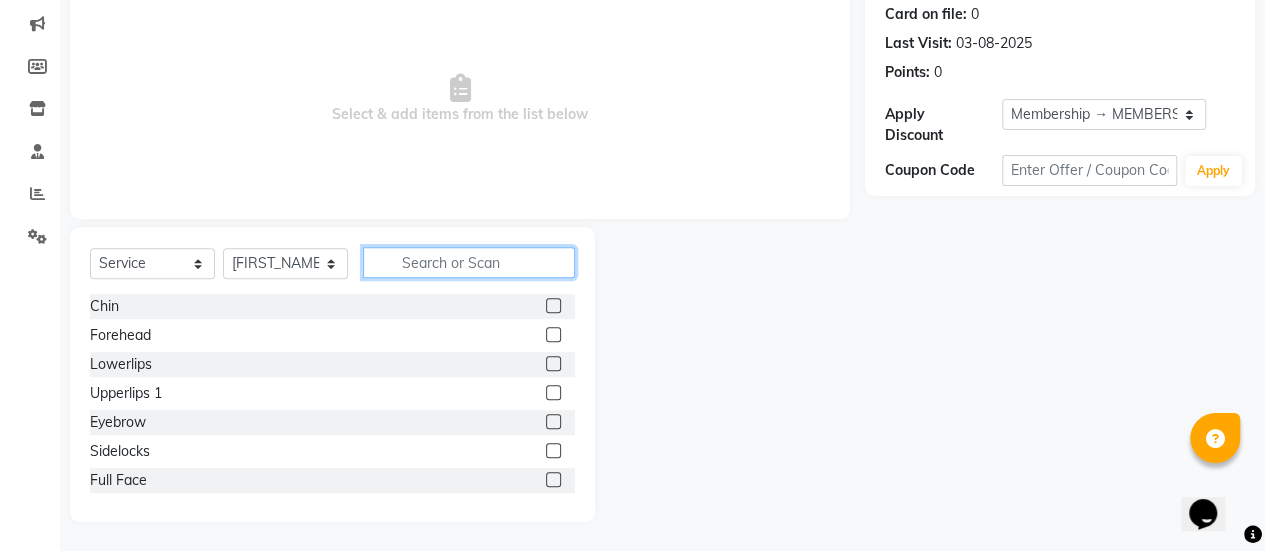 click 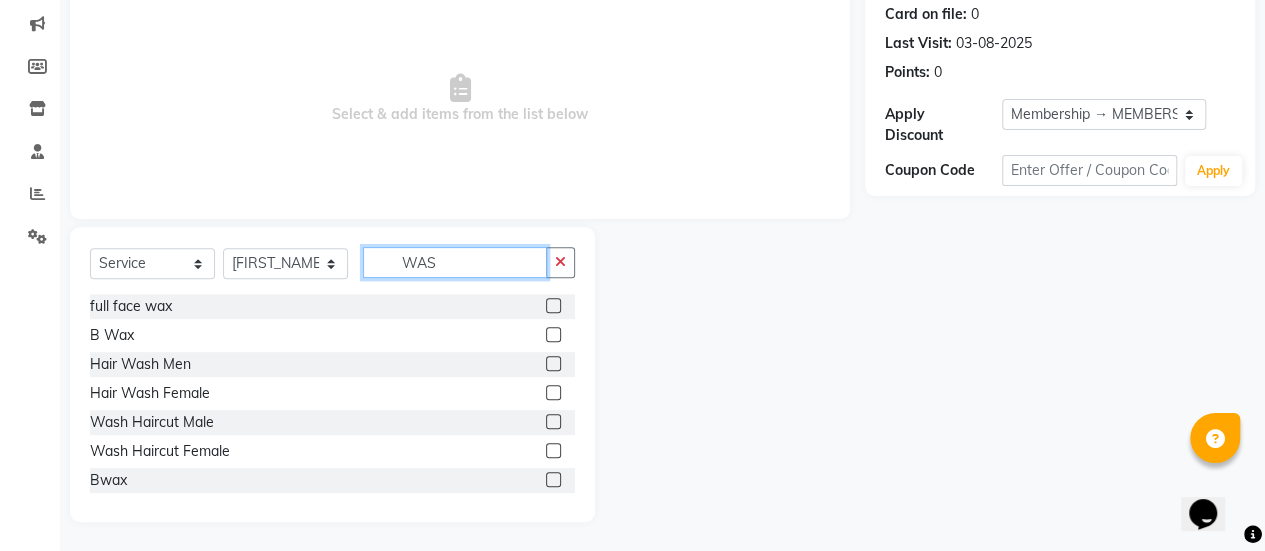 scroll, scrollTop: 165, scrollLeft: 0, axis: vertical 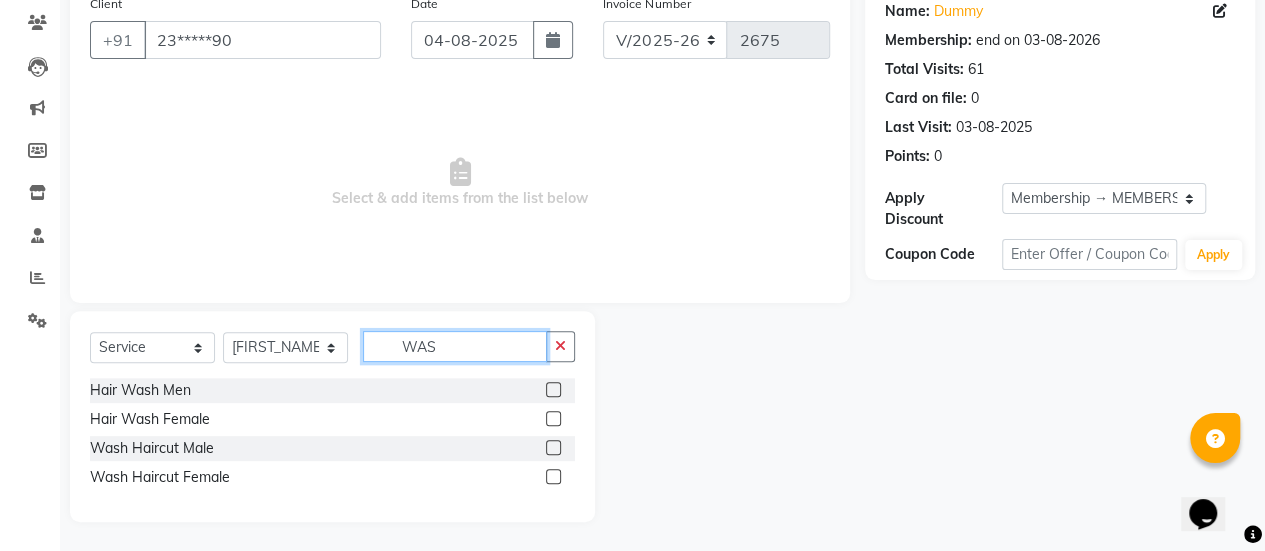 type on "WAS" 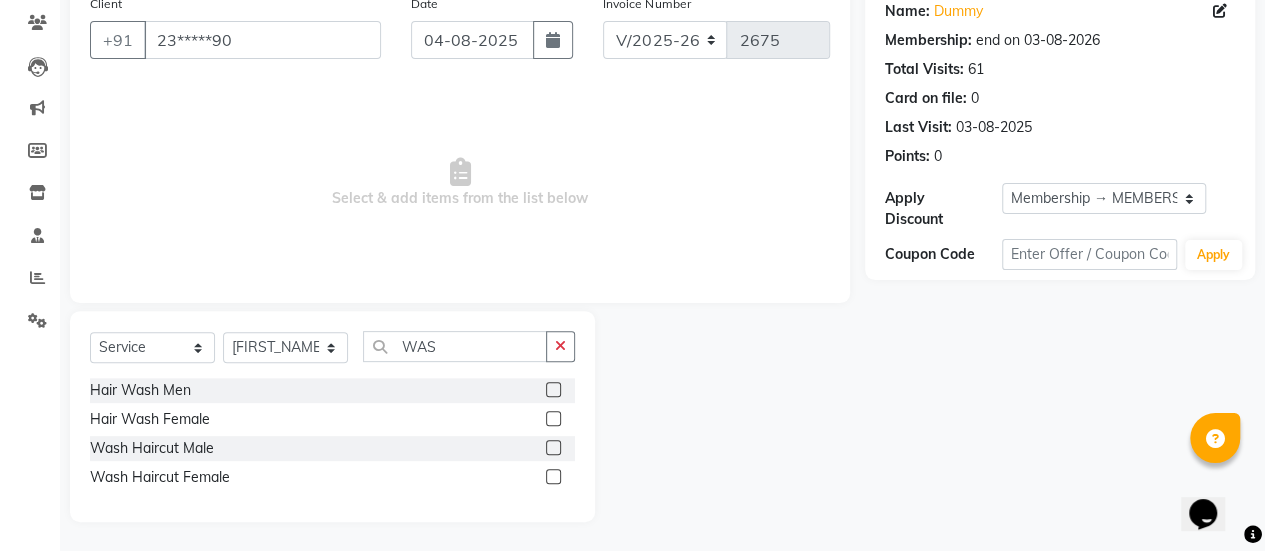 click 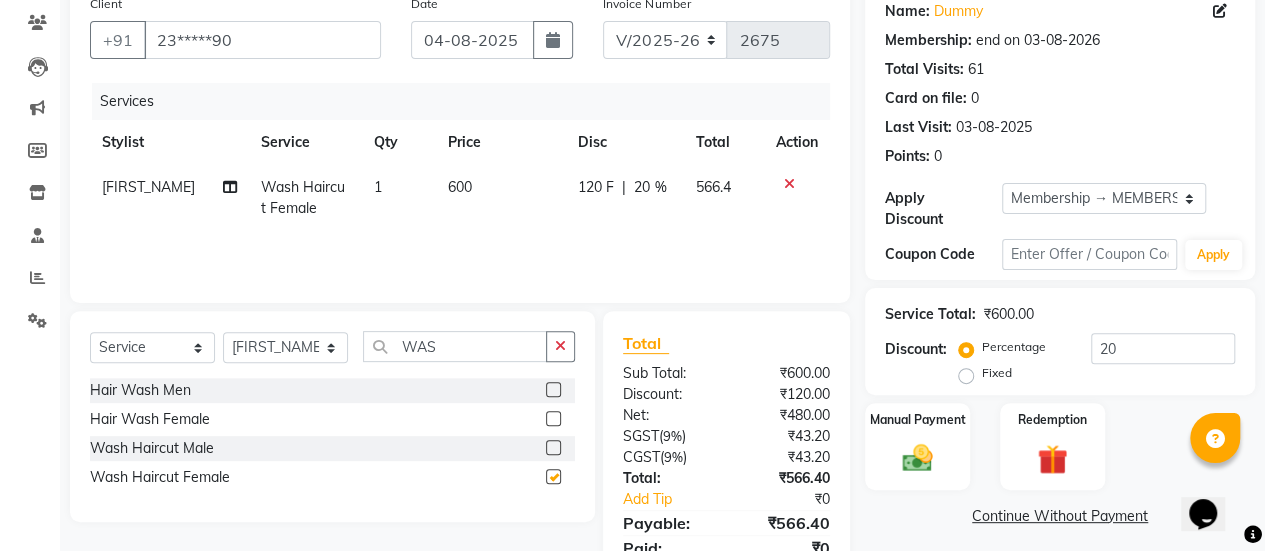 checkbox on "false" 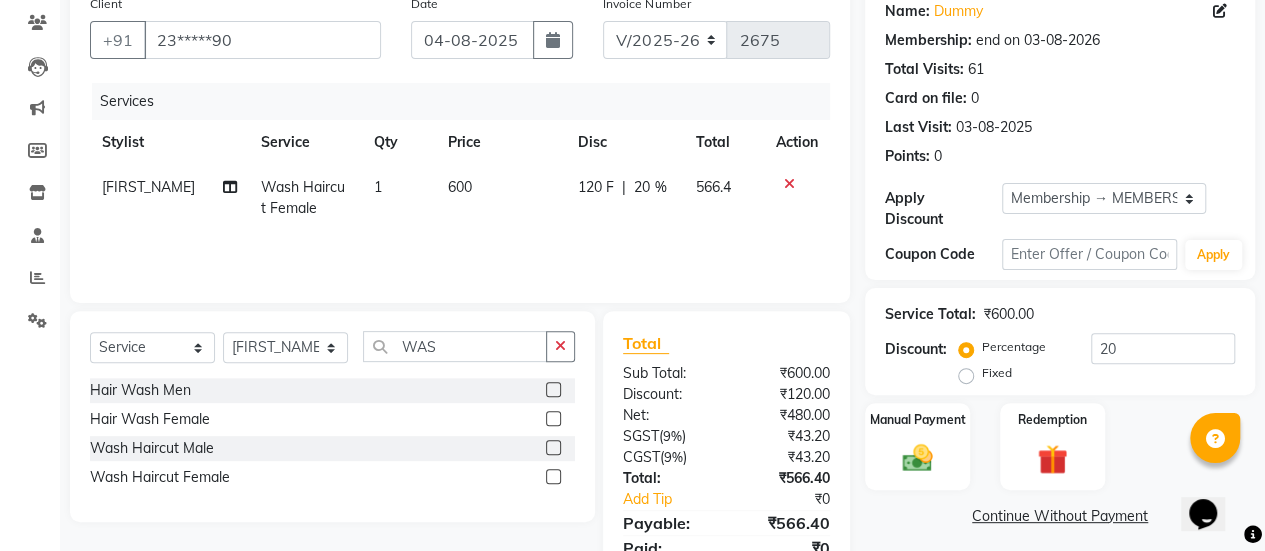 click on "600" 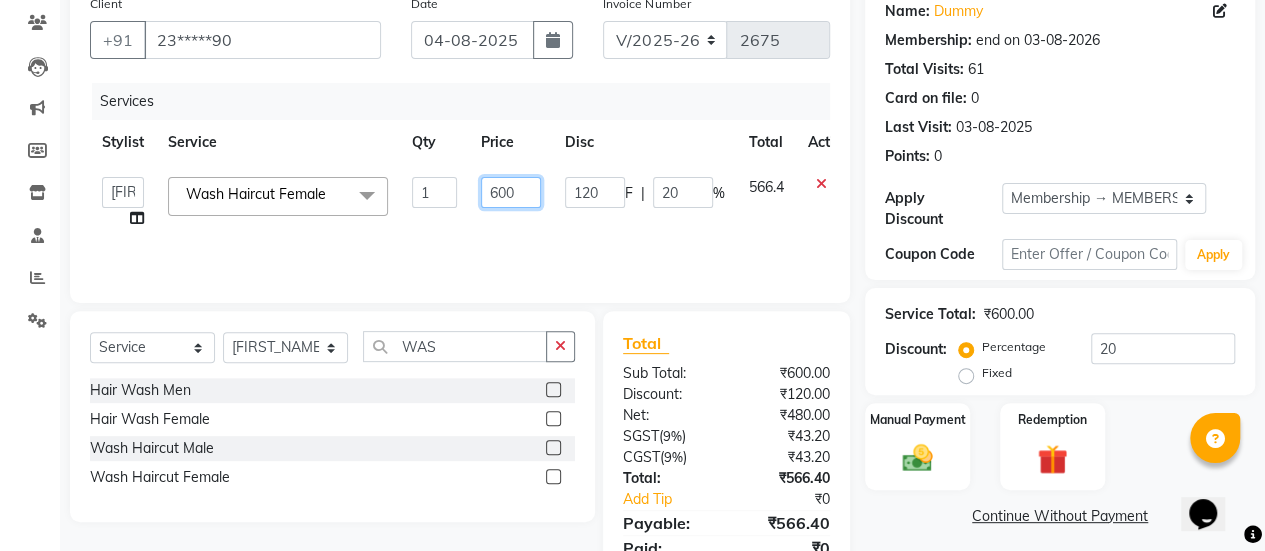 click on "600" 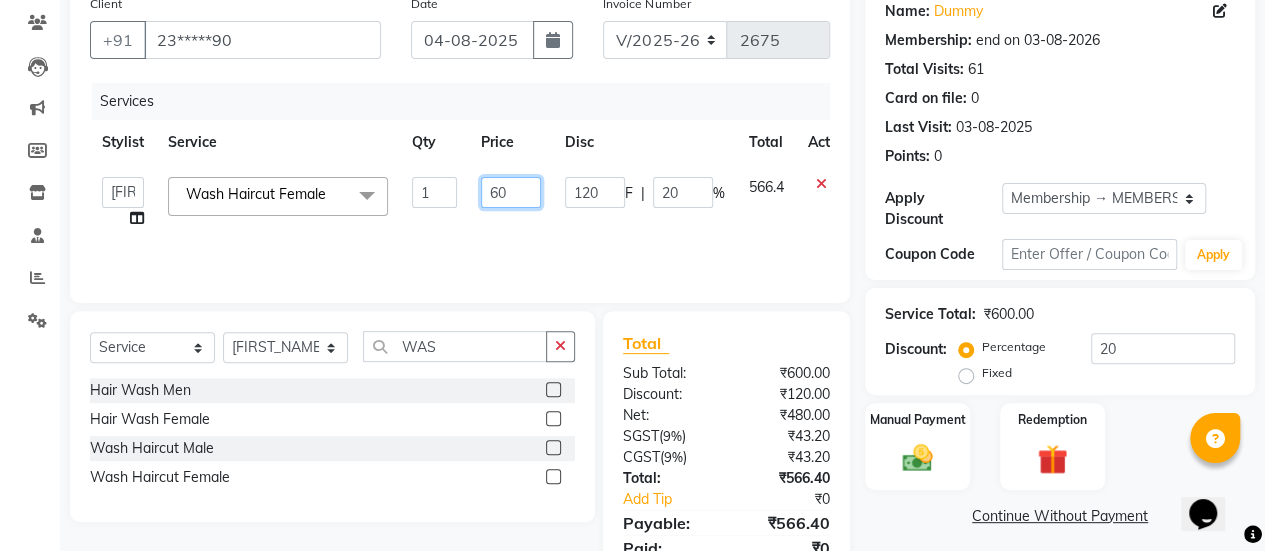 type on "6" 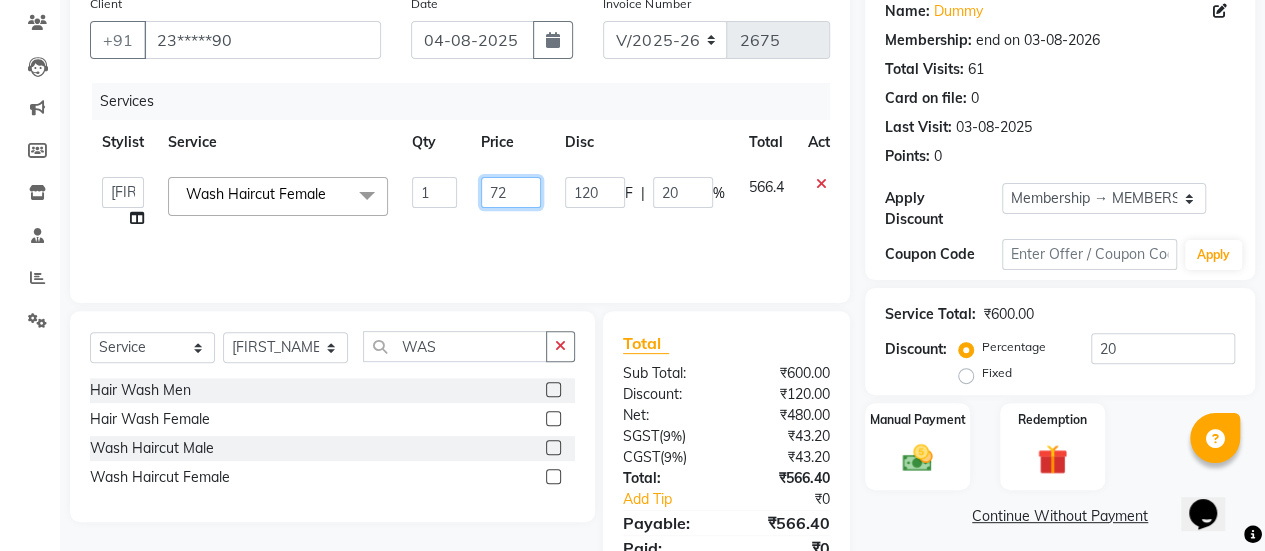 type on "720" 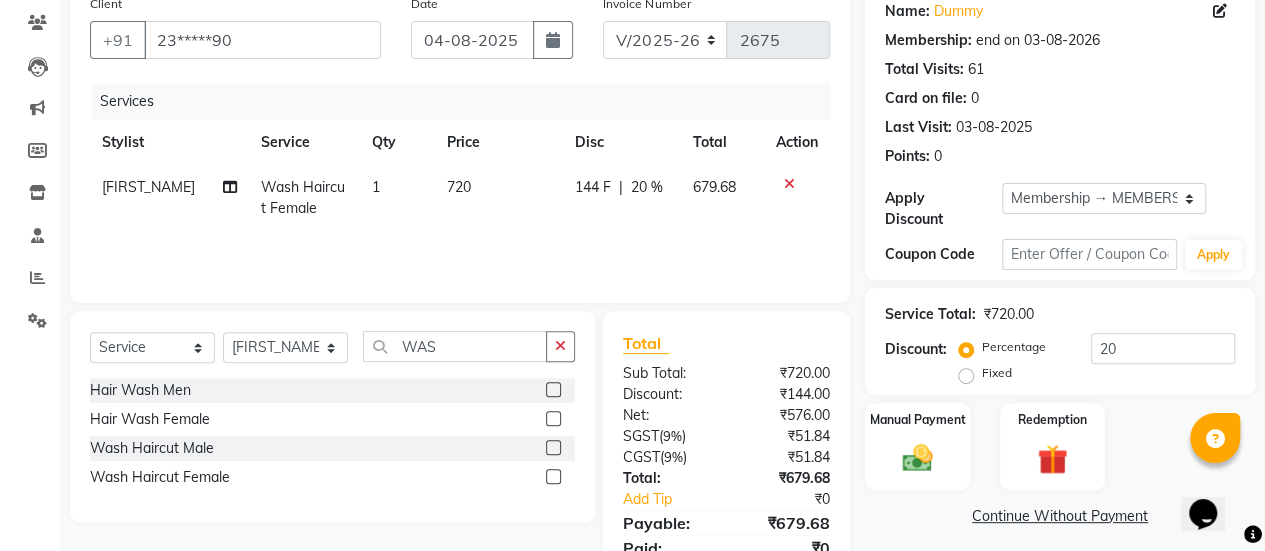 click on "Services Stylist Service Qty Price Disc Total Action [FIRST_NAME] Wash Haircut Female 1 720 144 F | 20 % 679.68" 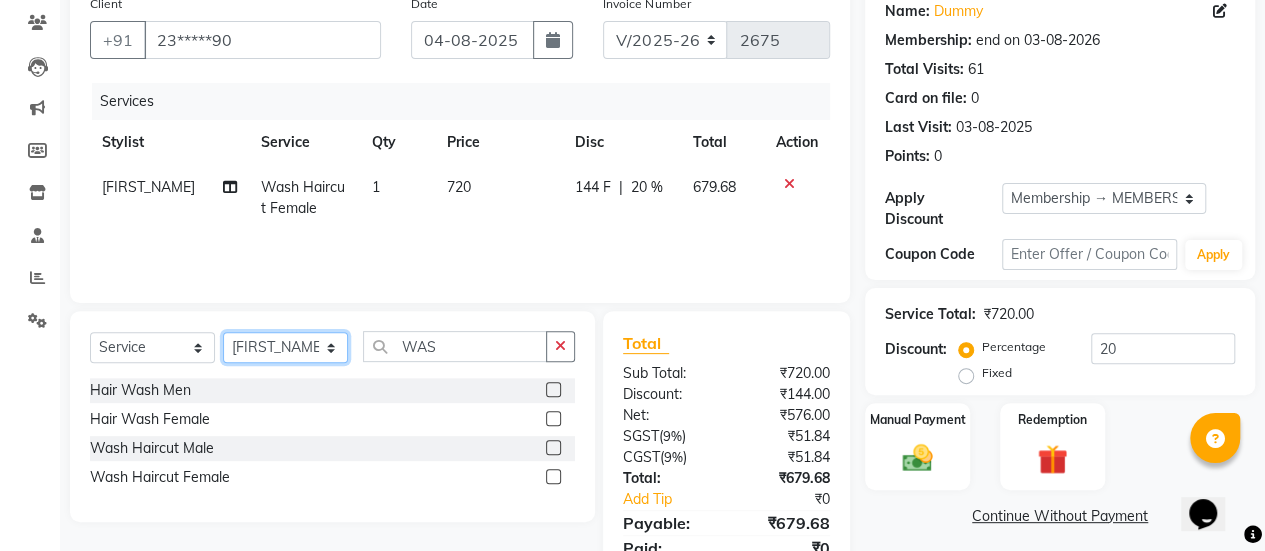 click on "Select Stylist AAKASH Chaitanya Divya KALANY Manager Mohini MUSARIK Parvez Shaikh PINKEY PRADEEP SHARMA Rushi pandit Salman Shakeel Shraddha Vaibhavi Vijay khade xyz" 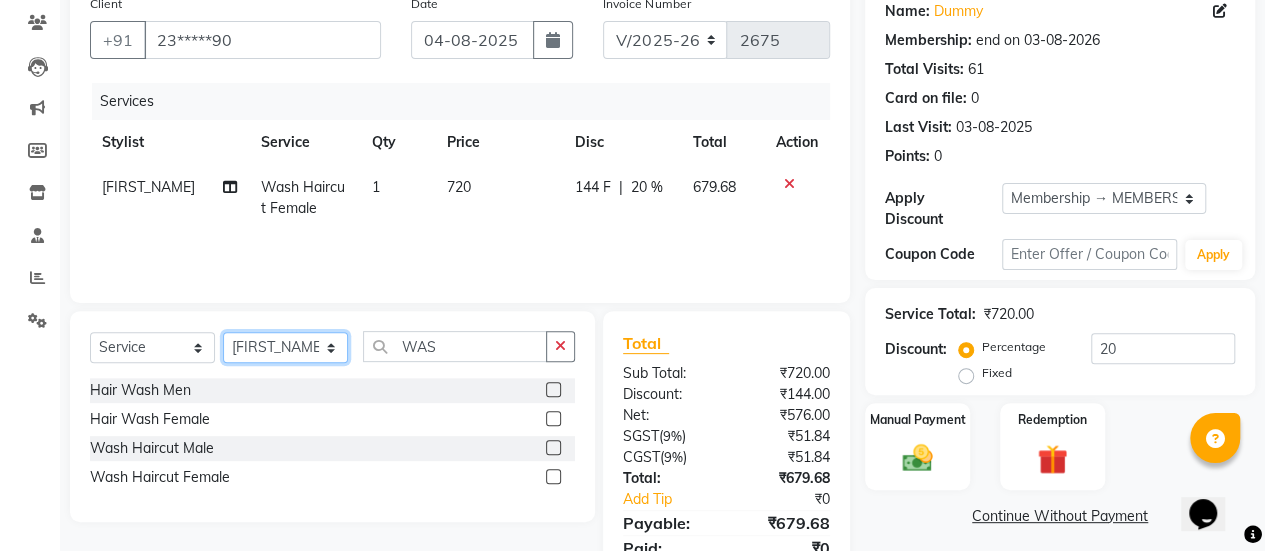 select on "38598" 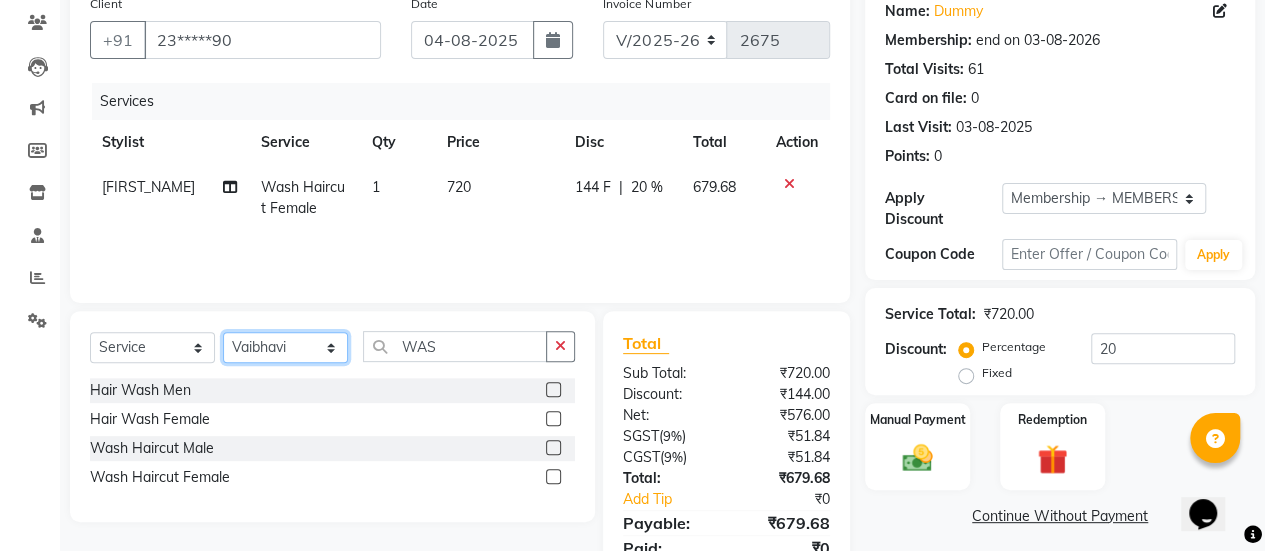 click on "Select Stylist AAKASH Chaitanya Divya KALANY Manager Mohini MUSARIK Parvez Shaikh PINKEY PRADEEP SHARMA Rushi pandit Salman Shakeel Shraddha Vaibhavi Vijay khade xyz" 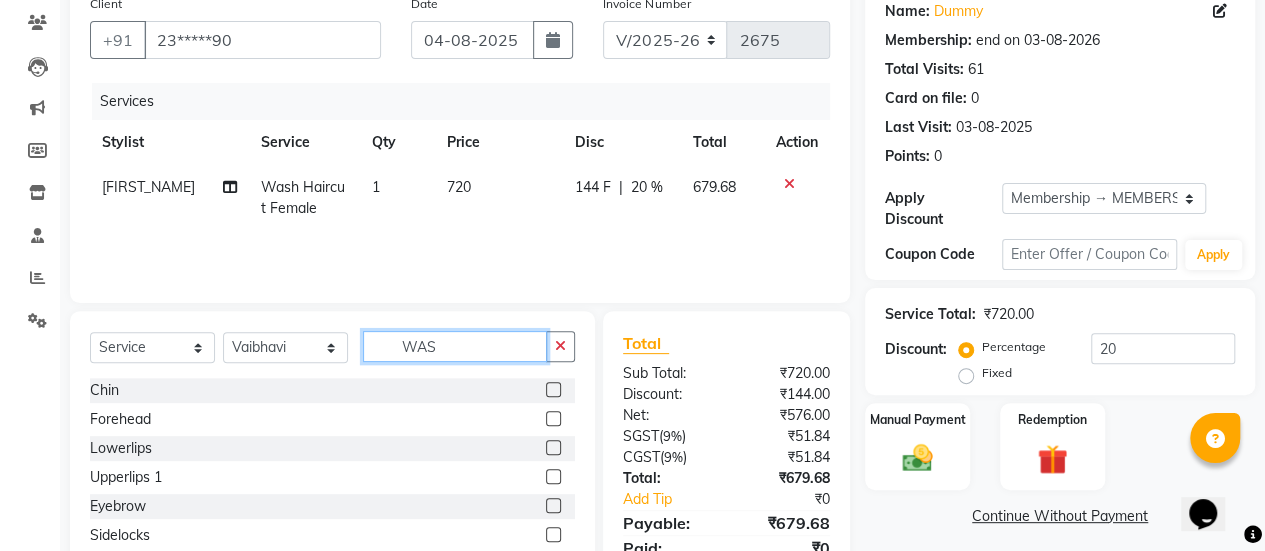 click on "WAS" 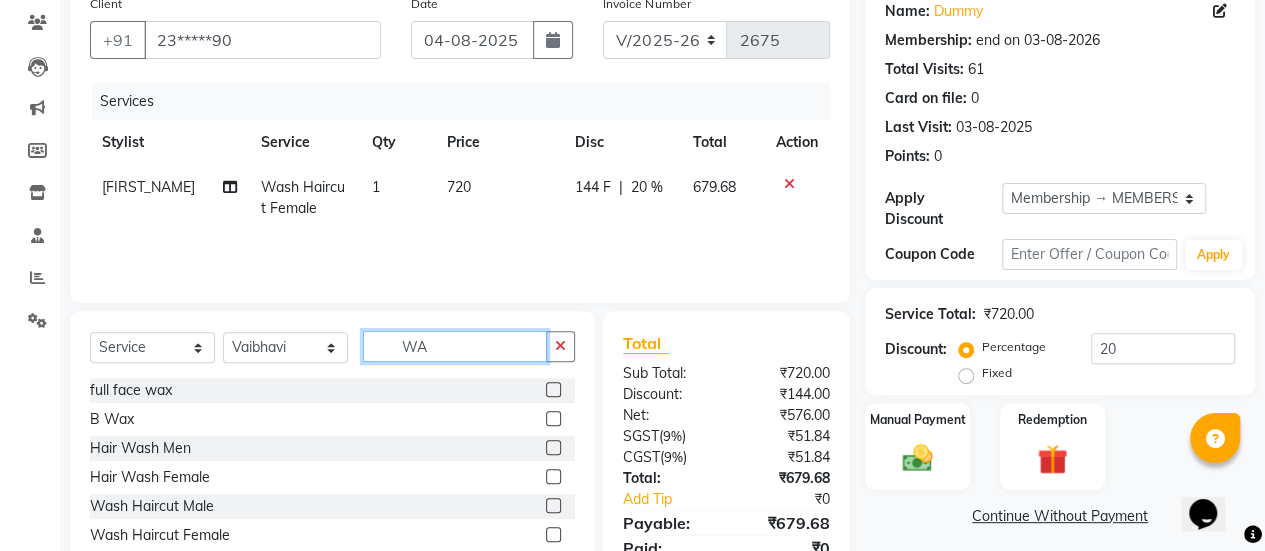 type on "W" 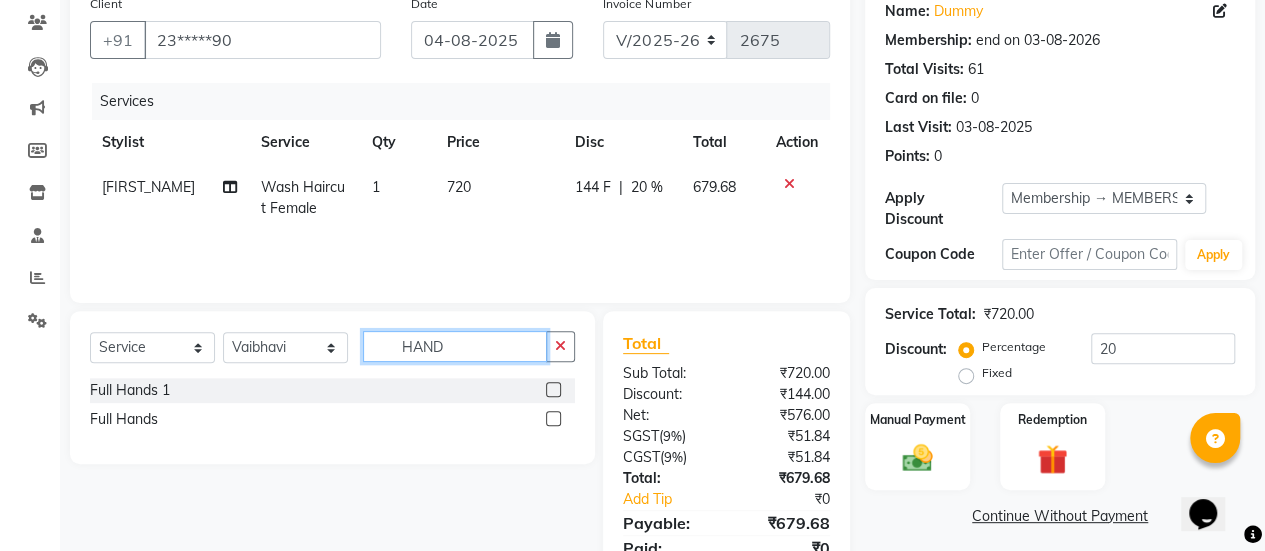 type on "HAND" 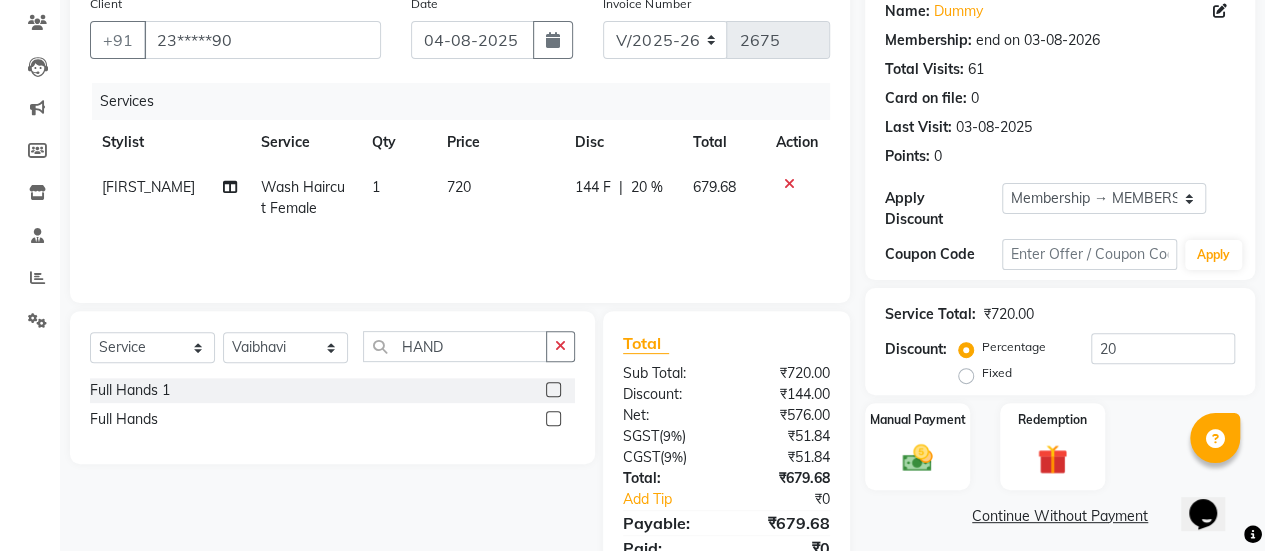 click 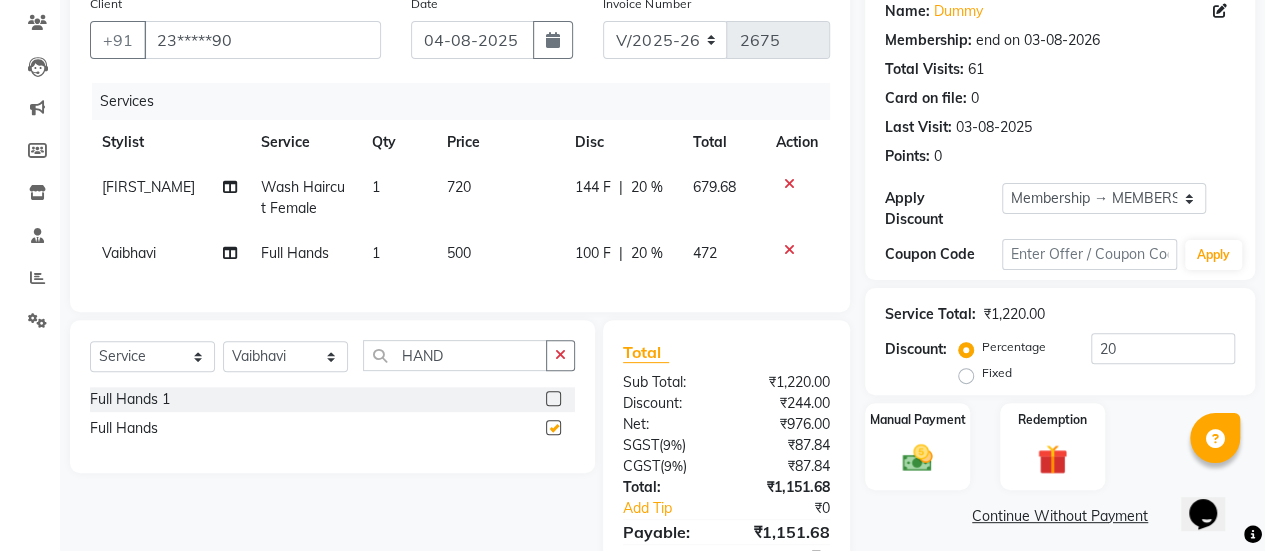 checkbox on "false" 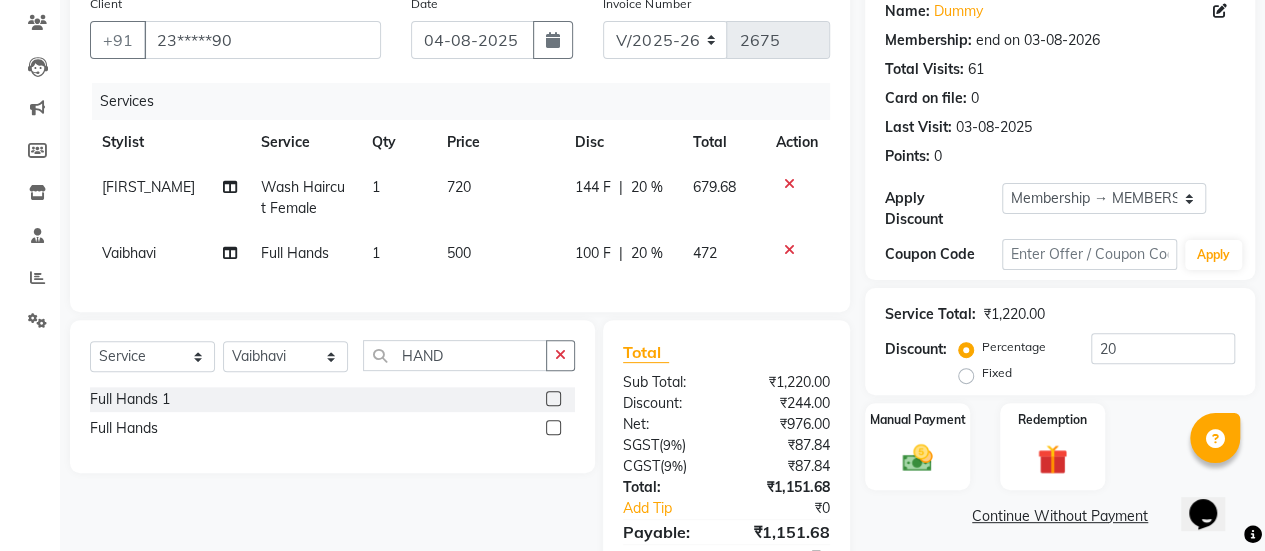 click on "500" 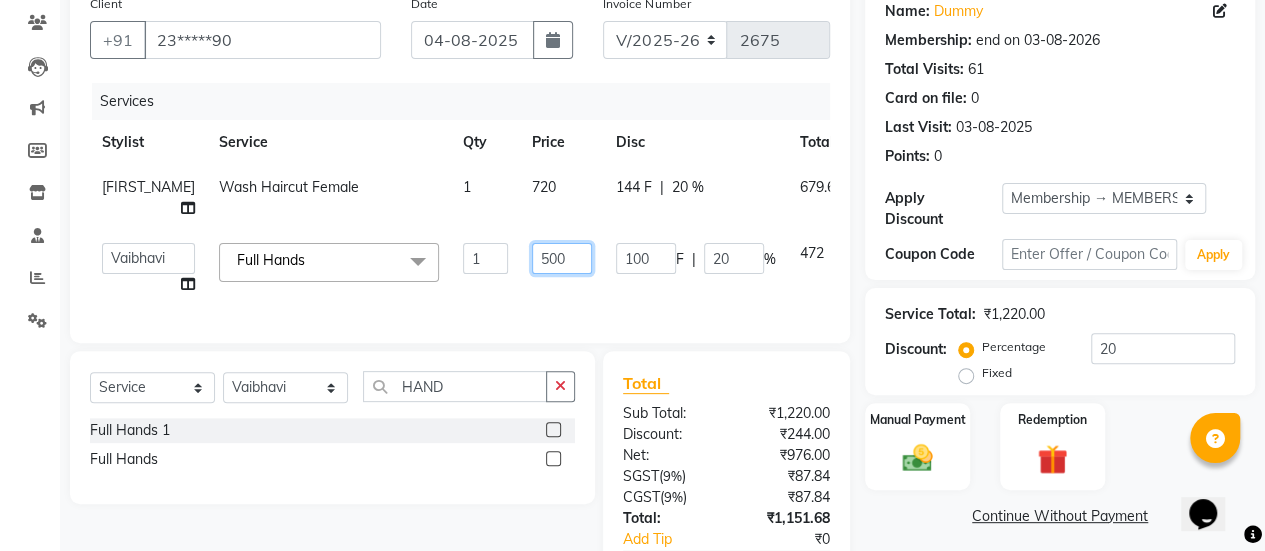 click on "500" 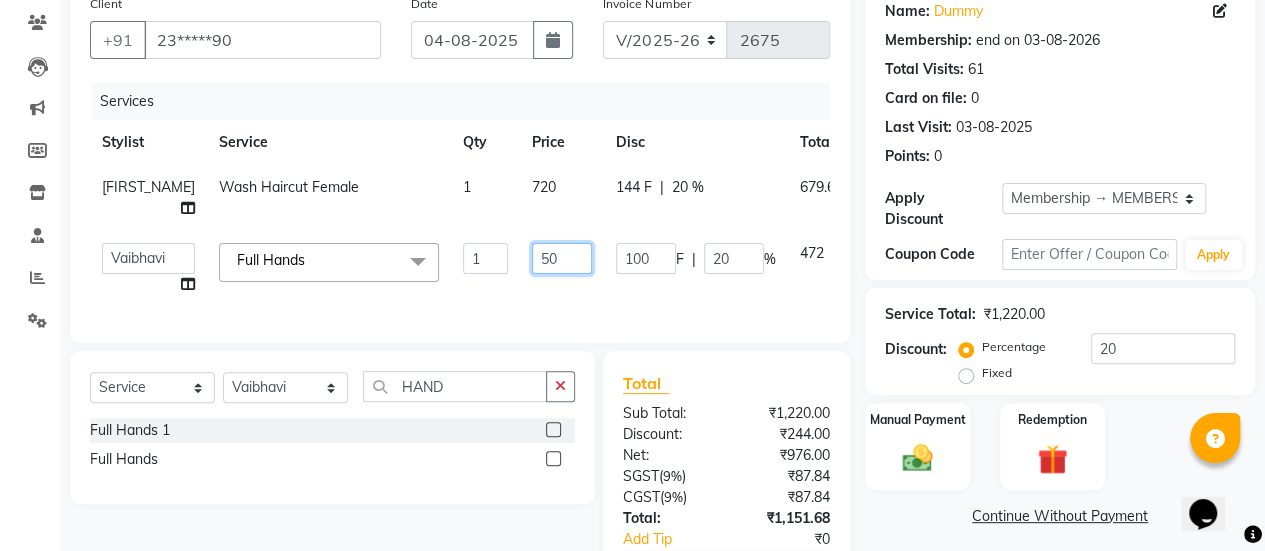 type on "5" 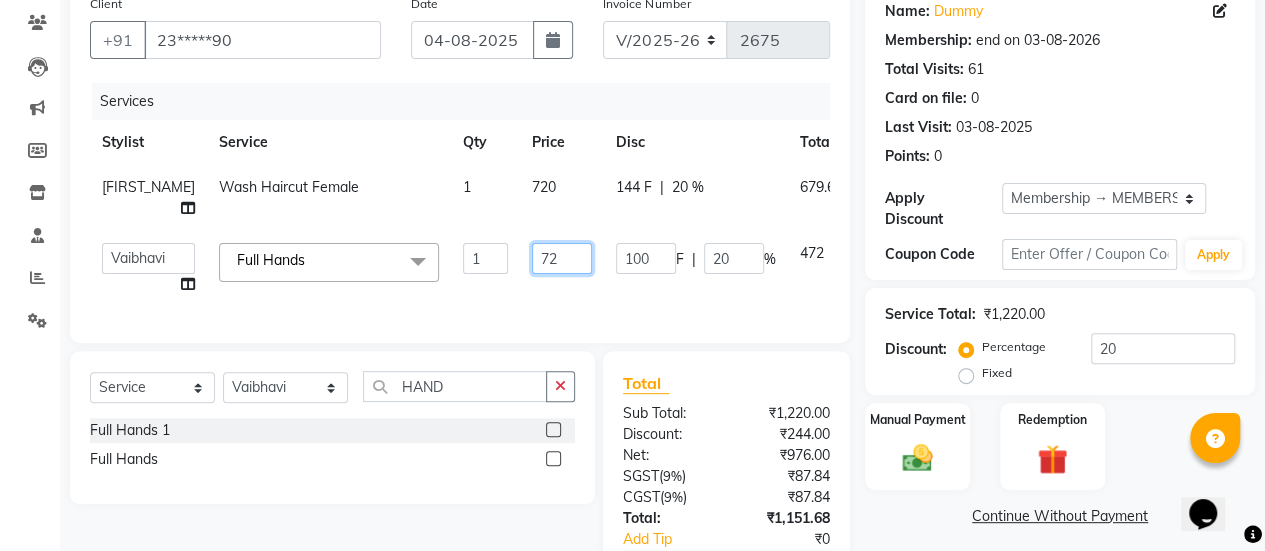 type on "720" 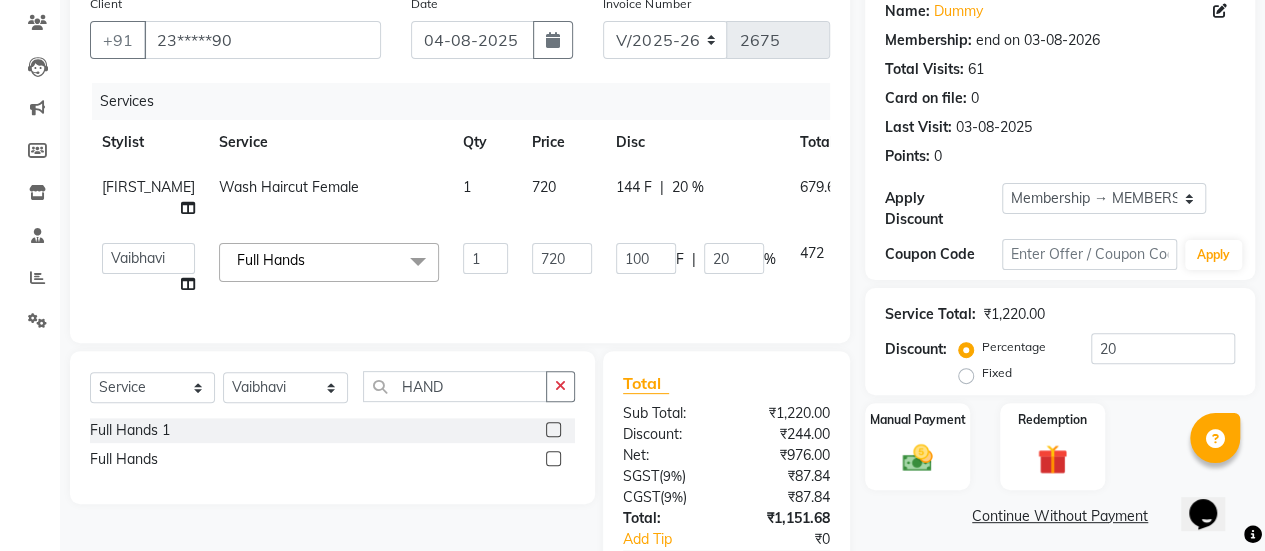 click on "Services Stylist Service Qty Price Disc Total Action [FIRST_NAME] Wash Haircut Female 1 720 144 F | 20 % 679.68  [FIRST]   [FIRST]   [FIRST]   [FIRST]   Manager   [FIRST]   [LAST]   [FIRST]   [FIRST]   [FIRST]   [FIRST]   [FIRST]   [FIRST]   [FIRST]   [FIRST]   [FIRST]  Full Hands  x Chin Forehead Lowerlips Upperlips 1 Eyebrow Sidelocks Full Face BRILLARE DANDRUFF  SPA billare oil massage  Inova root touchup full face wax D tan face and neck Hair scrub  Hair cut and beard  NAILS GEL GEL OVERLAY + ART FRENCH TIP FEET POLISH + FRENCH TIP NAILS EXTENSTION Body Pollishing SPA MENI NAIIS REMOVEL MEKUP  NANOPLASTIYA MOROCCAN MASK Upperlips B Wax Beard Trimming Beard colour Hair Wash Men Hair Wash Female Hair-set Shaving Boy Hair Cut Dry Haircut Male Girl Hair Cut Wash Haircut Male Dry Haircut Female Female Hair Cut & BD Wash Haircut Female Ubderarms Full Hands 1 Half Legs 1 Full Legs Full Body(Without Bikini) Ubderarms 1 Full Hands Half Legs Full Legs 1 Bwax Full Body(Without Bikini) 2 Blow Dry" 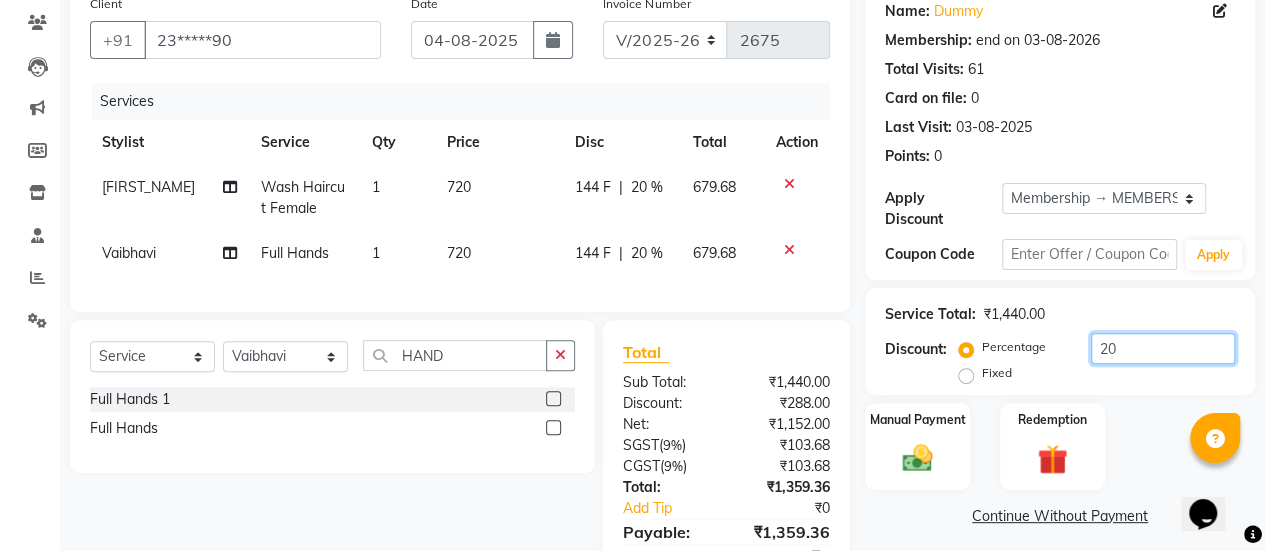 click on "20" 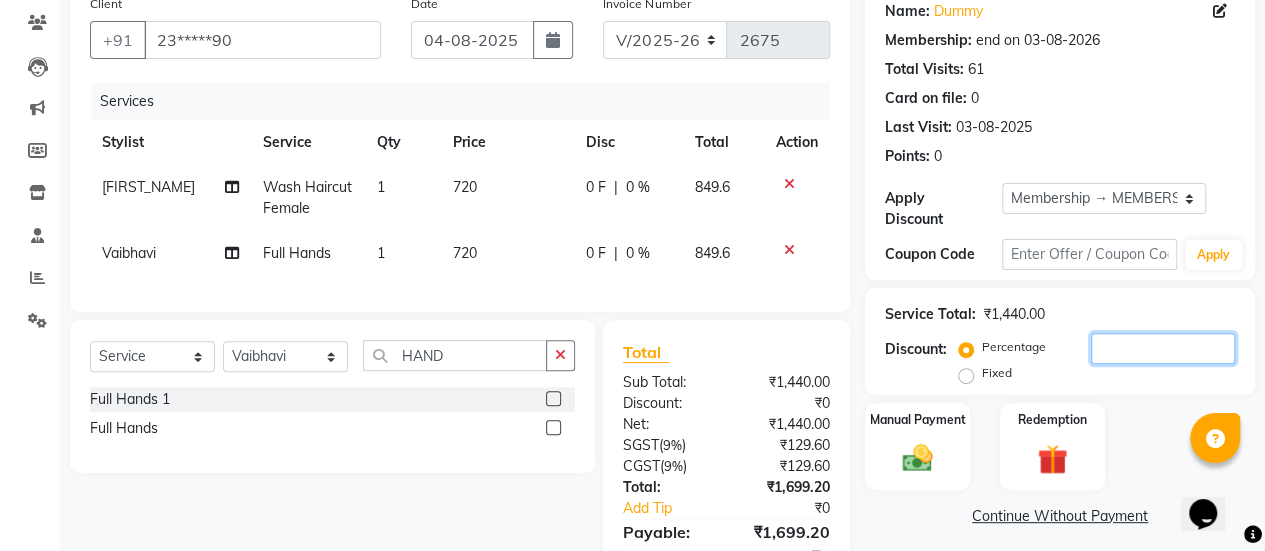 type 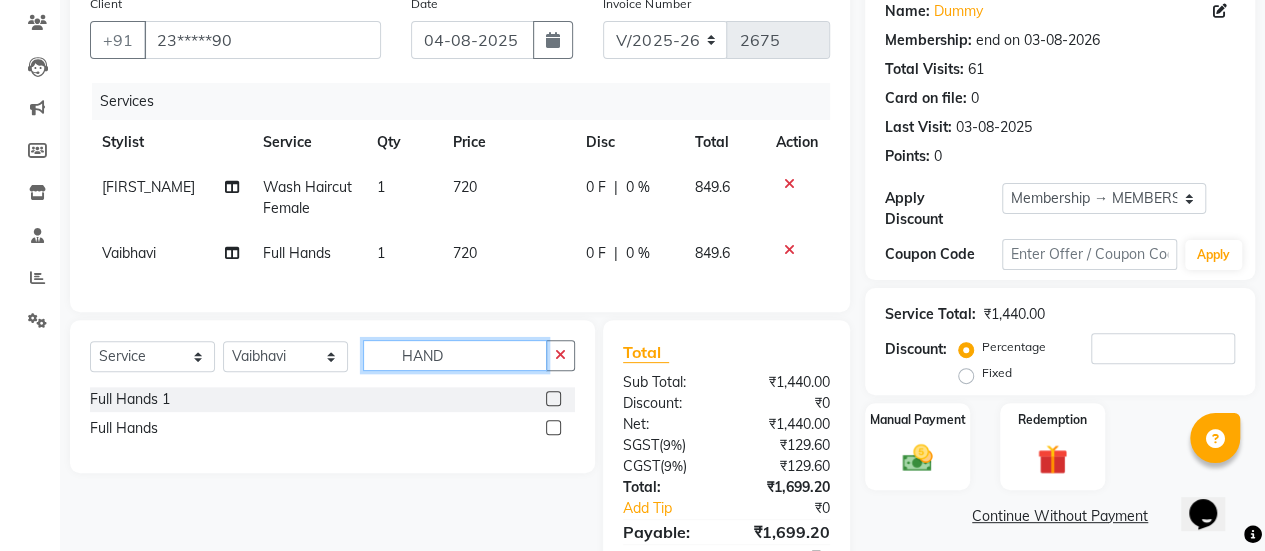 click on "HAND" 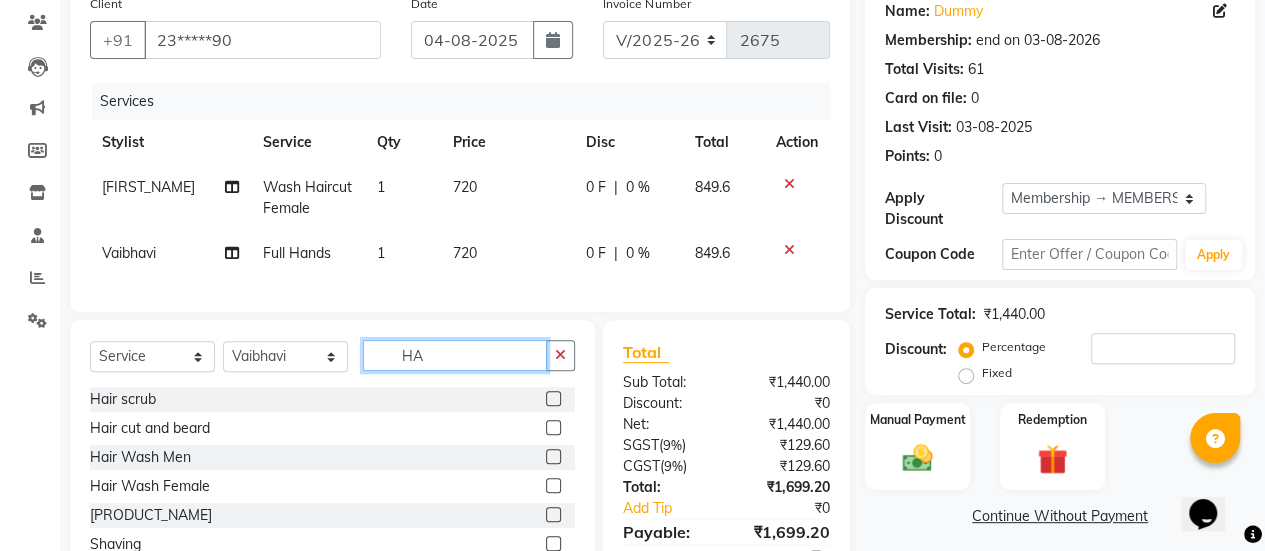 type on "H" 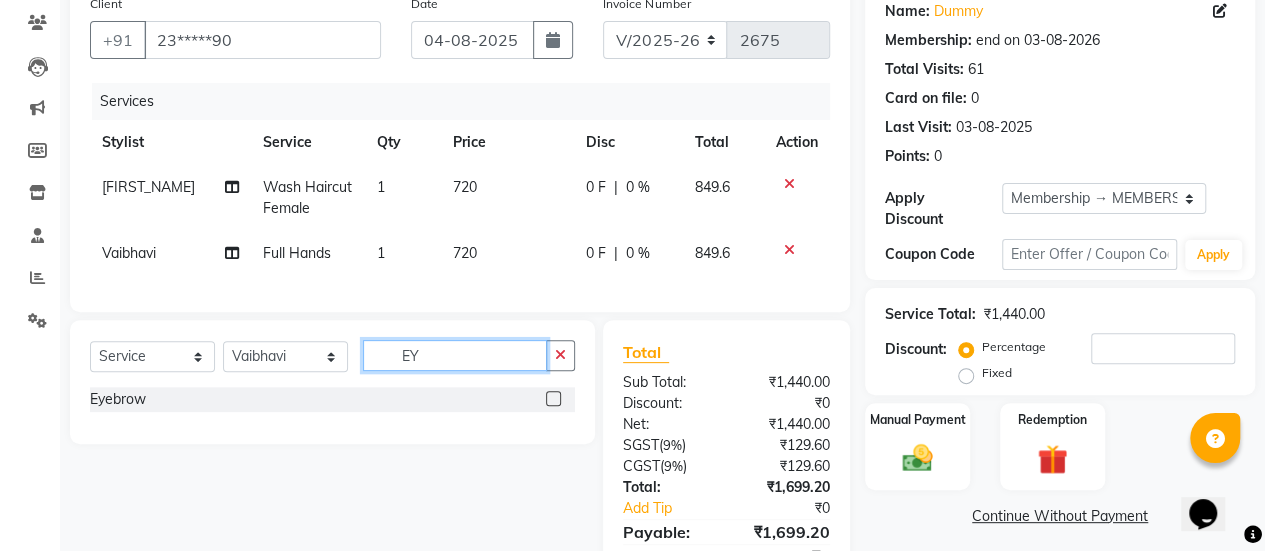 type on "EY" 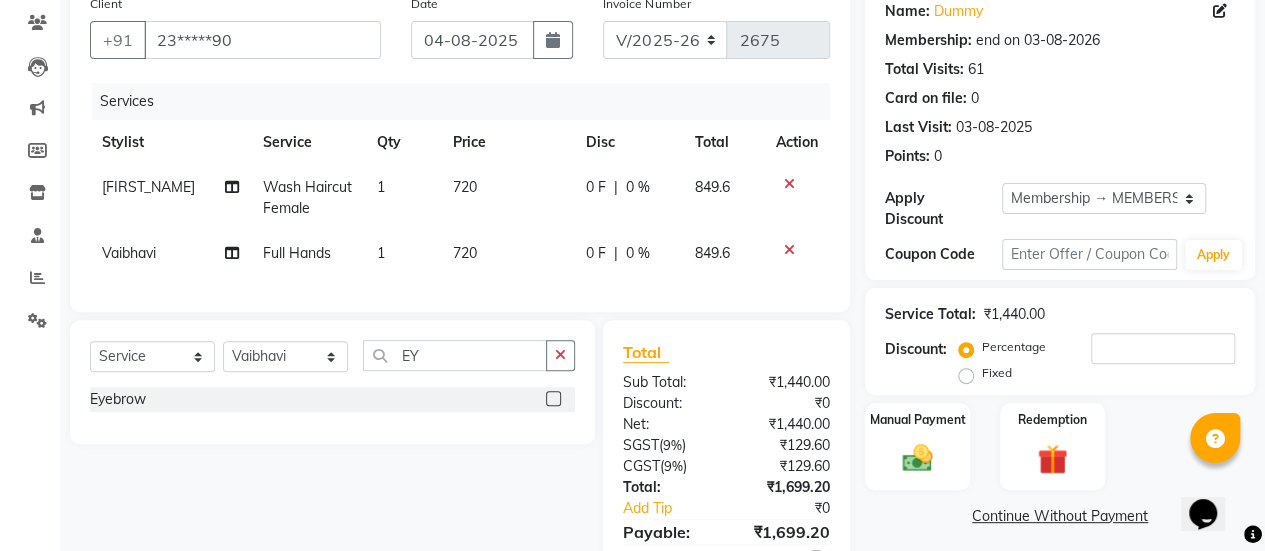 click 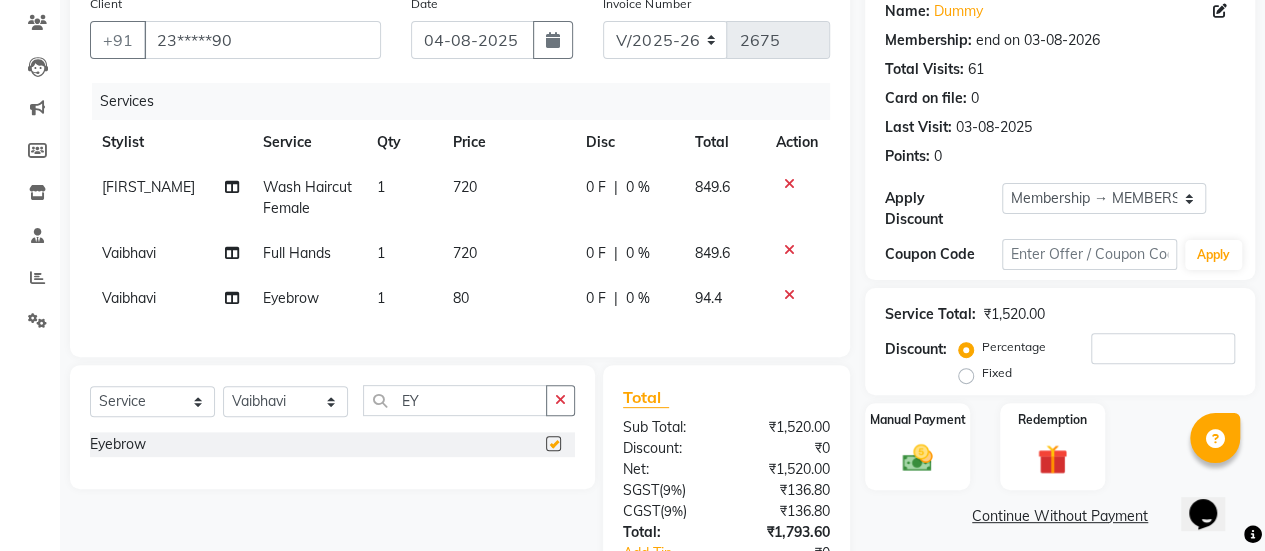 checkbox on "false" 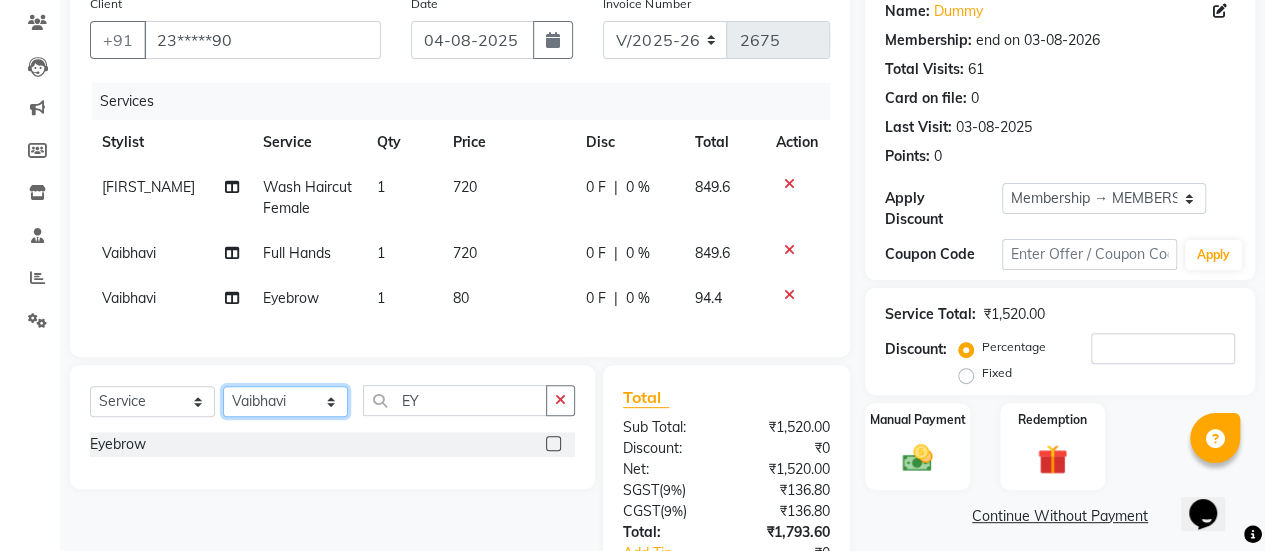 click on "Select Stylist AAKASH Chaitanya Divya KALANY Manager Mohini MUSARIK Parvez Shaikh PINKEY PRADEEP SHARMA Rushi pandit Salman Shakeel Shraddha Vaibhavi Vijay khade xyz" 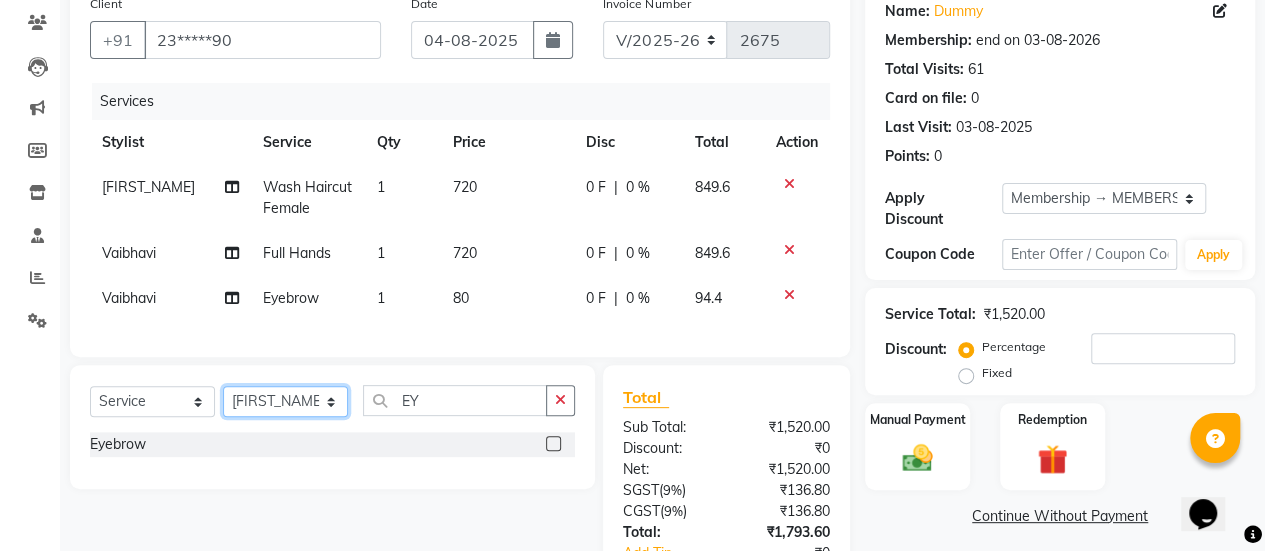 click on "Select Stylist AAKASH Chaitanya Divya KALANY Manager Mohini MUSARIK Parvez Shaikh PINKEY PRADEEP SHARMA Rushi pandit Salman Shakeel Shraddha Vaibhavi Vijay khade xyz" 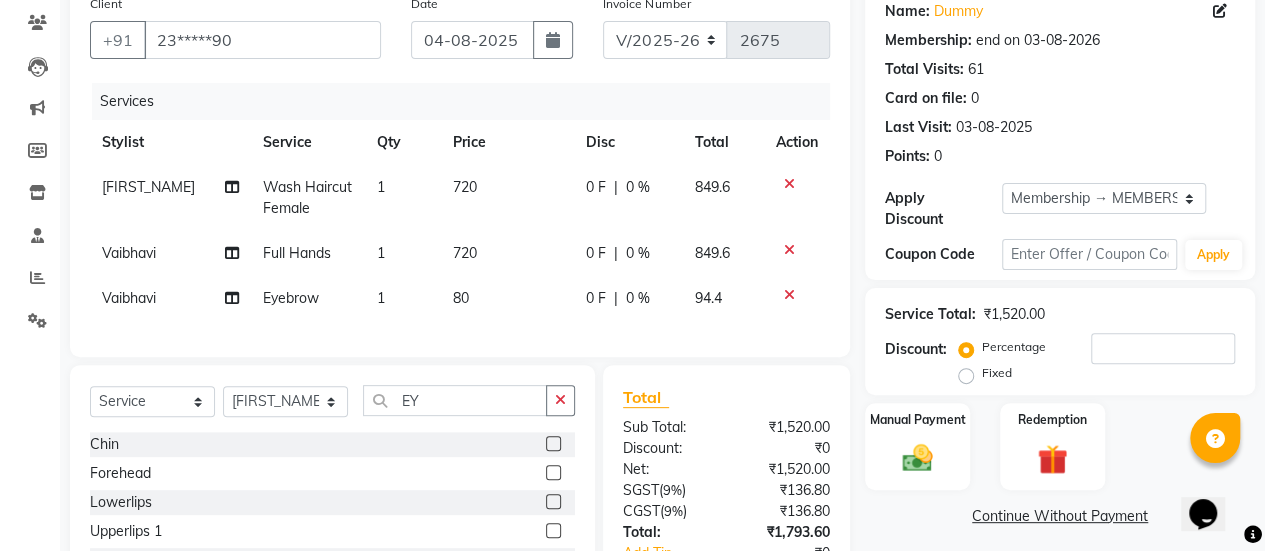 click on "720" 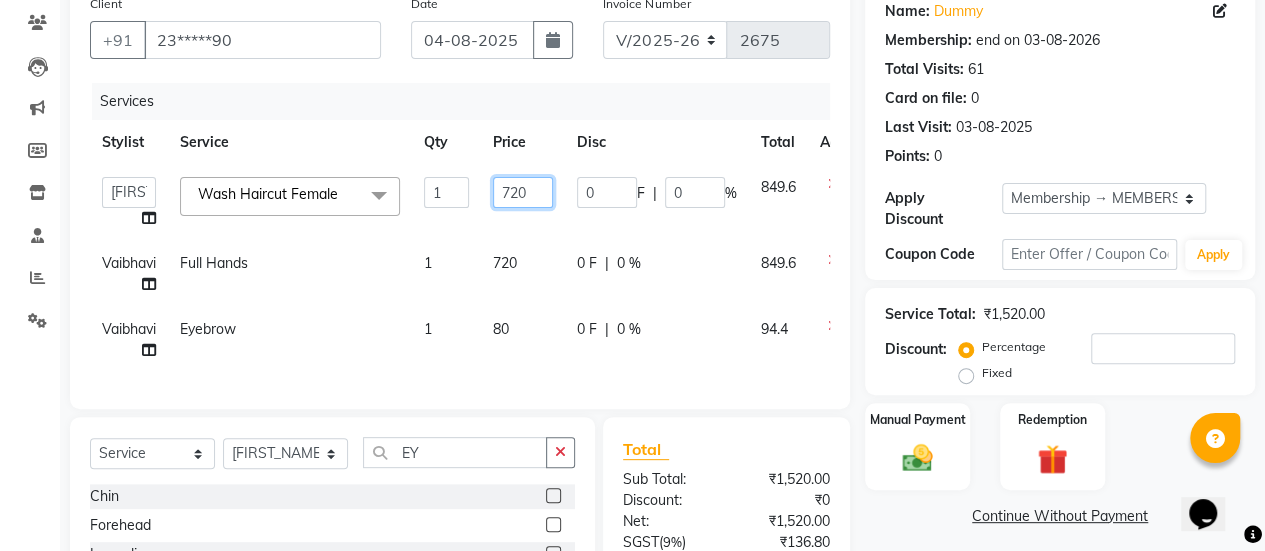 click on "720" 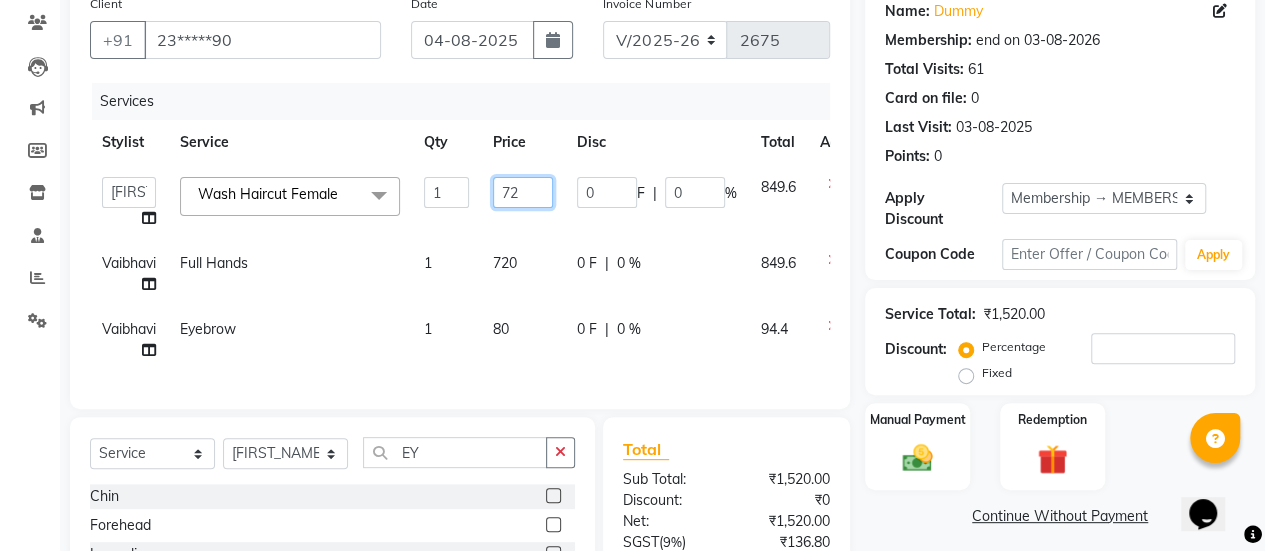 type on "7" 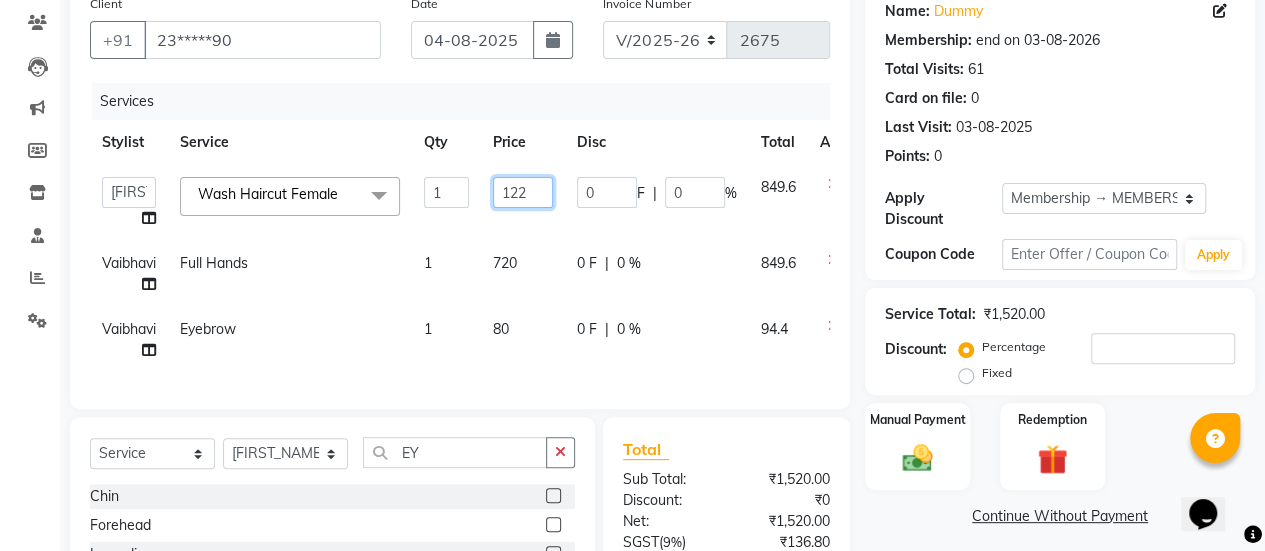 type on "1220" 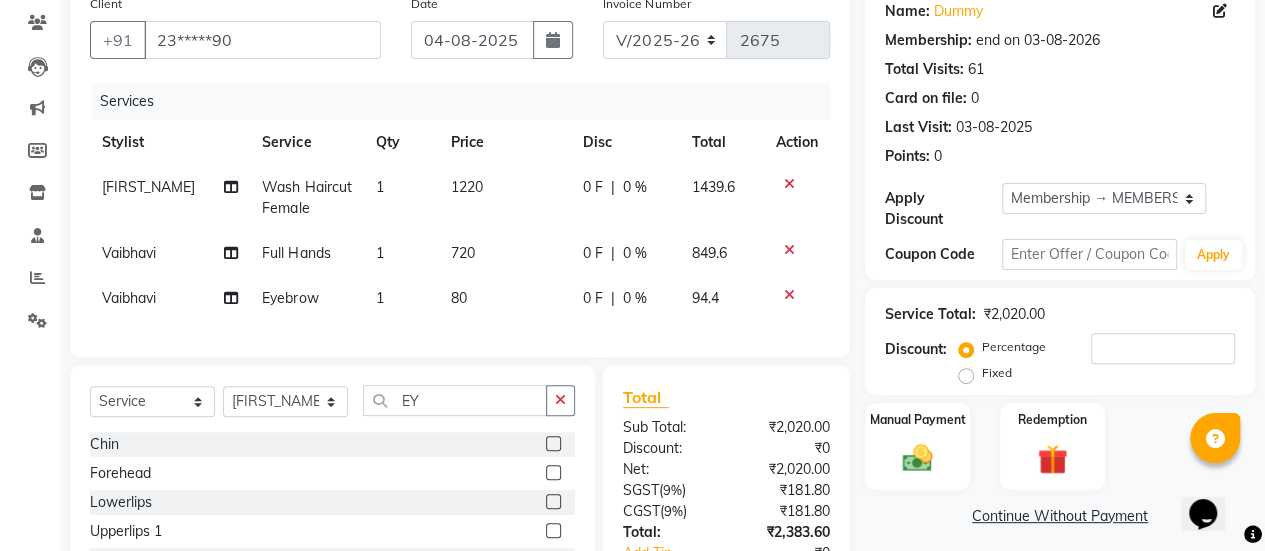 click on "720" 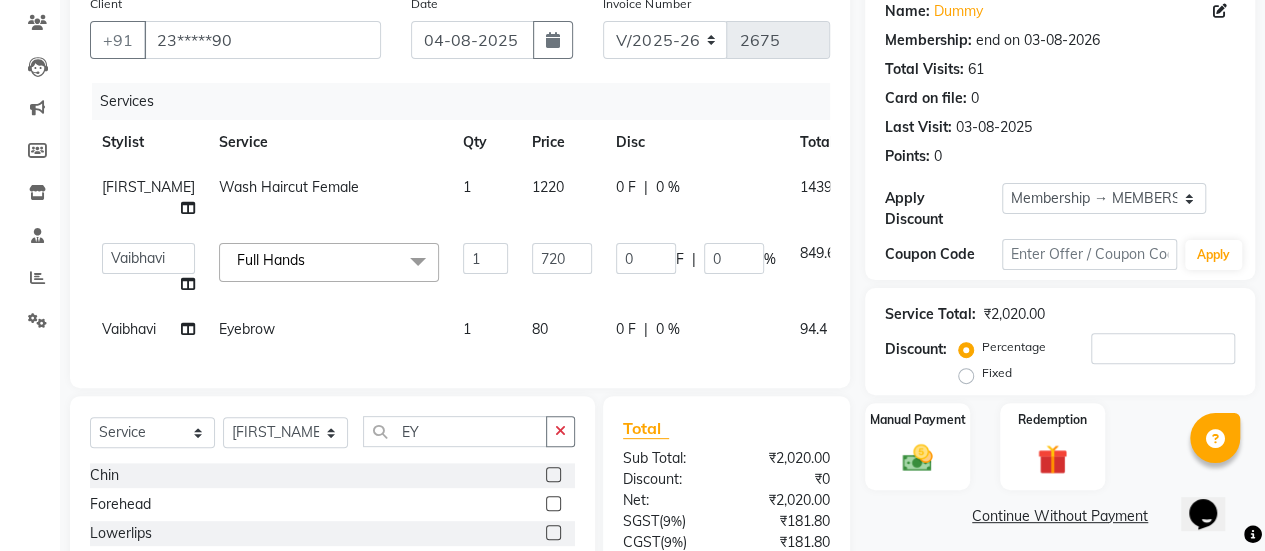 click on "80" 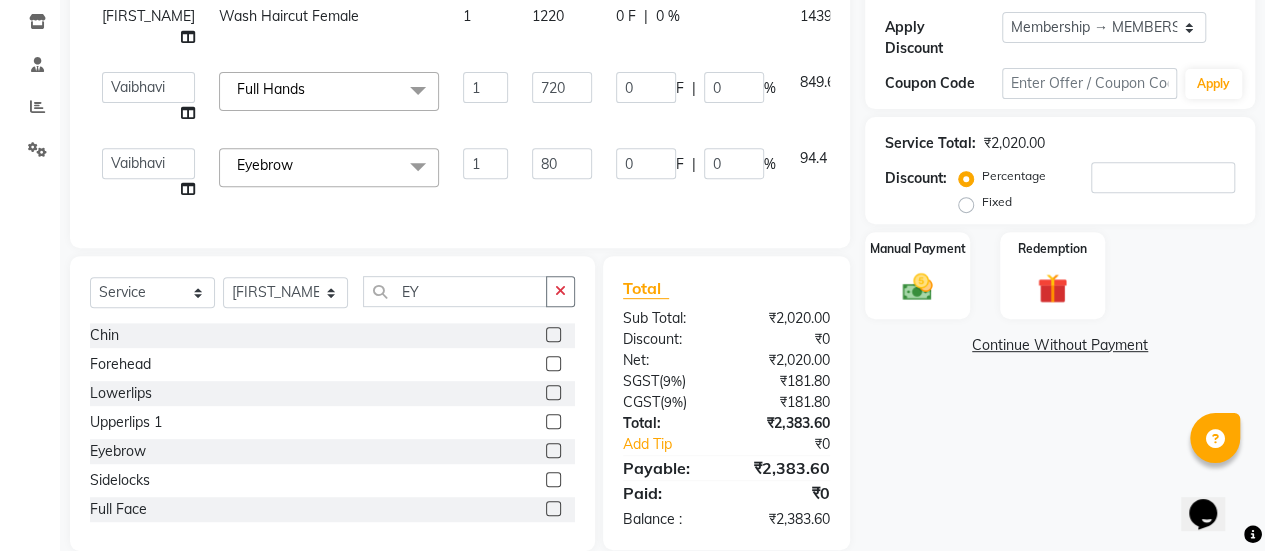 scroll, scrollTop: 380, scrollLeft: 0, axis: vertical 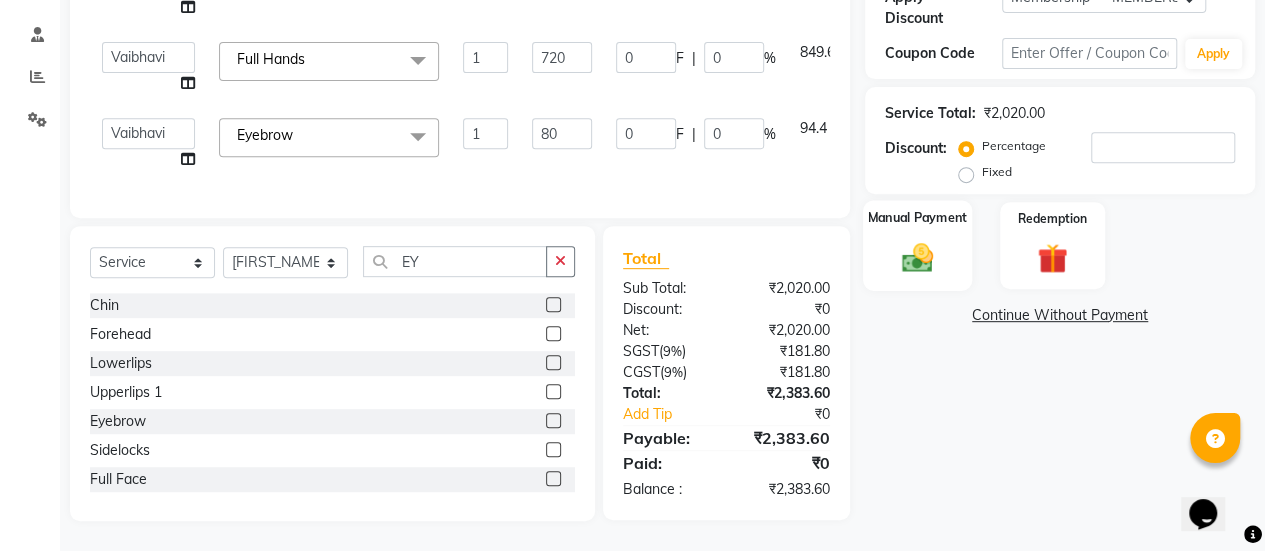 click on "Manual Payment" 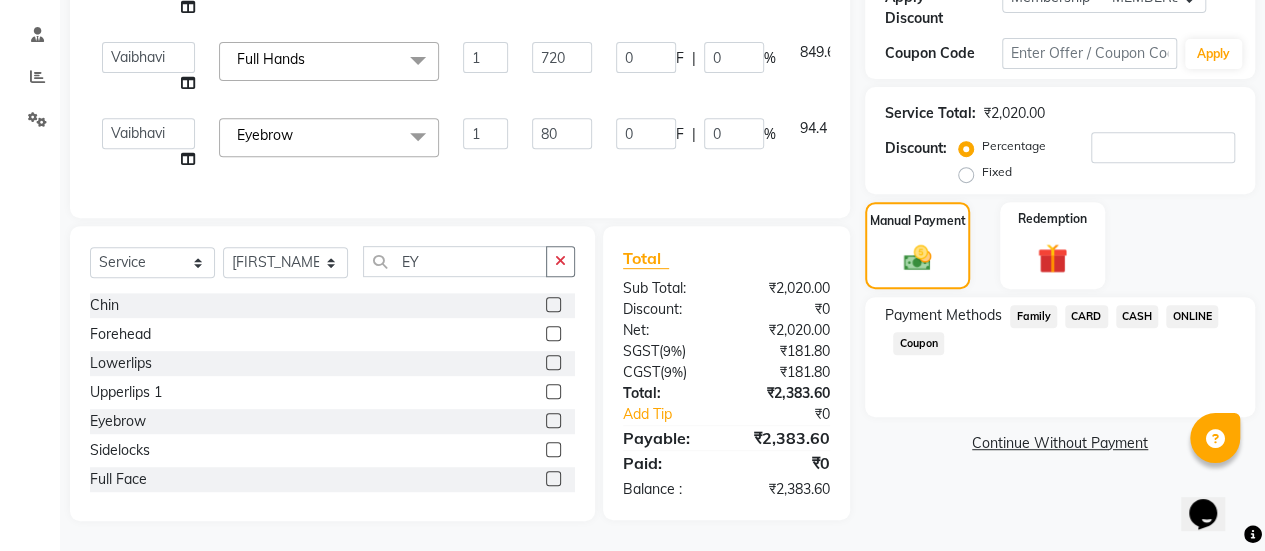 click on "ONLINE" 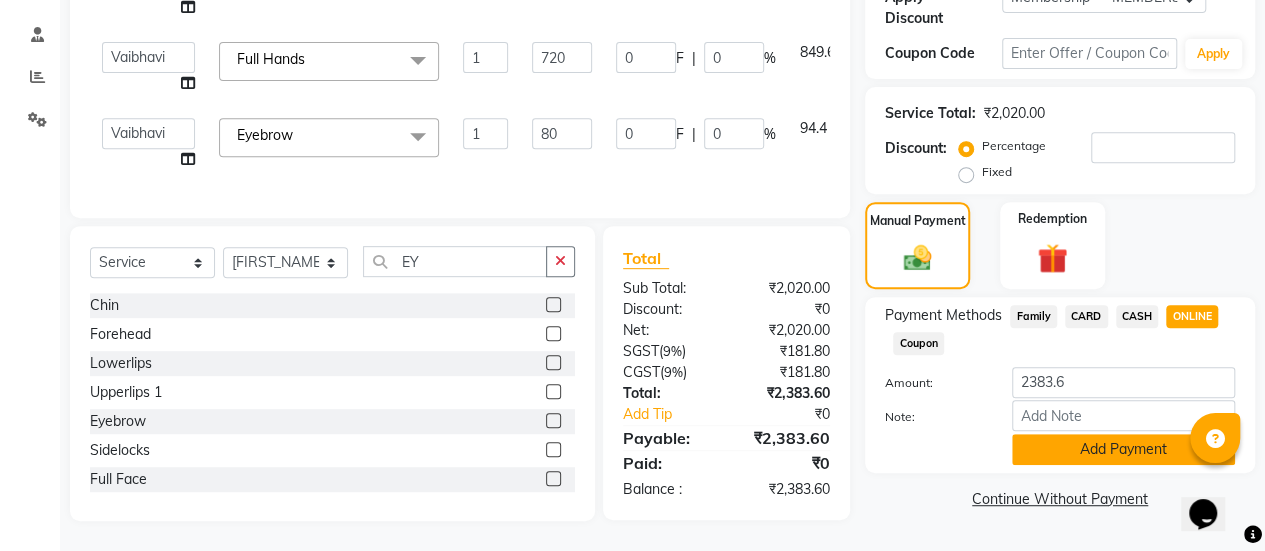 click on "Add Payment" 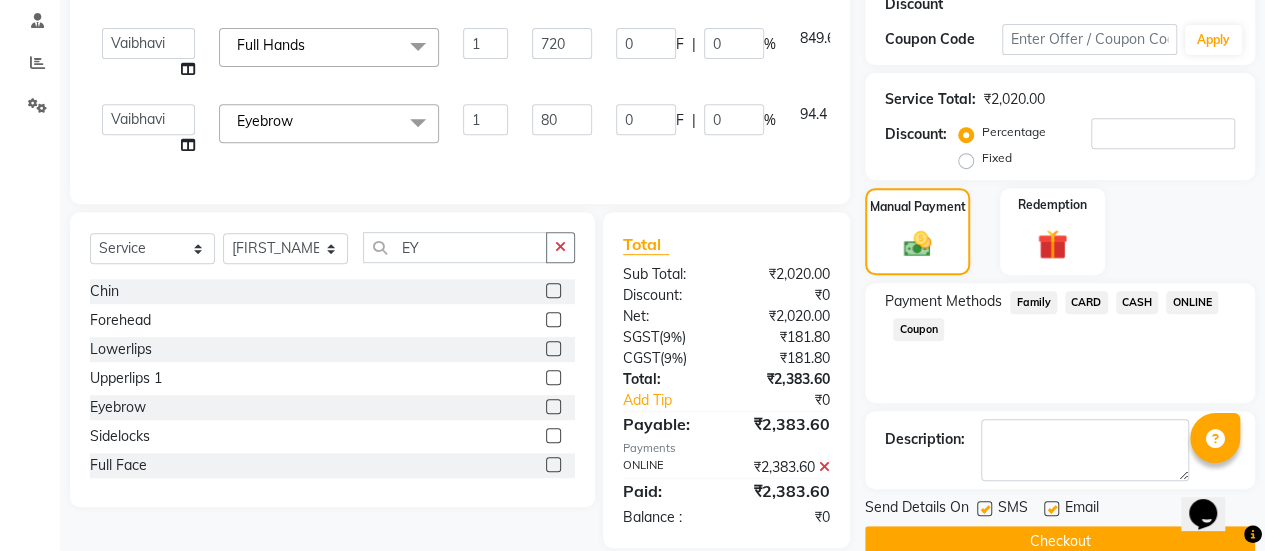 scroll, scrollTop: 420, scrollLeft: 0, axis: vertical 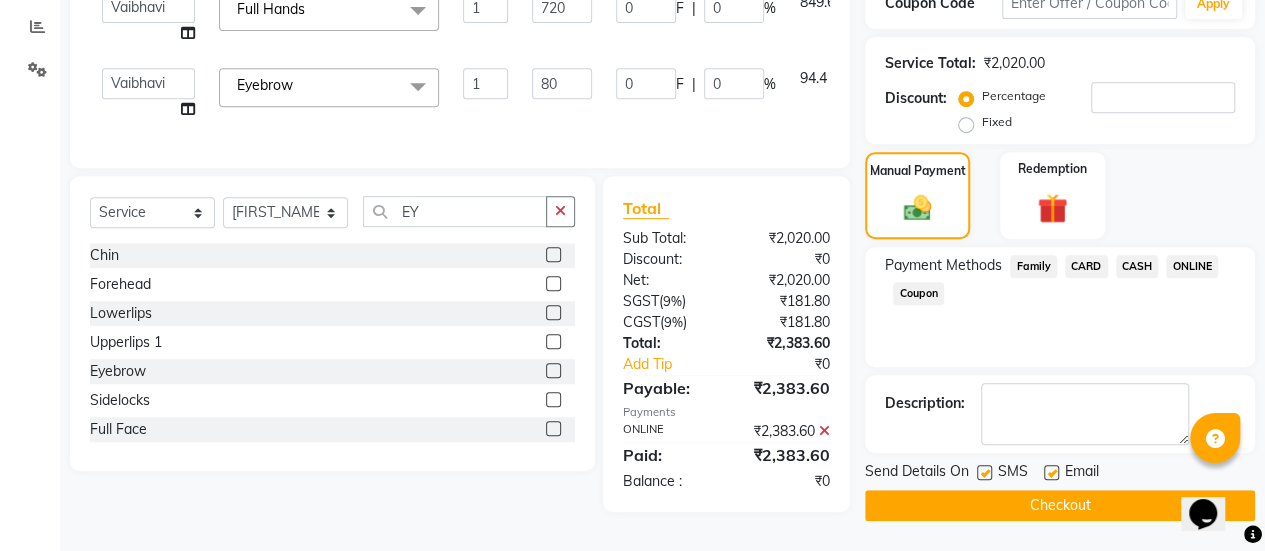 click 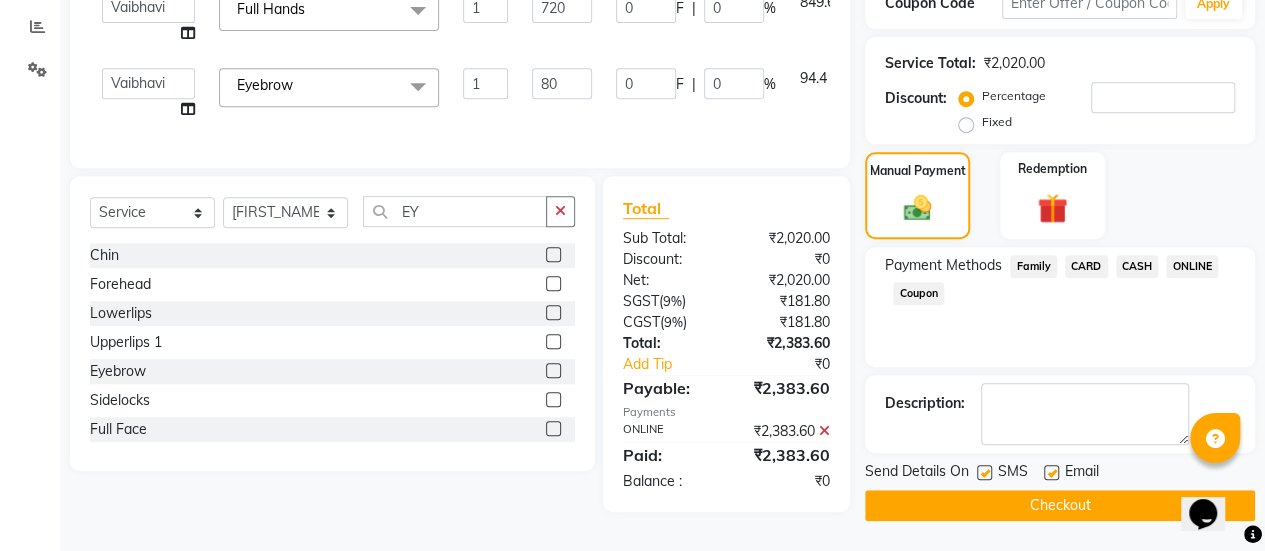 click at bounding box center (1050, 473) 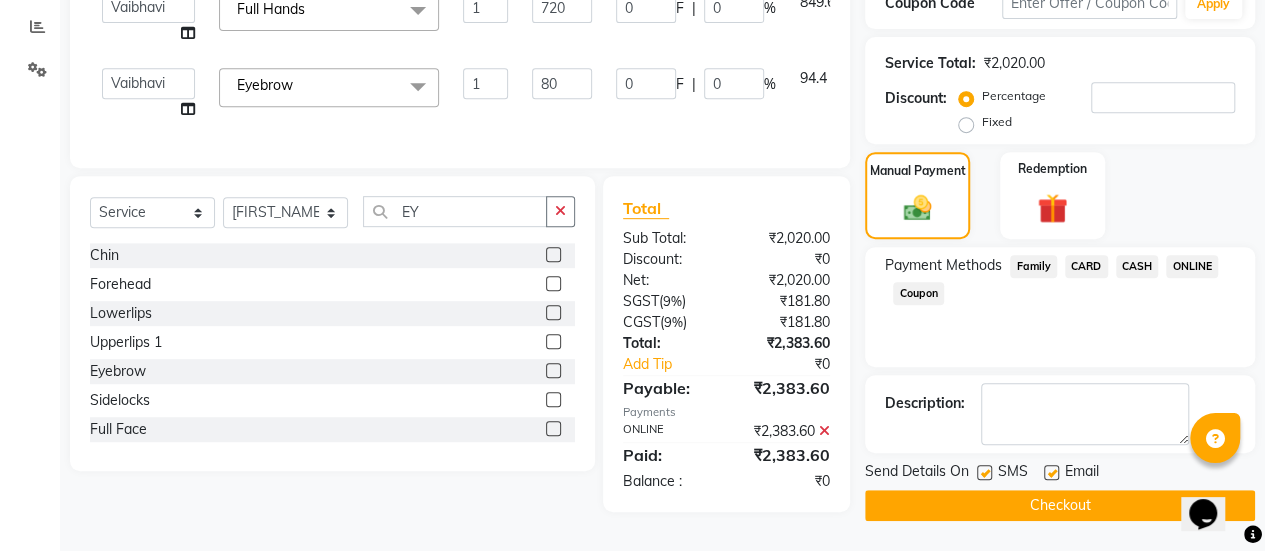 checkbox on "false" 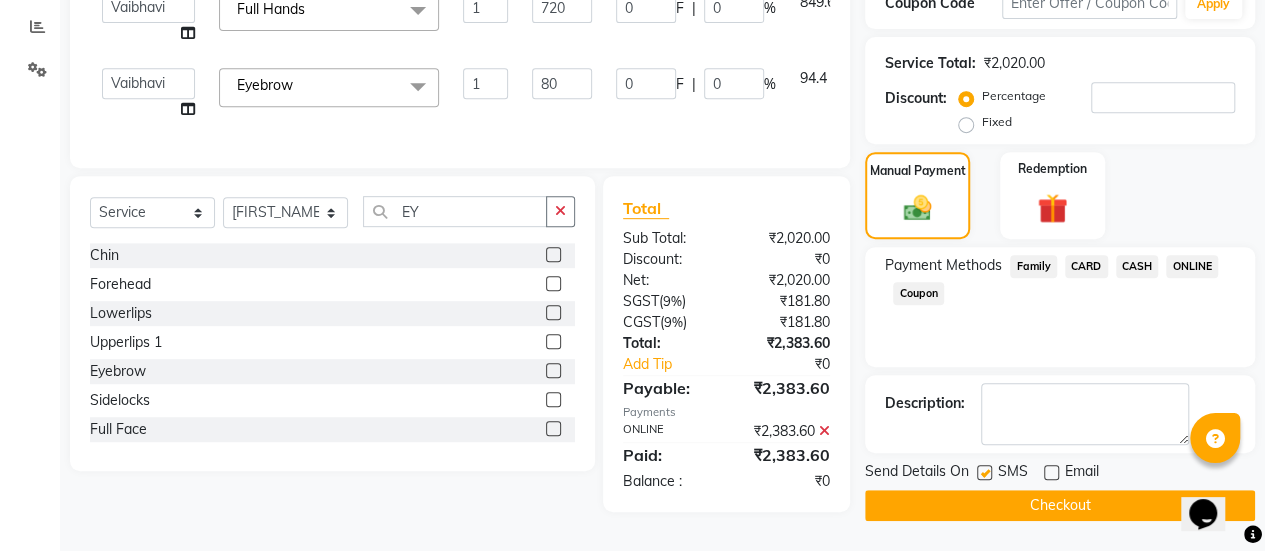click on "Checkout" 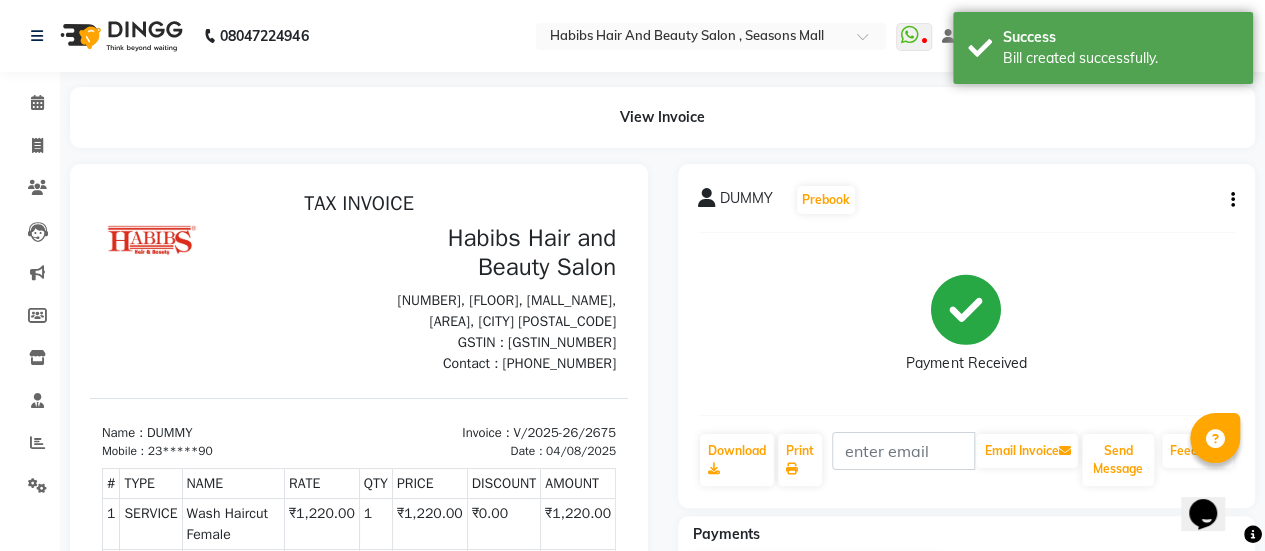 scroll, scrollTop: 0, scrollLeft: 0, axis: both 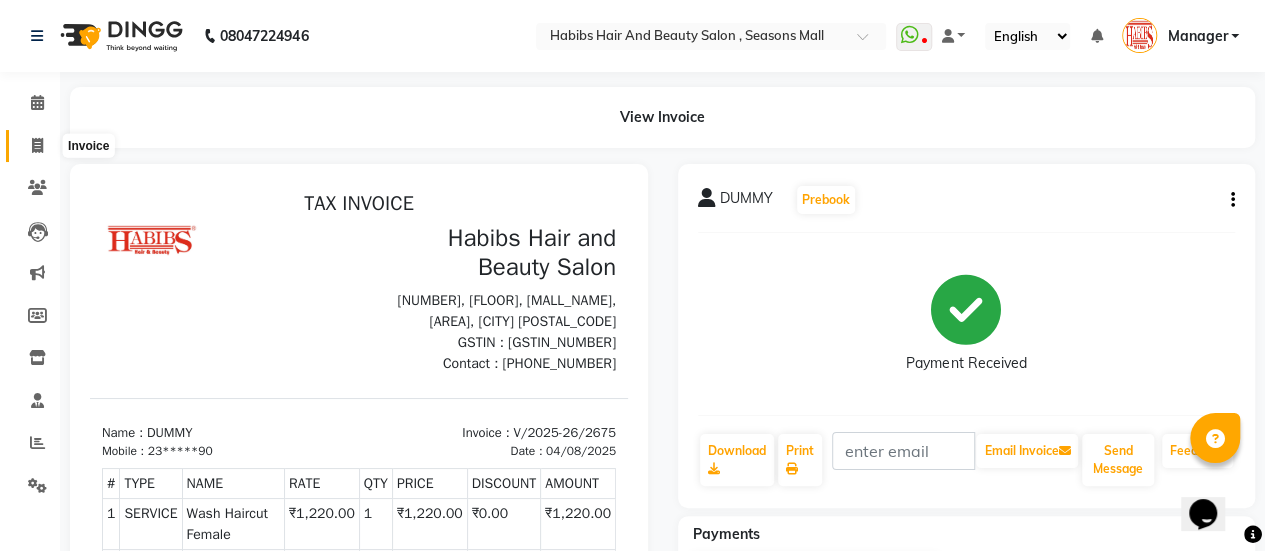 click 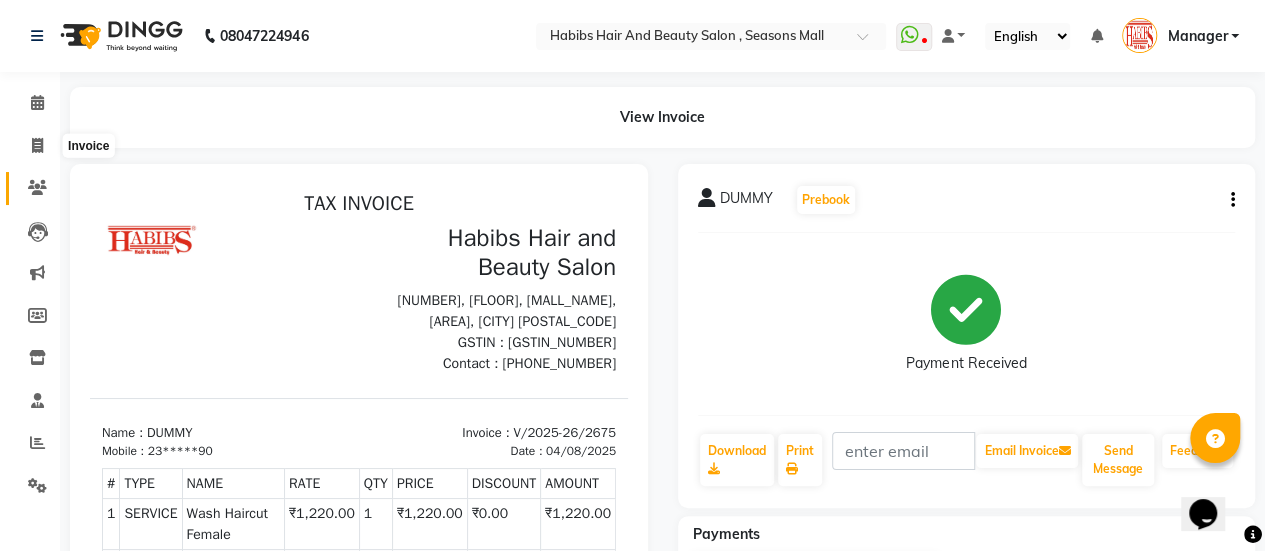 scroll, scrollTop: 49, scrollLeft: 0, axis: vertical 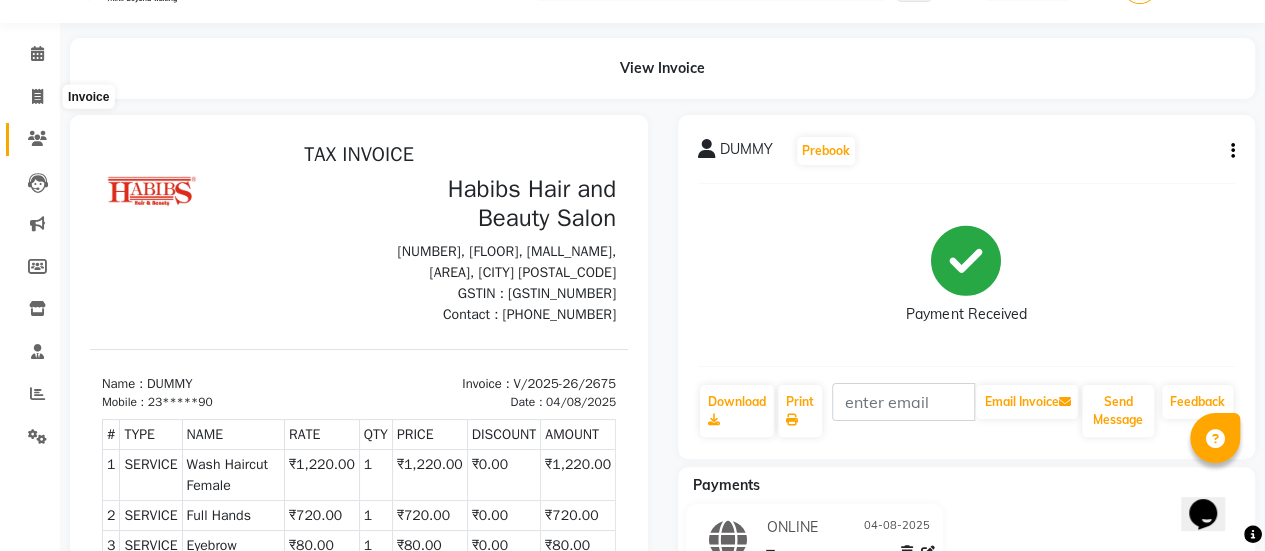 select on "5651" 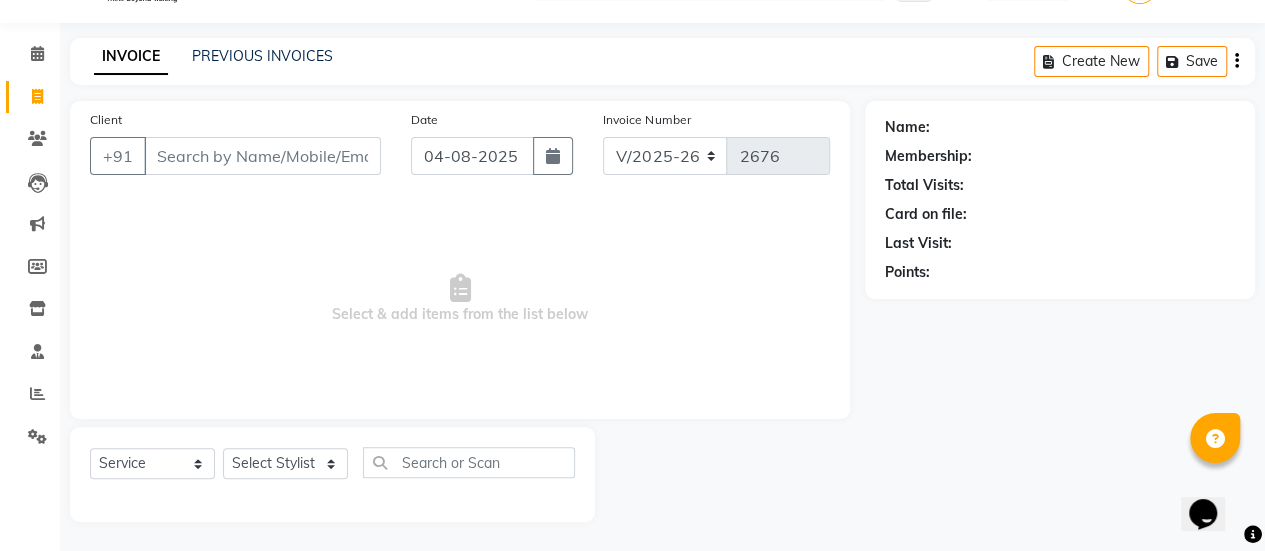 click on "Client" at bounding box center [262, 156] 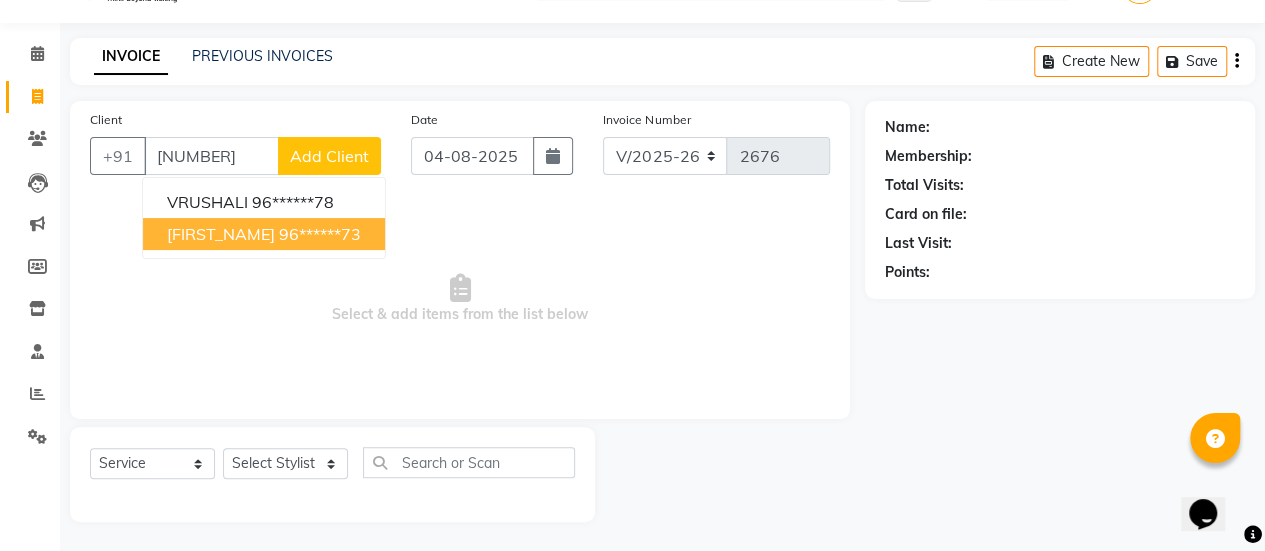 click on "96******73" at bounding box center (320, 234) 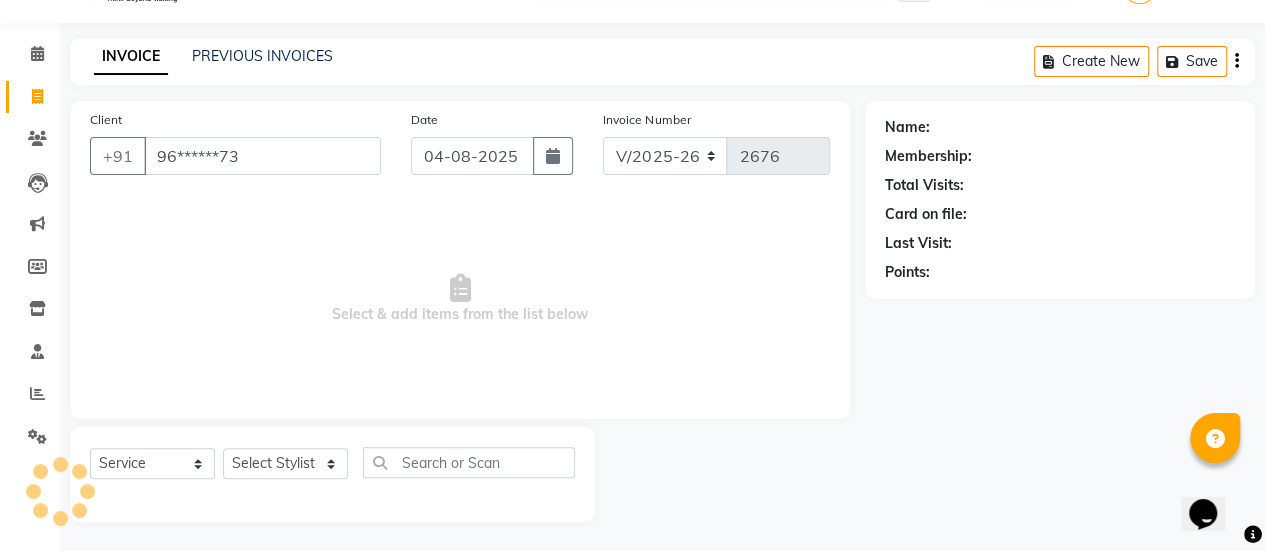 type on "96******73" 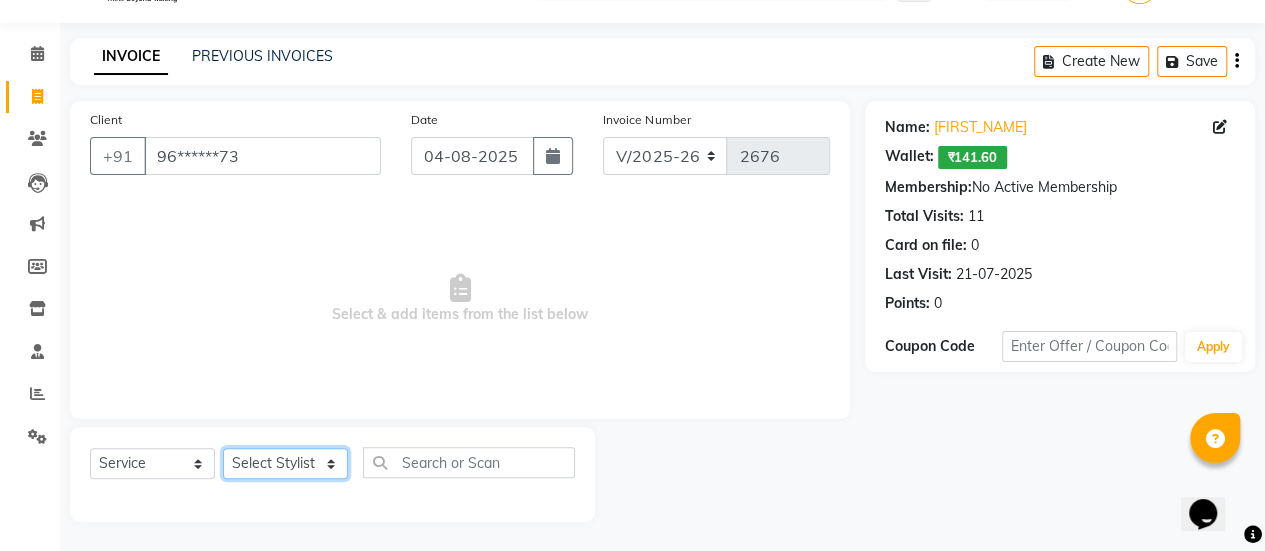 click on "Select Stylist AAKASH Chaitanya Divya KALANY Manager Mohini MUSARIK Parvez Shaikh PINKEY PRADEEP SHARMA Rushi pandit Salman Shakeel Shraddha Vaibhavi Vijay khade xyz" 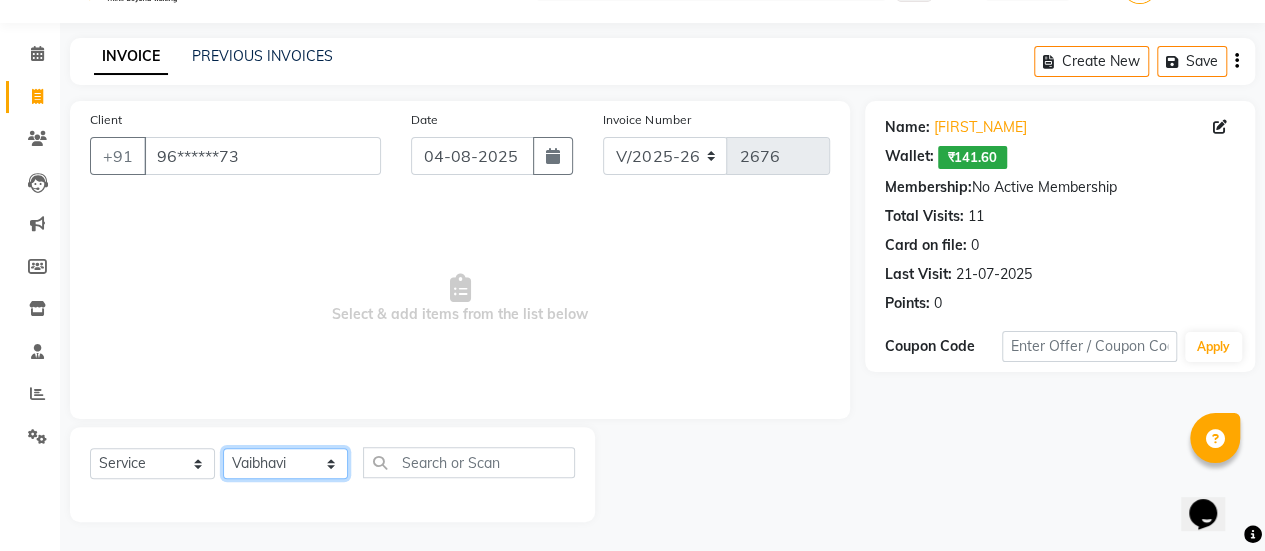 click on "Select Stylist AAKASH Chaitanya Divya KALANY Manager Mohini MUSARIK Parvez Shaikh PINKEY PRADEEP SHARMA Rushi pandit Salman Shakeel Shraddha Vaibhavi Vijay khade xyz" 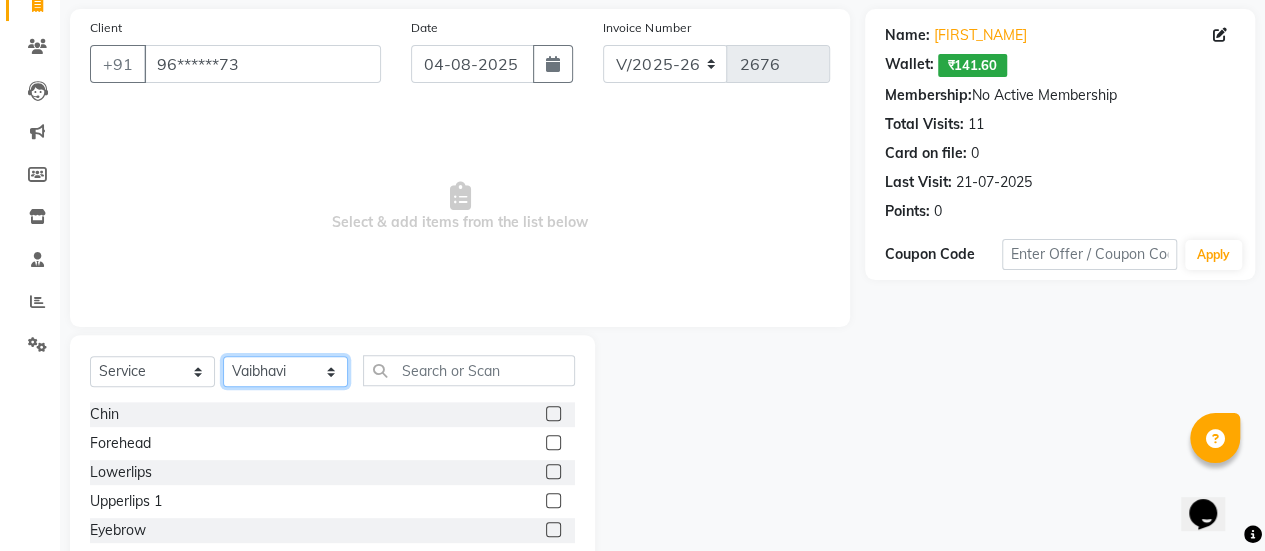 scroll, scrollTop: 143, scrollLeft: 0, axis: vertical 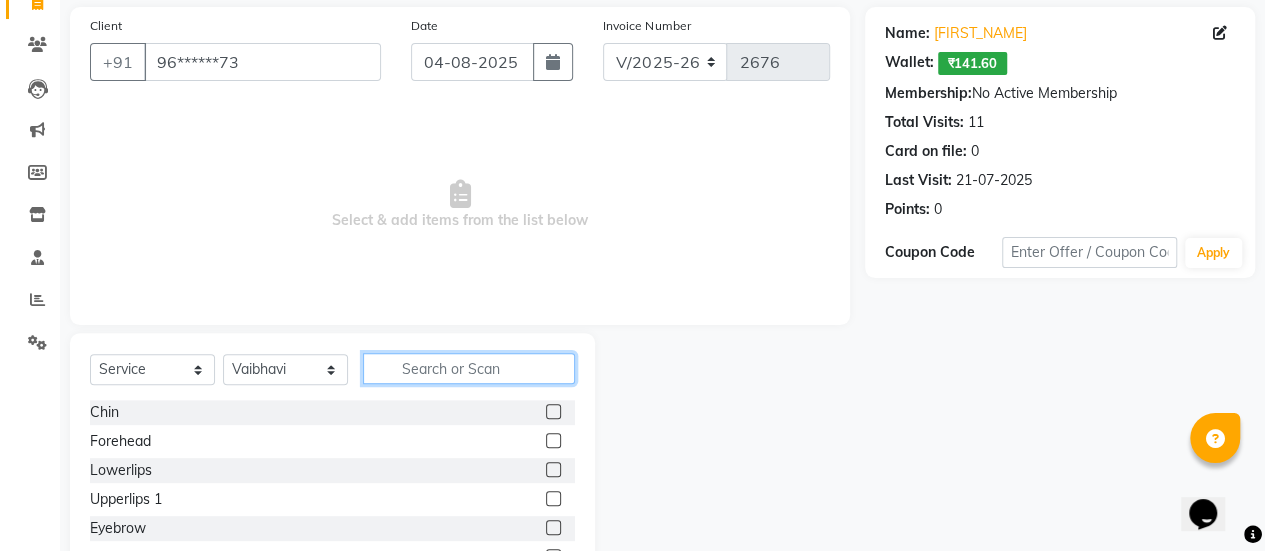 click 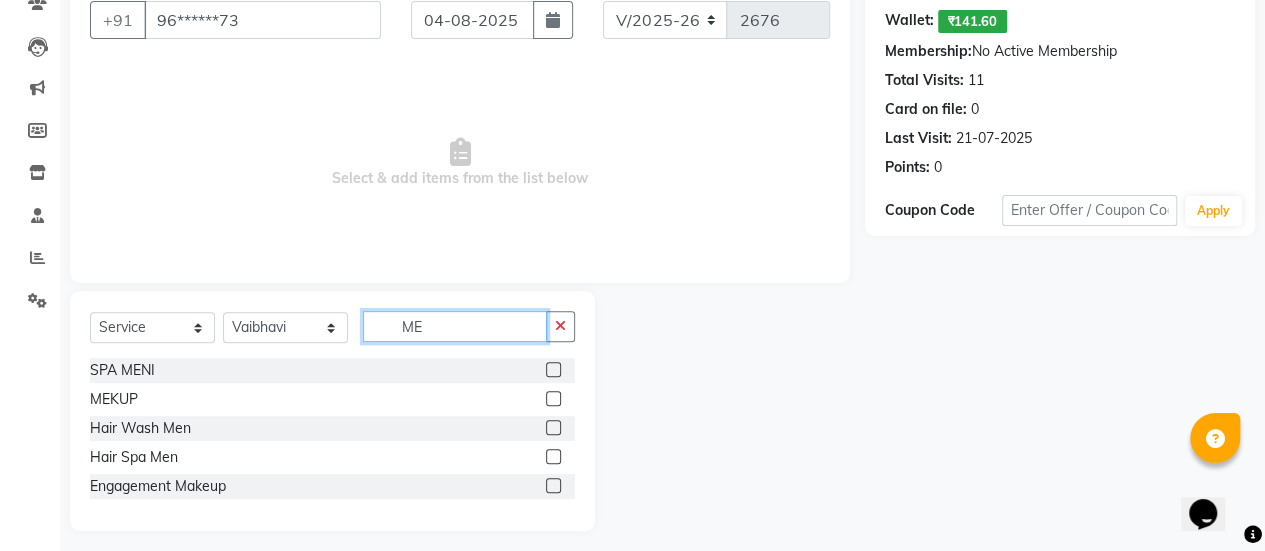 scroll, scrollTop: 186, scrollLeft: 0, axis: vertical 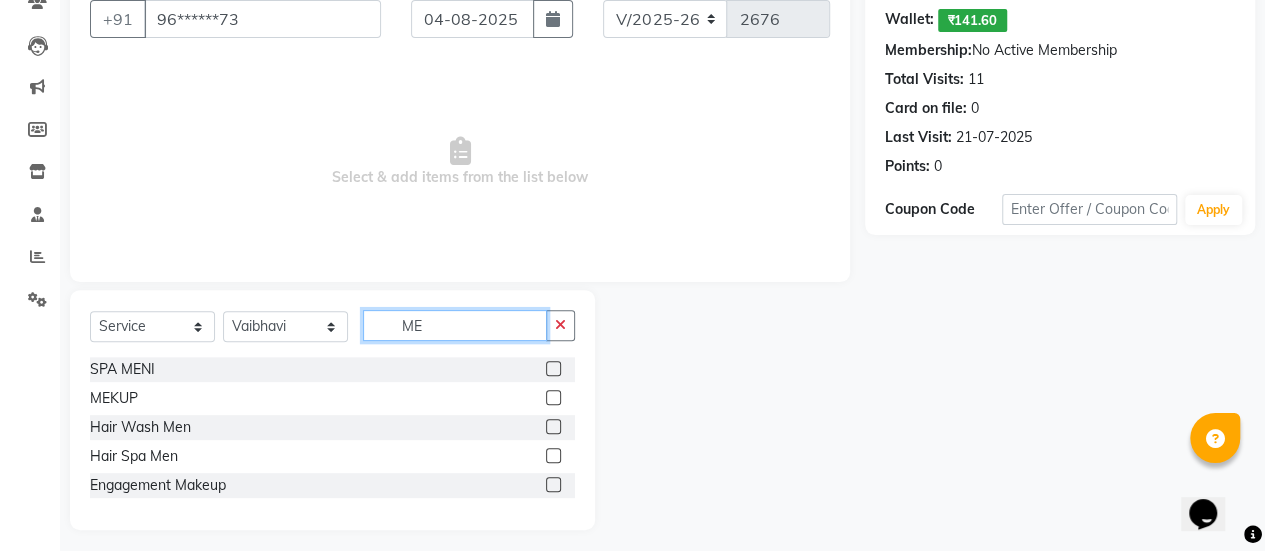 type on "ME" 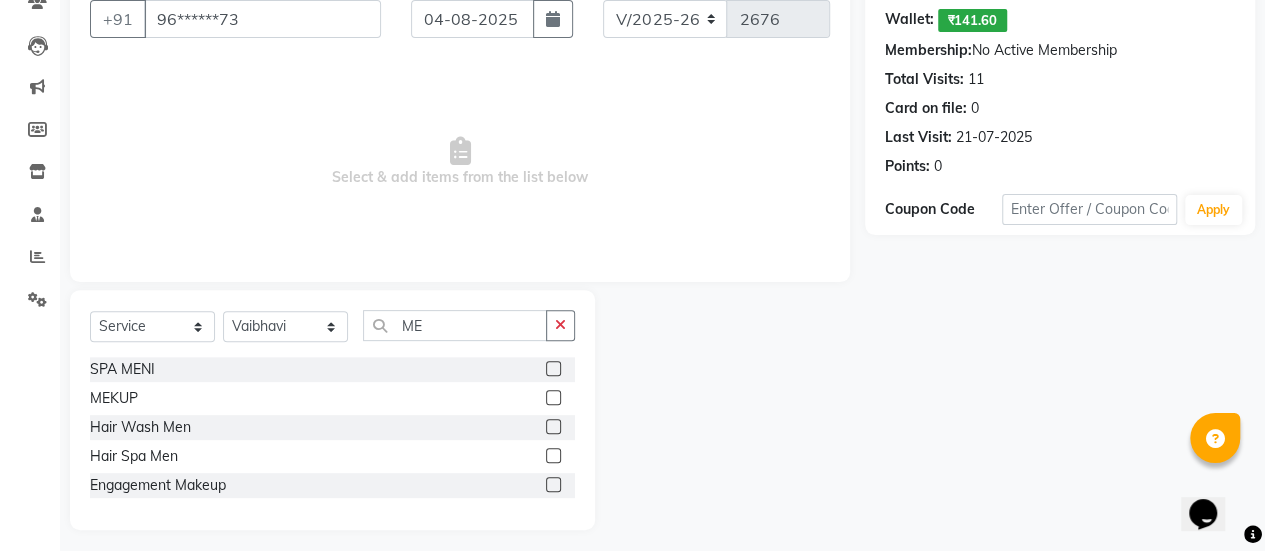 click 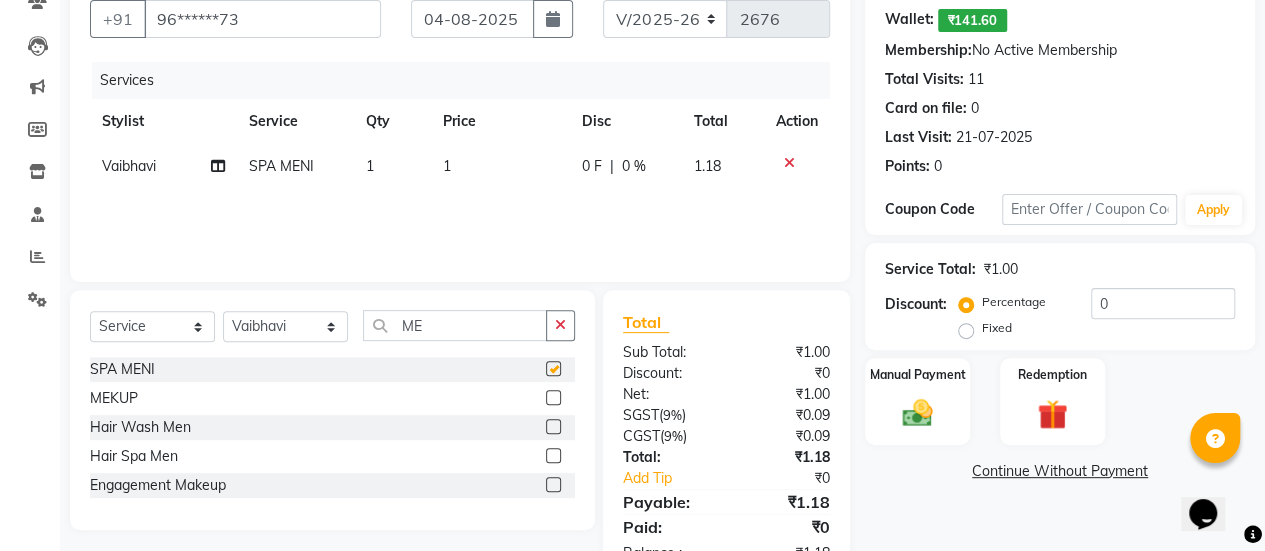 checkbox on "false" 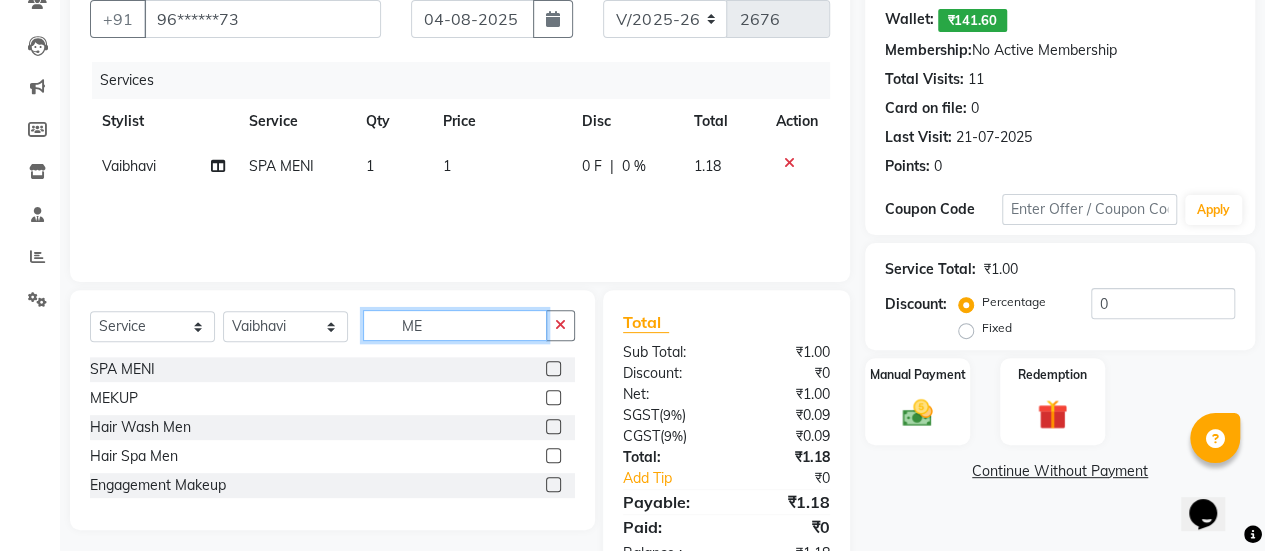 click on "ME" 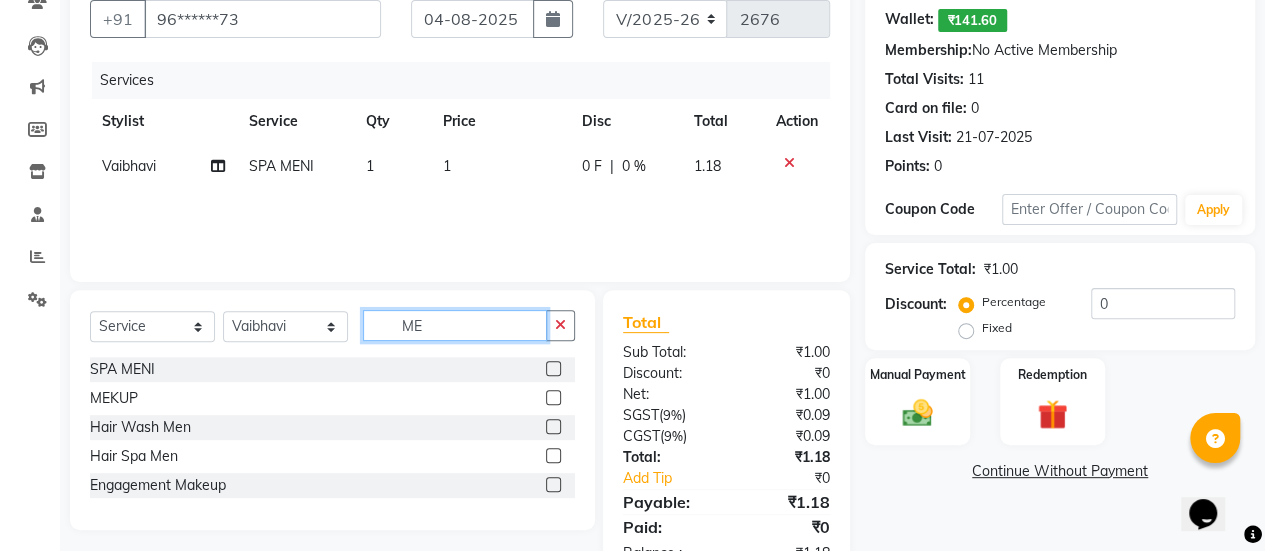 type on "M" 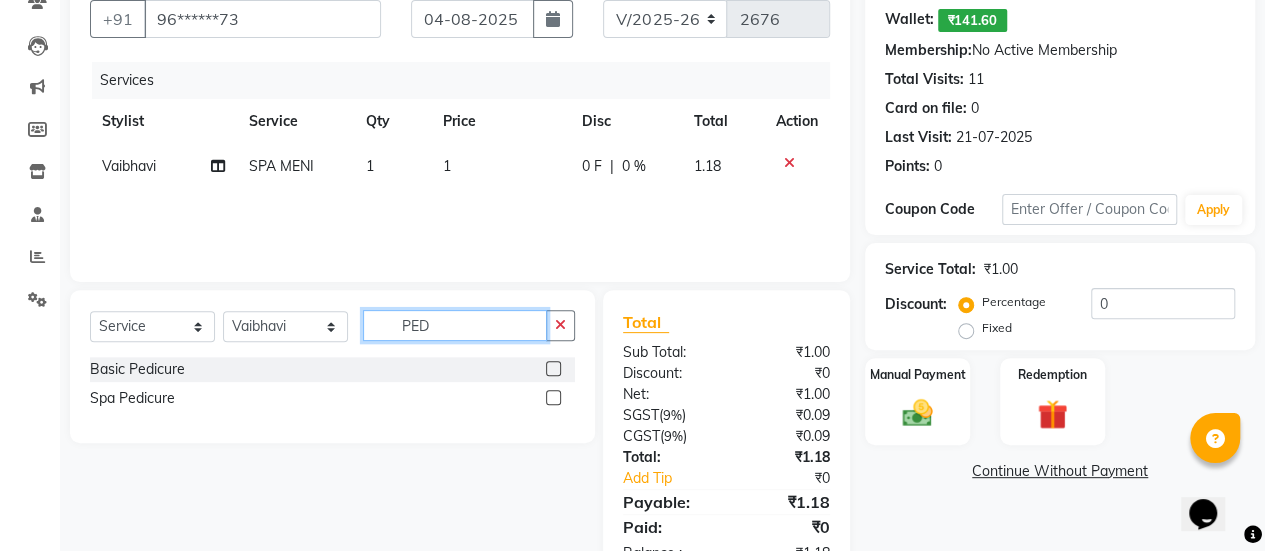 type on "PED" 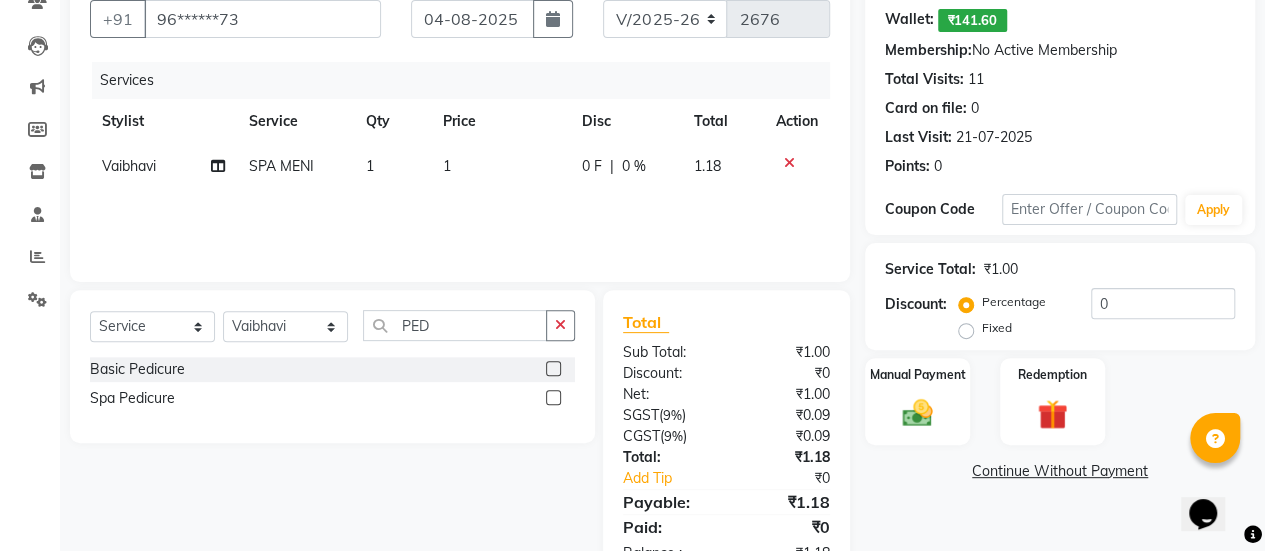 click 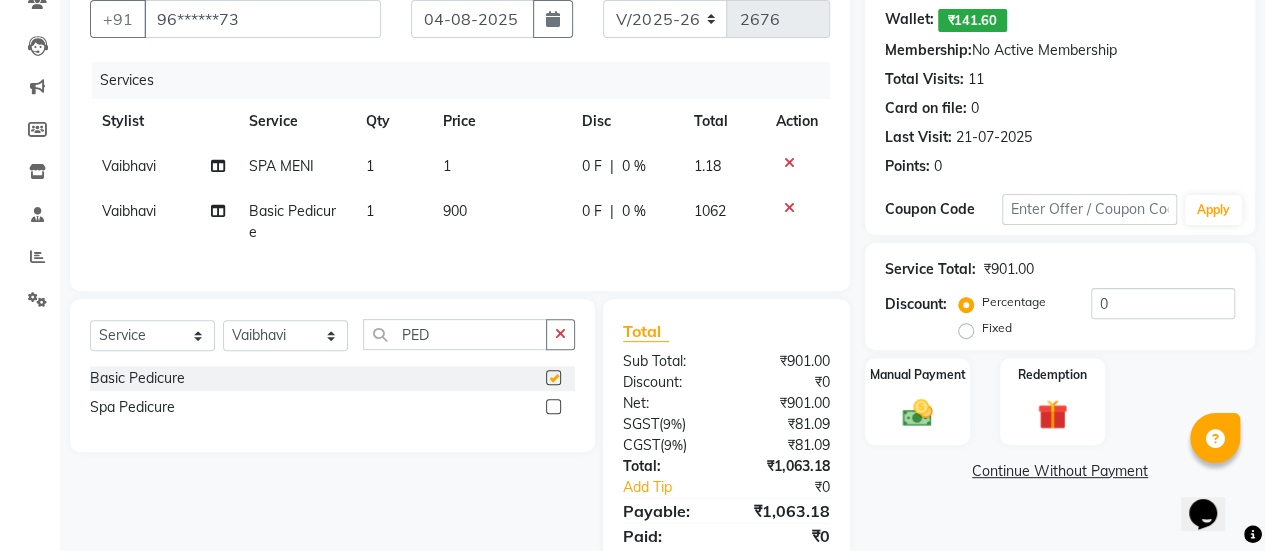 checkbox on "false" 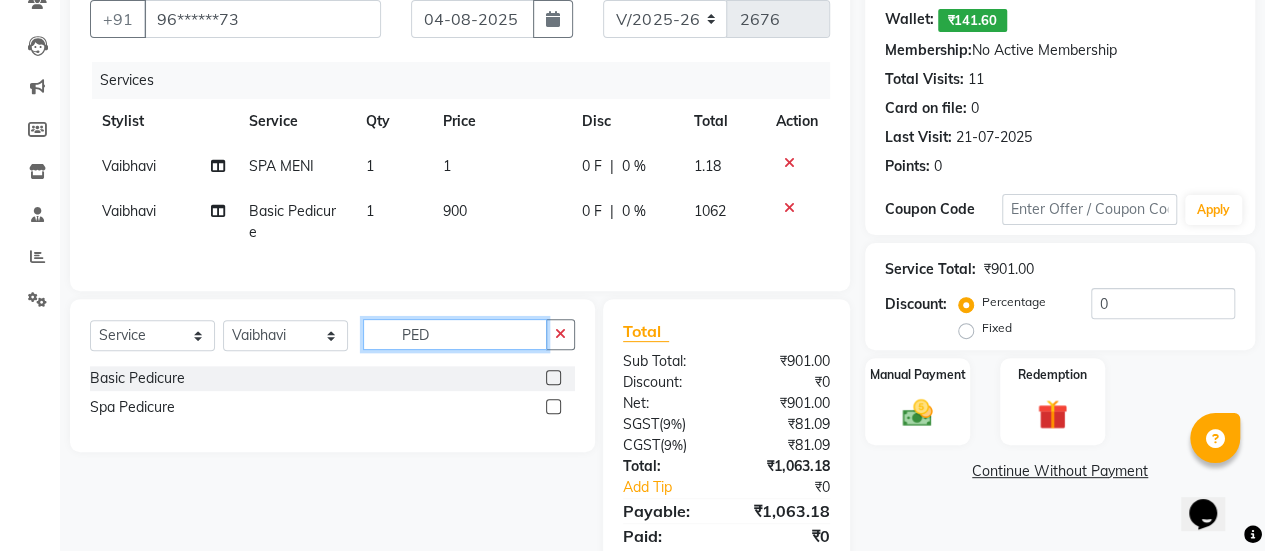 click on "PED" 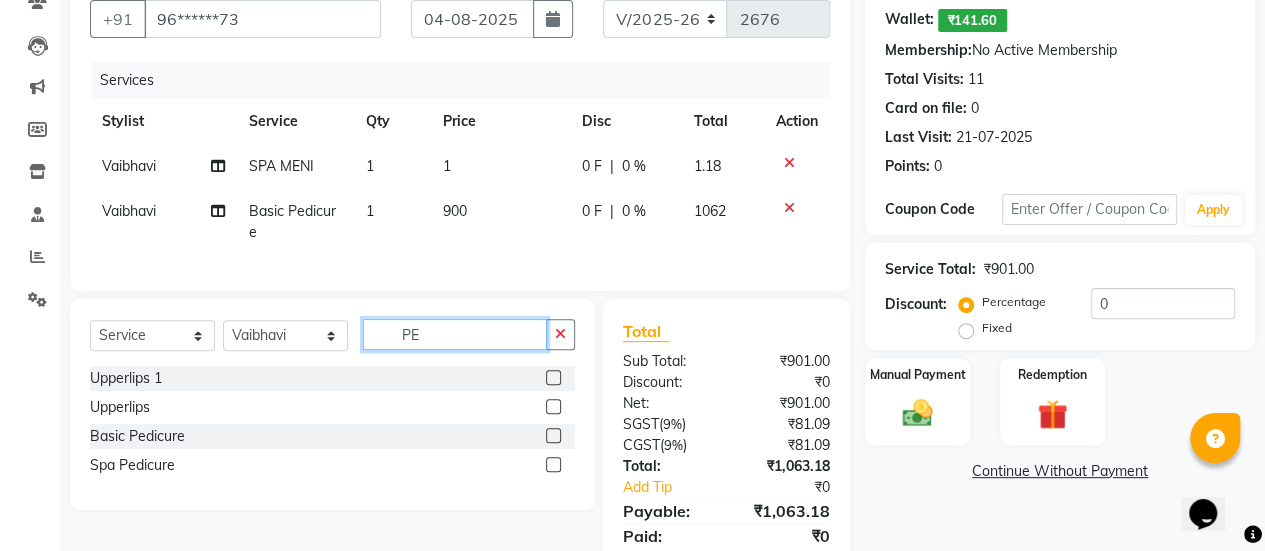 type on "P" 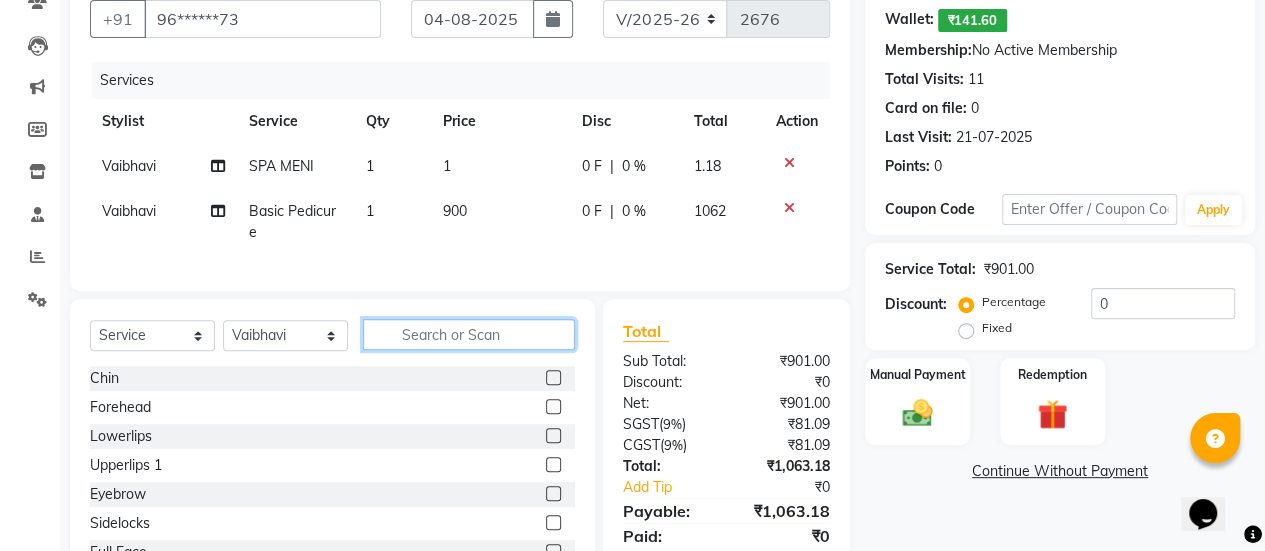 type 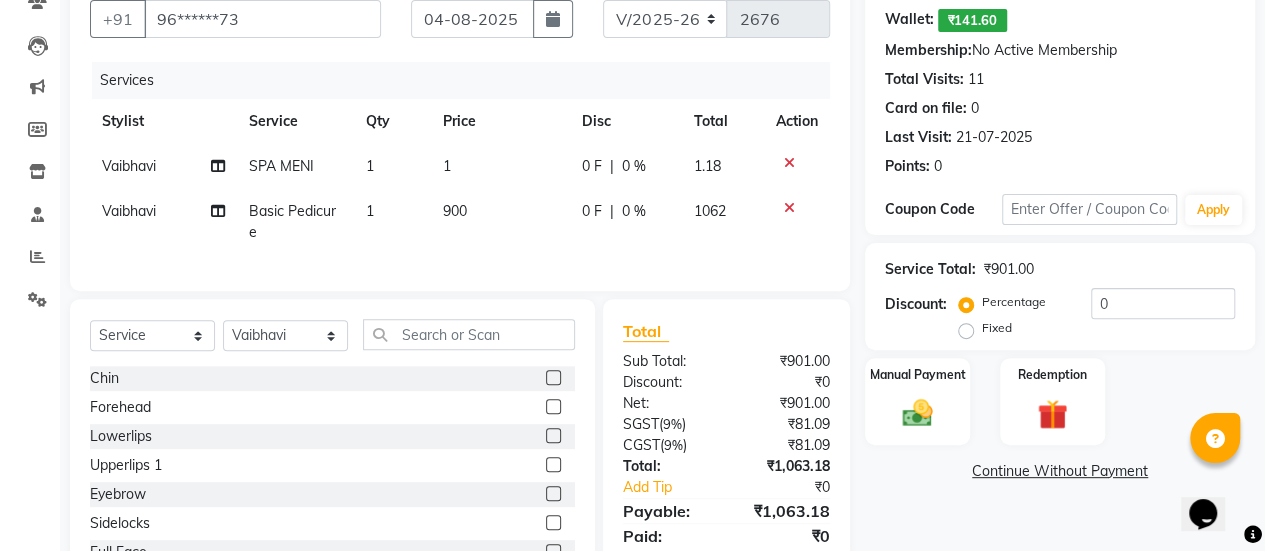 click 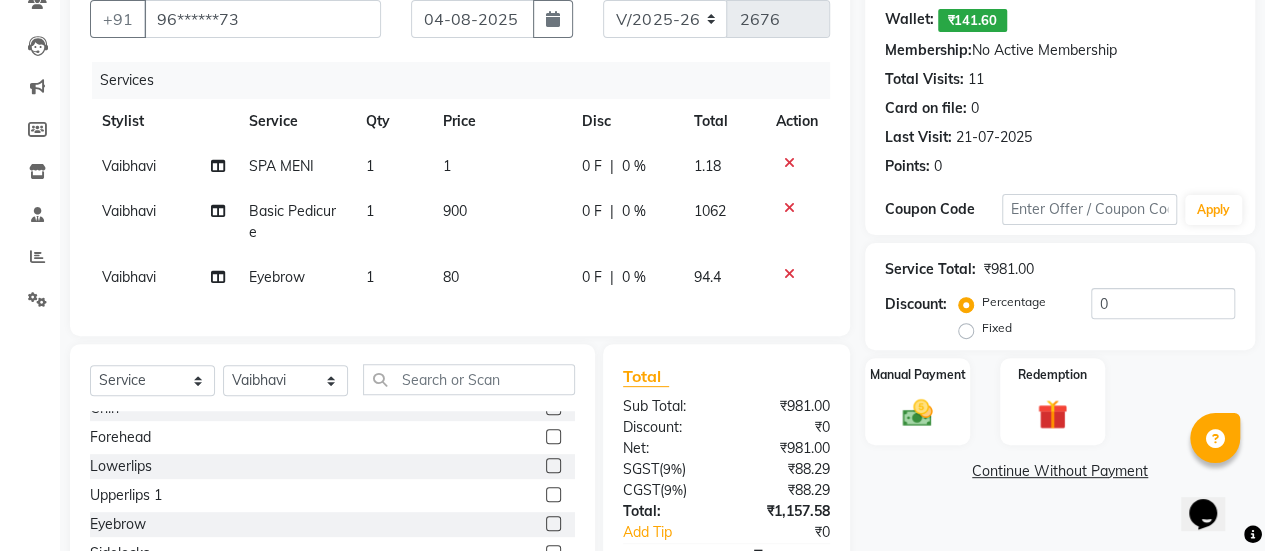 scroll, scrollTop: 12, scrollLeft: 0, axis: vertical 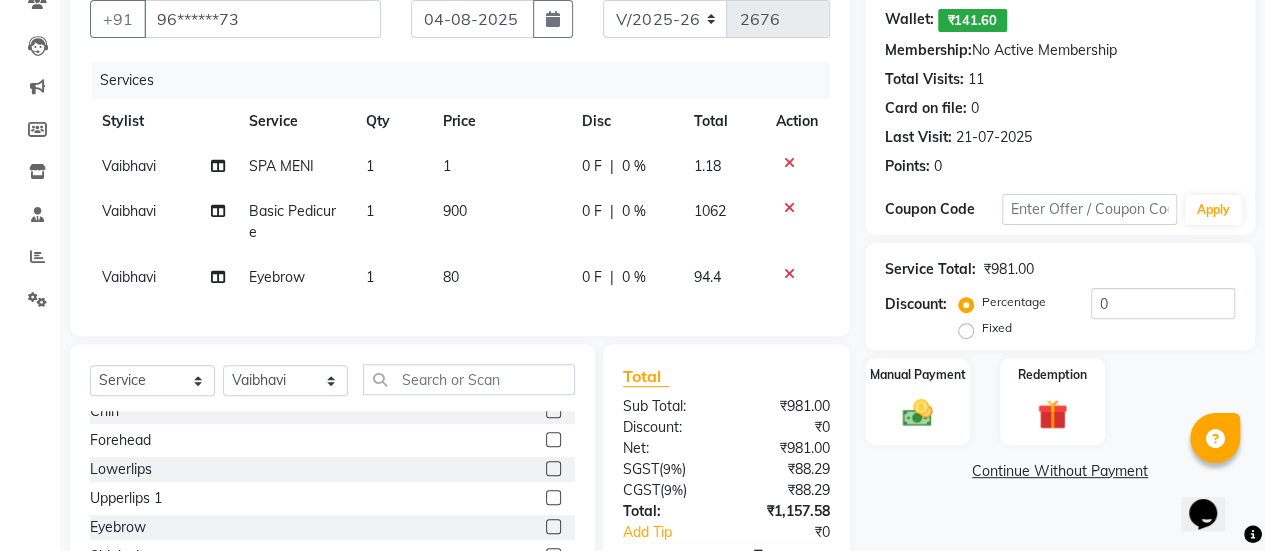 click 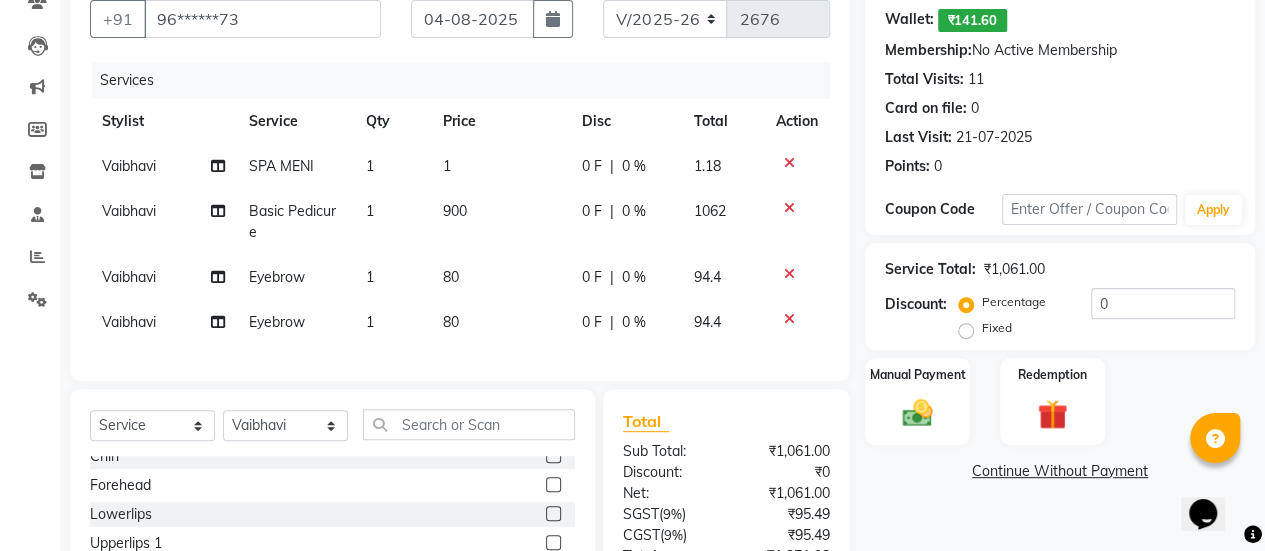 checkbox on "false" 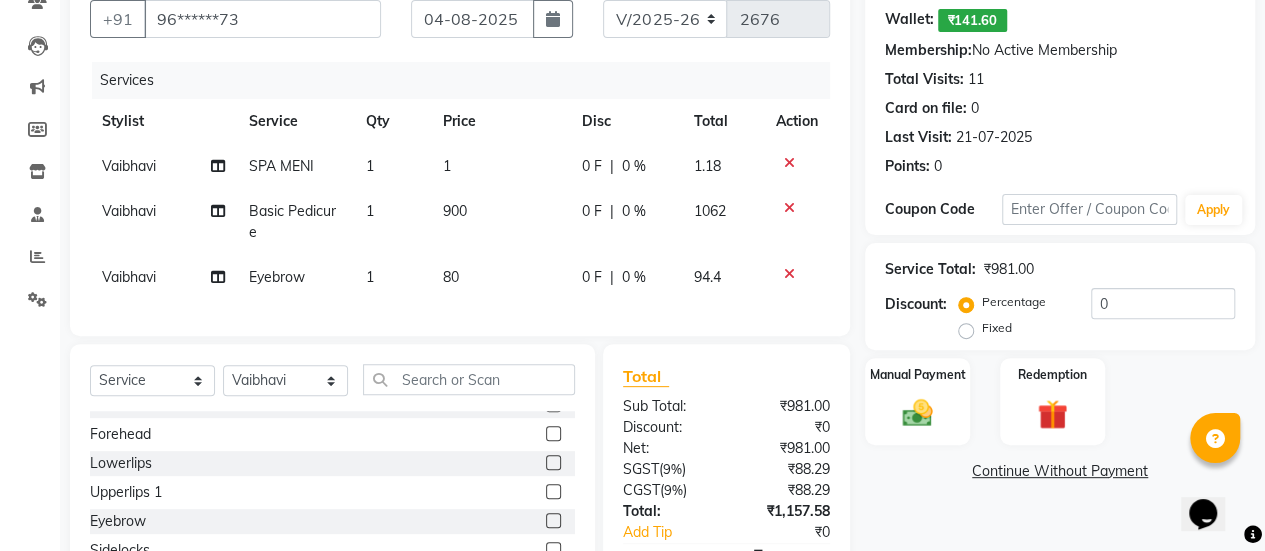 scroll, scrollTop: 15, scrollLeft: 0, axis: vertical 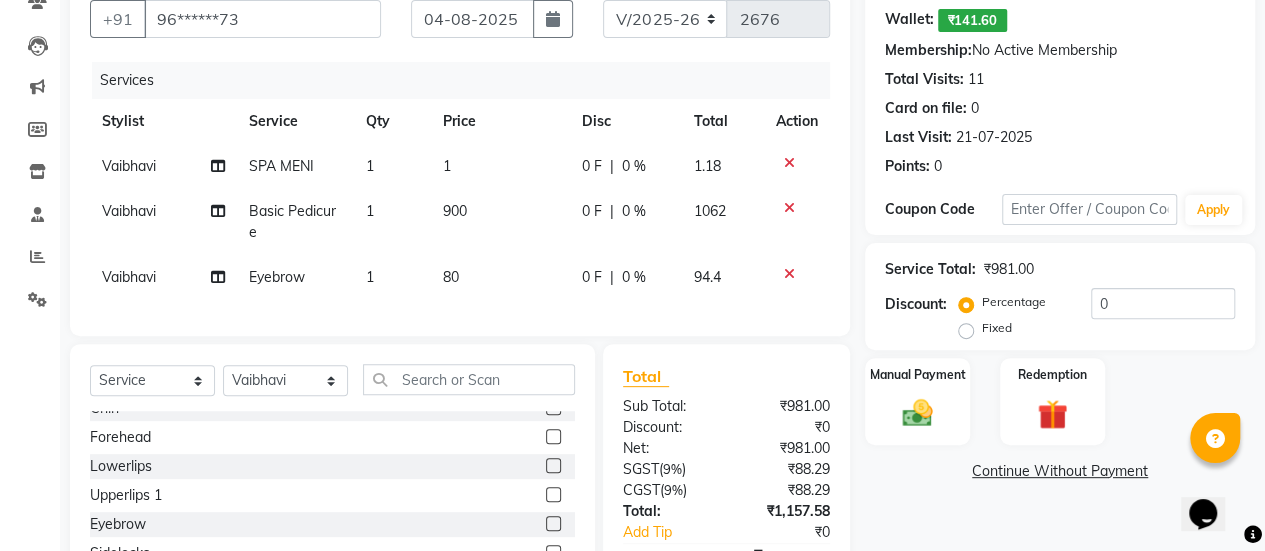 click 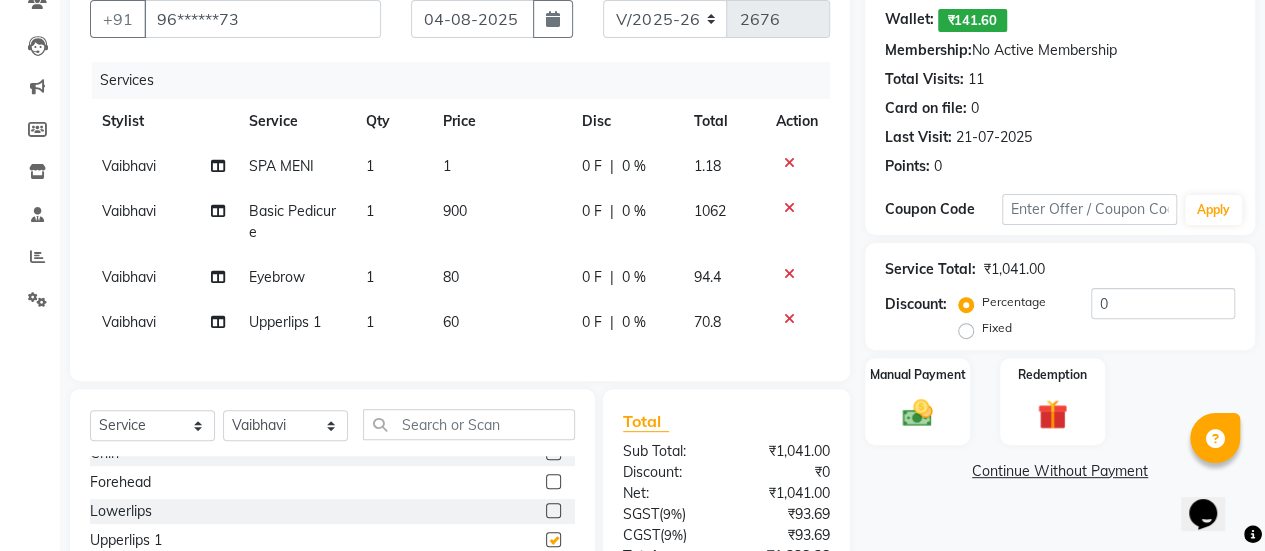 checkbox on "false" 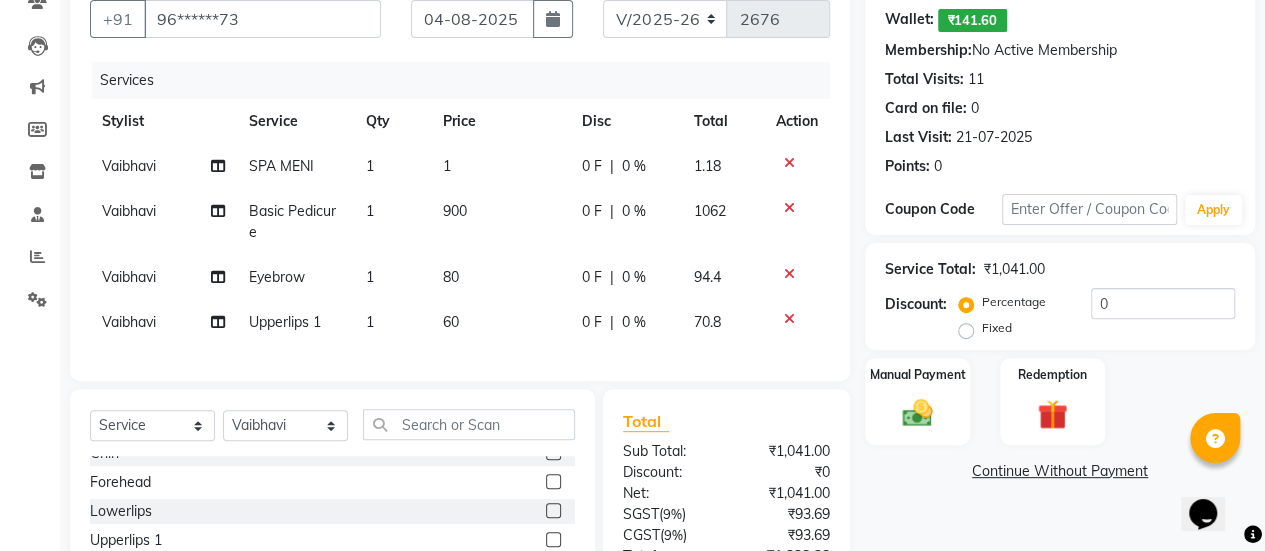 click on "1" 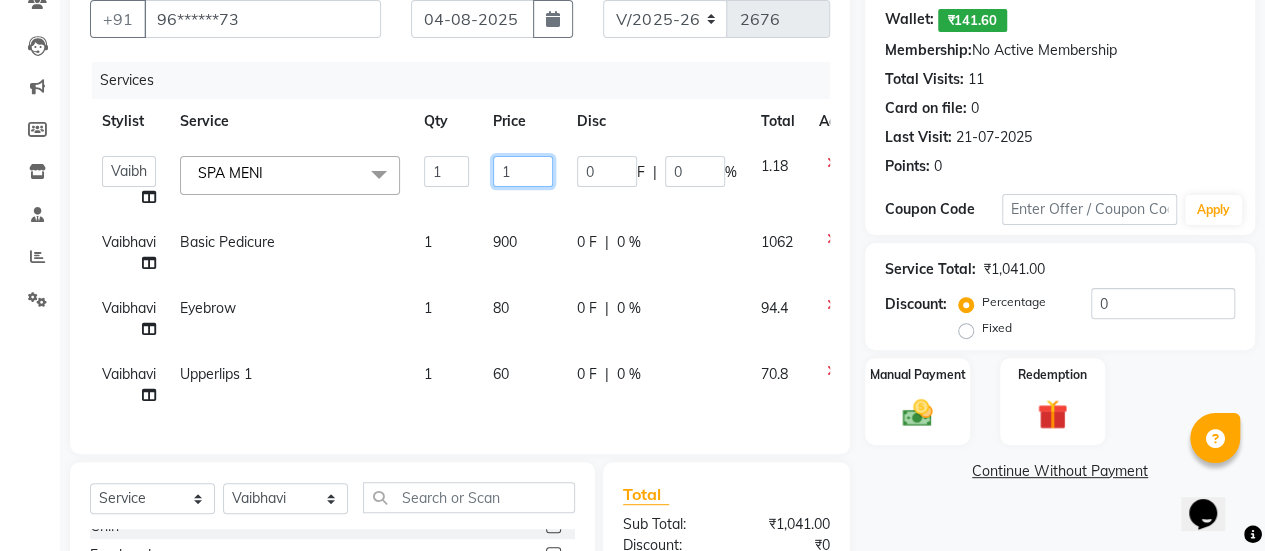 click on "1" 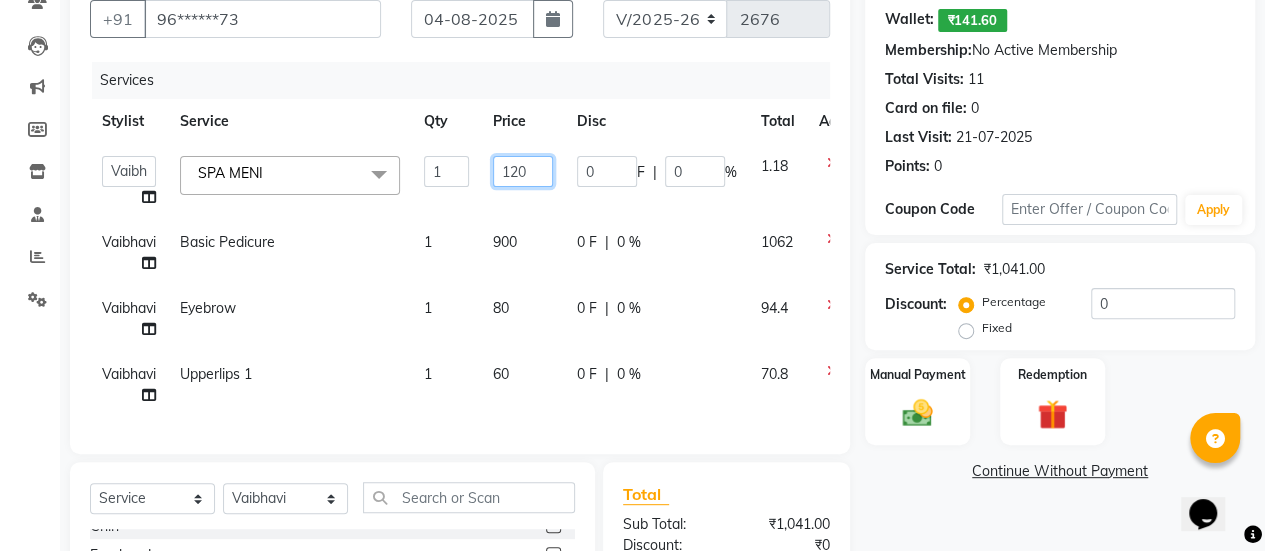 type on "1200" 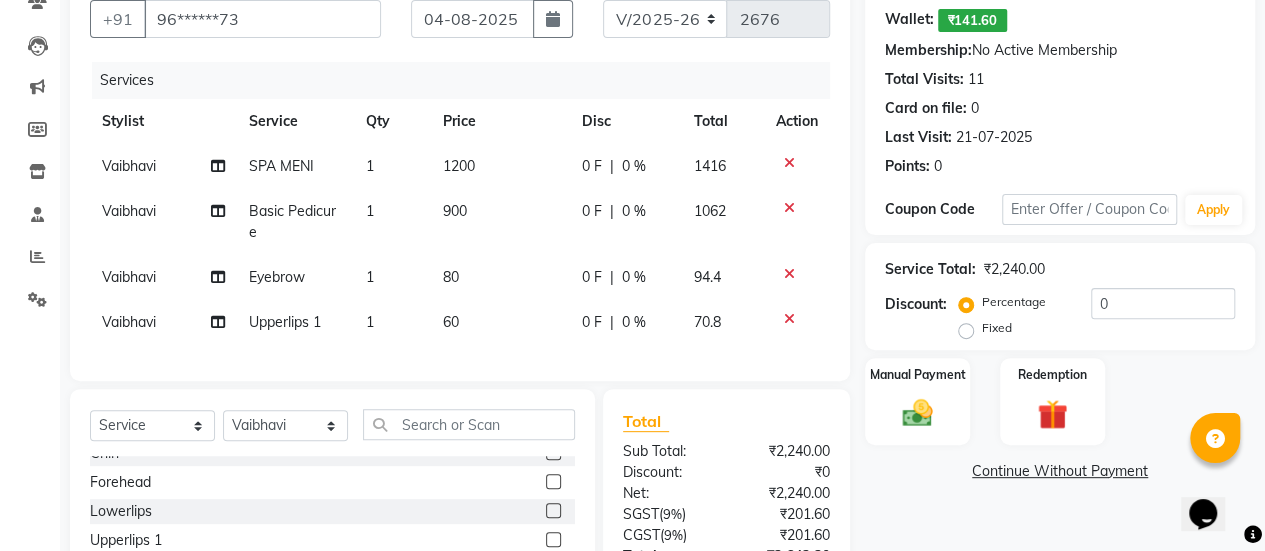 click on "900" 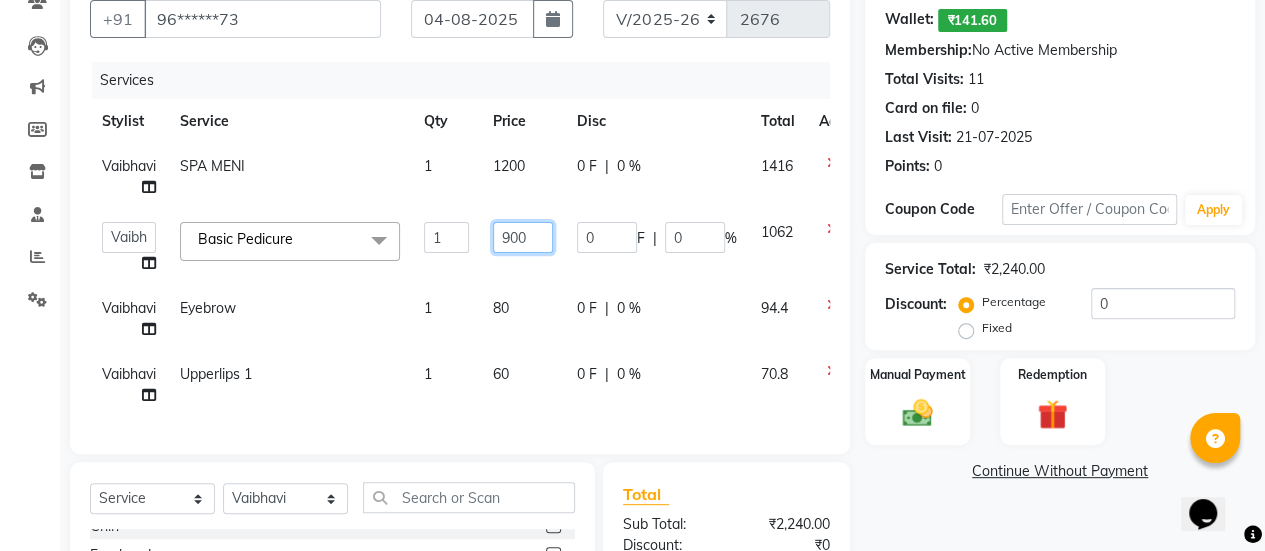 click on "900" 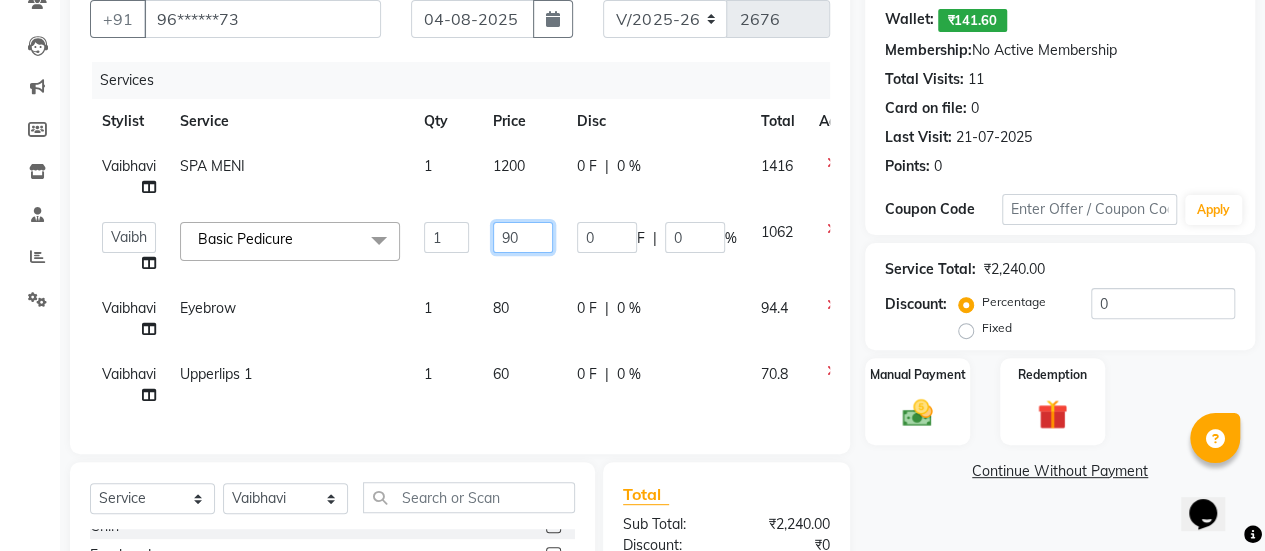 type on "9" 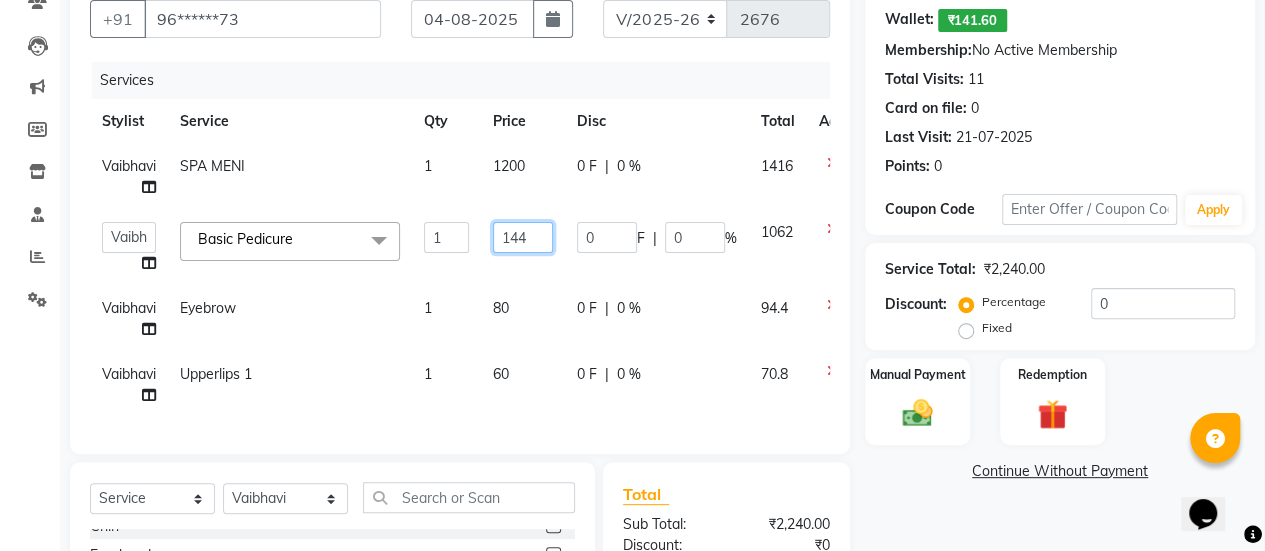 type on "1440" 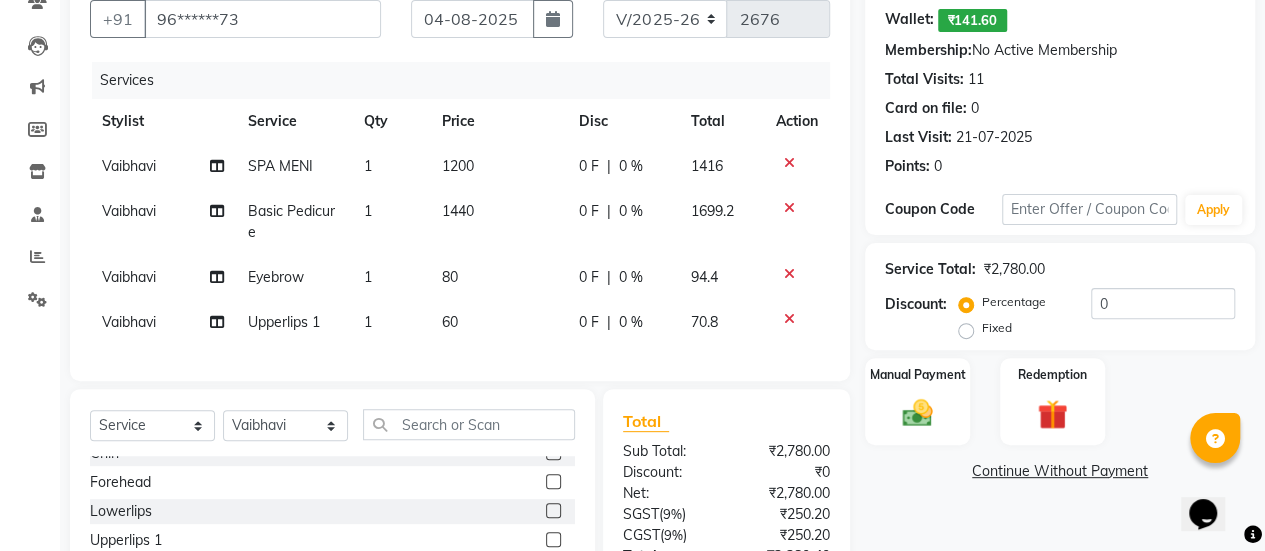 click on "[FIRST] SPA MENI 1 1200 0 F | 0 % 1416 [FIRST] Basic Pedicure 1 1440 0 F | 0 % 1699.2 [FIRST] Eyebrow 1 80 0 F | 0 % 94.4 [FIRST] Upperlips 1 1 60 0 F | 0 % 70.8" 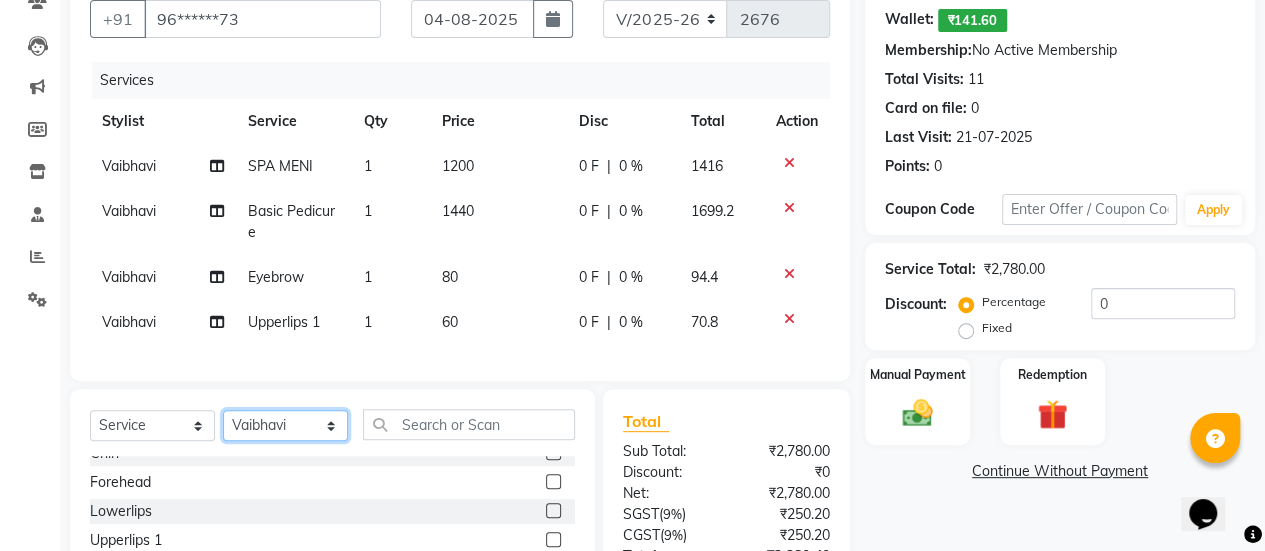 click on "Select Stylist AAKASH Chaitanya Divya KALANY Manager Mohini MUSARIK Parvez Shaikh PINKEY PRADEEP SHARMA Rushi pandit Salman Shakeel Shraddha Vaibhavi Vijay khade xyz" 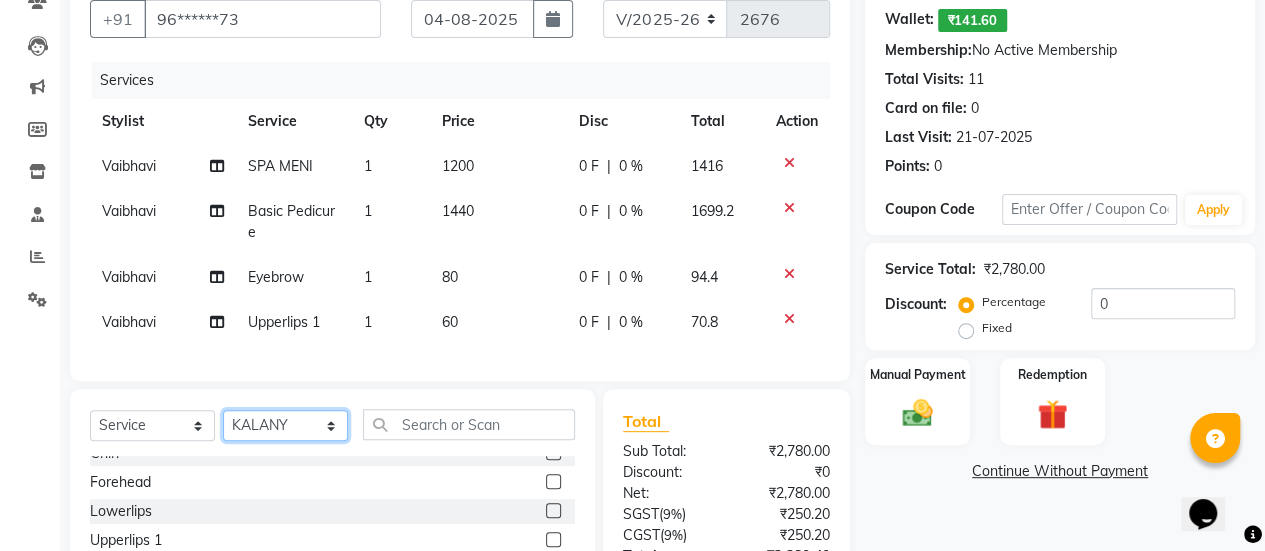 click on "Select Stylist AAKASH Chaitanya Divya KALANY Manager Mohini MUSARIK Parvez Shaikh PINKEY PRADEEP SHARMA Rushi pandit Salman Shakeel Shraddha Vaibhavi Vijay khade xyz" 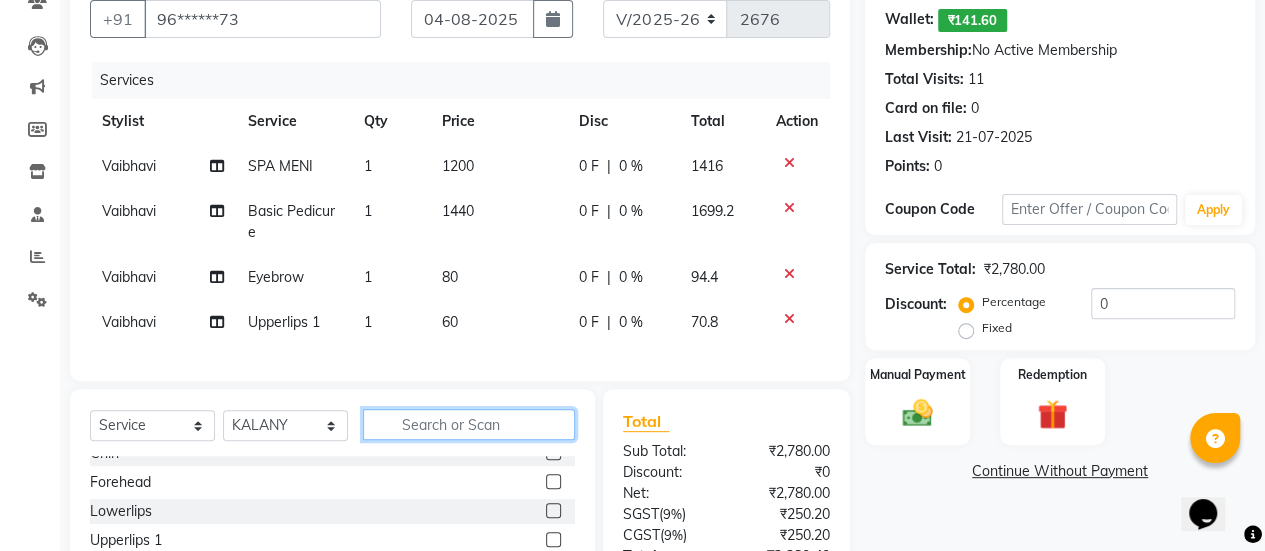 click 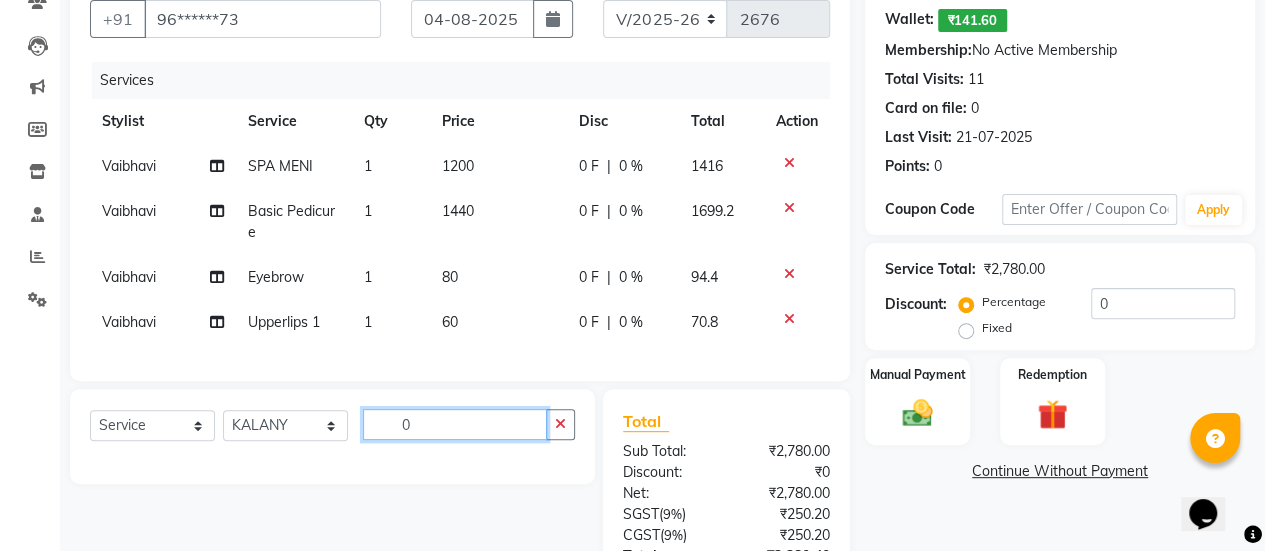 scroll, scrollTop: 0, scrollLeft: 0, axis: both 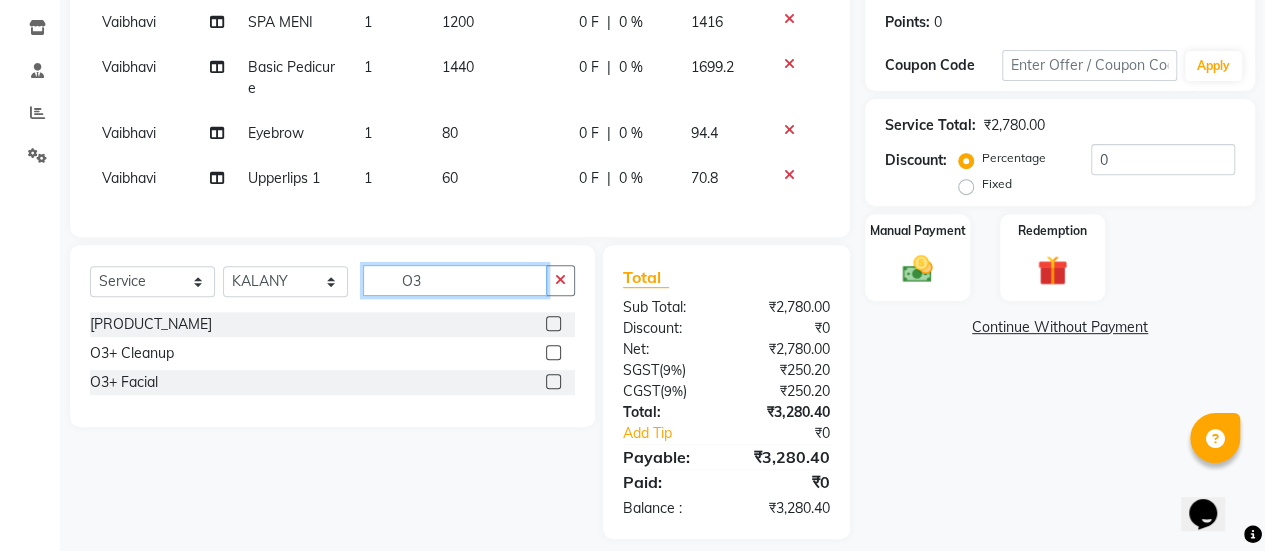 type on "O3" 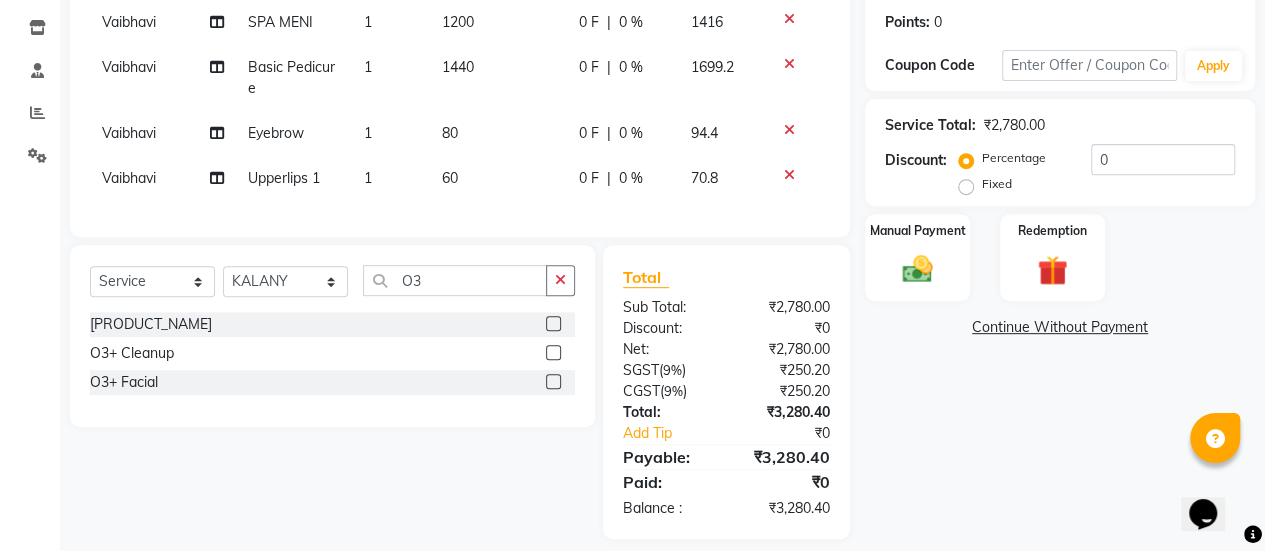 click 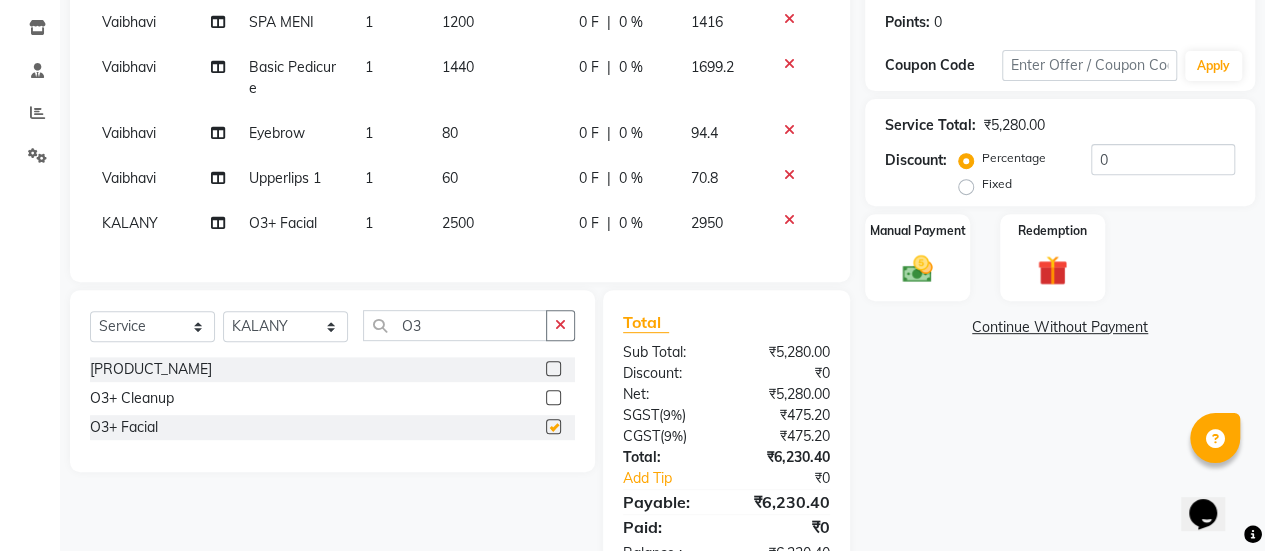 checkbox on "false" 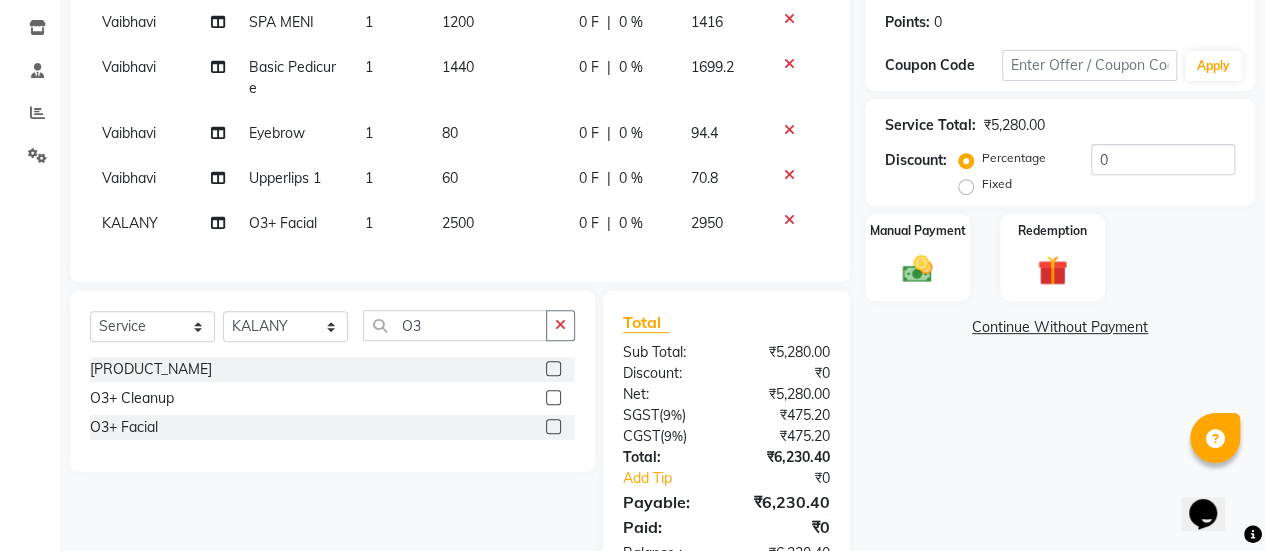 click on "2500" 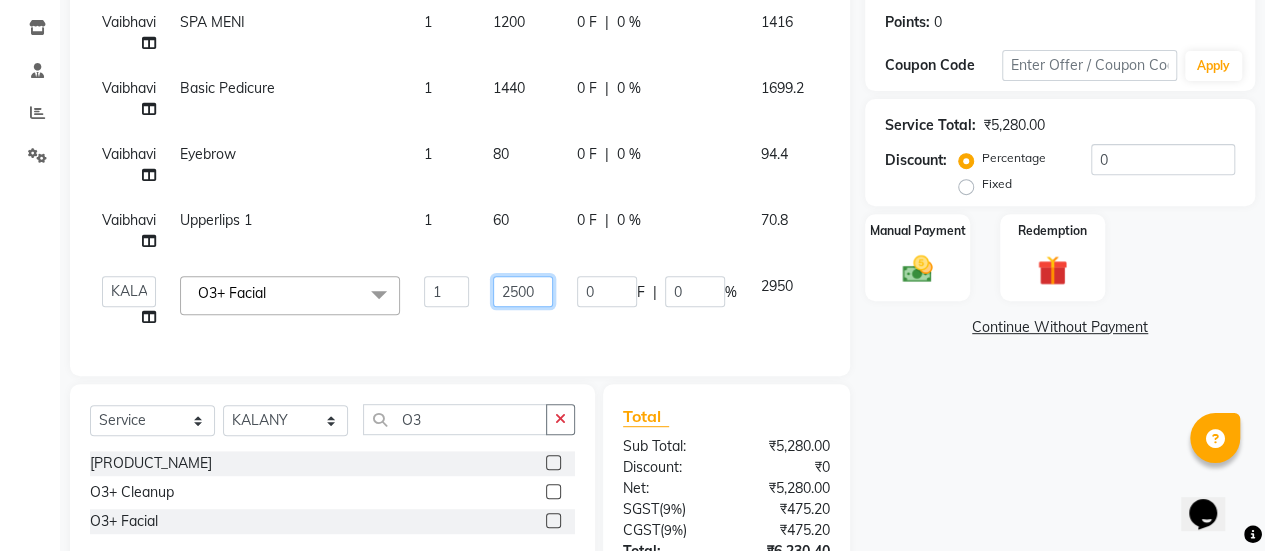 click on "2500" 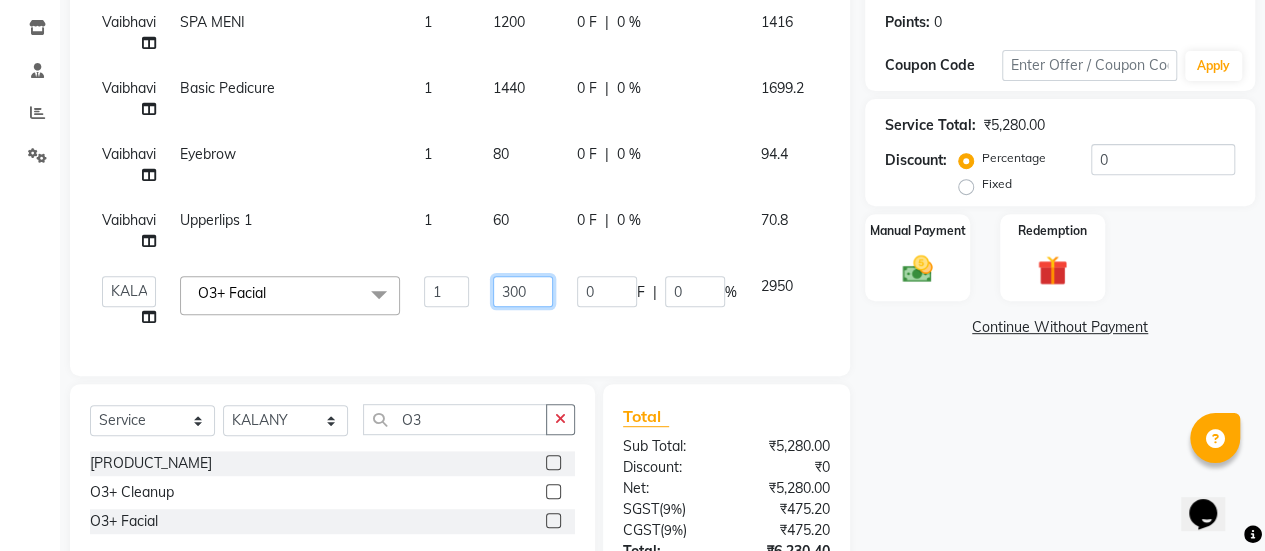 type on "3600" 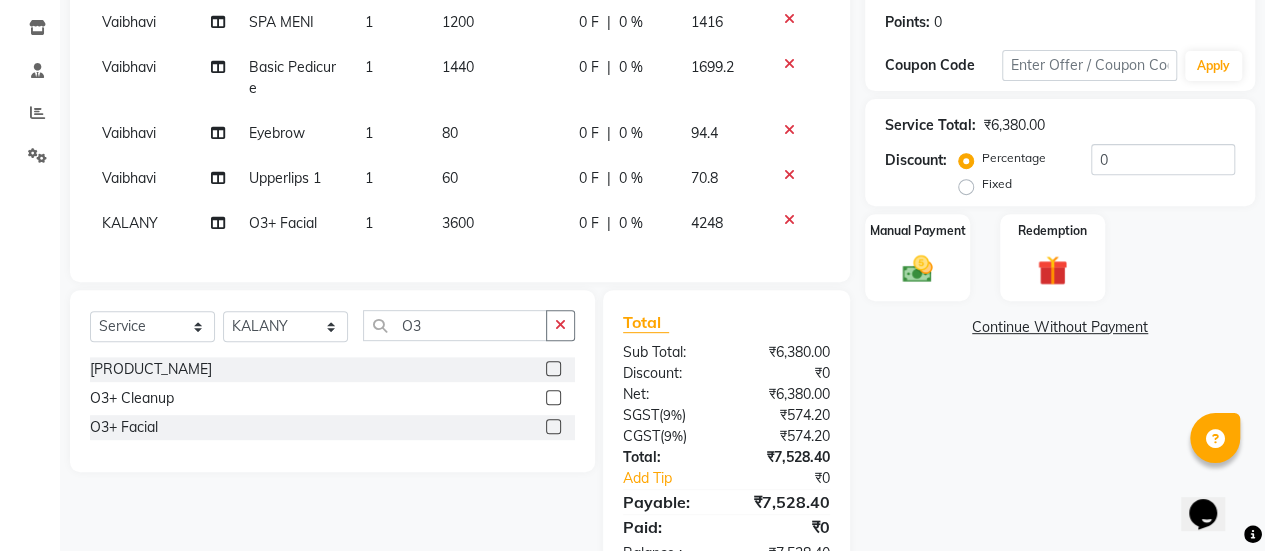click on "Client +[COUNTRY_CODE] [PHONE_NUMBER] Date [DATE] Invoice Number [INVOICE_NUMBER] [INVOICE_NUMBER]-[YEAR] [NUMBER] Services Stylist Service Qty Price Disc Total Action [FIRST] Eyebrow 1 80 0 F | 0 % 94.4 [FIRST] Upperlips 1 1 150 0 F | 0 % 177 [FIRST] Eyebrow 1 80 0 F | 0 % 94.4 Select  Service  Product  Membership  Package Voucher Prepaid Gift Card  Select Stylist [FIRST] [FIRST] [FIRST] [FIRST] Manager [FIRST] [LAST] [FIRST] [FIRST] [FIRST] [FIRST] [FIRST] [FIRST] [FIRST] [FIRST] [FIRST] Chin  Forehead  Lowerlips  Upperlips 1  Eyebrow  Sidelocks  Full Face  BRILLARE DANDRUFF  SPA  billare oil massage   Inova root touchup  full face wax  D tan face and neck  Hair scrub   Hair cut and beard  NAILS GEL  GEL OVERLAY + ART FRENCH TIP  FEET POLISH + FRENCH TIP  NAILS EXTENSTION  Body Pollishing  SPA MENI  NAIIS REMOVEL  MEKUP   NANOPLASTIYA  MOROCCAN MASK  Upperlips  B Wax  Beard Trimming  Beard colour  Hair Wash Men  Hair Wash Female  Hair-set  Shaving  Boy Hair Cut  Dry Haircut Male  Girl Hair Cut  Wash Haircut Male  Ubderarms  )" 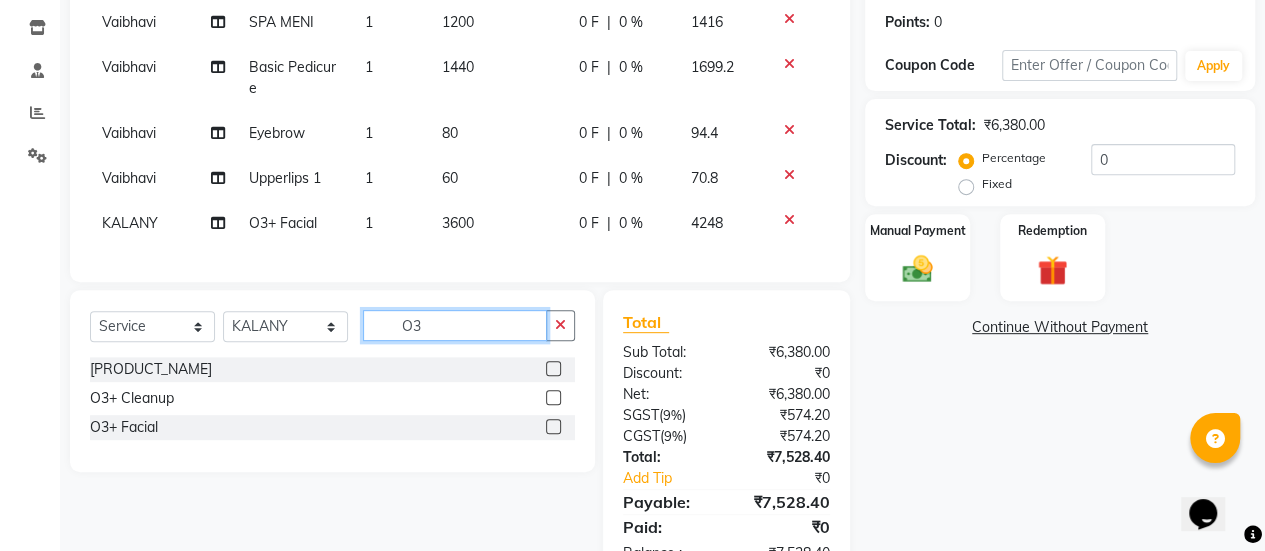 click on "O3" 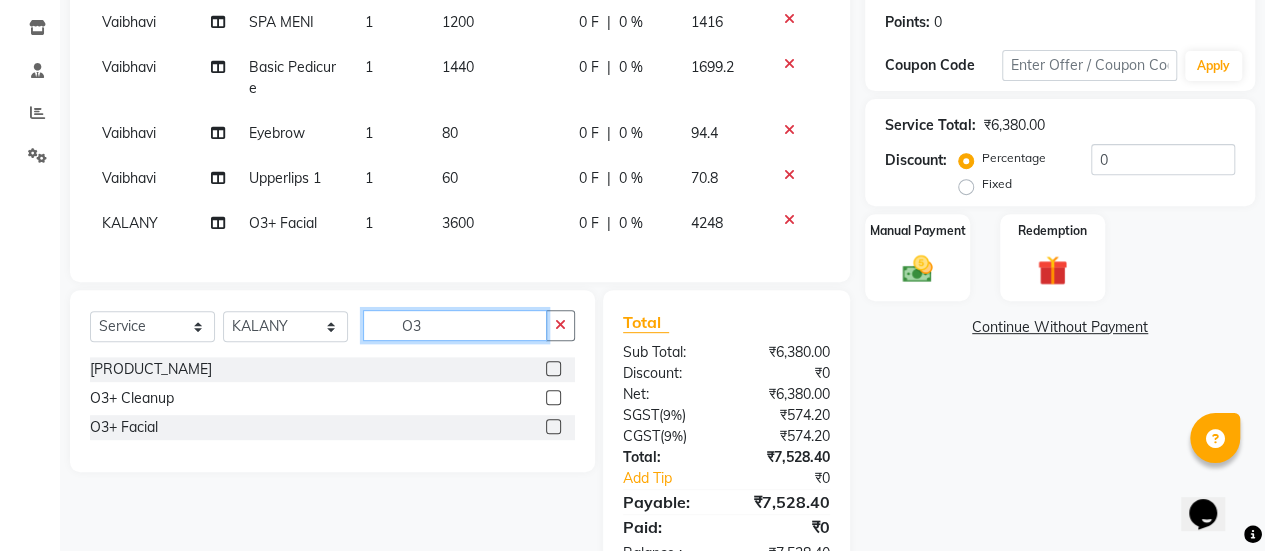 type on "O" 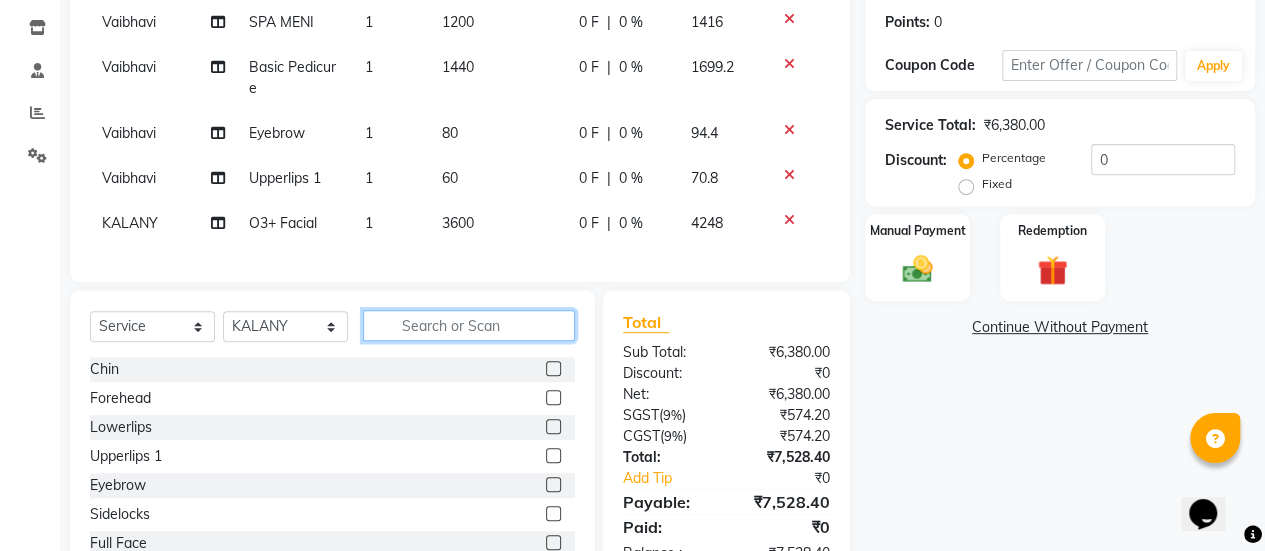 click 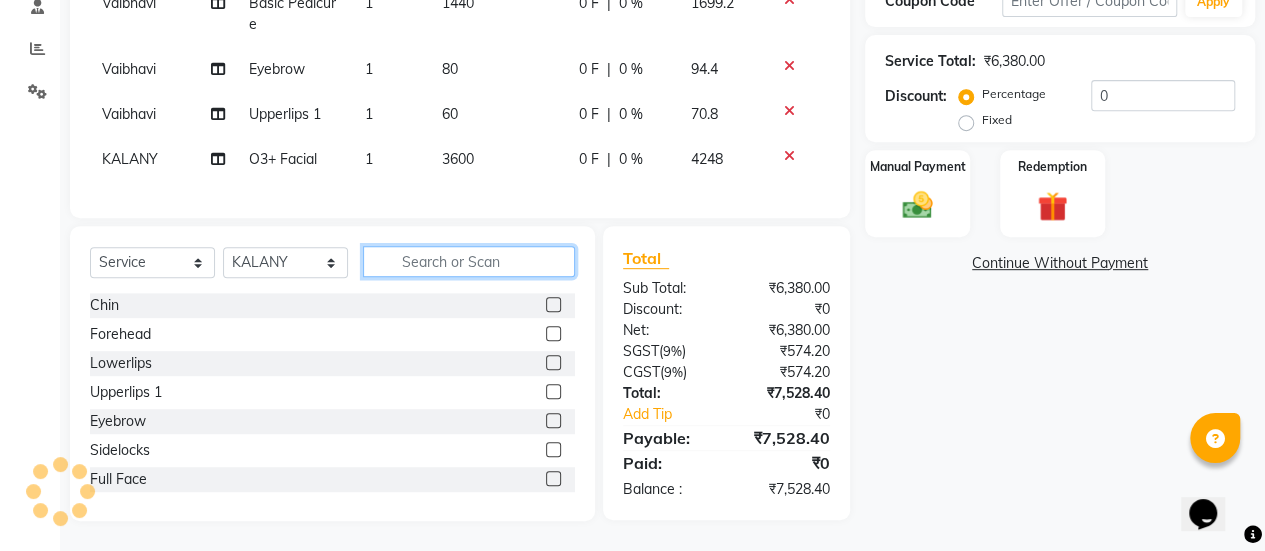 scroll, scrollTop: 400, scrollLeft: 0, axis: vertical 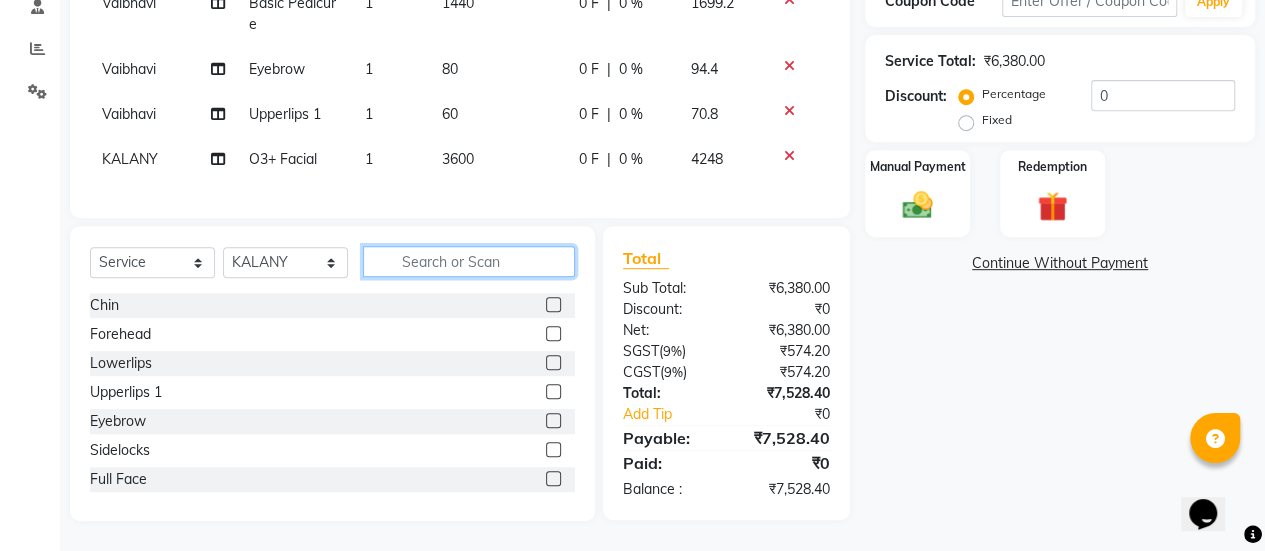 click 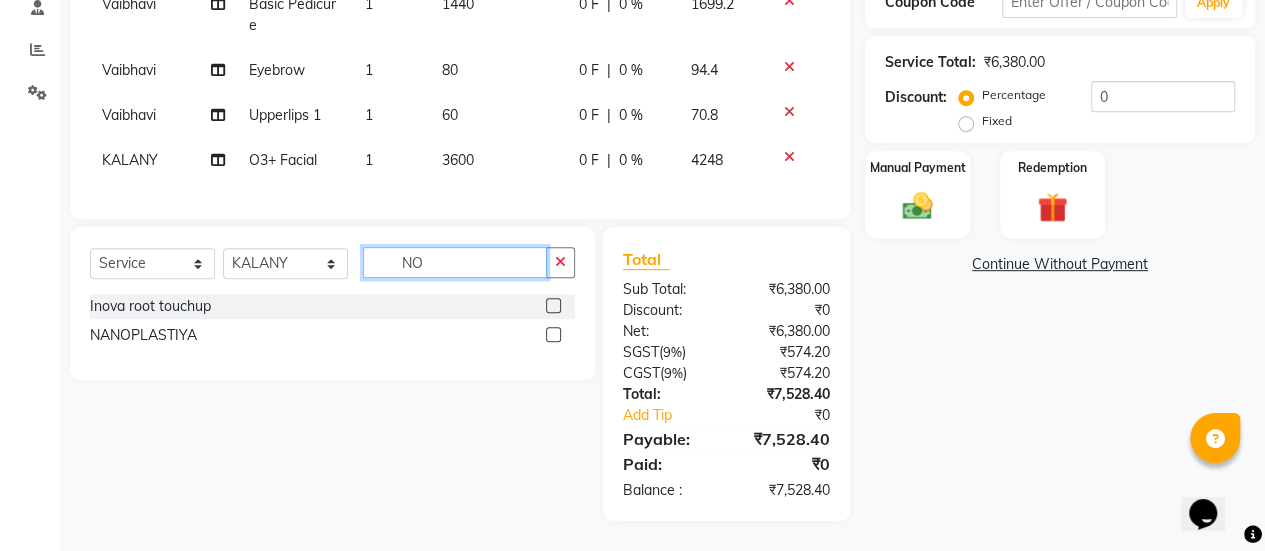 type on "N" 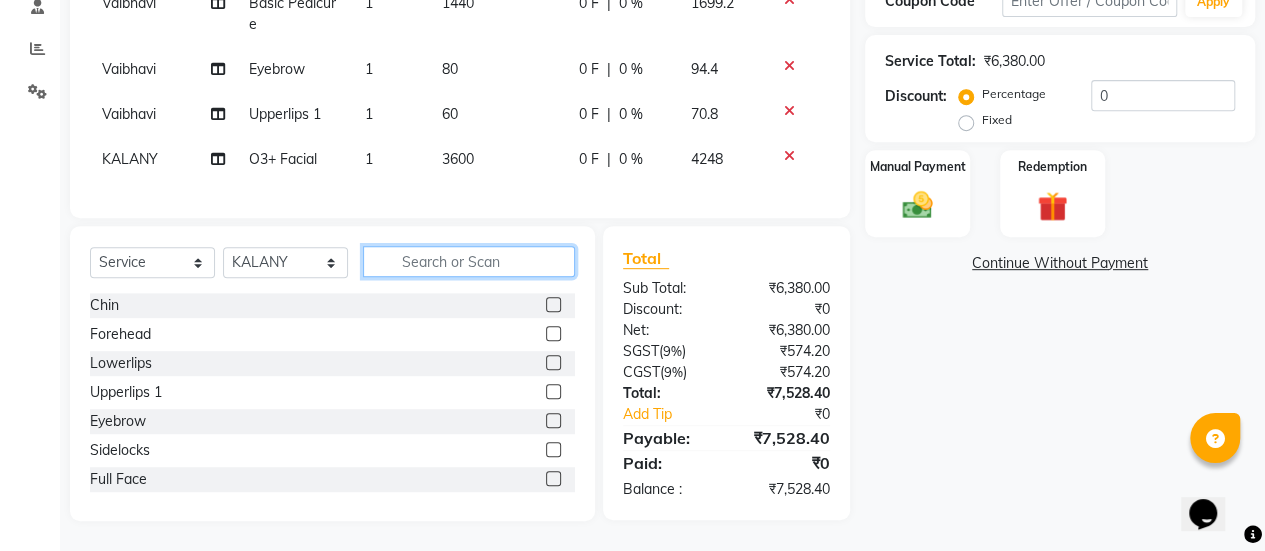 type 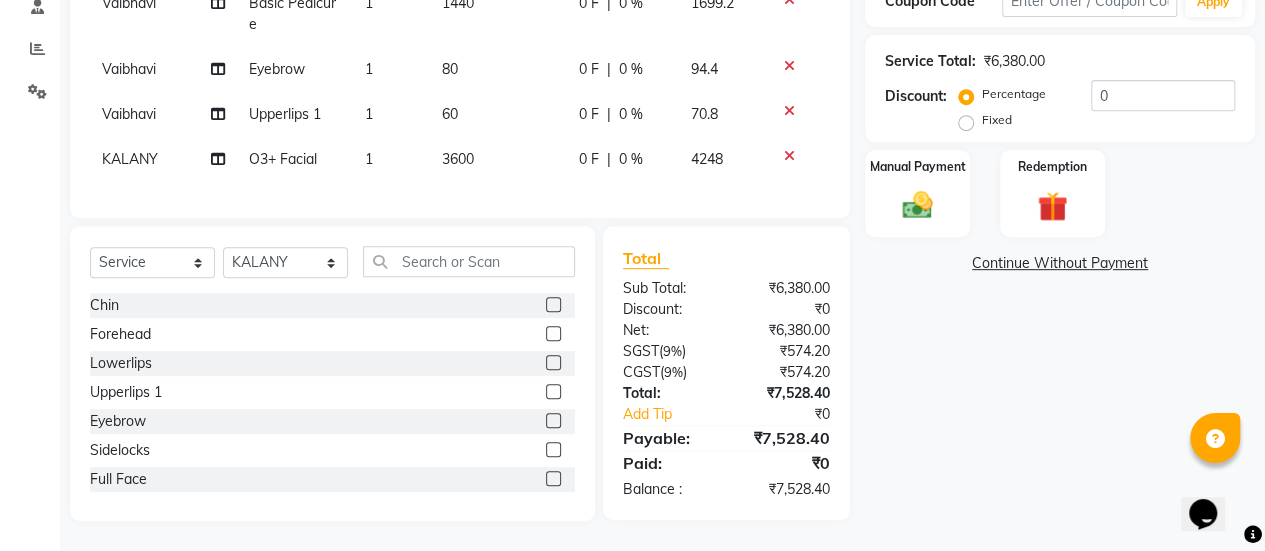 click 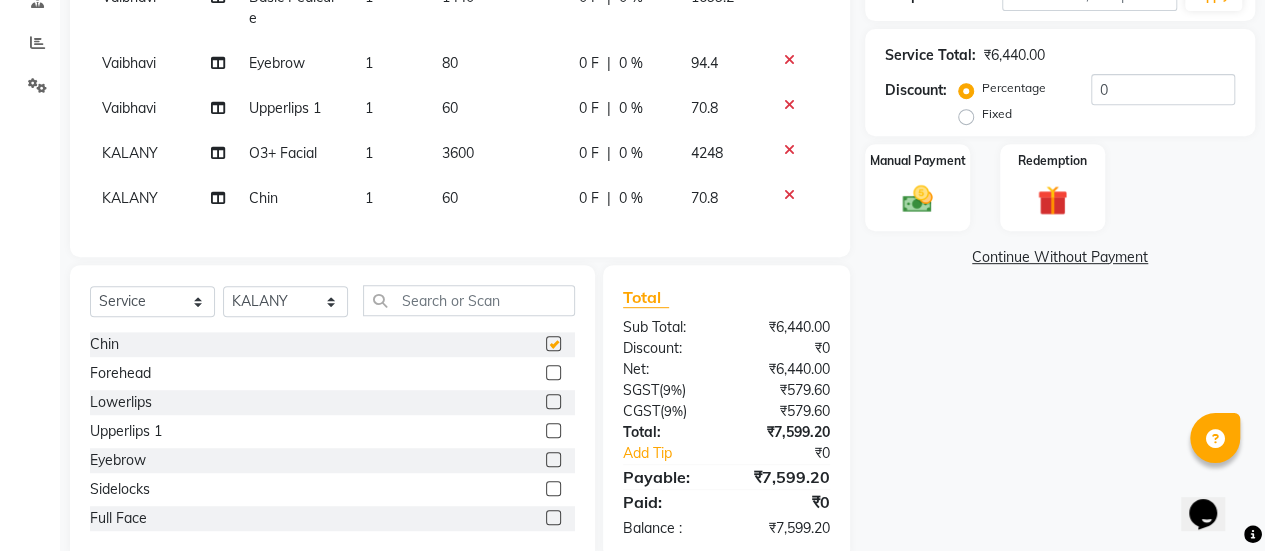 checkbox on "false" 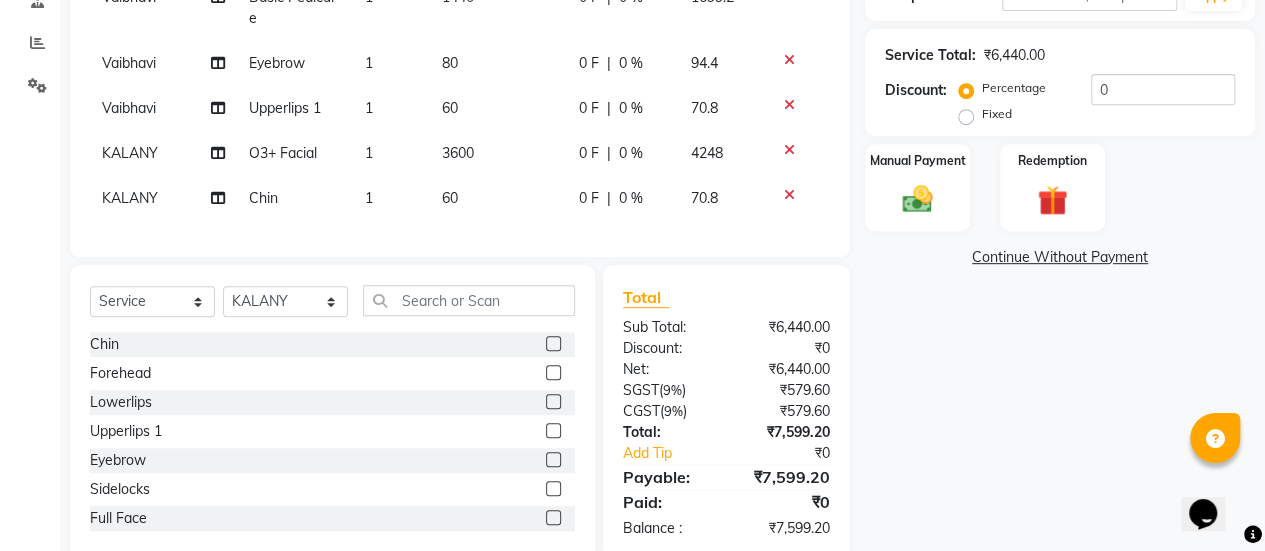 click on "60" 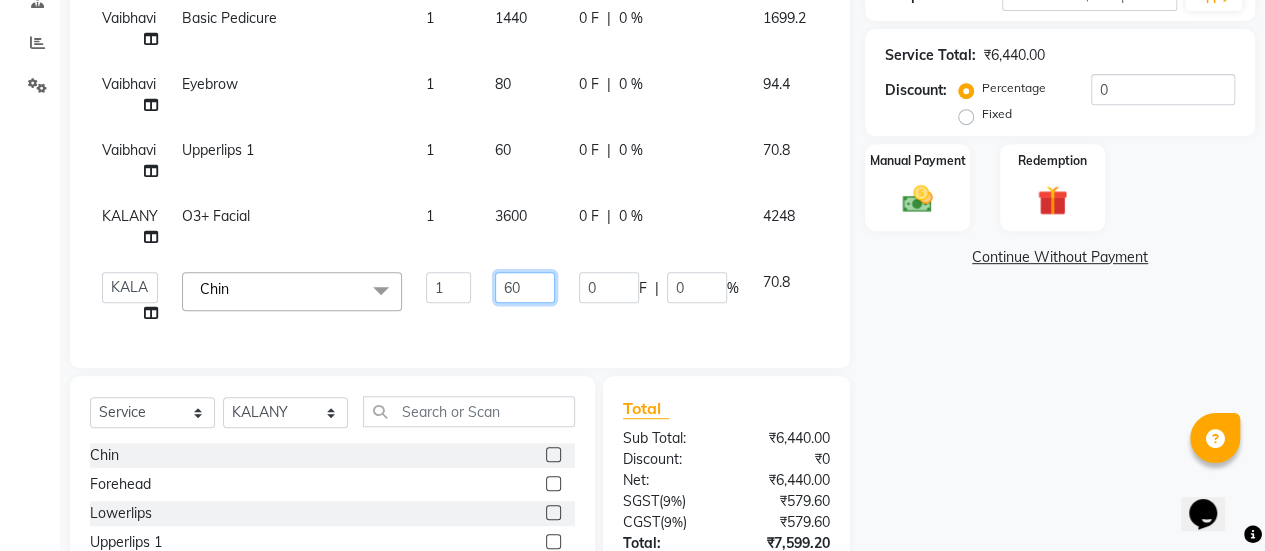 click on "60" 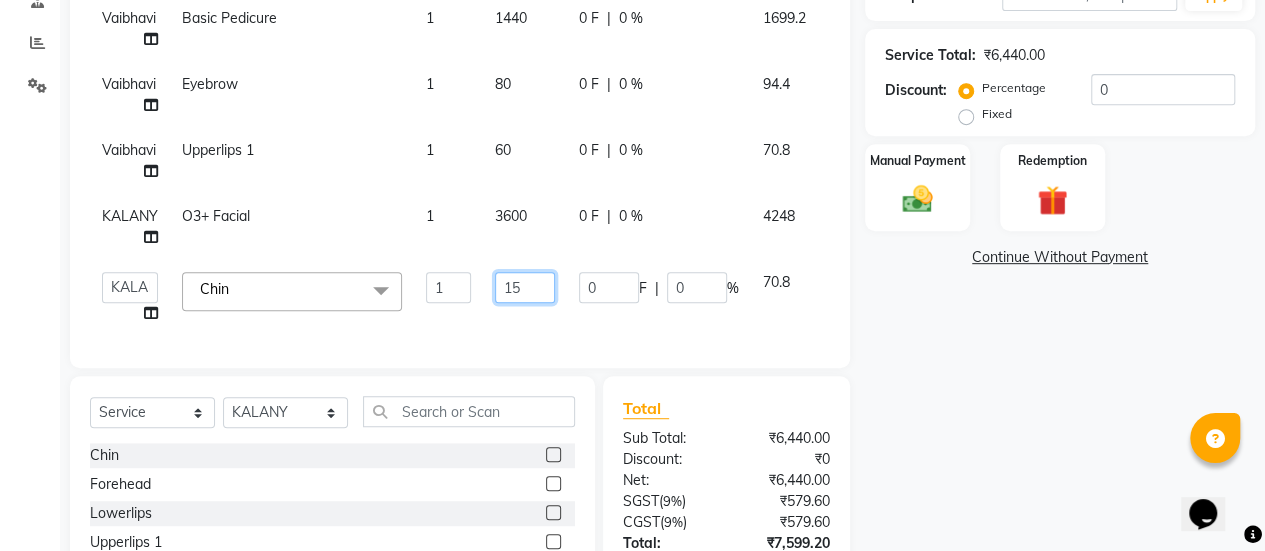 type on "150" 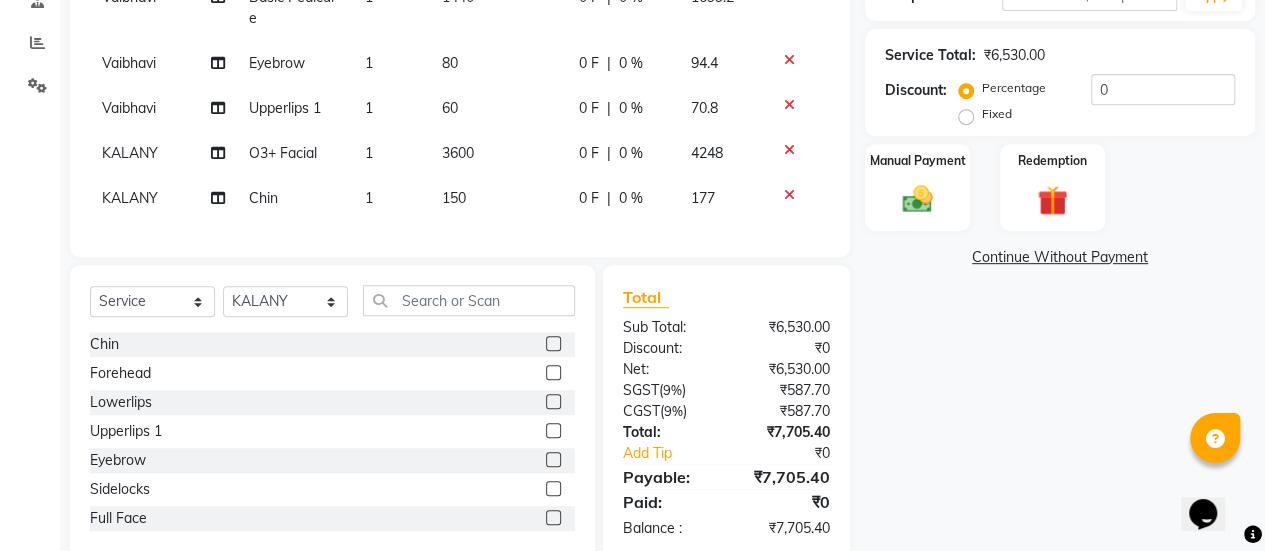 click on "Client +[COUNTRY_CODE] [PHONE_NUMBER] Date [DATE] Invoice Number [INVOICE_NUMBER] [INVOICE_NUMBER]-[YEAR] [NUMBER] Services Stylist Service Qty Price Disc Total Action [FIRST] SPA MENI 1 1200 0 F | 0 % 1416 [FIRST] Basic Pedicure 1 1440 0 F | 0 % 1699.2 [FIRST] Eyebrow 1 80 0 F | 0 % 94.4 [FIRST] Upperlips 1 1 60 0 F | 0 % 70.8 [FIRST] O3+ Facial 1 3600 0 F | 0 % 4248 [FIRST] Chin 1 150 0 F | 0 % 177" 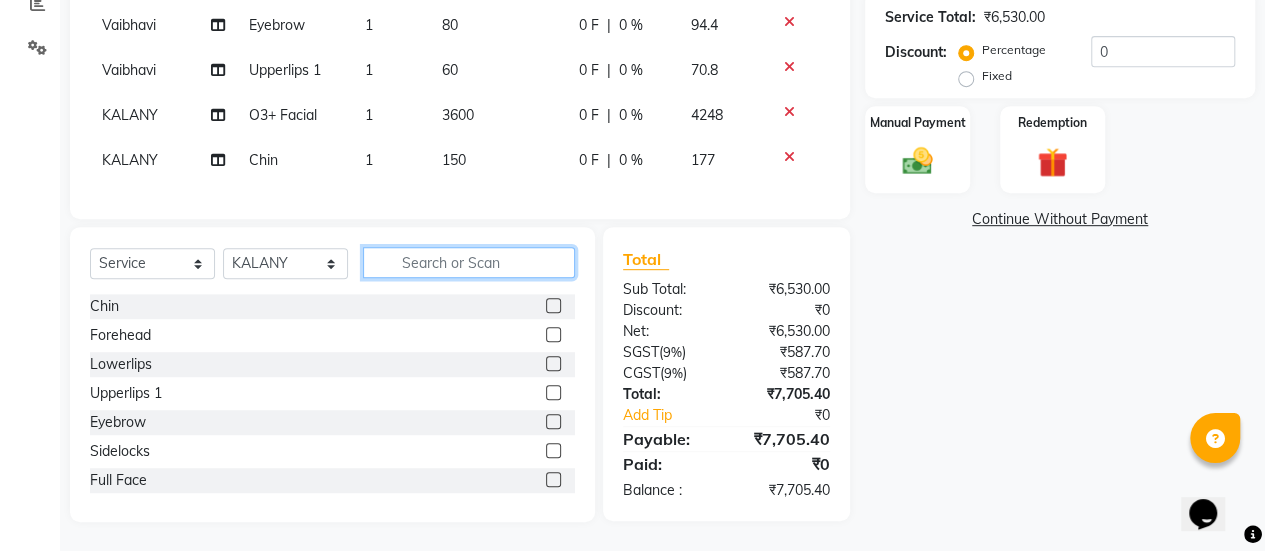 click 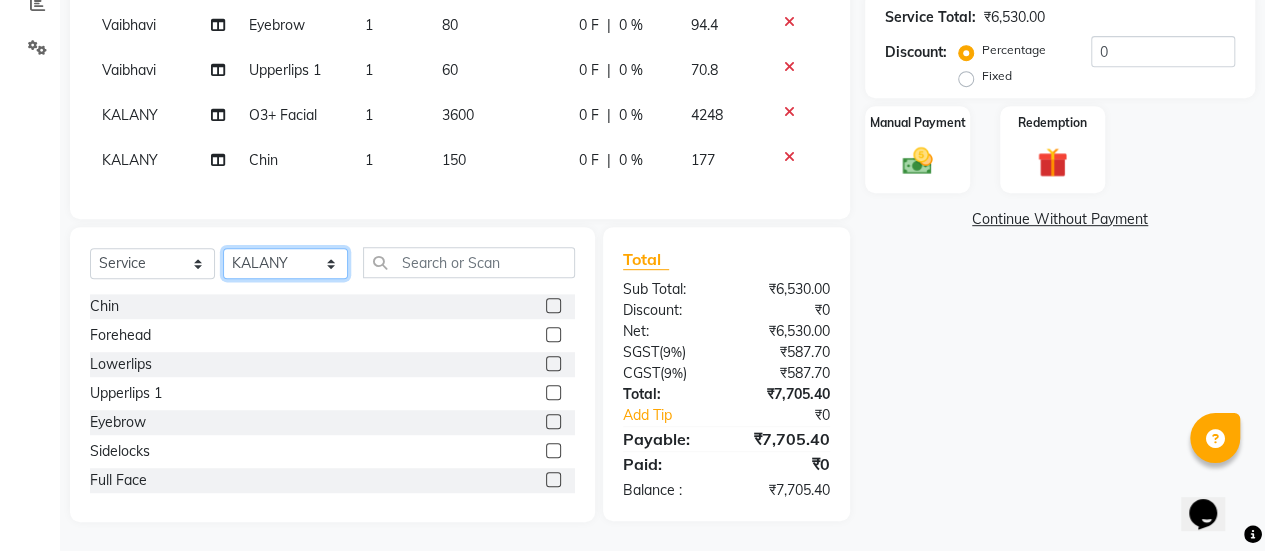 click on "Select Stylist AAKASH Chaitanya Divya KALANY Manager Mohini MUSARIK Parvez Shaikh PINKEY PRADEEP SHARMA Rushi pandit Salman Shakeel Shraddha Vaibhavi Vijay khade xyz" 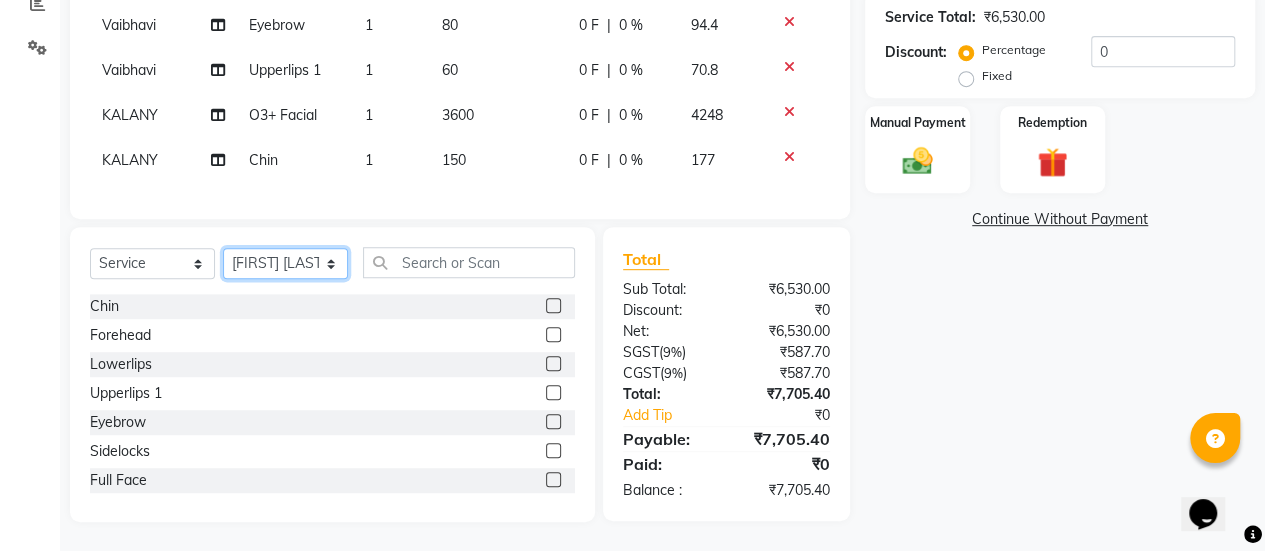 click on "Select Stylist AAKASH Chaitanya Divya KALANY Manager Mohini MUSARIK Parvez Shaikh PINKEY PRADEEP SHARMA Rushi pandit Salman Shakeel Shraddha Vaibhavi Vijay khade xyz" 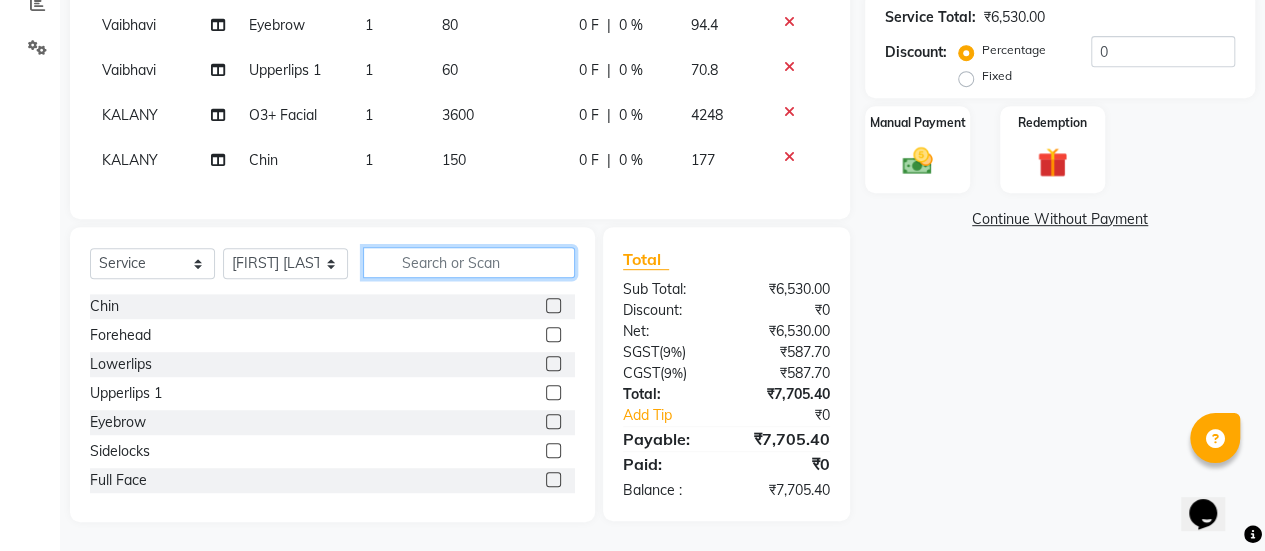 click 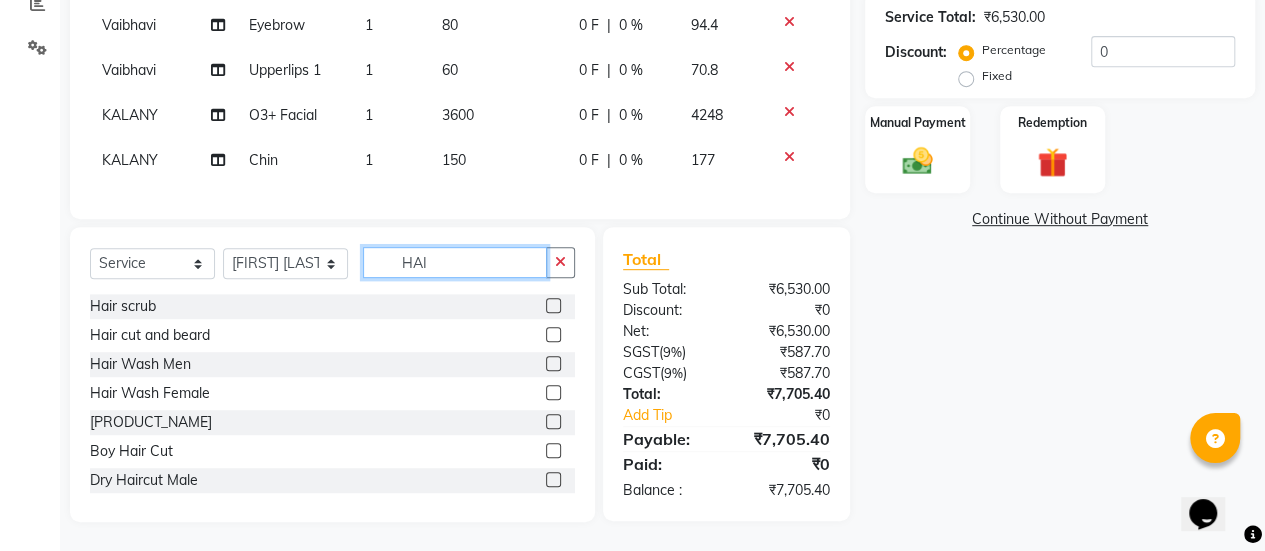 type on "HAI" 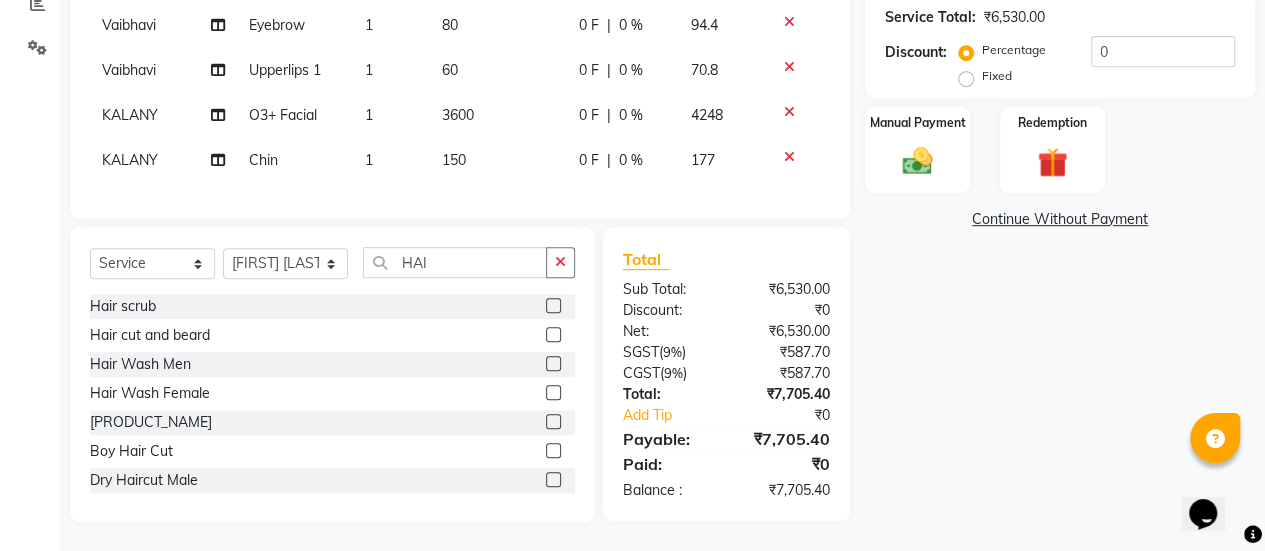 click 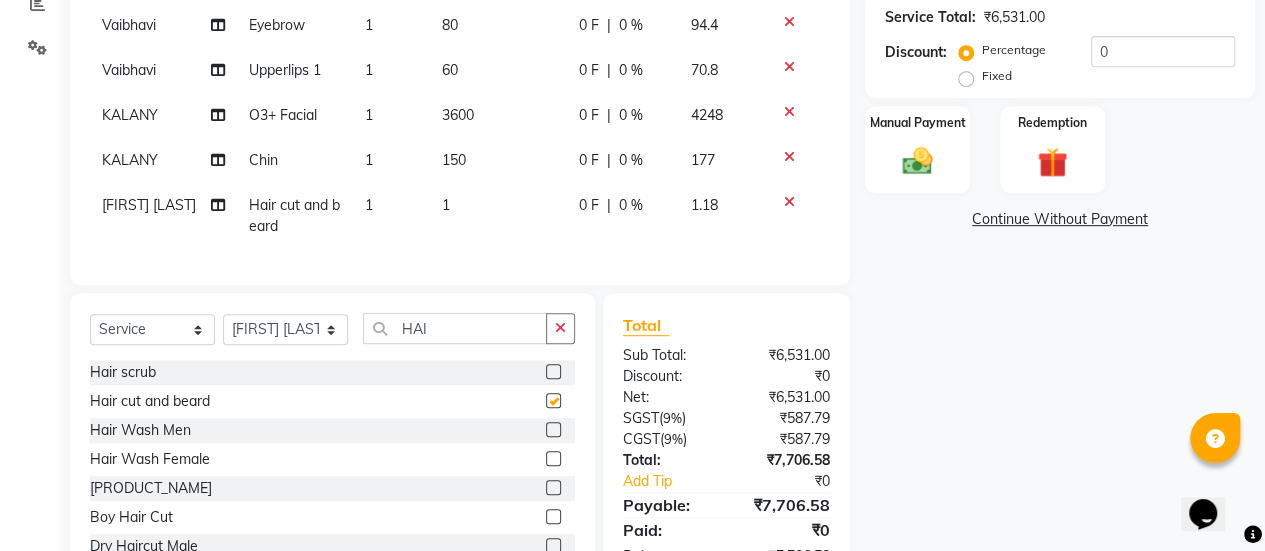 checkbox on "false" 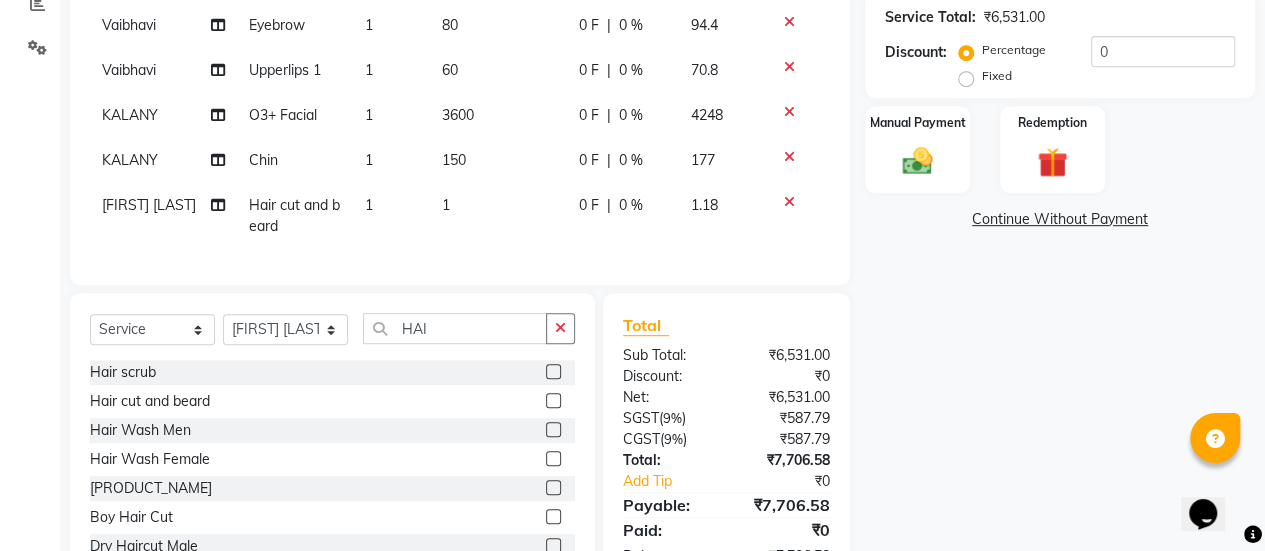 click on "1" 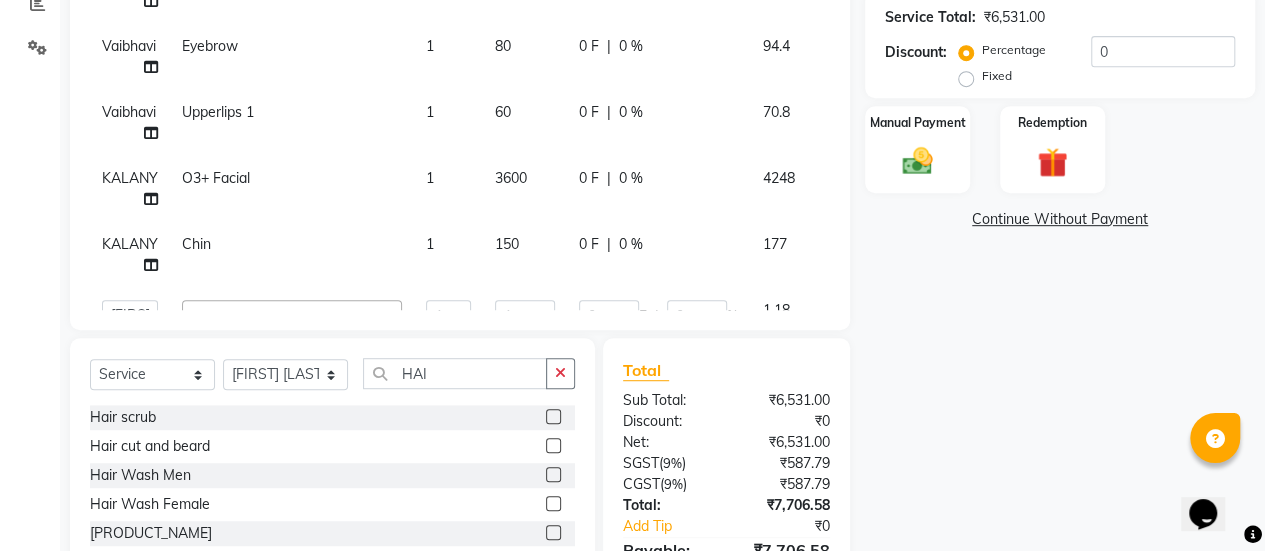 scroll, scrollTop: 85, scrollLeft: 0, axis: vertical 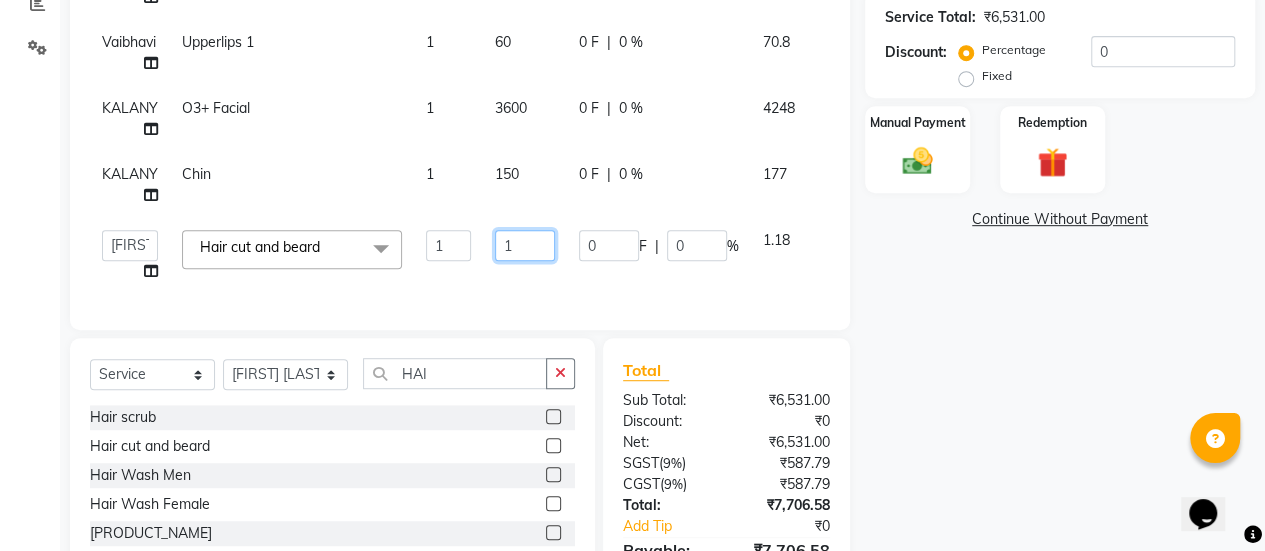 click on "1" 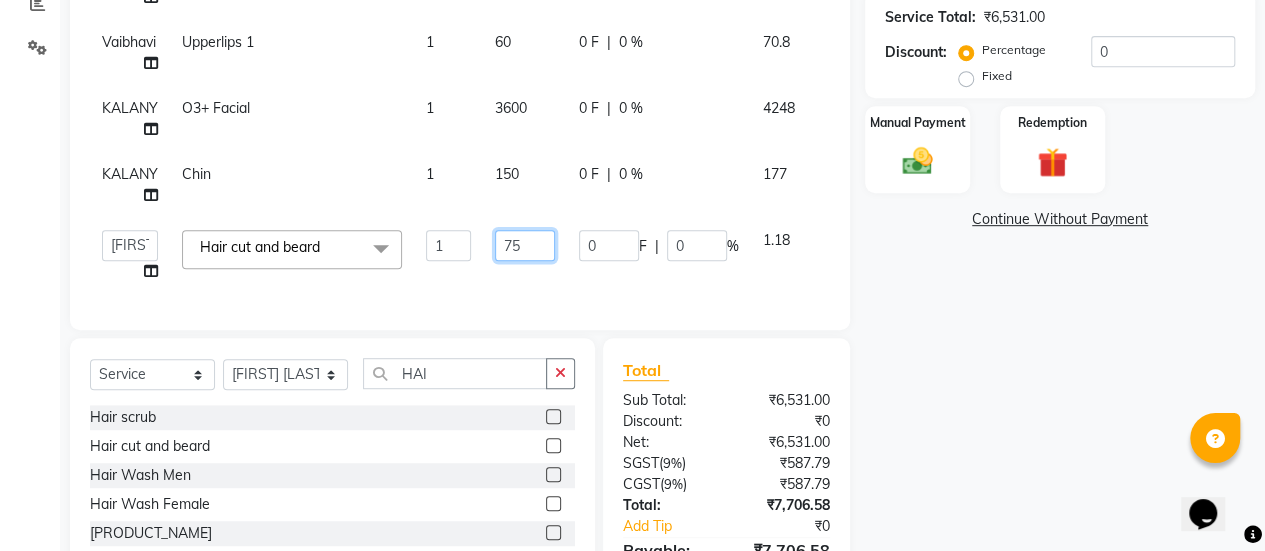 type on "750" 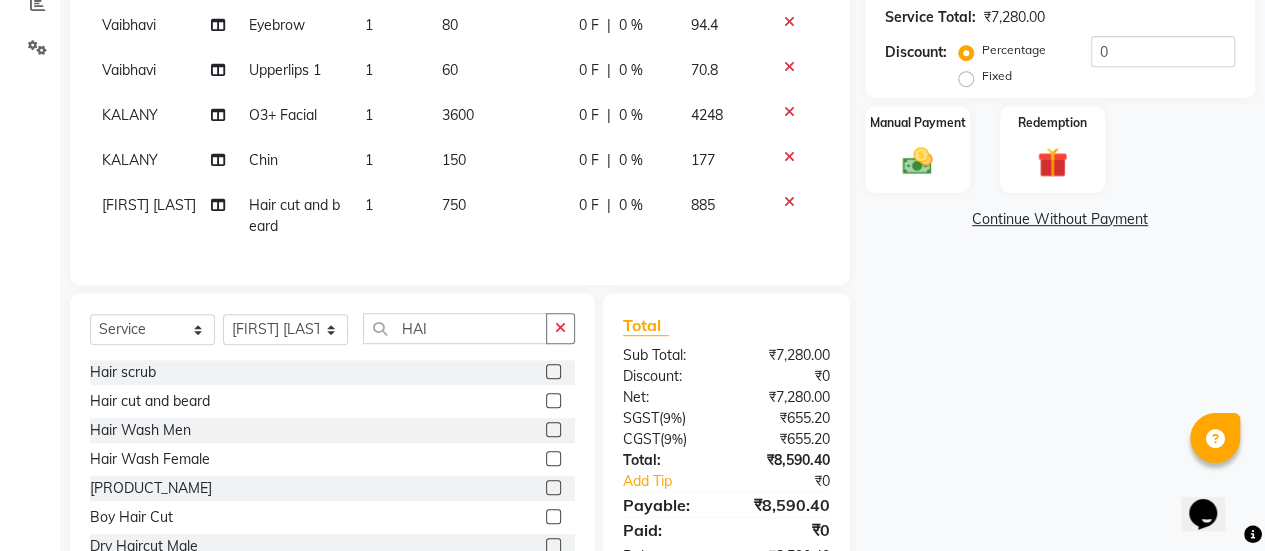 scroll, scrollTop: 0, scrollLeft: 0, axis: both 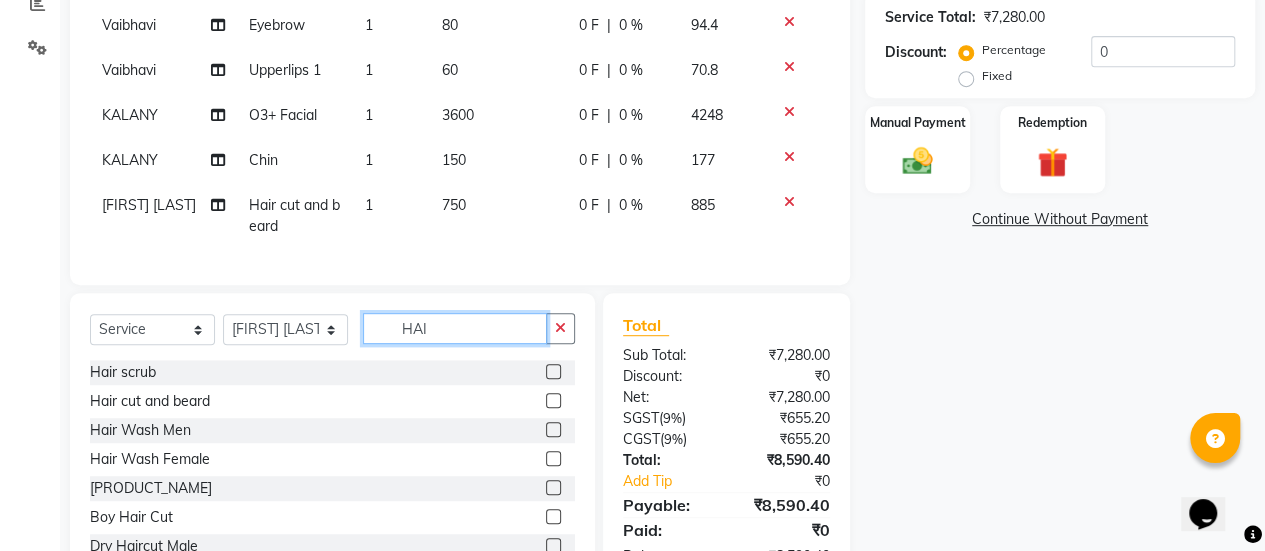click on "HAI" 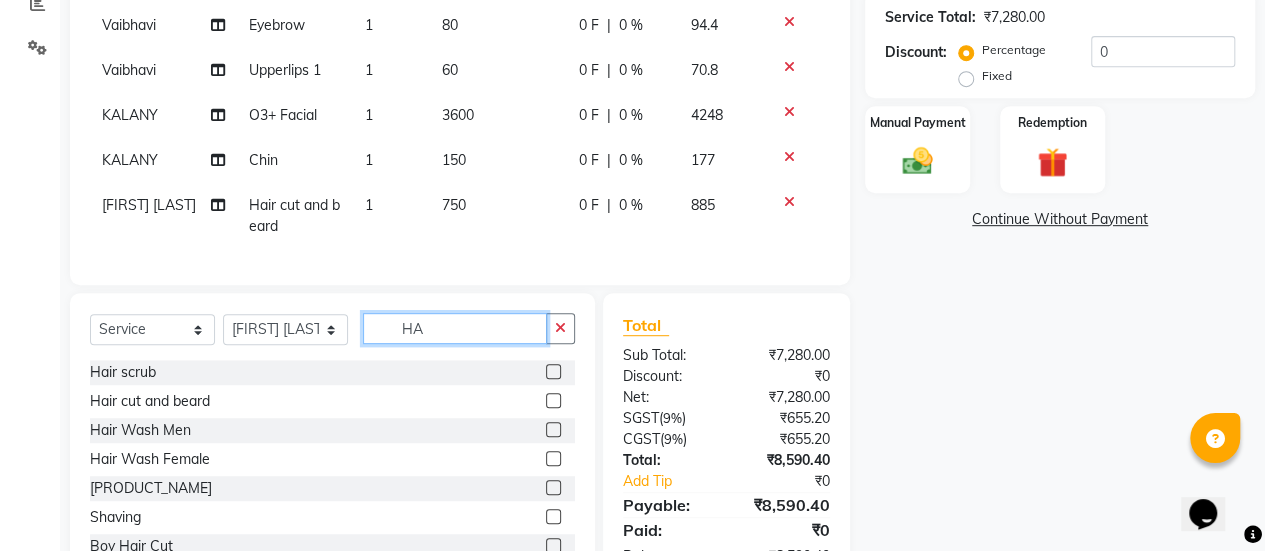 type on "H" 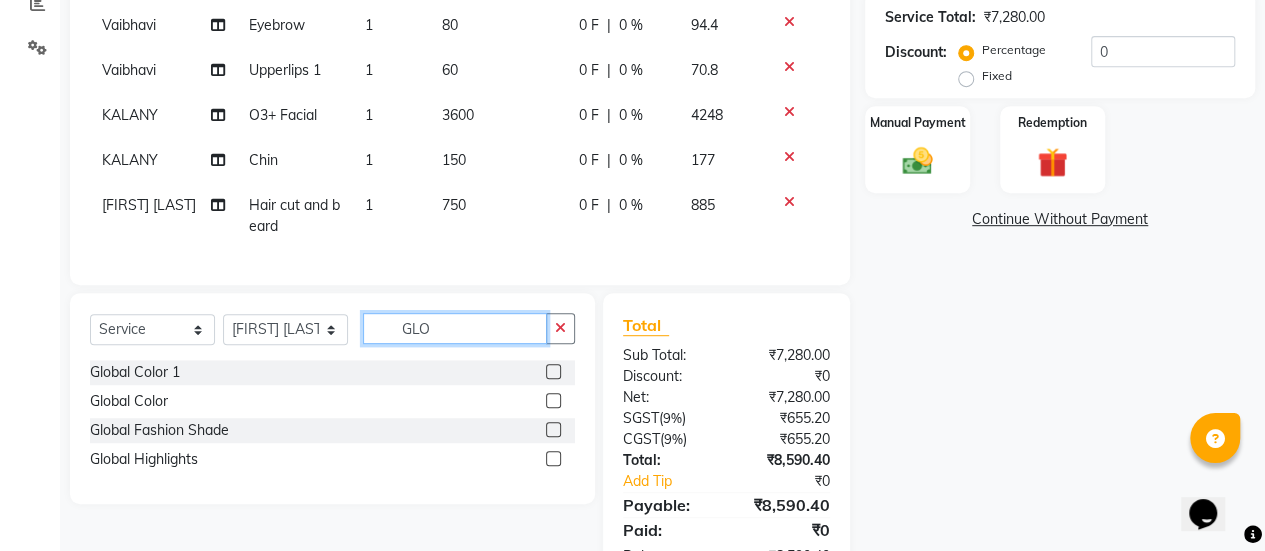 type on "GLO" 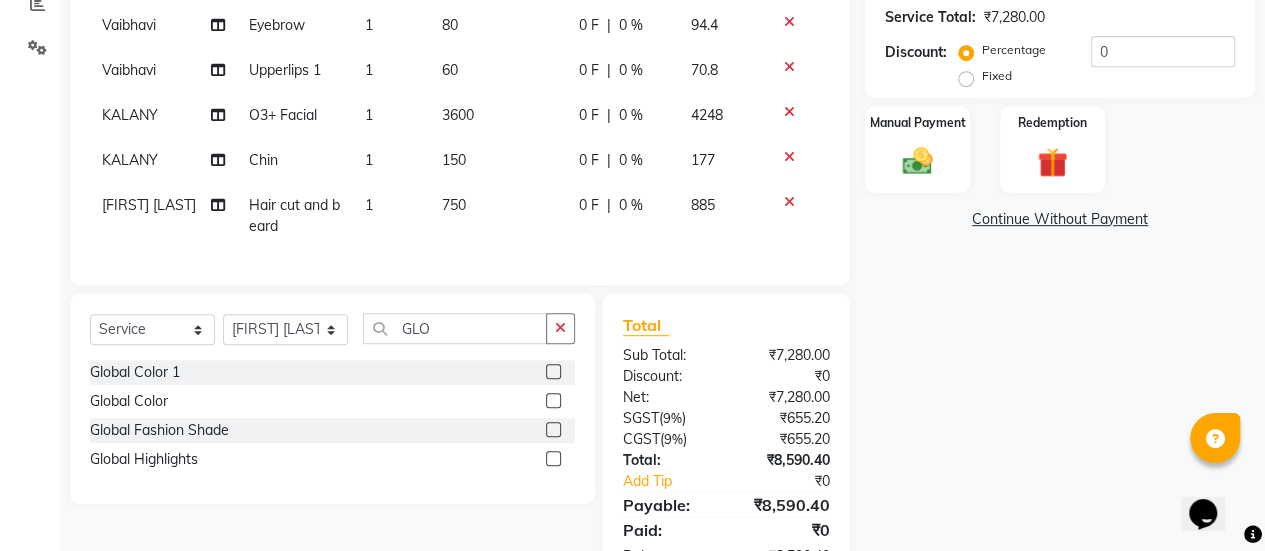click 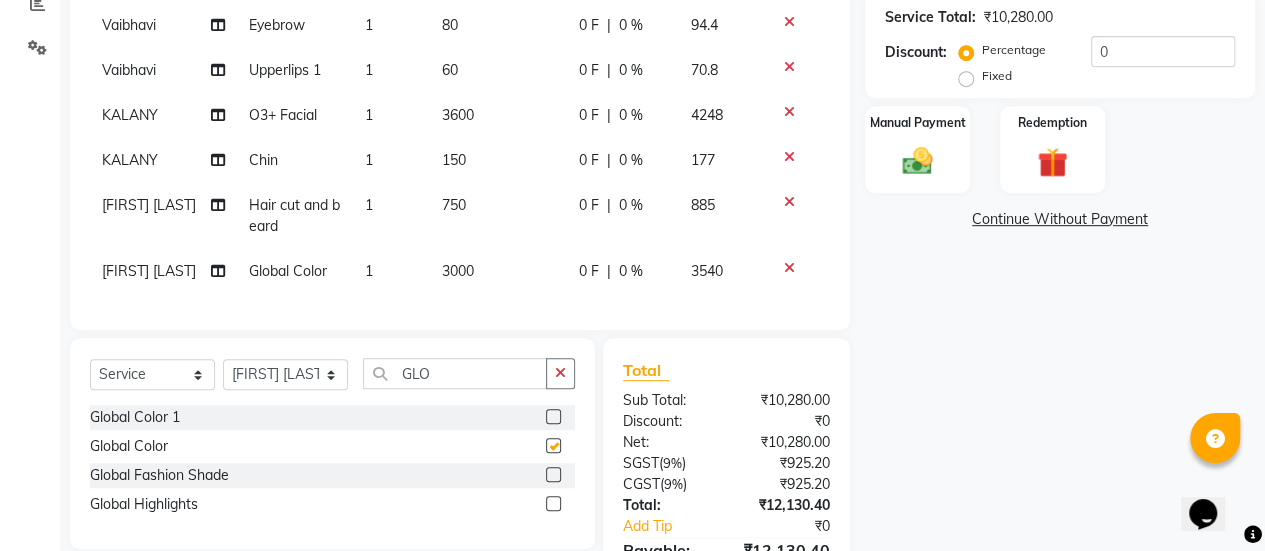 checkbox on "false" 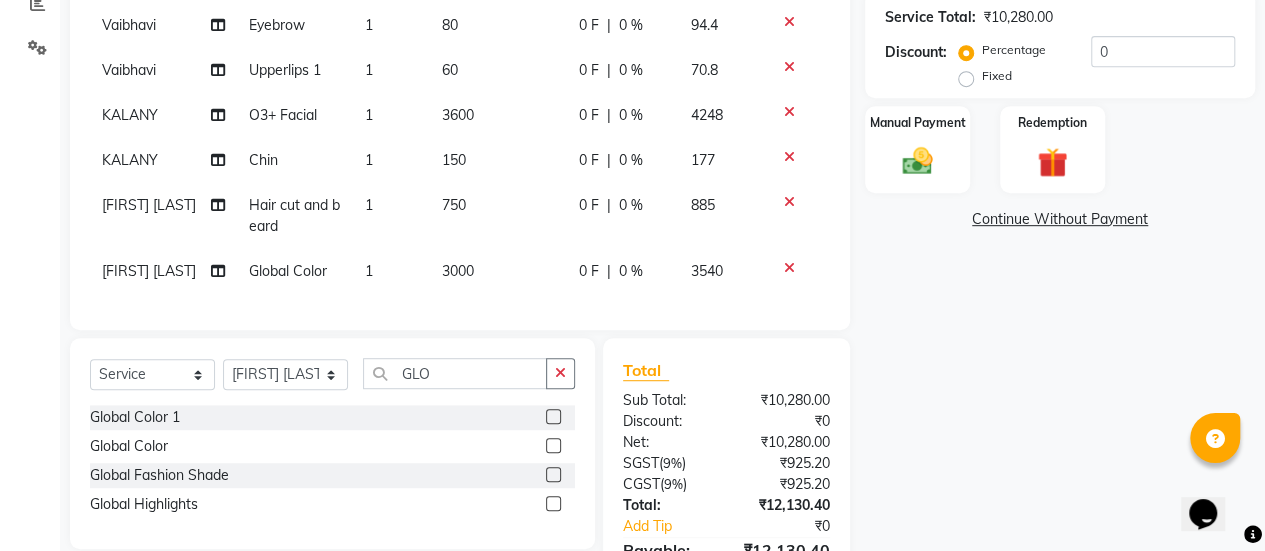 click on "3000" 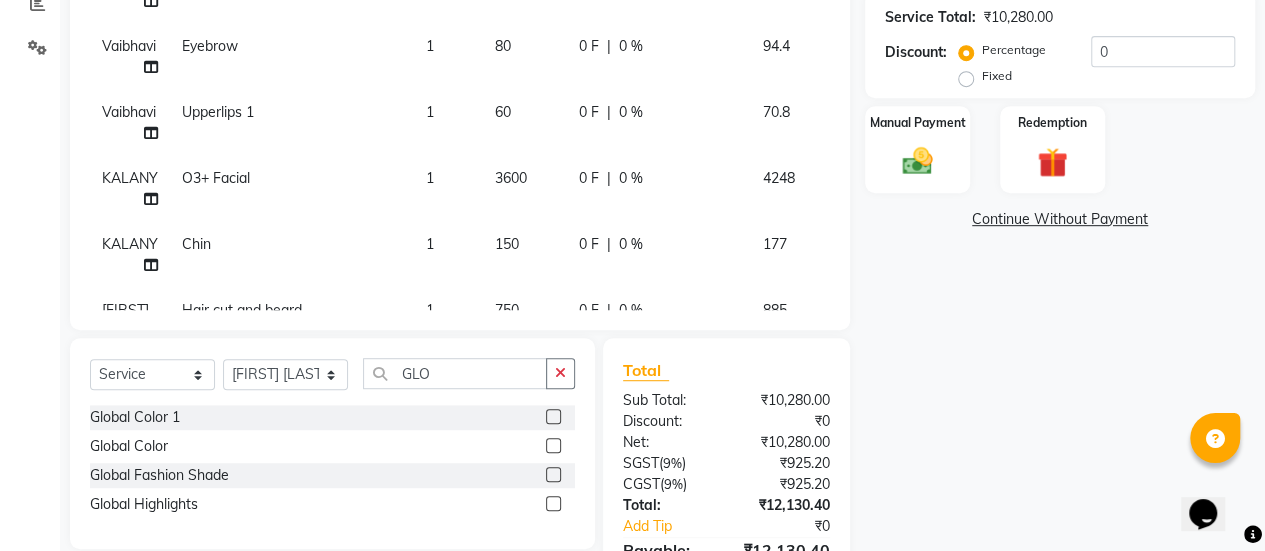 click on "150" 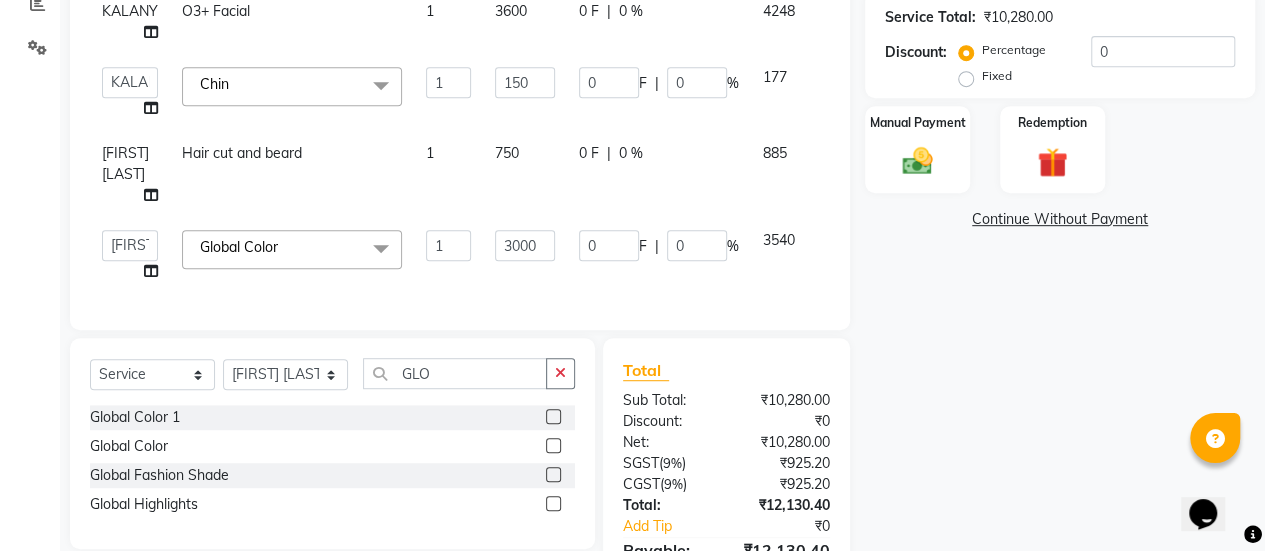 scroll, scrollTop: 178, scrollLeft: 0, axis: vertical 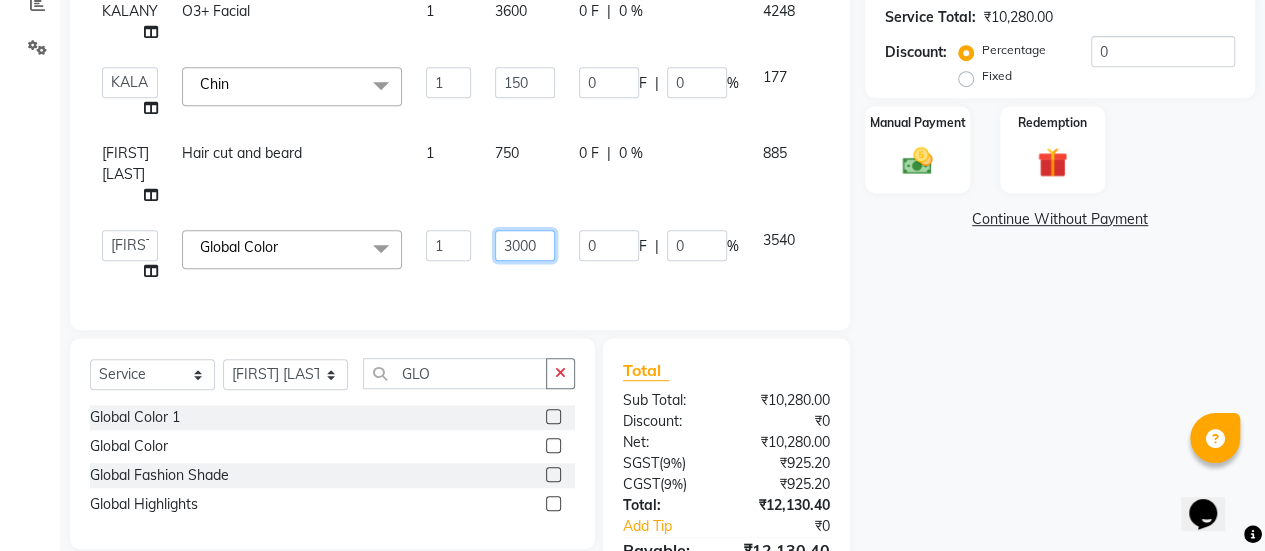 click on "3000" 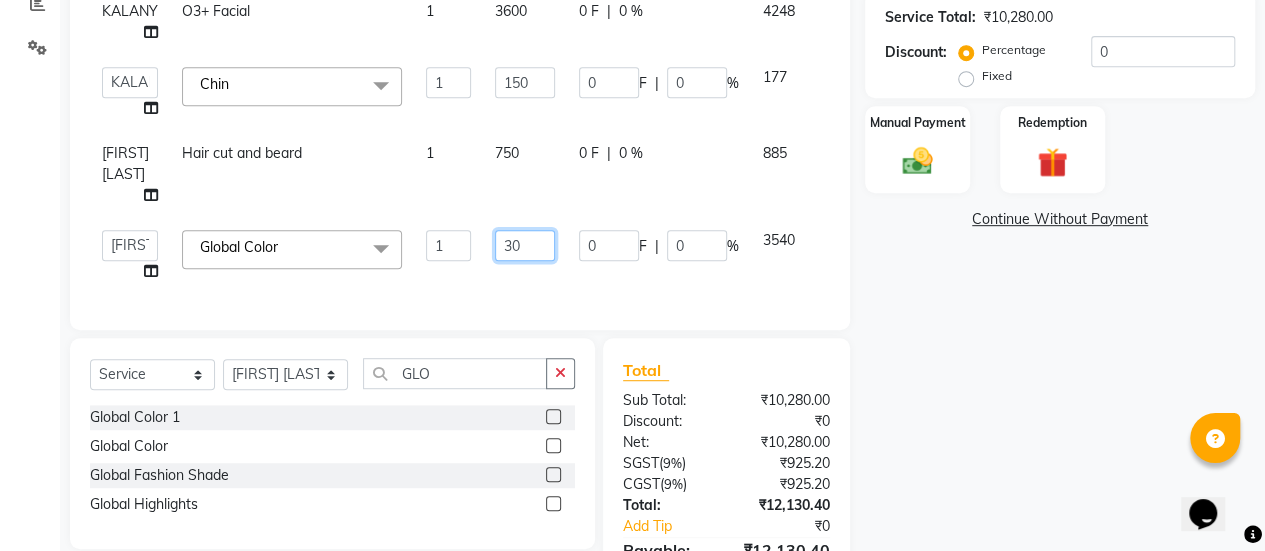 type on "3" 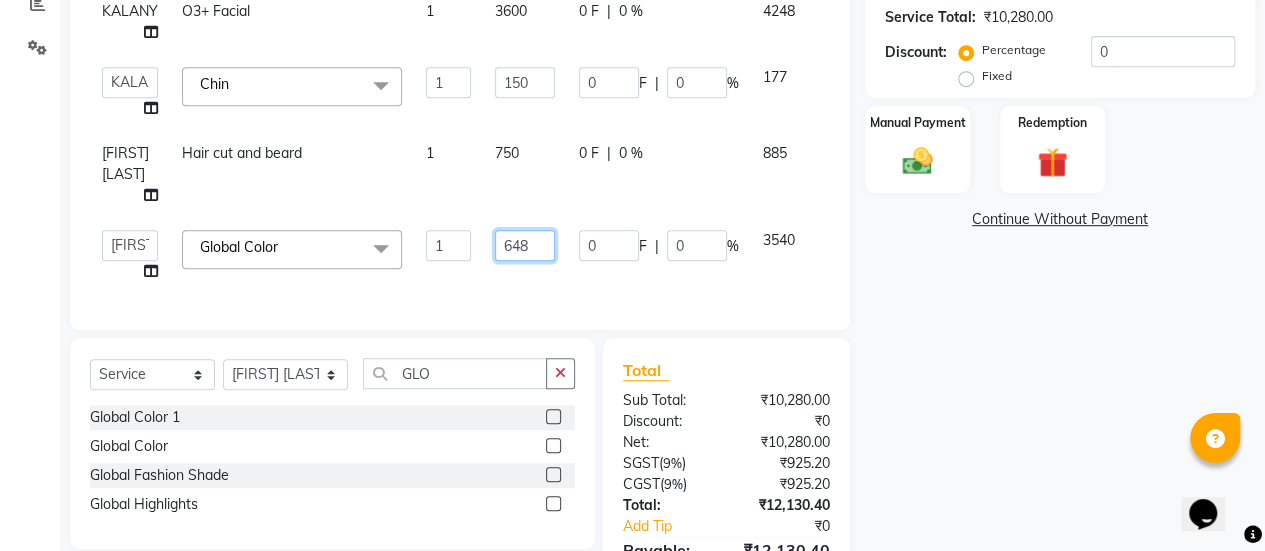 type on "6480" 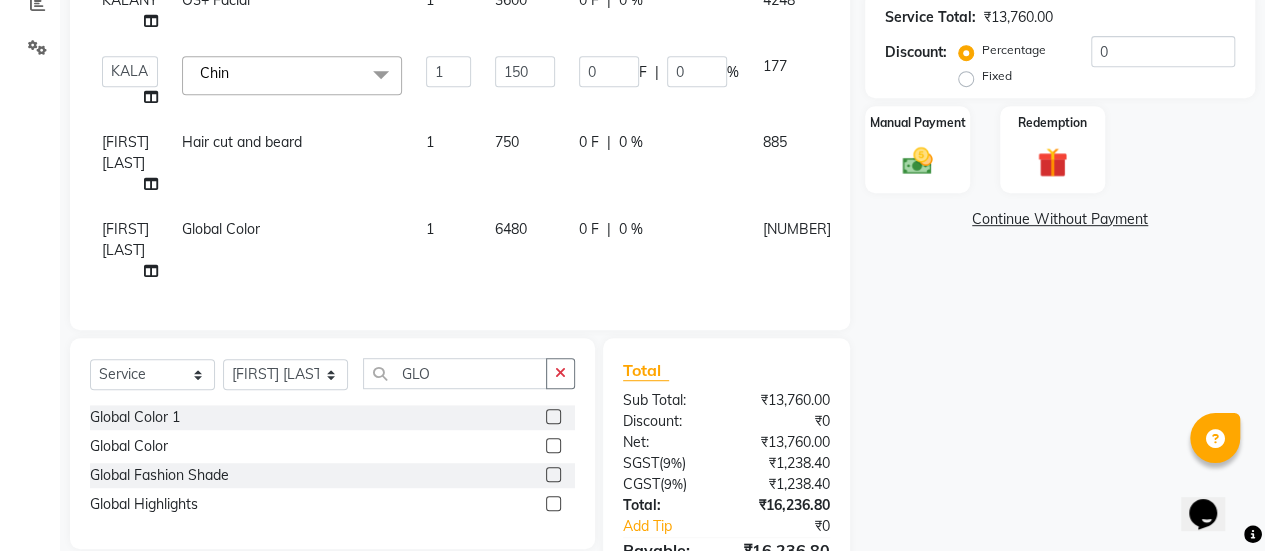 click on "6480" 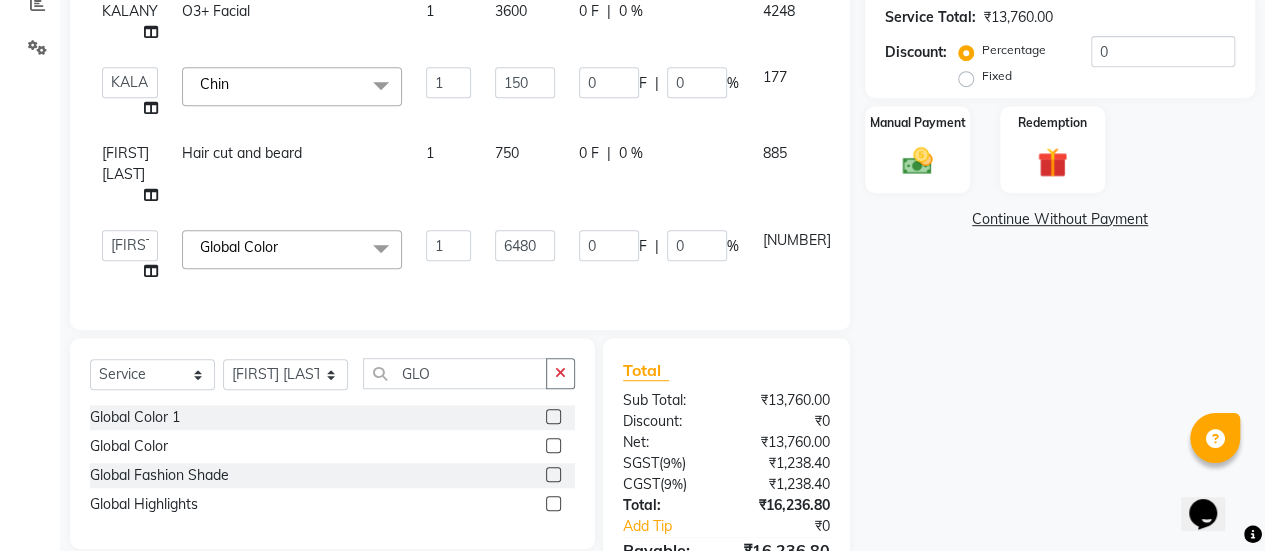 scroll, scrollTop: 182, scrollLeft: 0, axis: vertical 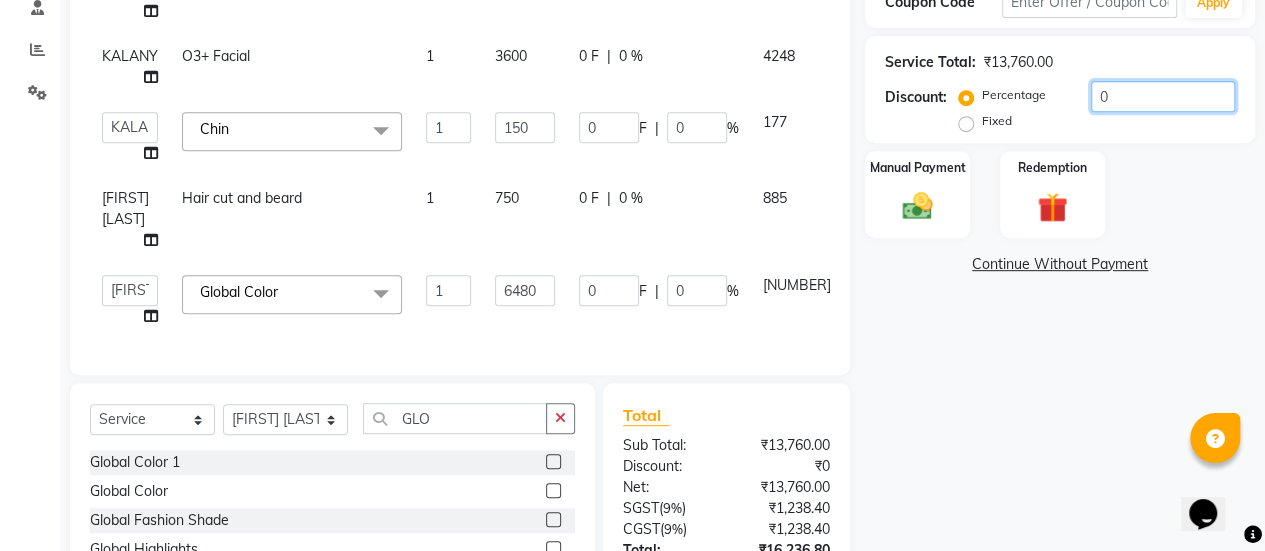 click on "0" 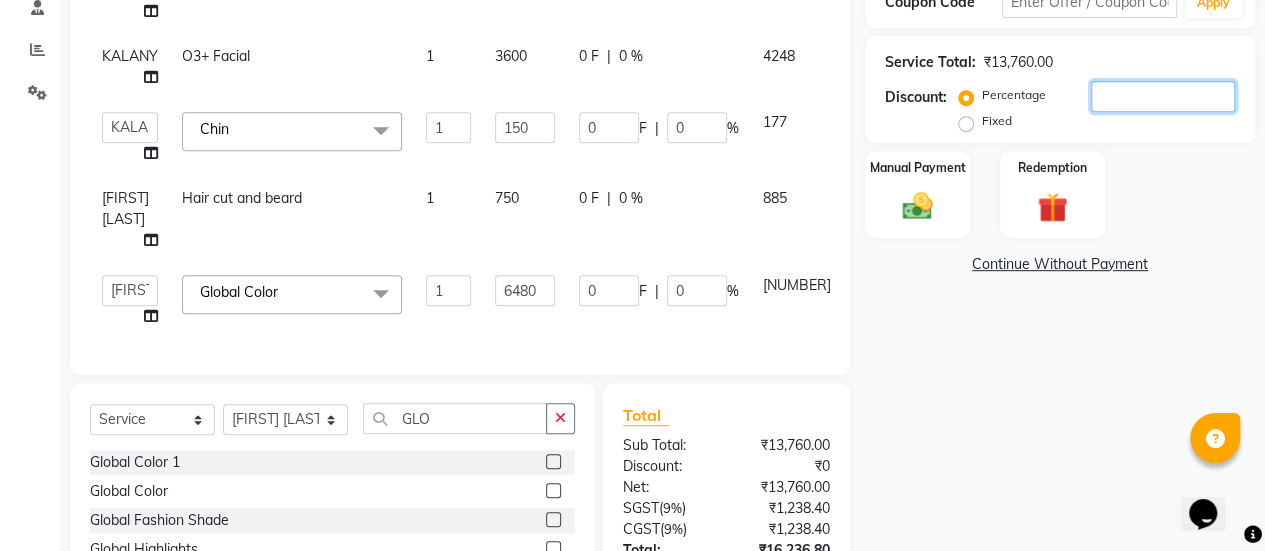 type on "2" 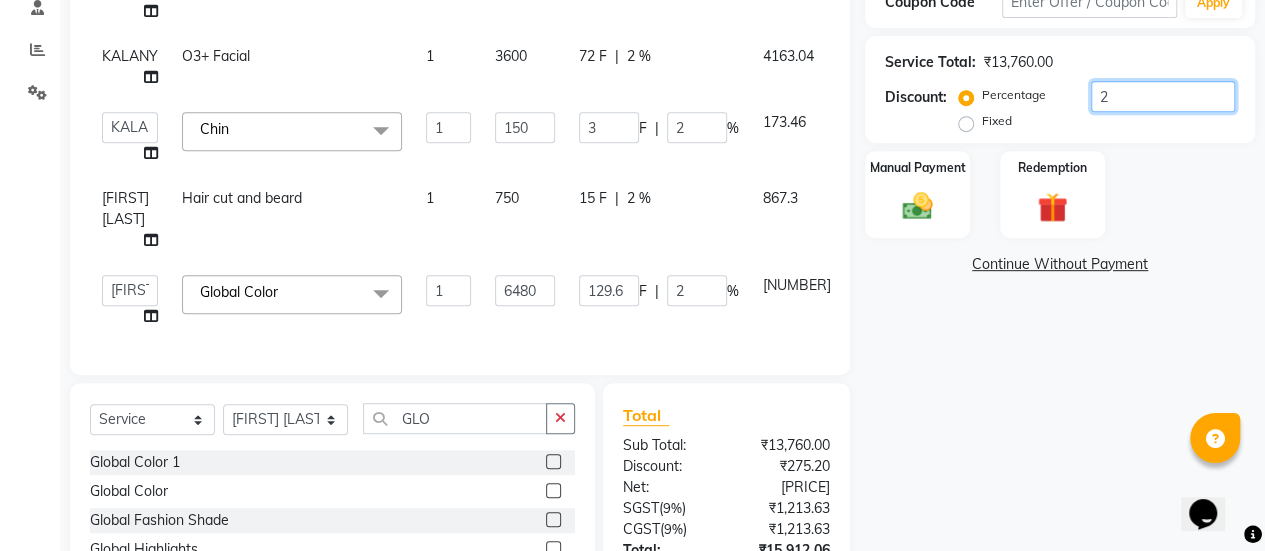 type on "20" 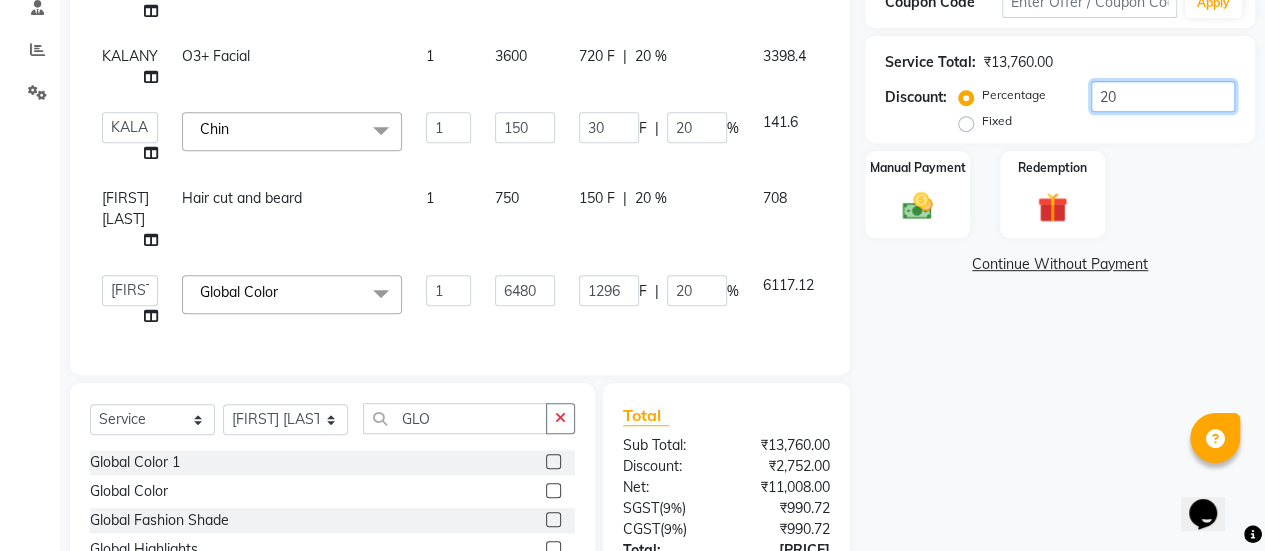 scroll, scrollTop: 473, scrollLeft: 0, axis: vertical 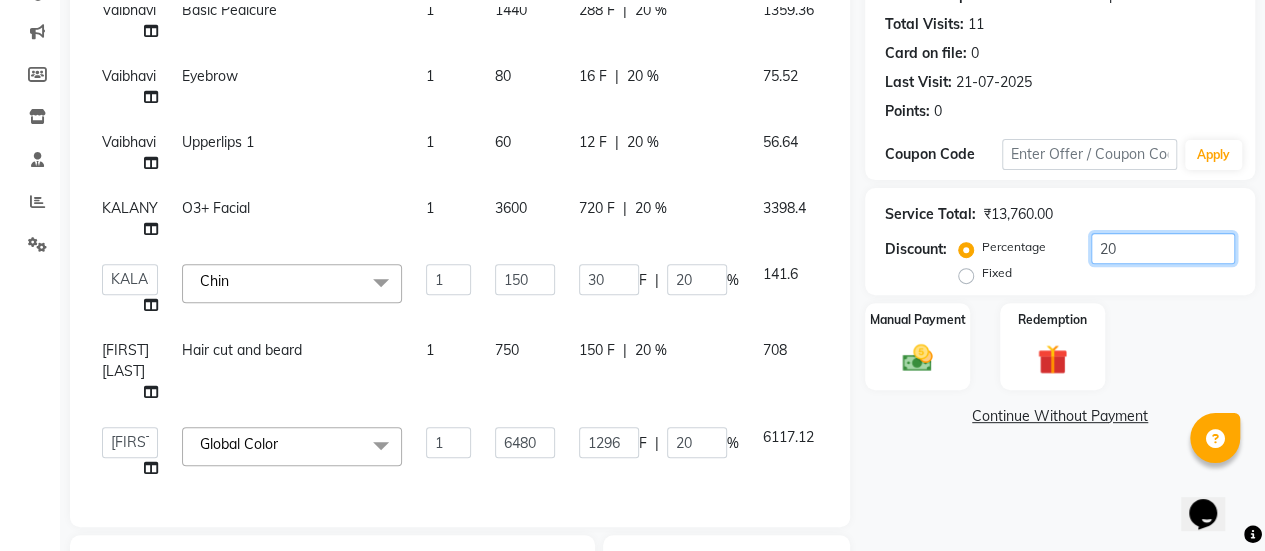 type on "20" 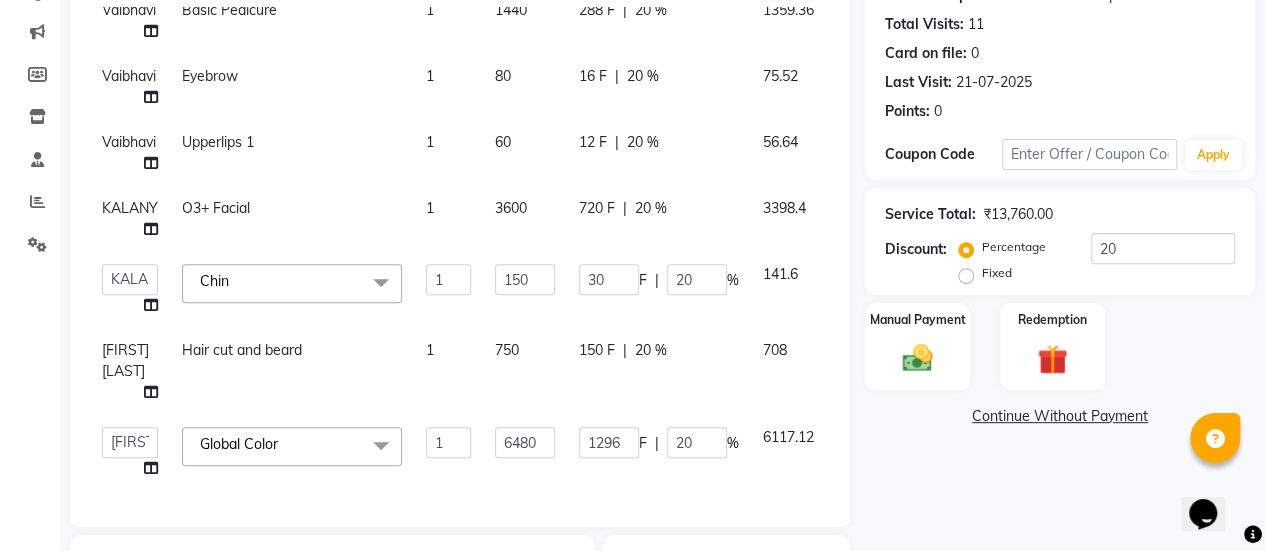 click on "750" 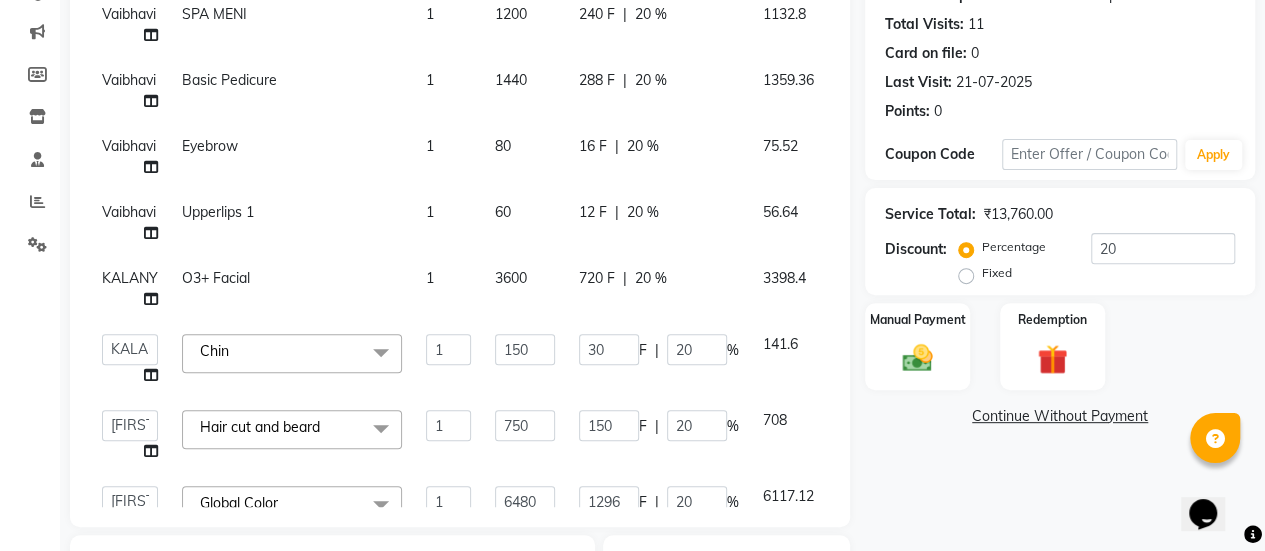 scroll, scrollTop: 171, scrollLeft: 0, axis: vertical 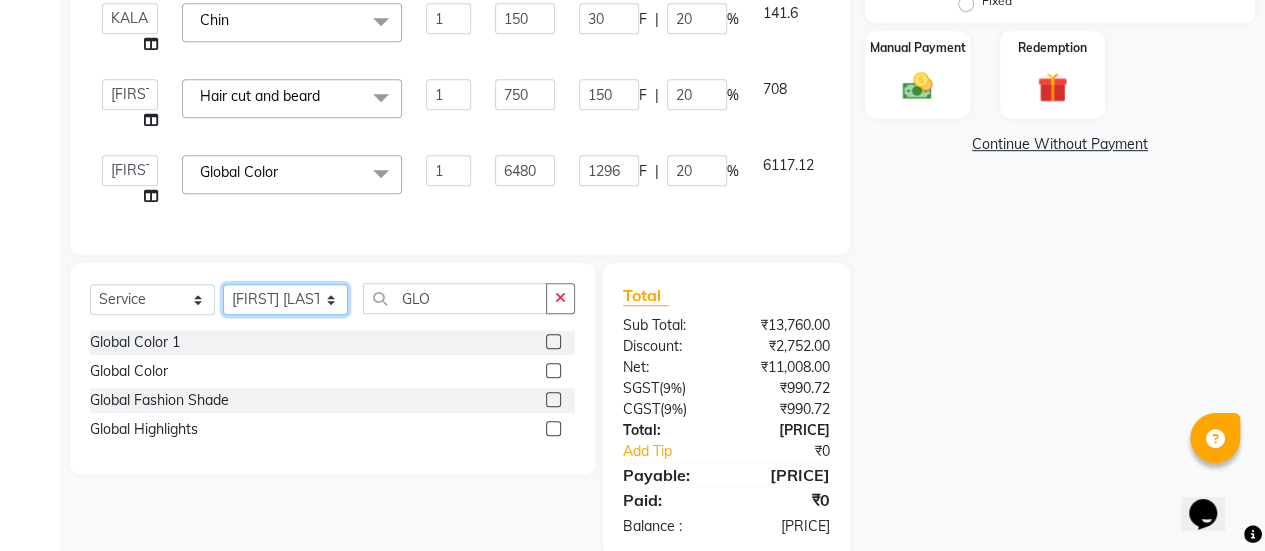 click on "Select Stylist AAKASH Chaitanya Divya KALANY Manager Mohini MUSARIK Parvez Shaikh PINKEY PRADEEP SHARMA Rushi pandit Salman Shakeel Shraddha Vaibhavi Vijay khade xyz" 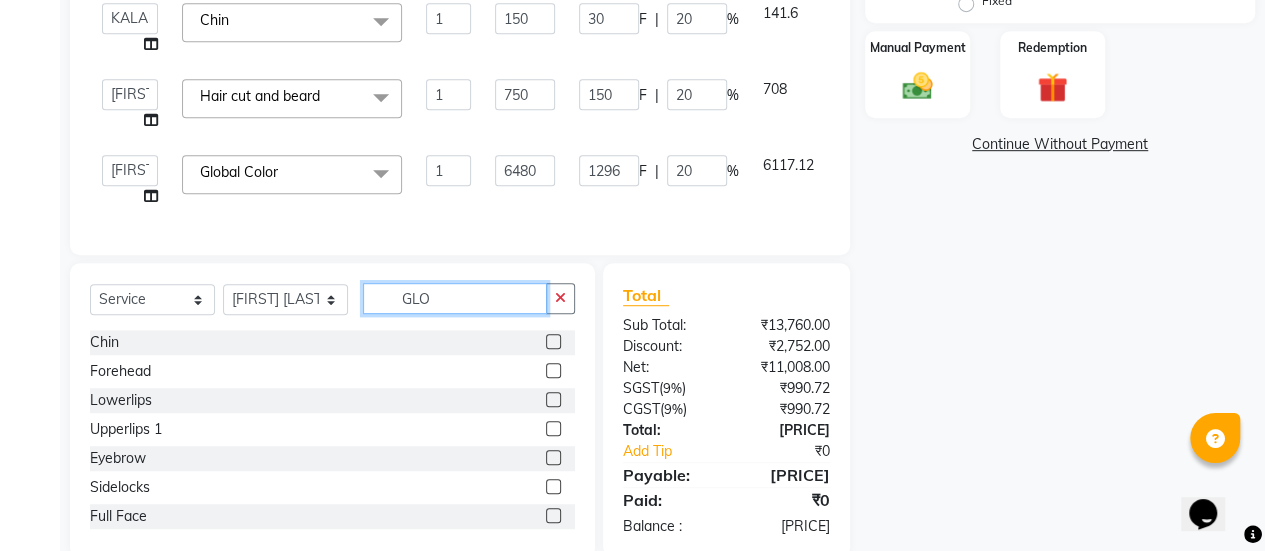 click on "GLO" 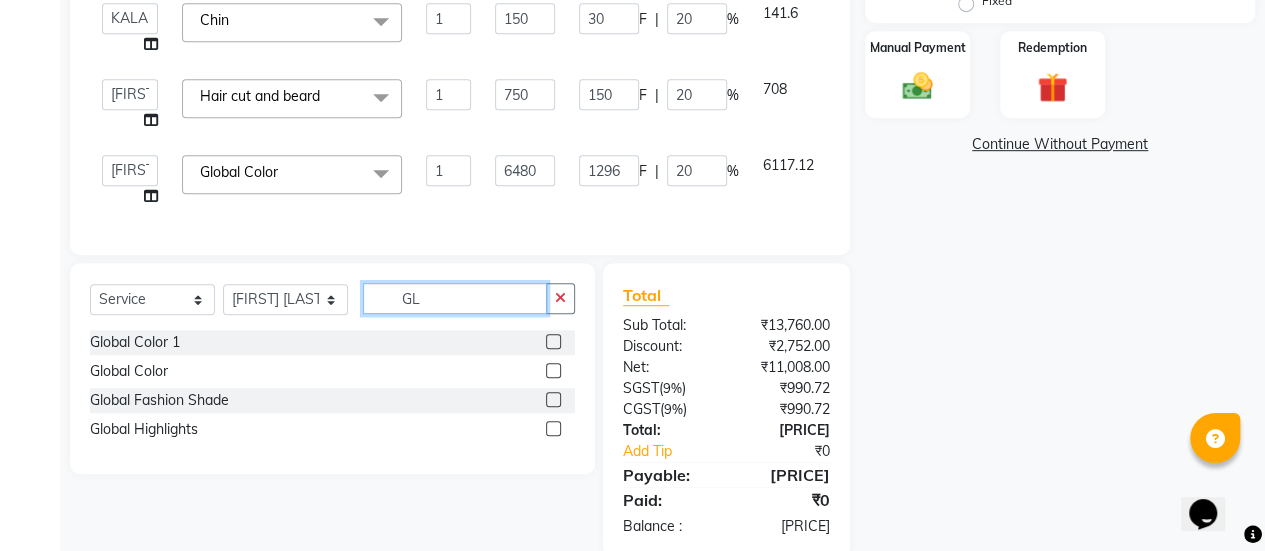 type on "G" 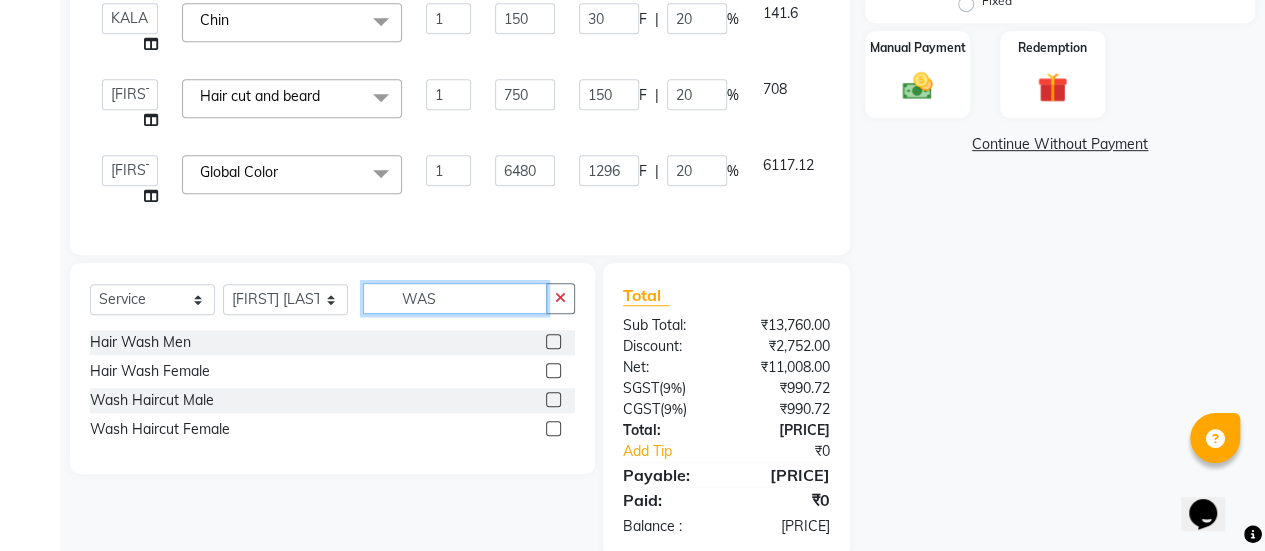 type on "WAS" 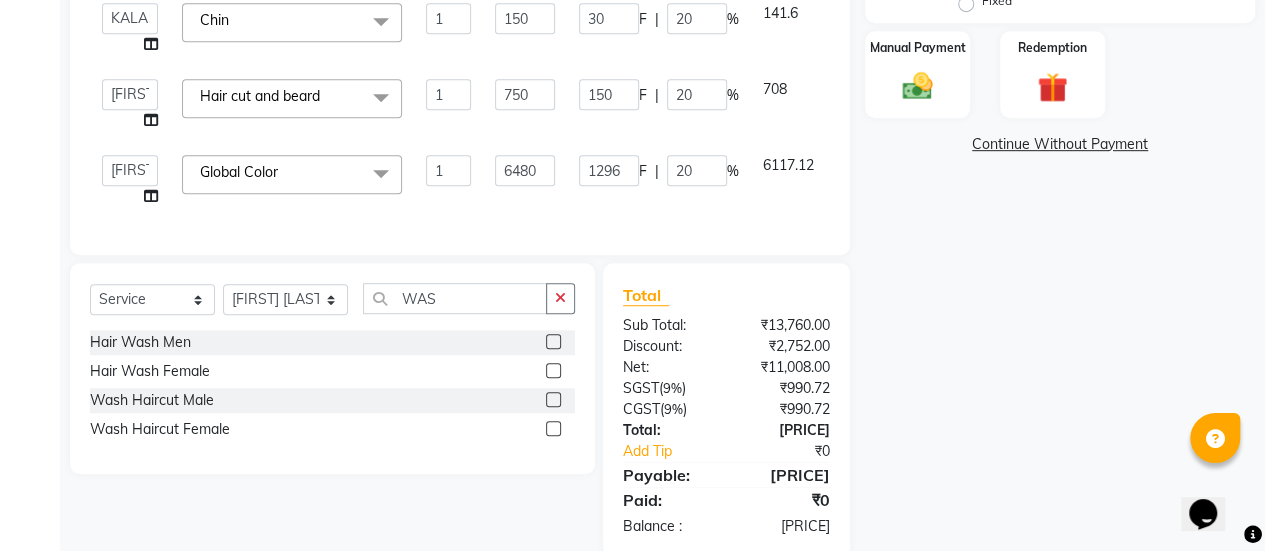 click 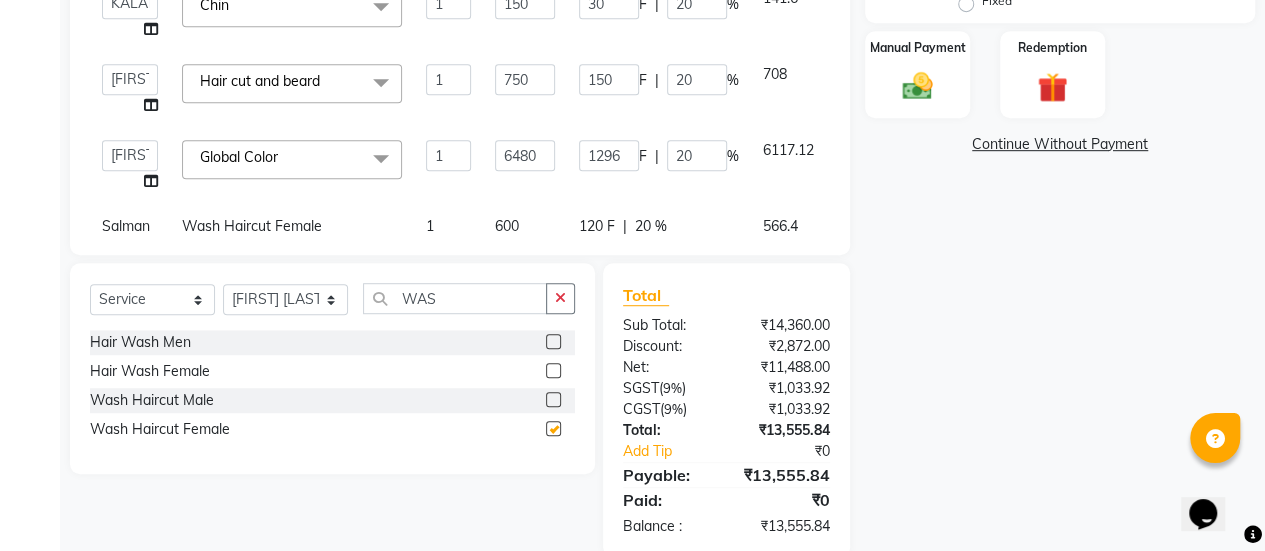 checkbox on "false" 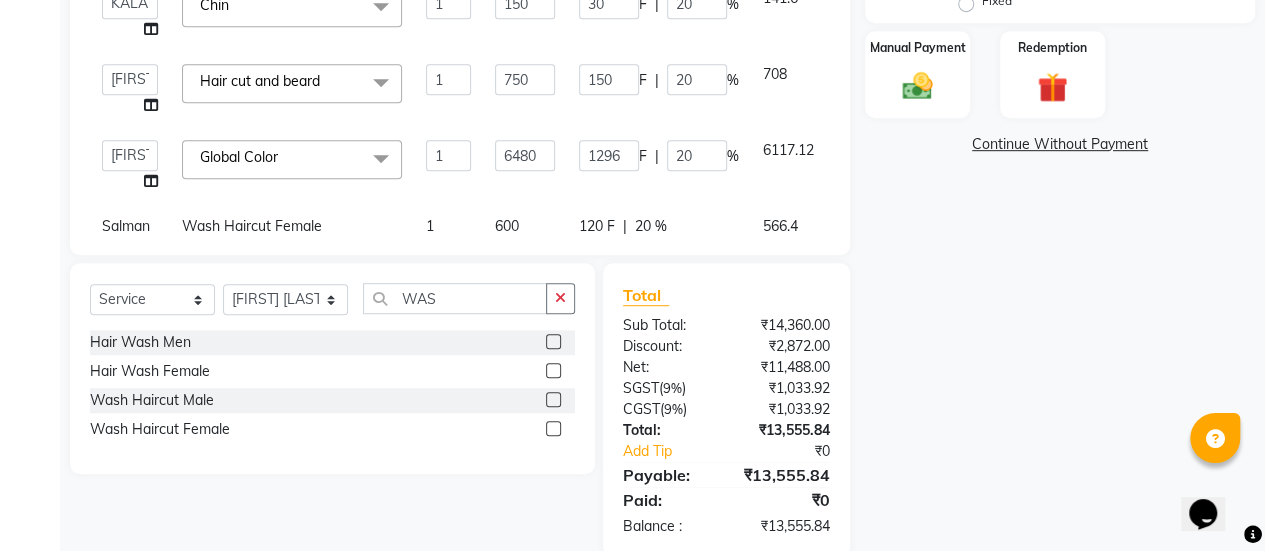 scroll, scrollTop: 237, scrollLeft: 0, axis: vertical 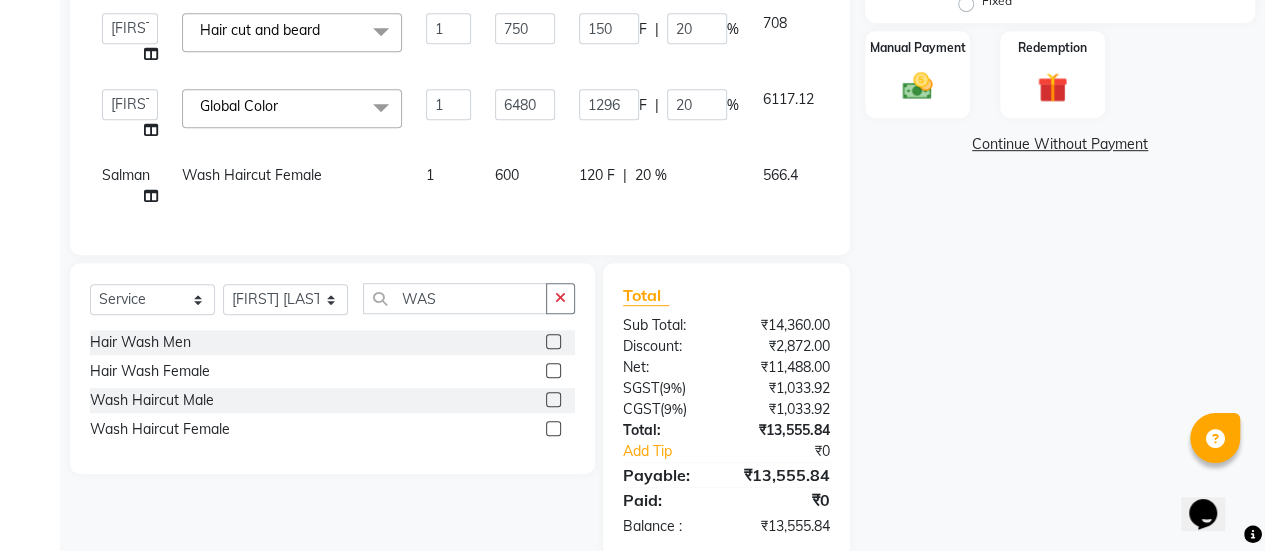 click on "600" 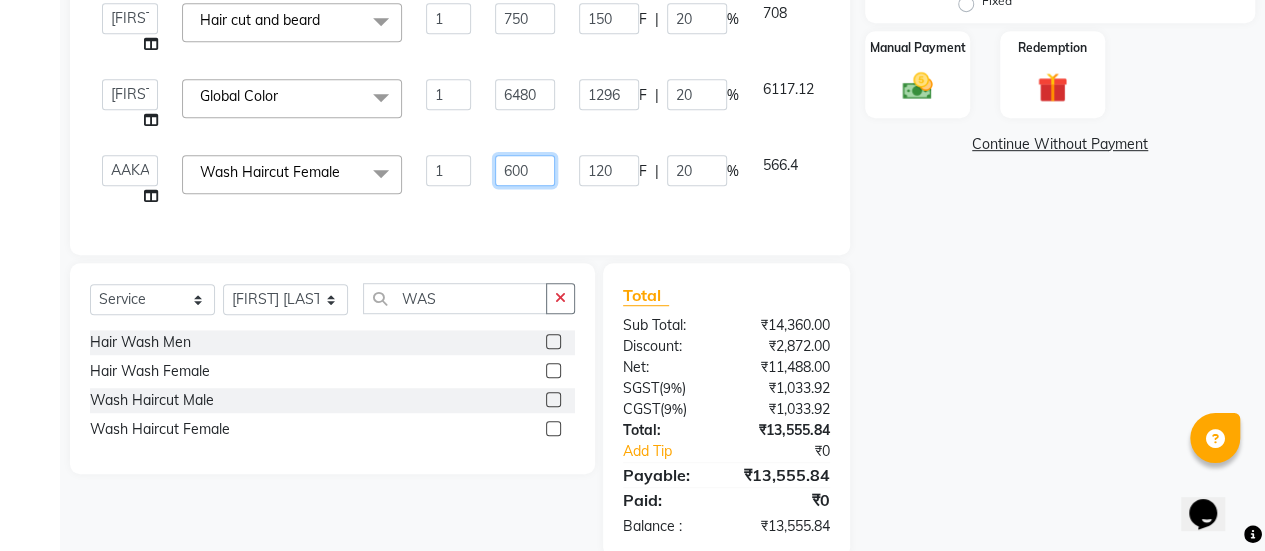 click on "600" 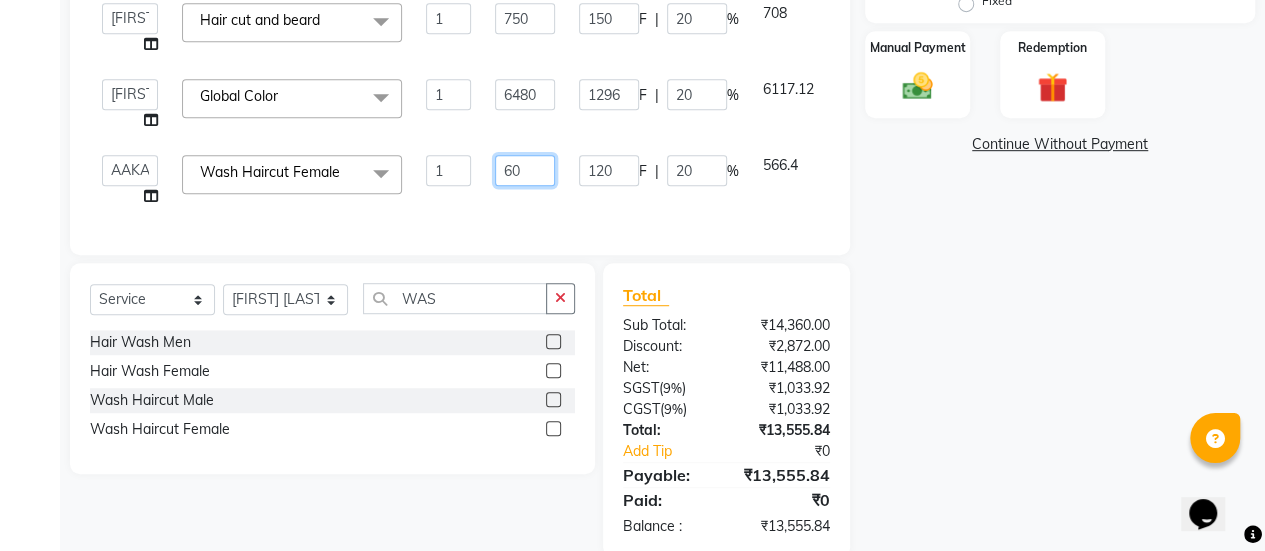 type on "6" 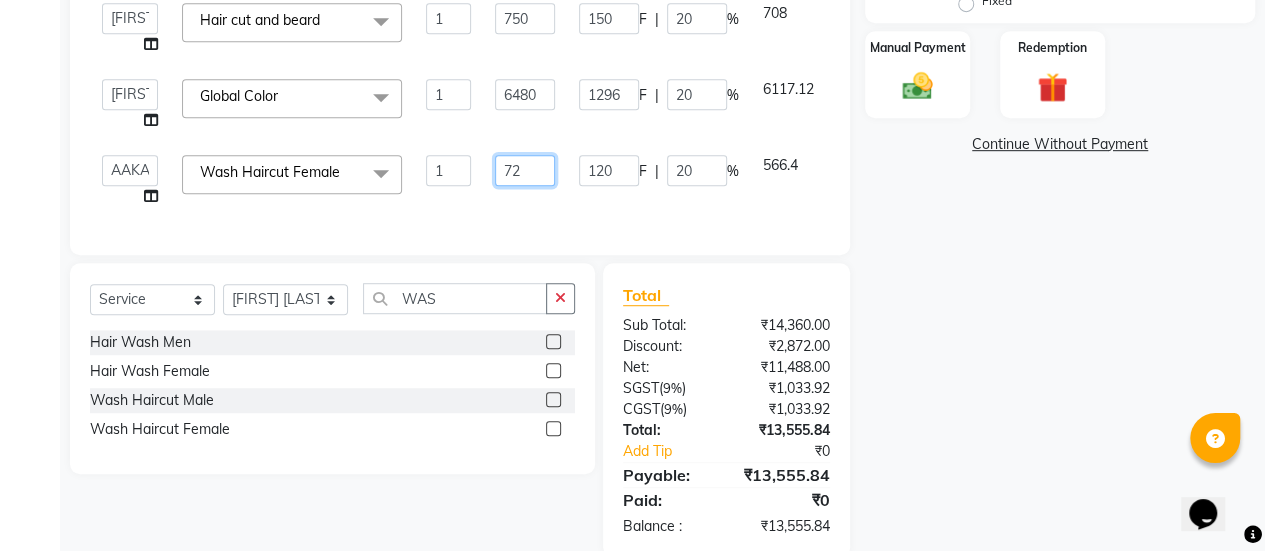 type on "720" 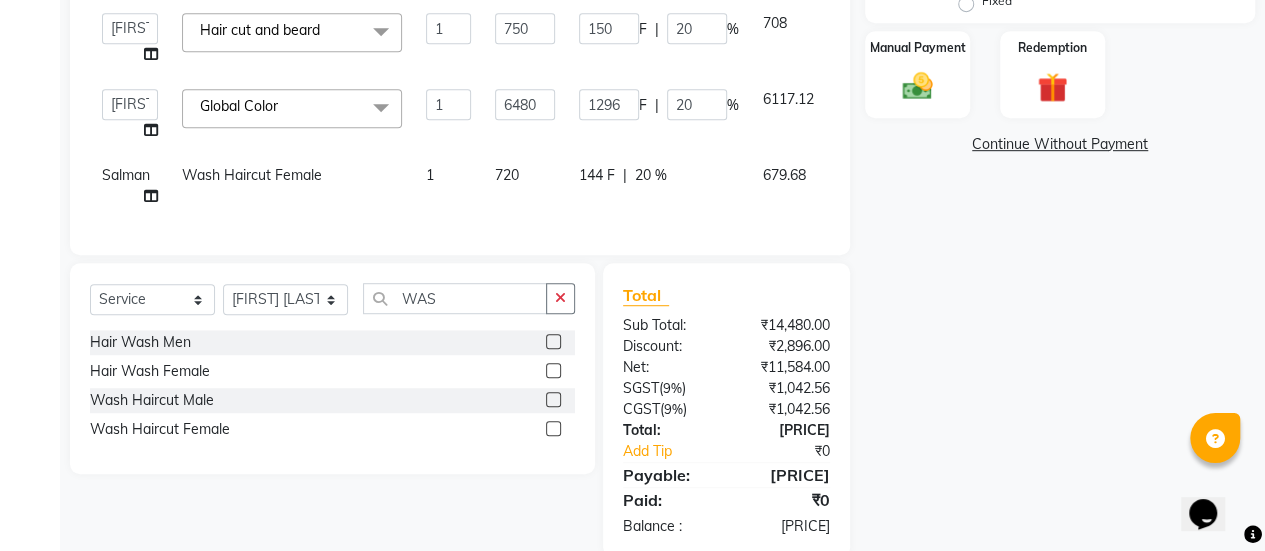 click on "720" 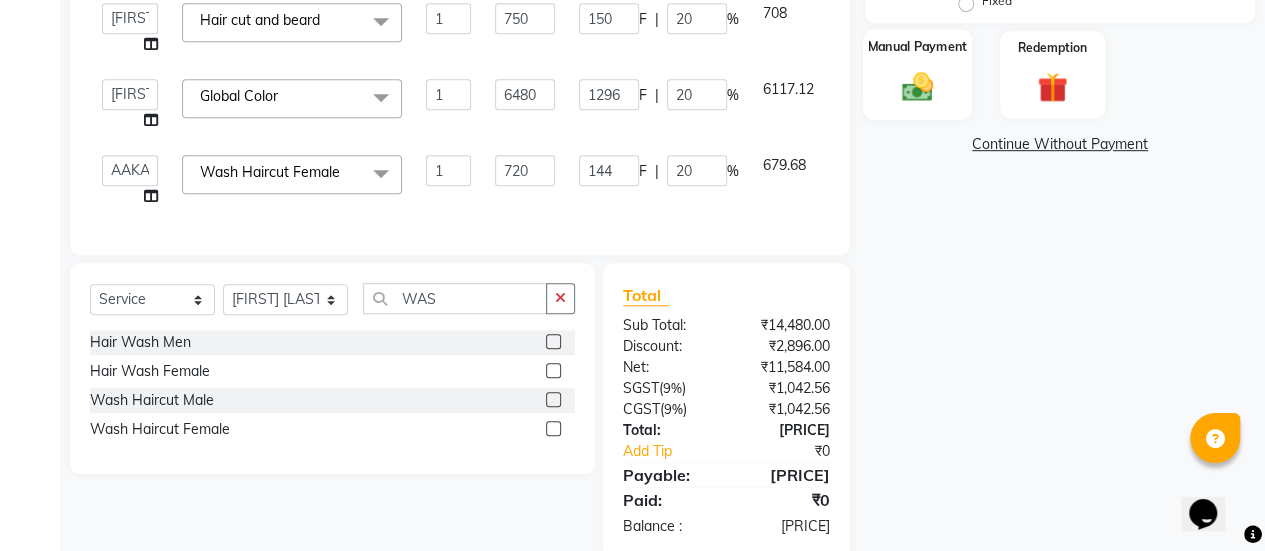 click on "Manual Payment" 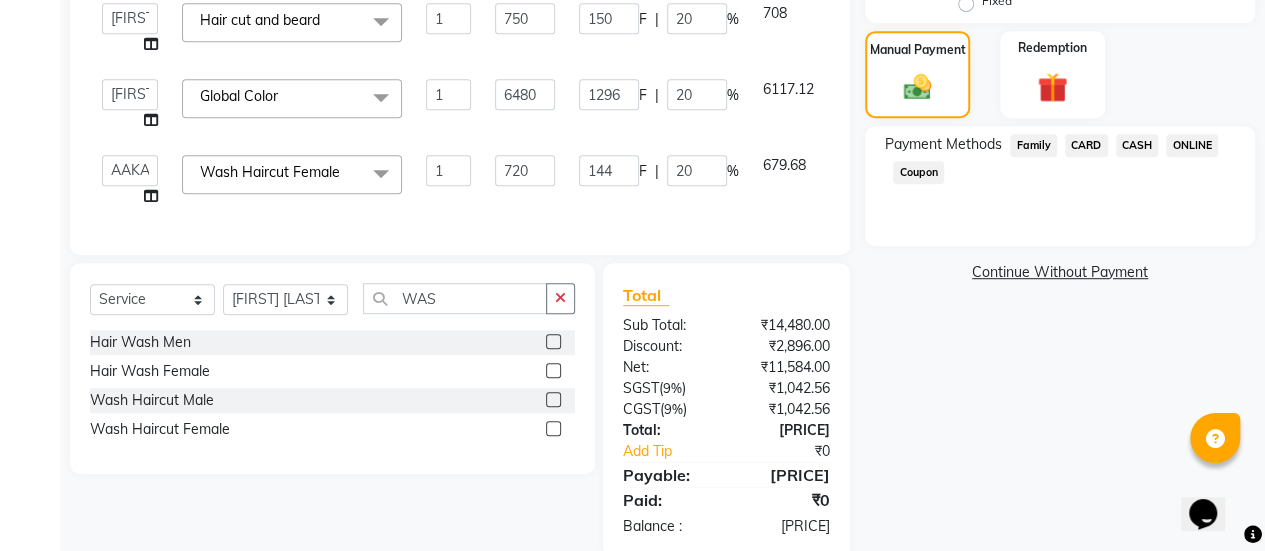 click on "CASH" 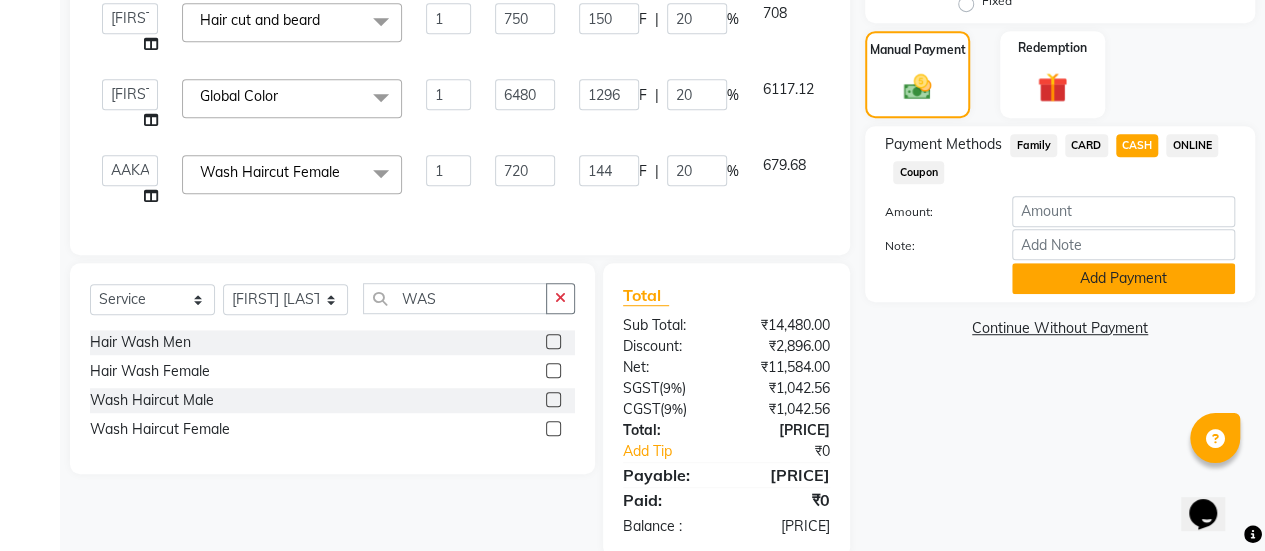 click on "Add Payment" 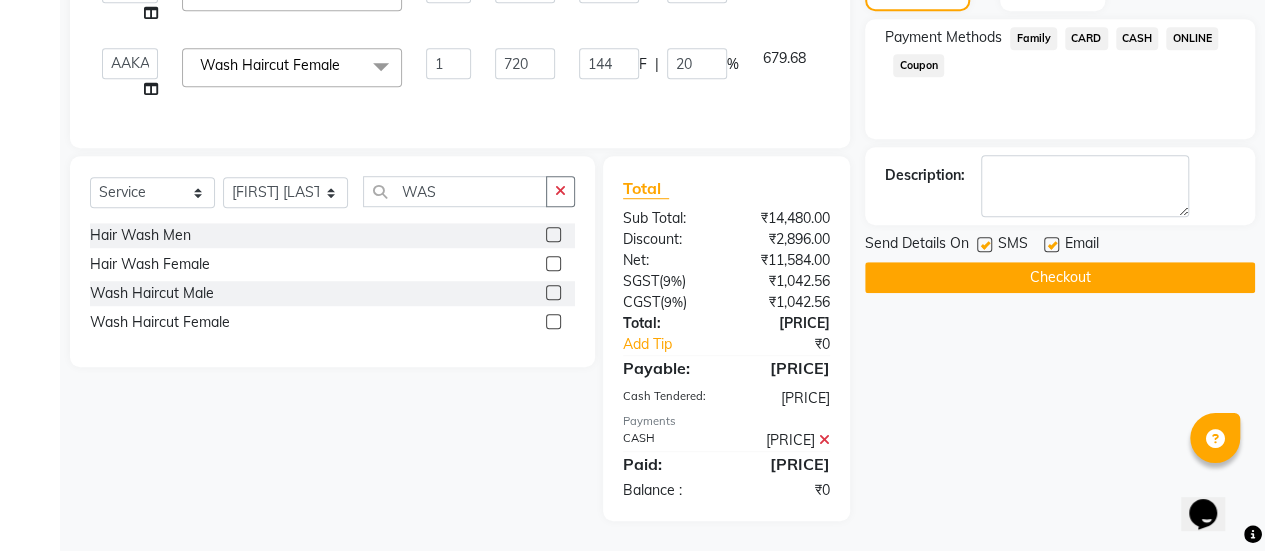 click 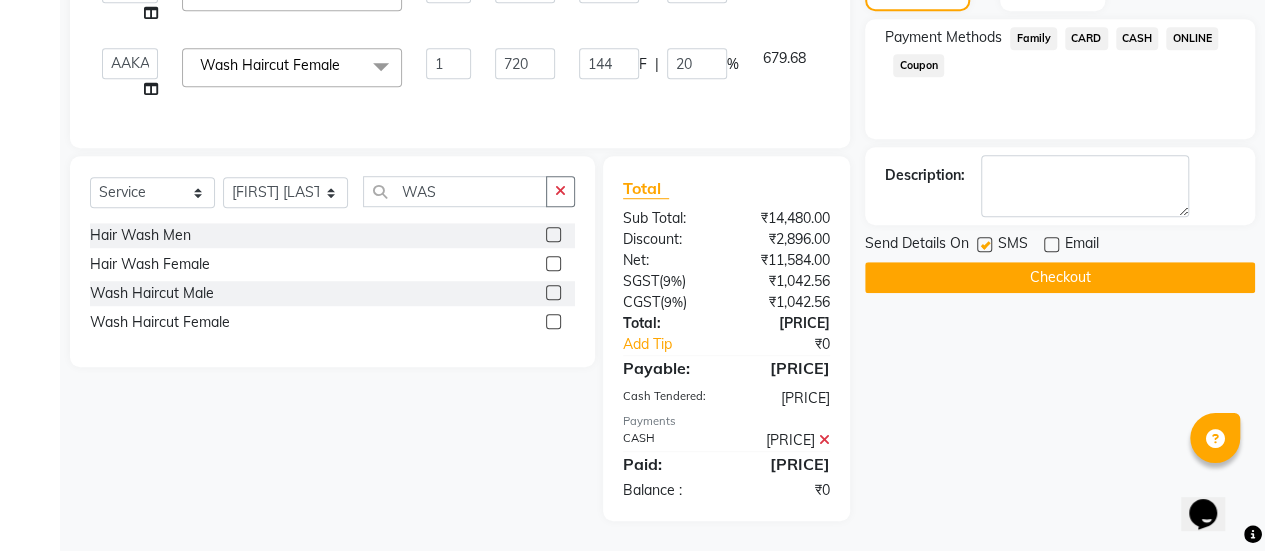 click on "Checkout" 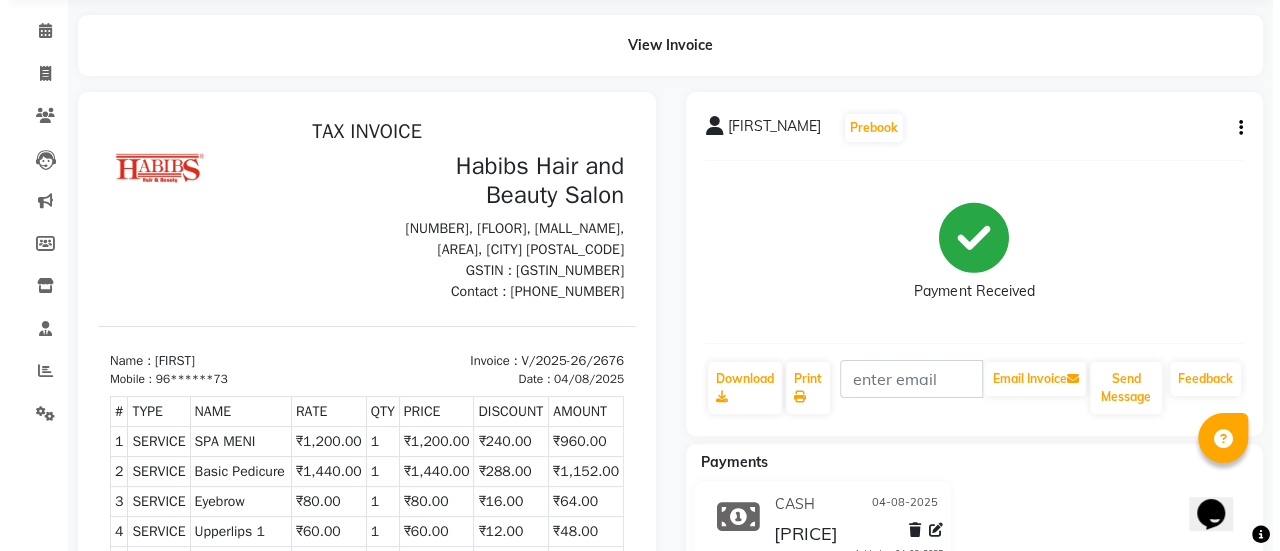 scroll, scrollTop: 49, scrollLeft: 0, axis: vertical 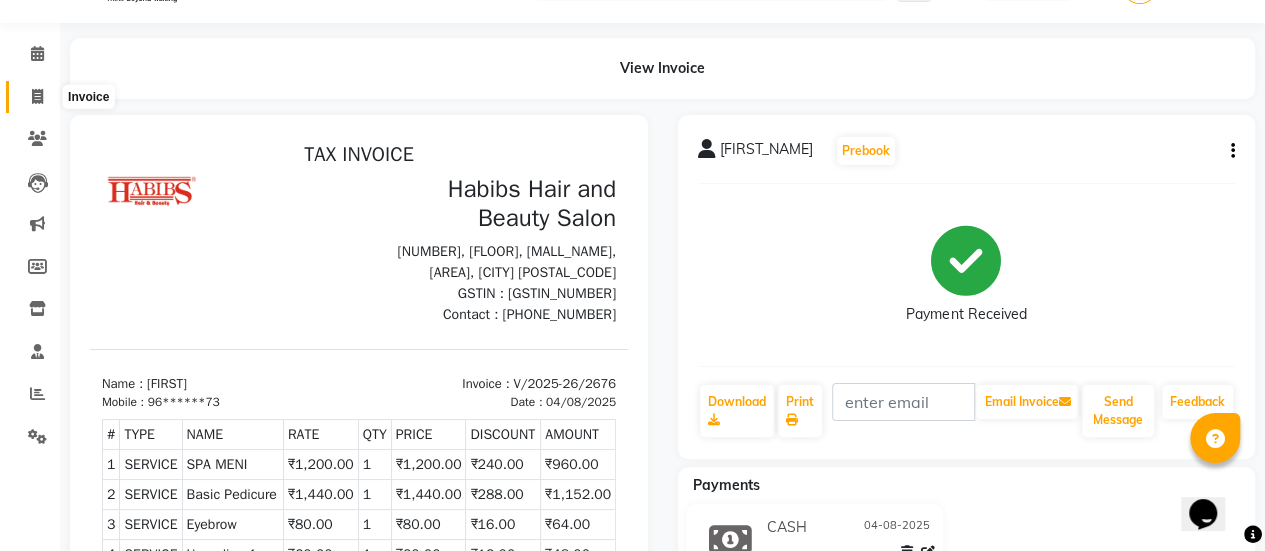click 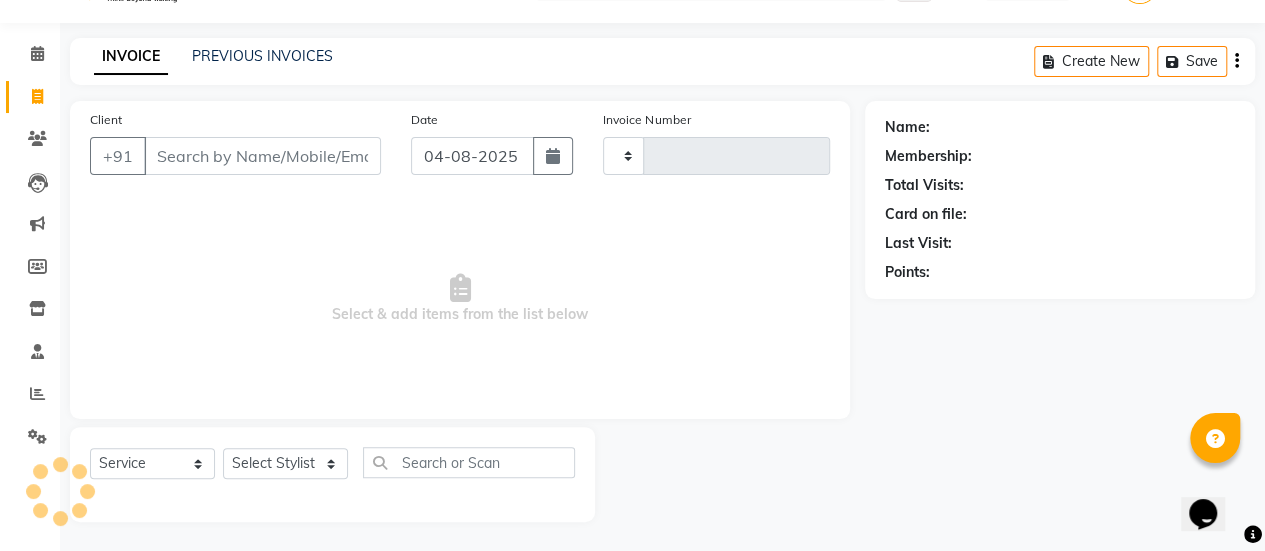 type on "2677" 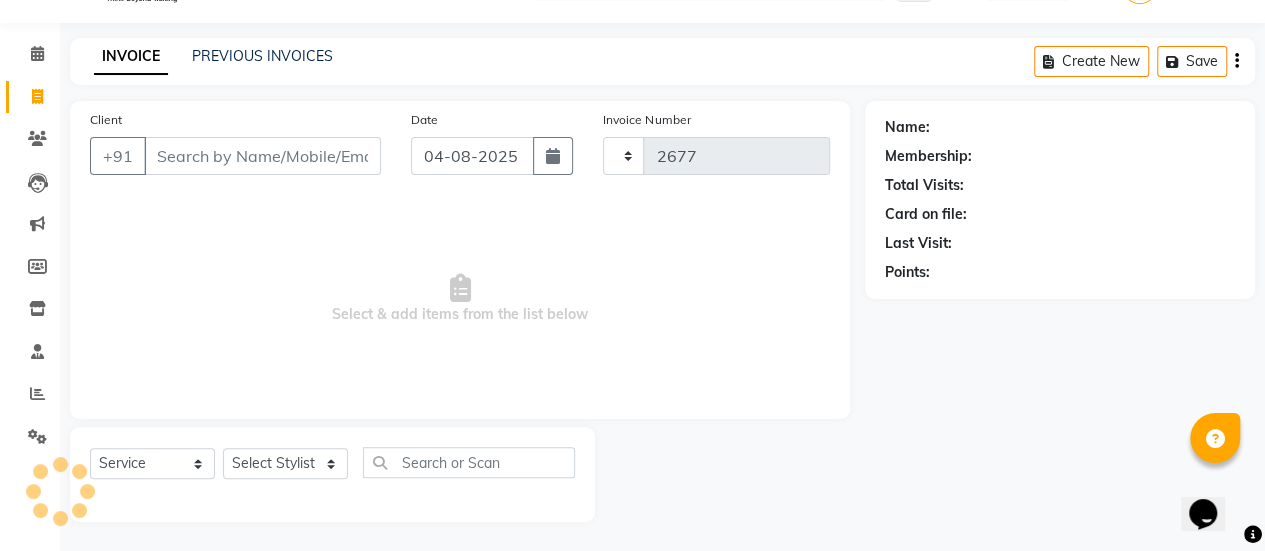 select on "5651" 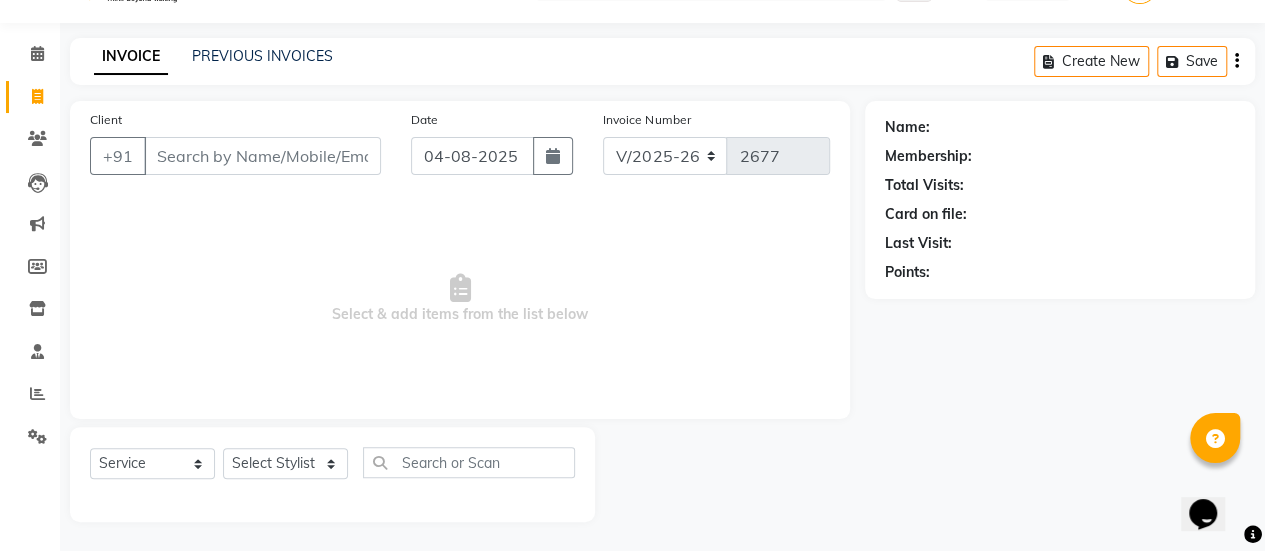 click on "Client" at bounding box center (262, 156) 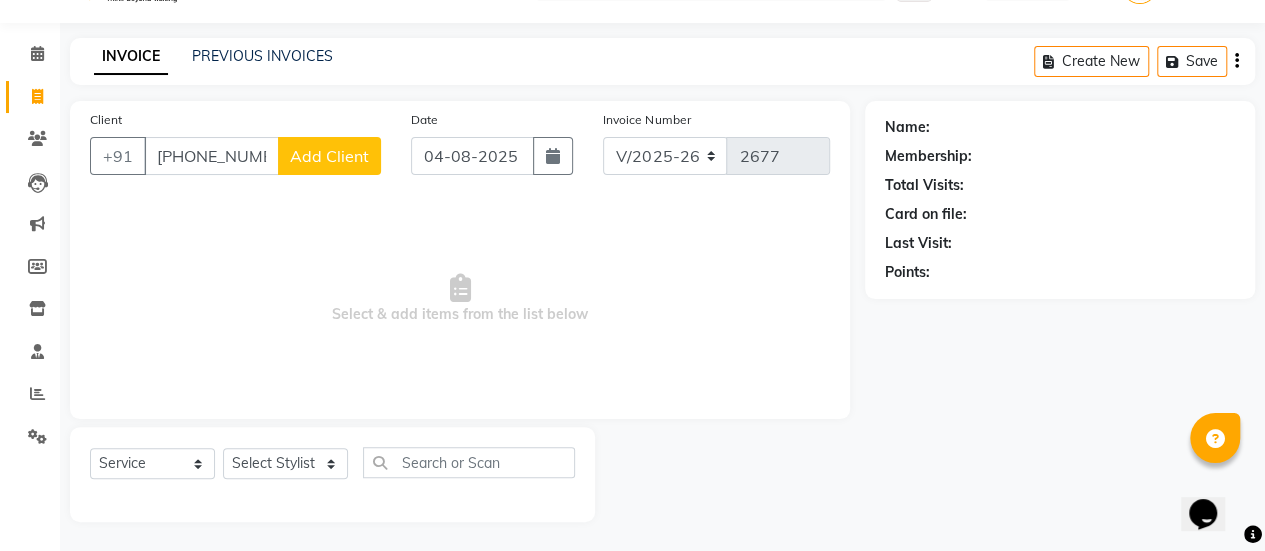 click on "[PHONE_NUMBER]" at bounding box center [211, 156] 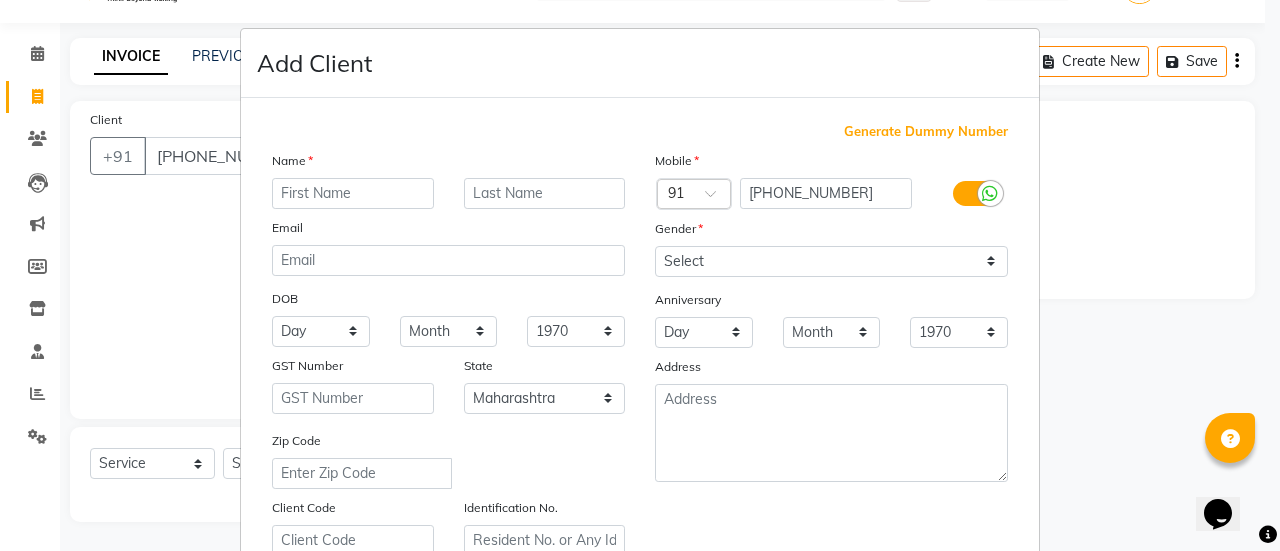 click at bounding box center [353, 193] 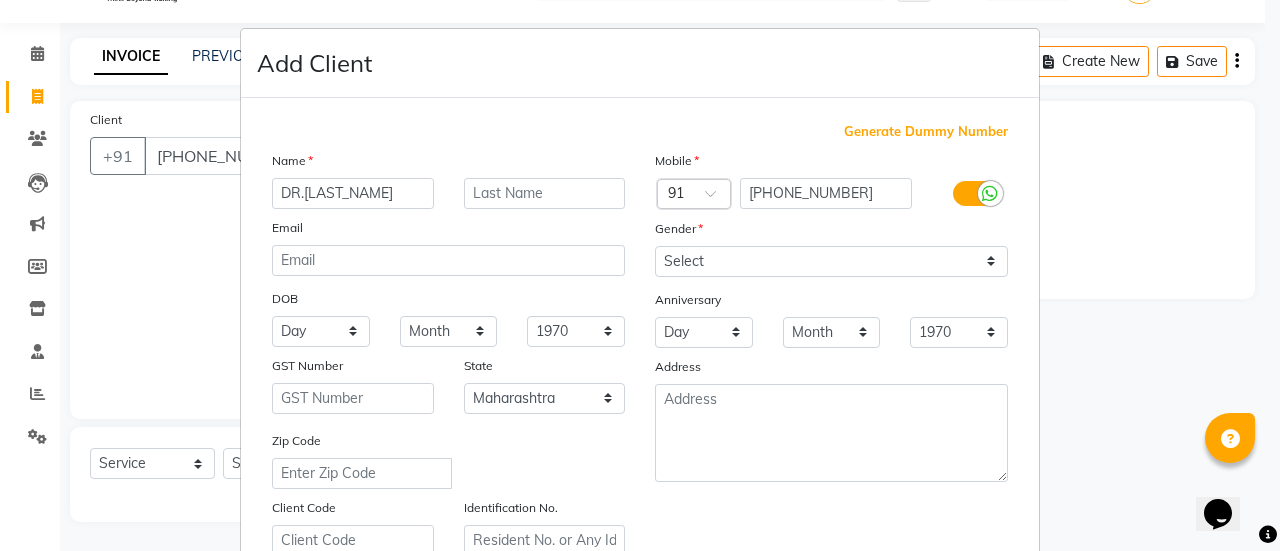 type on "DR.[LAST_NAME]" 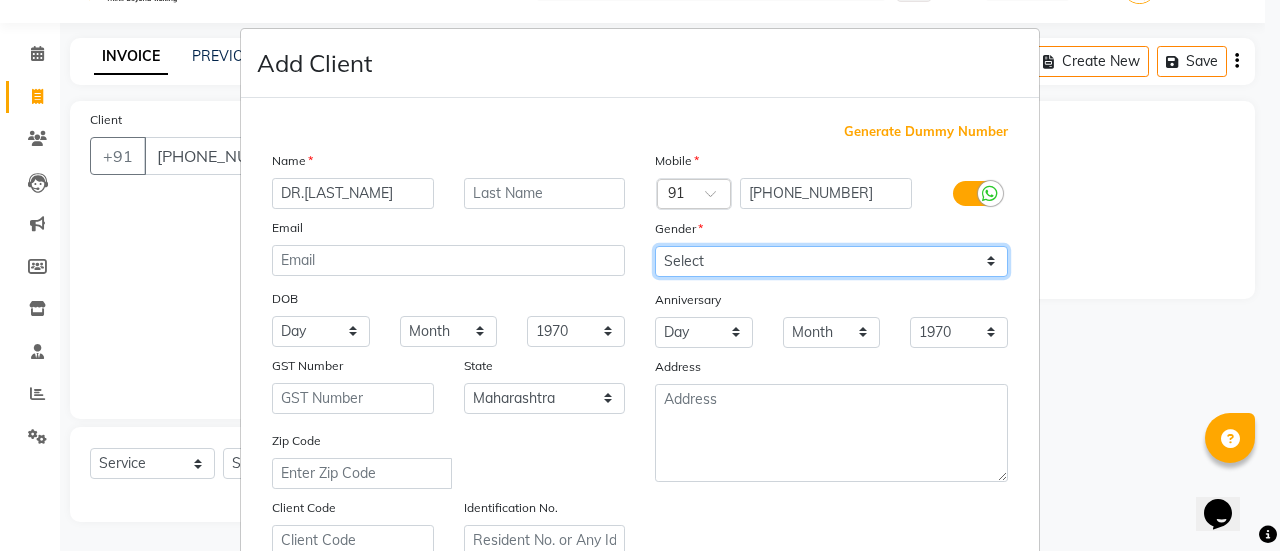 click on "Select Male Female Other Prefer Not To Say" at bounding box center (831, 261) 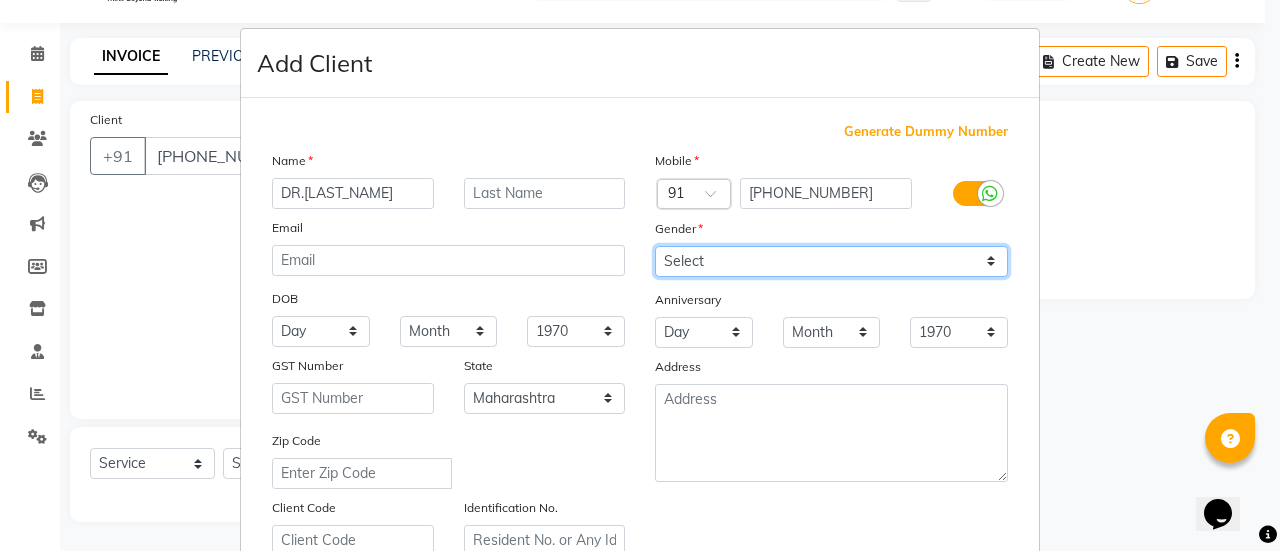 select on "female" 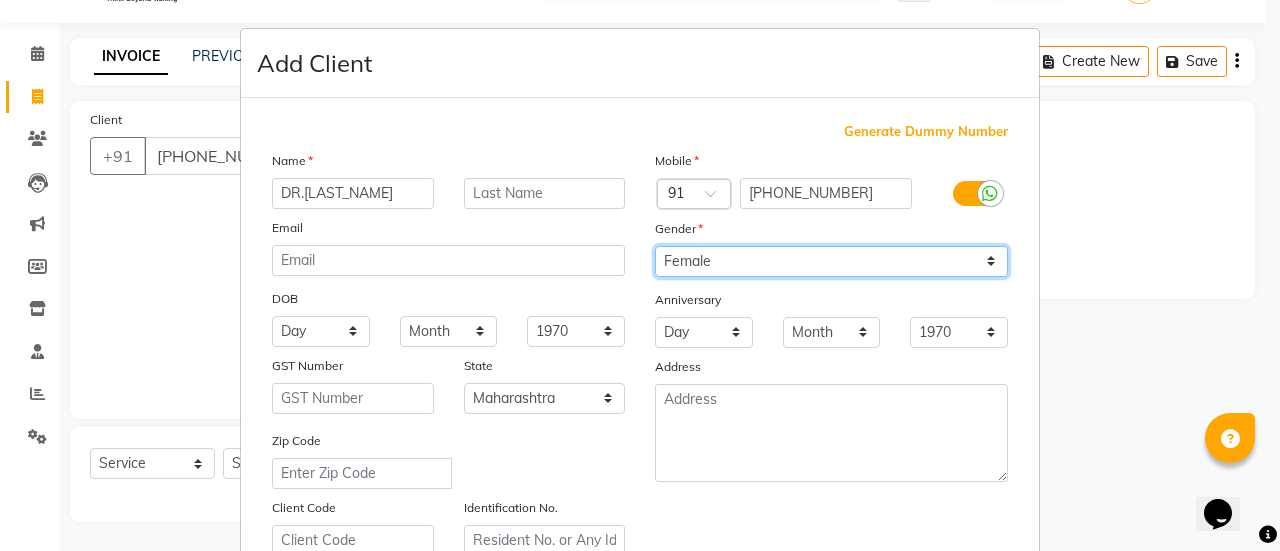 click on "Select Male Female Other Prefer Not To Say" at bounding box center (831, 261) 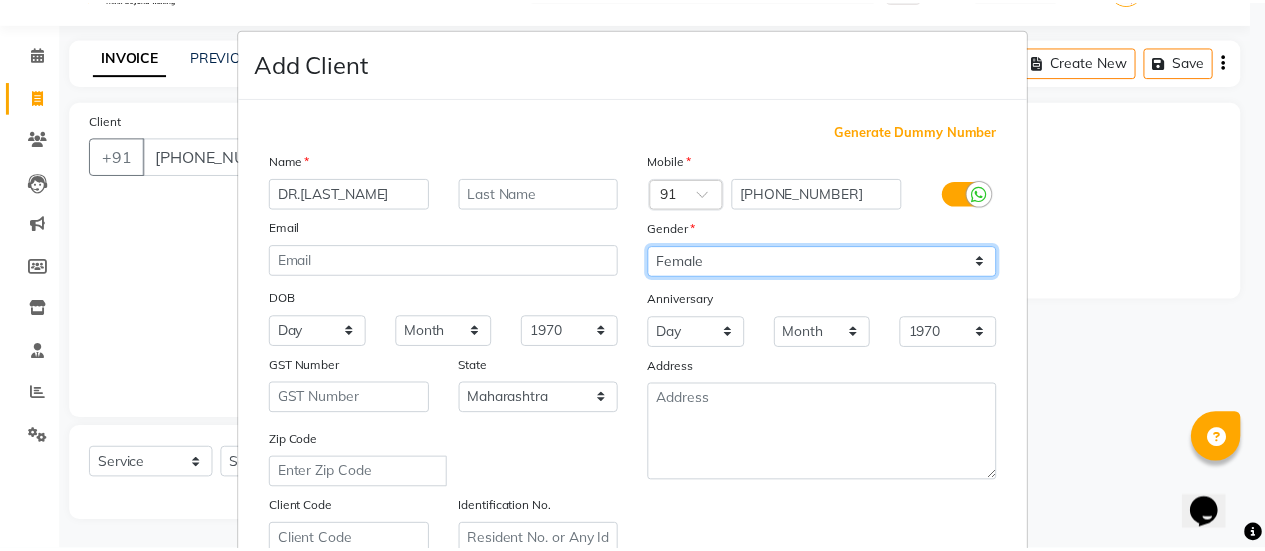 scroll, scrollTop: 368, scrollLeft: 0, axis: vertical 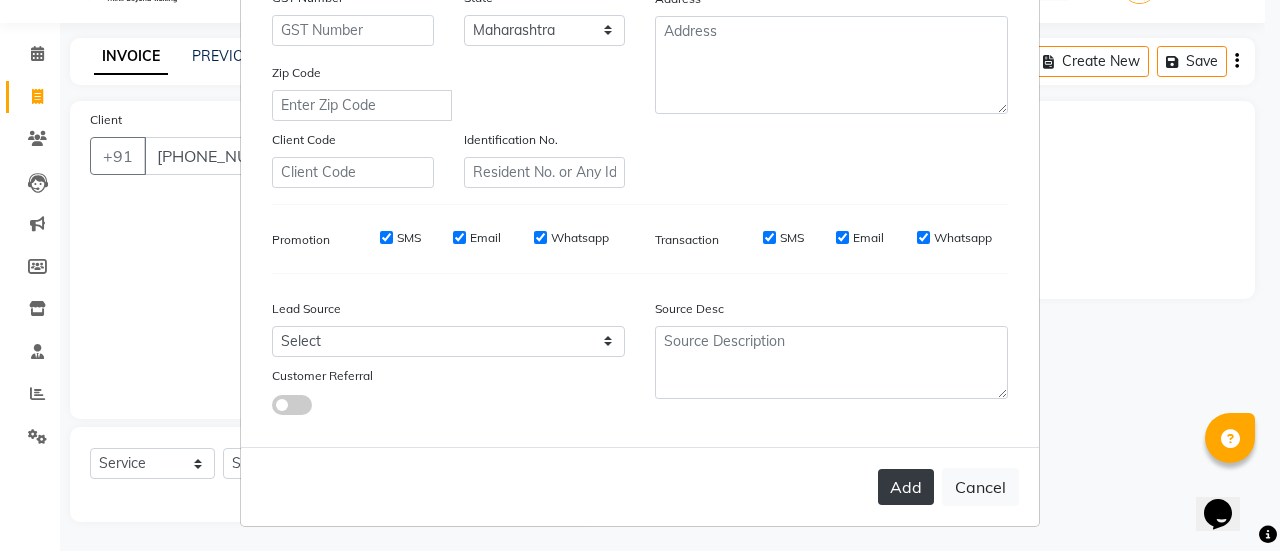 click on "Add" at bounding box center [906, 487] 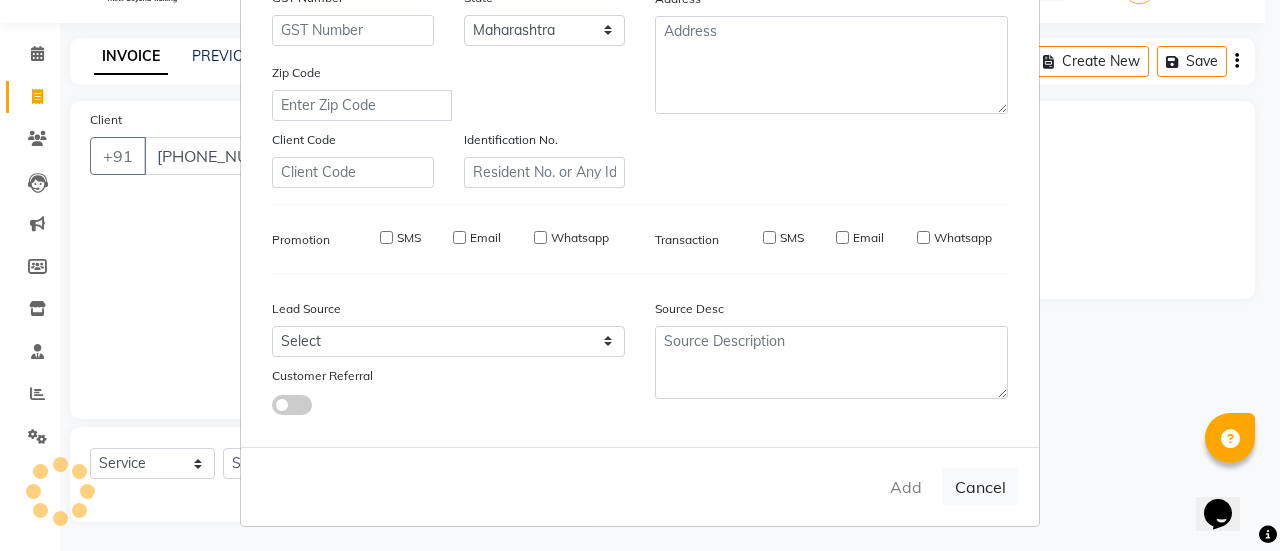 type on "81******77" 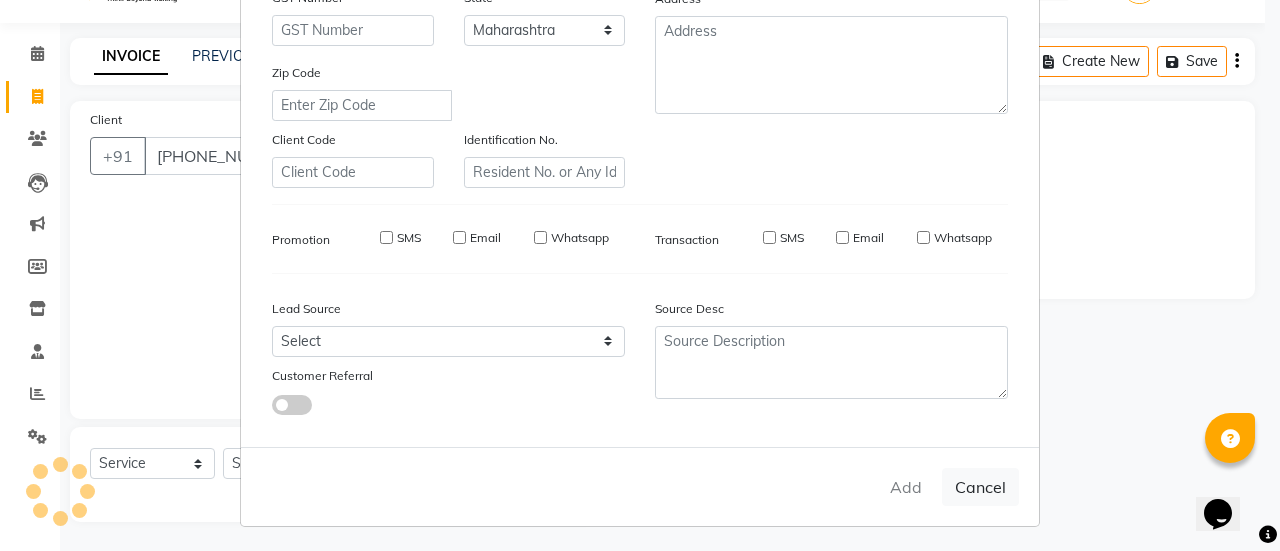 type 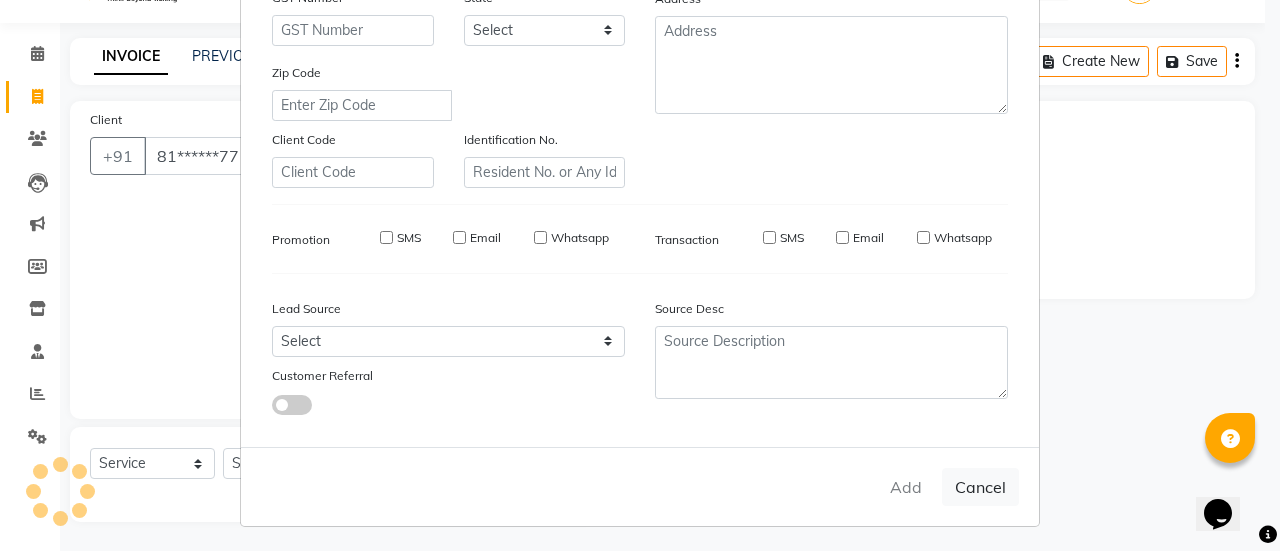 checkbox on "false" 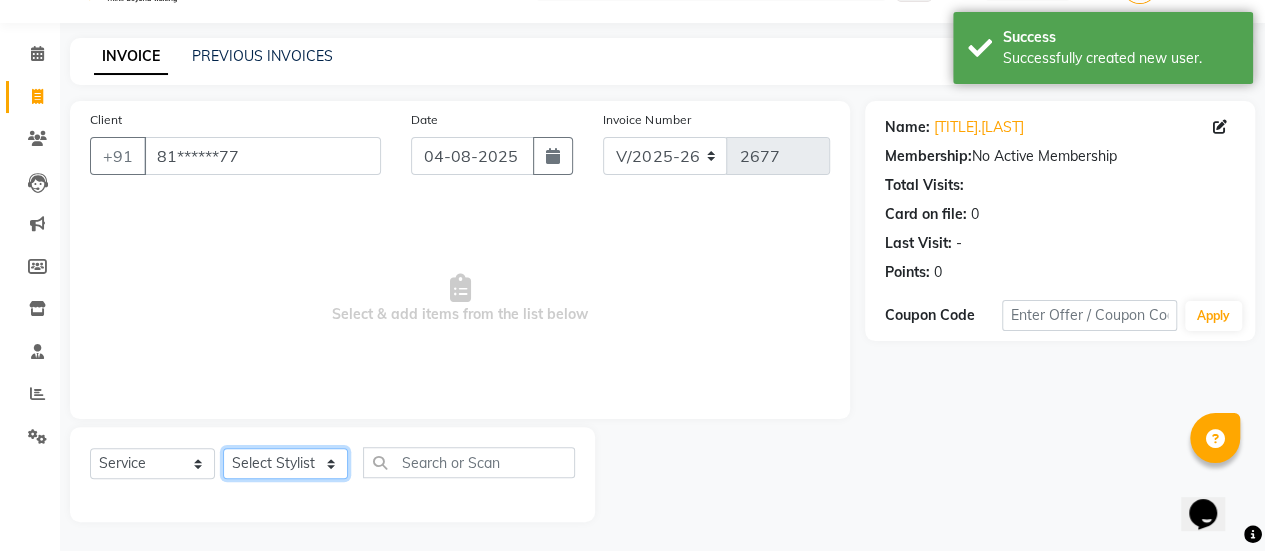 click on "Select Stylist AAKASH Chaitanya Divya KALANY Manager Mohini MUSARIK Parvez Shaikh PINKEY PRADEEP SHARMA Rushi pandit Salman Shakeel Shraddha Vaibhavi Vijay khade xyz" 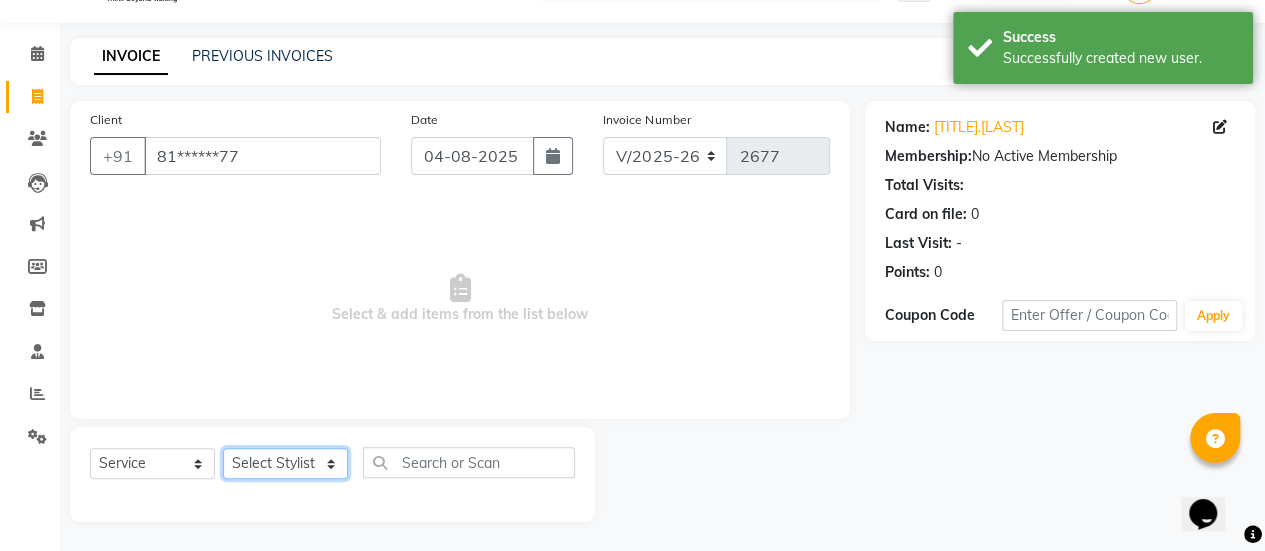 select on "[NUMBER]" 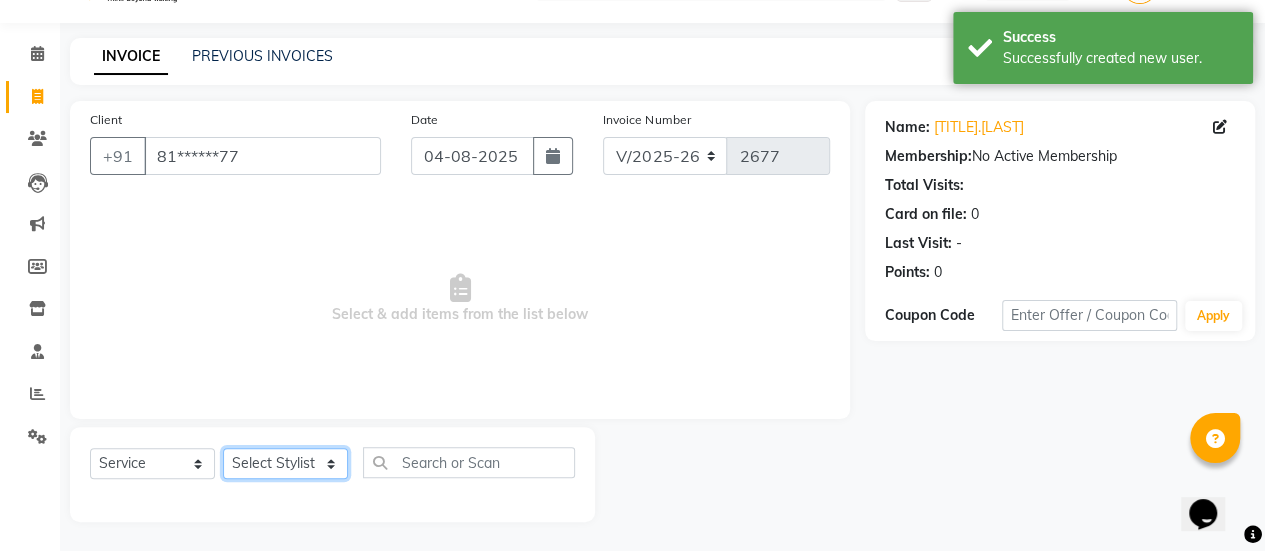 click on "Select Stylist AAKASH Chaitanya Divya KALANY Manager Mohini MUSARIK Parvez Shaikh PINKEY PRADEEP SHARMA Rushi pandit Salman Shakeel Shraddha Vaibhavi Vijay khade xyz" 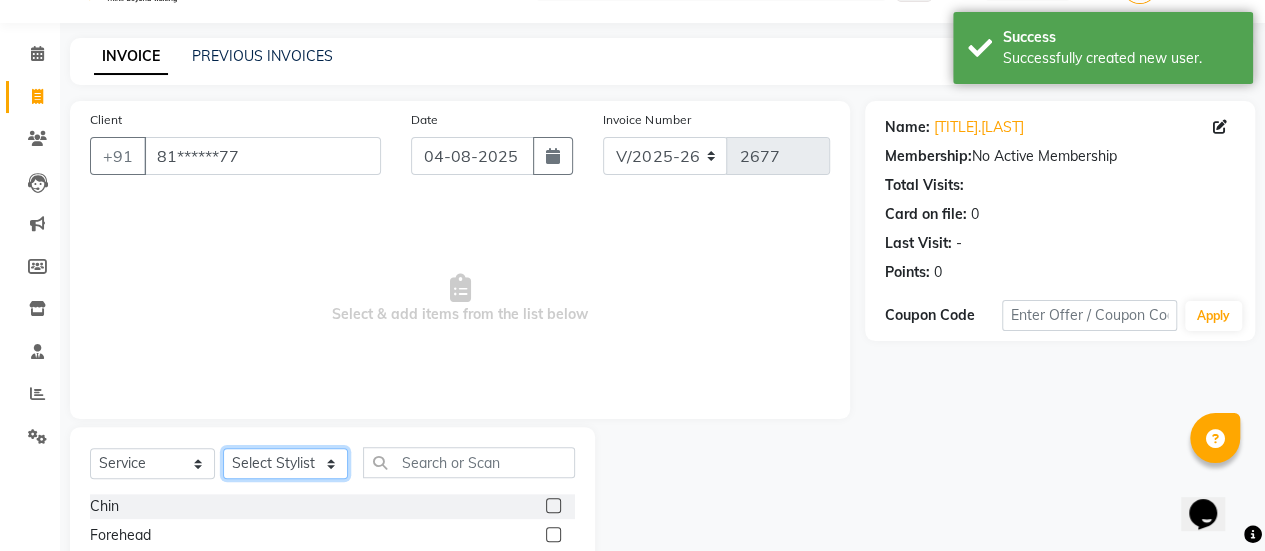 scroll, scrollTop: 249, scrollLeft: 0, axis: vertical 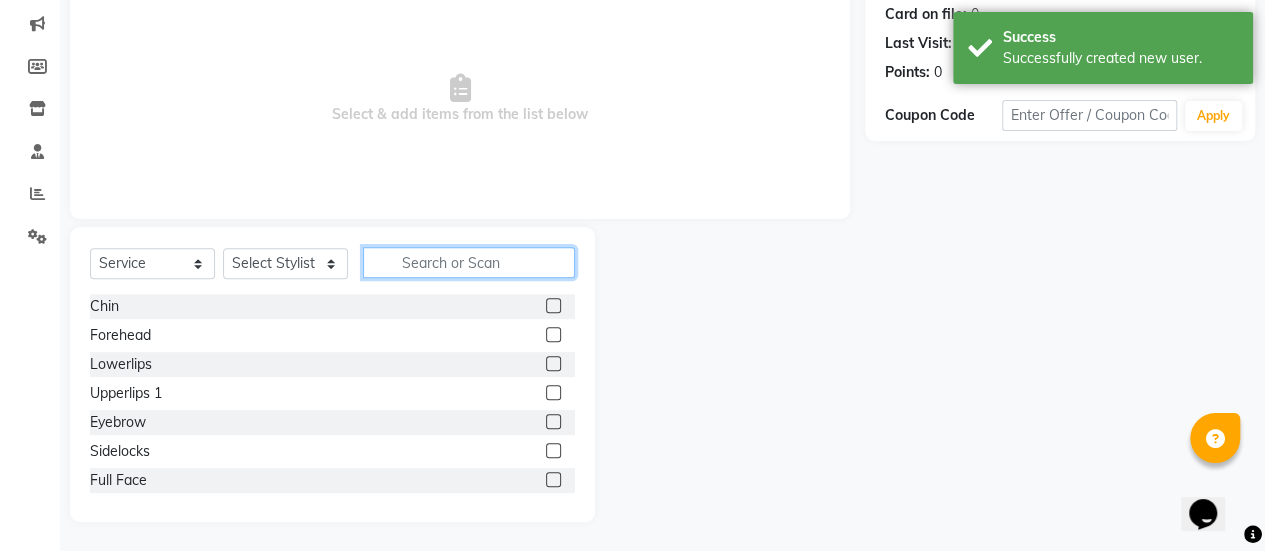 click 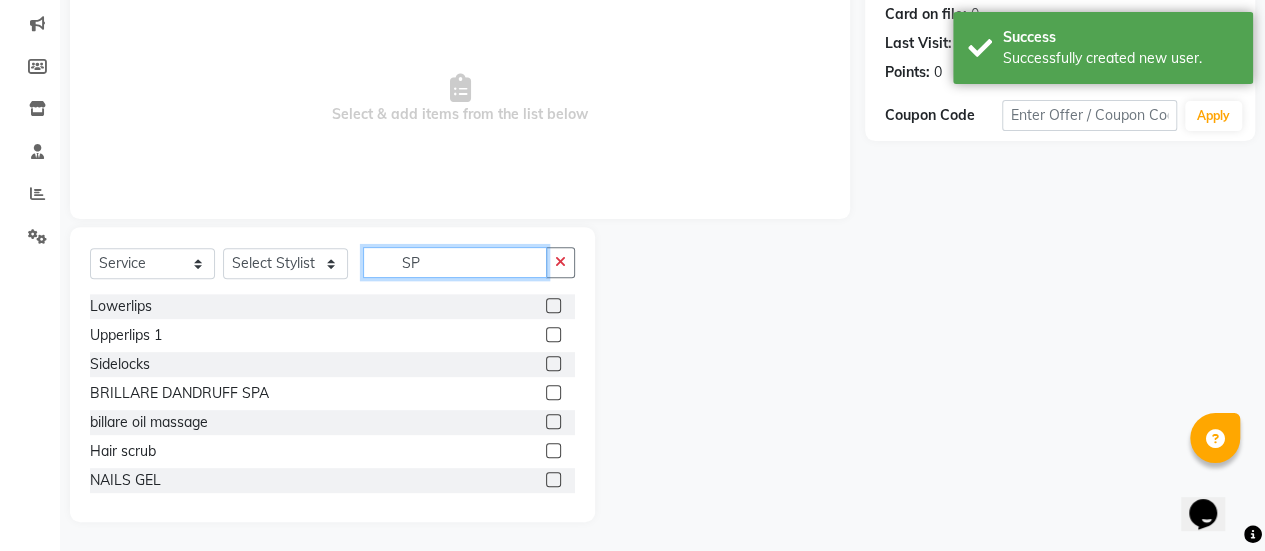 scroll, scrollTop: 223, scrollLeft: 0, axis: vertical 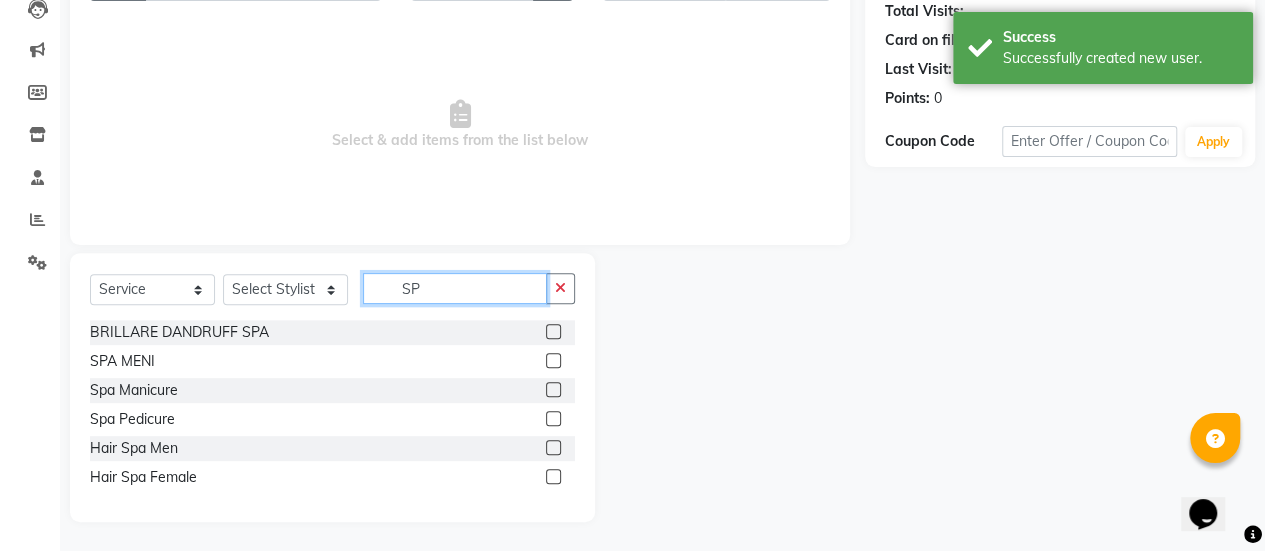 type on "SP" 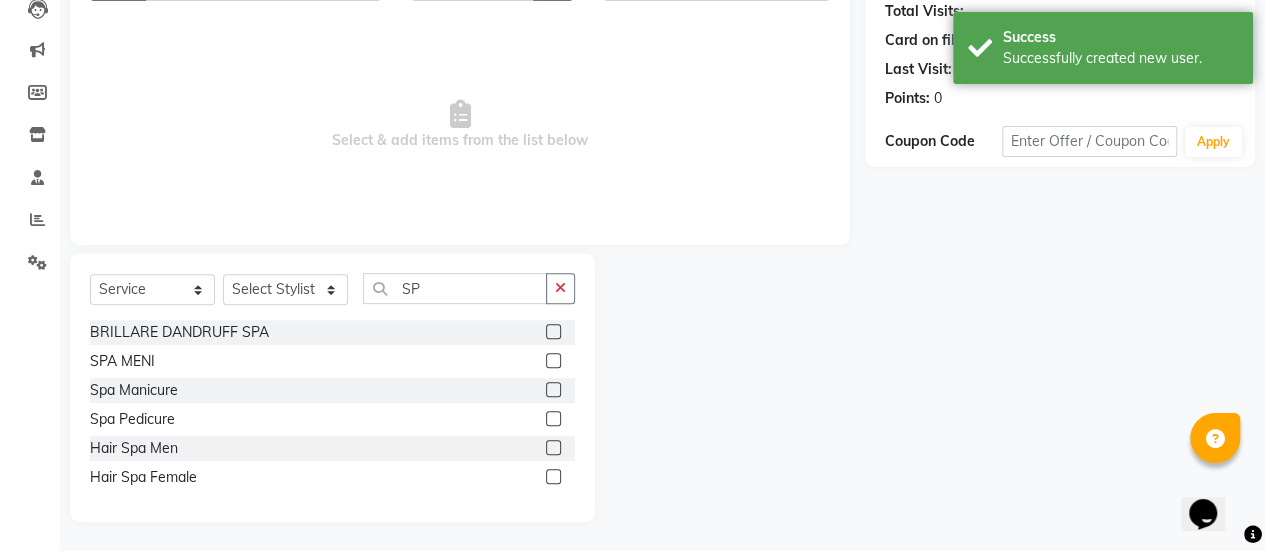 click 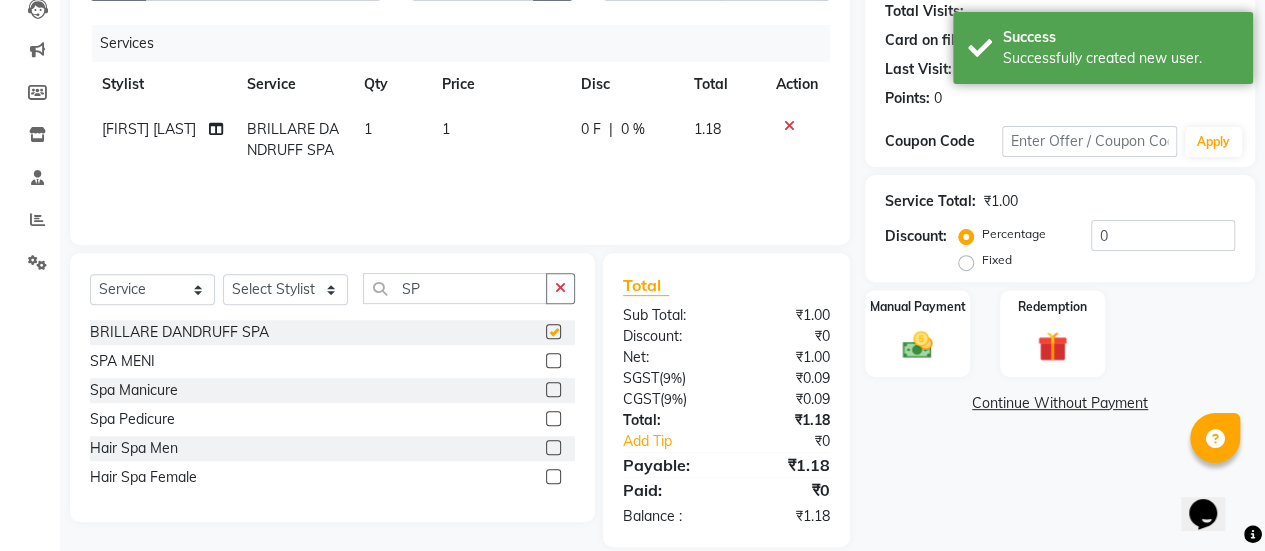 checkbox on "false" 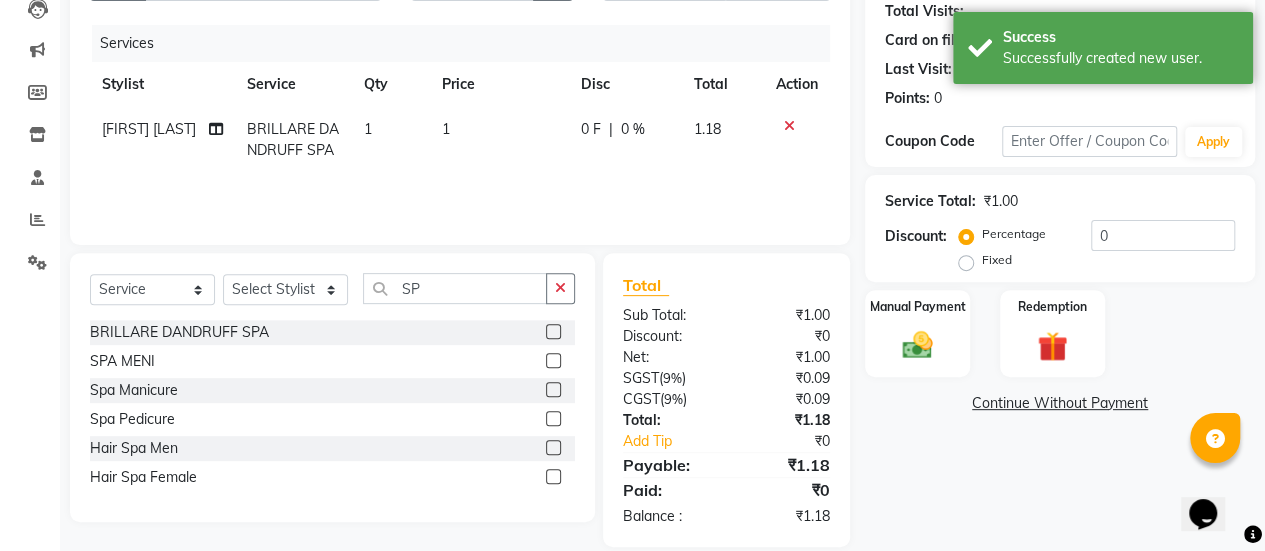 click on "1" 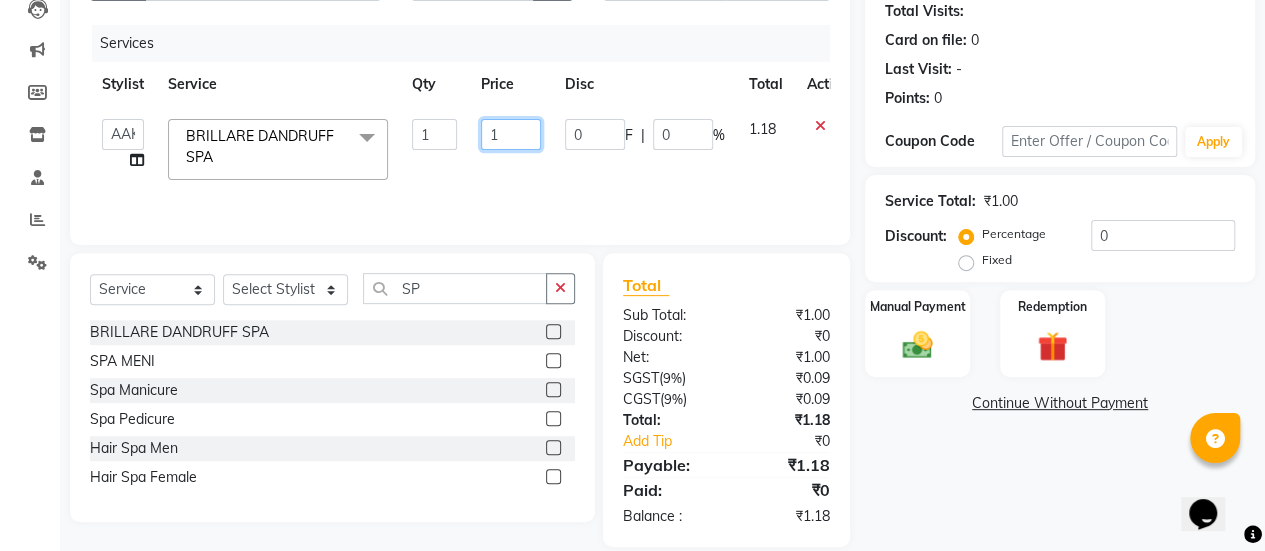 click on "1" 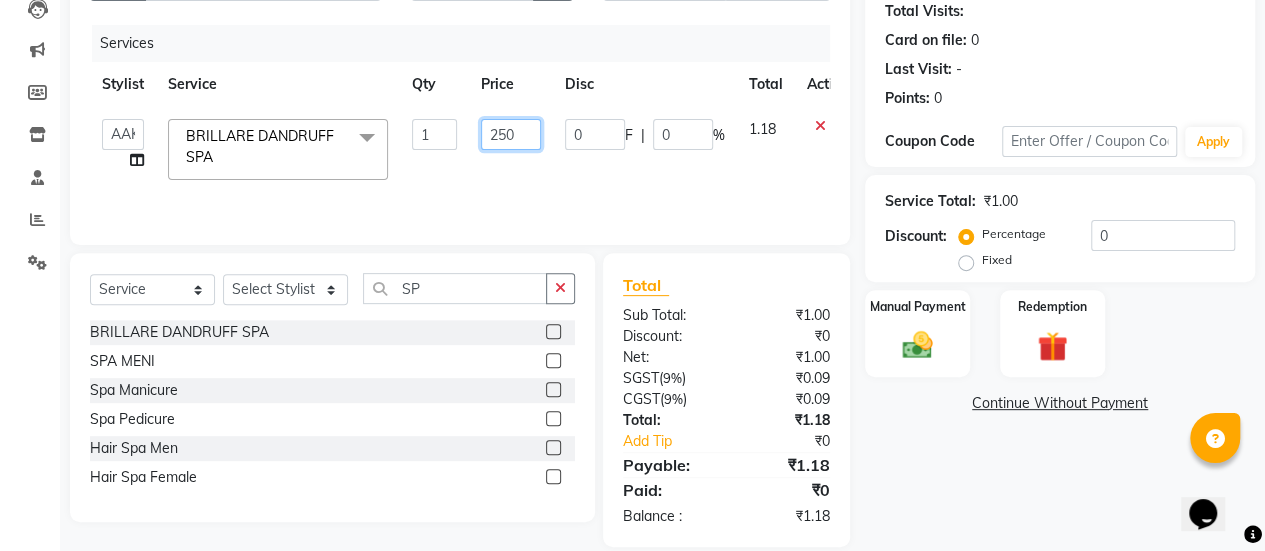 type on "2500" 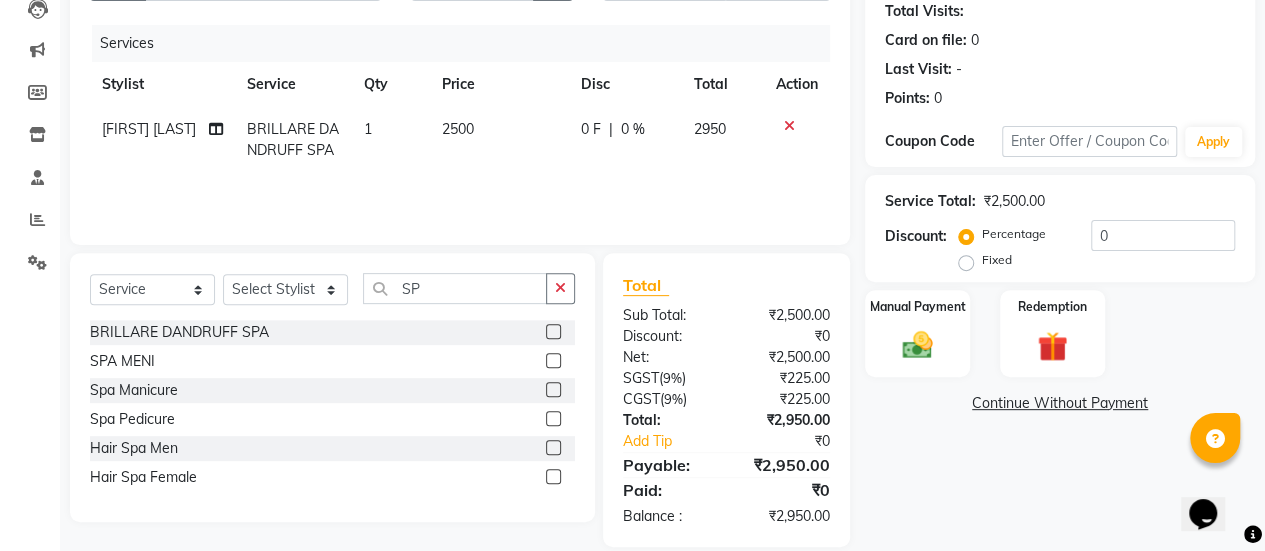 click on "Services Stylist Service Qty Price Disc Total Action [FIRST] BRILLARE DANDRUFF  SPA 1 2500 0 F | 0 % 2950" 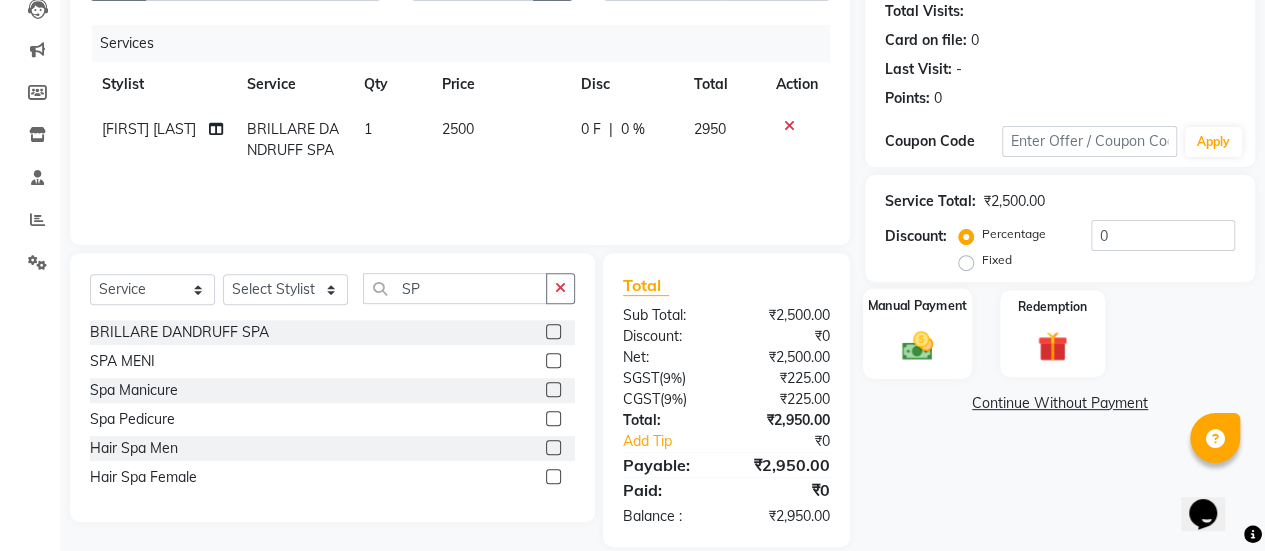 click 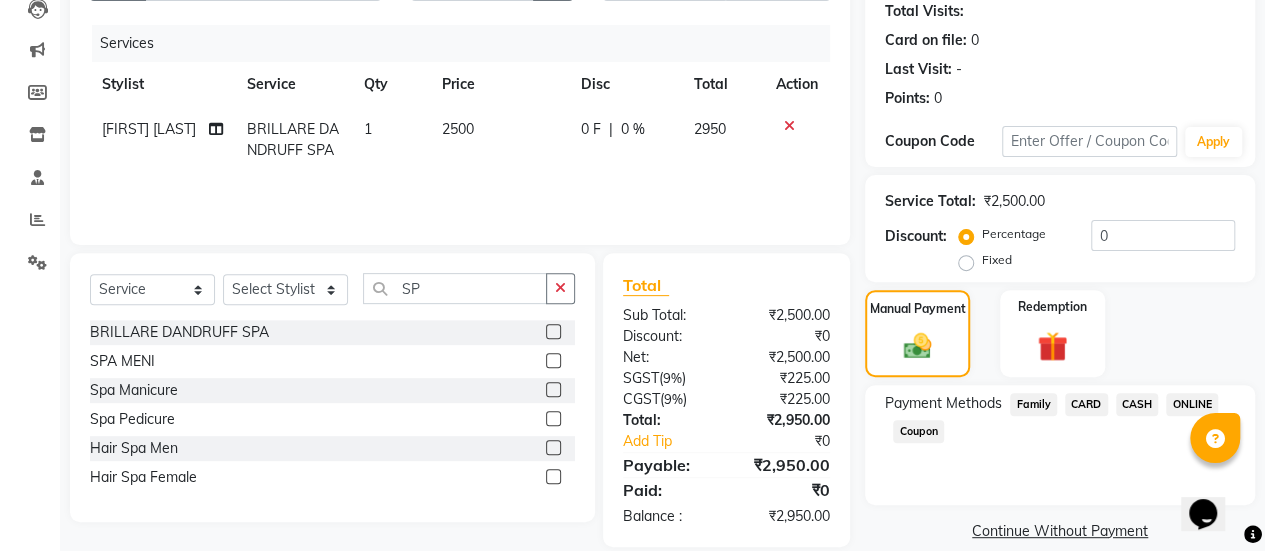 click on "ONLINE" 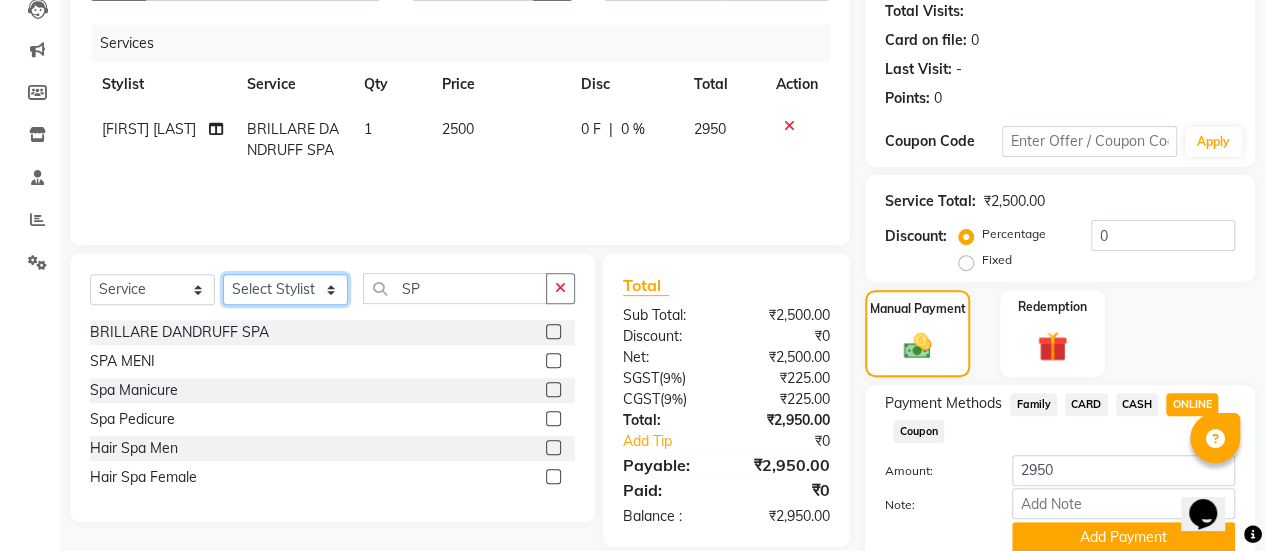 click on "Select Stylist AAKASH Chaitanya Divya KALANY Manager Mohini MUSARIK Parvez Shaikh PINKEY PRADEEP SHARMA Rushi pandit Salman Shakeel Shraddha Vaibhavi Vijay khade xyz" 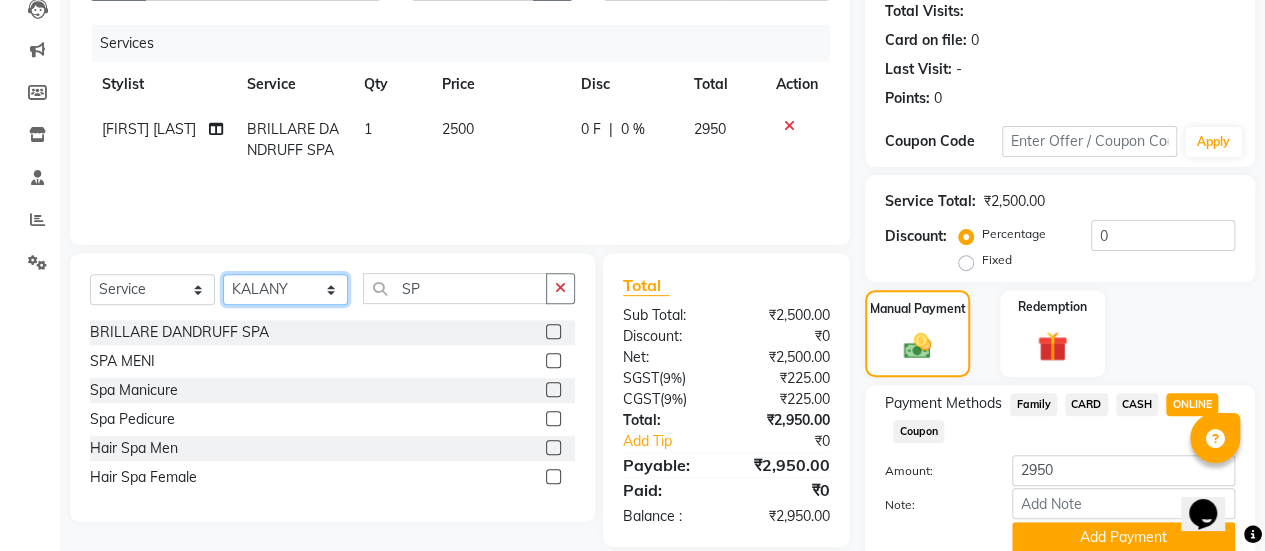 click on "Select Stylist AAKASH Chaitanya Divya KALANY Manager Mohini MUSARIK Parvez Shaikh PINKEY PRADEEP SHARMA Rushi pandit Salman Shakeel Shraddha Vaibhavi Vijay khade xyz" 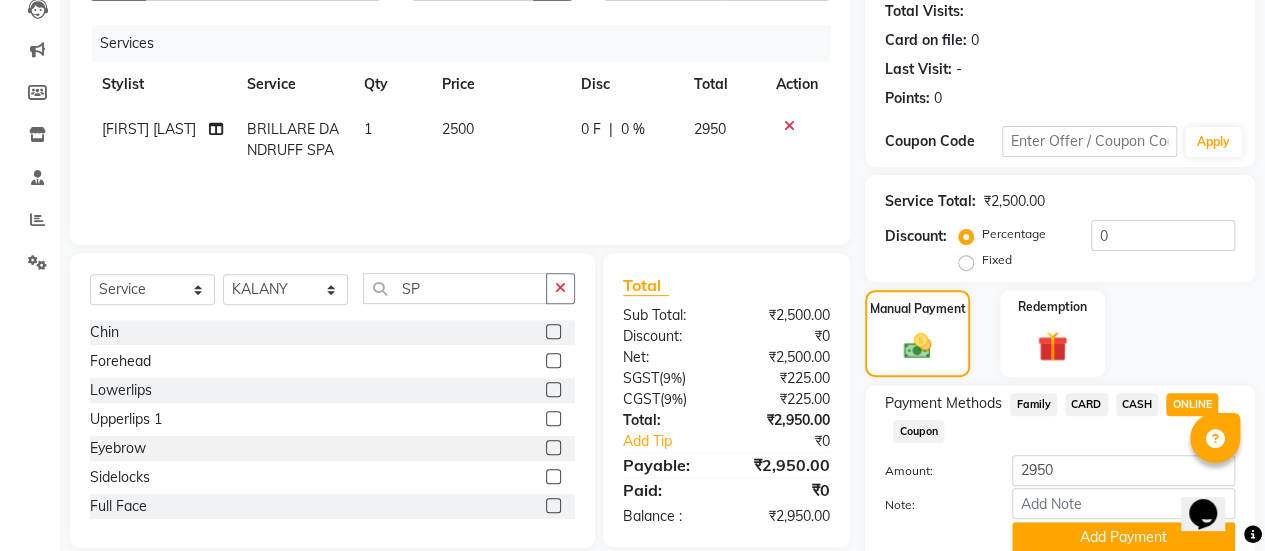 click 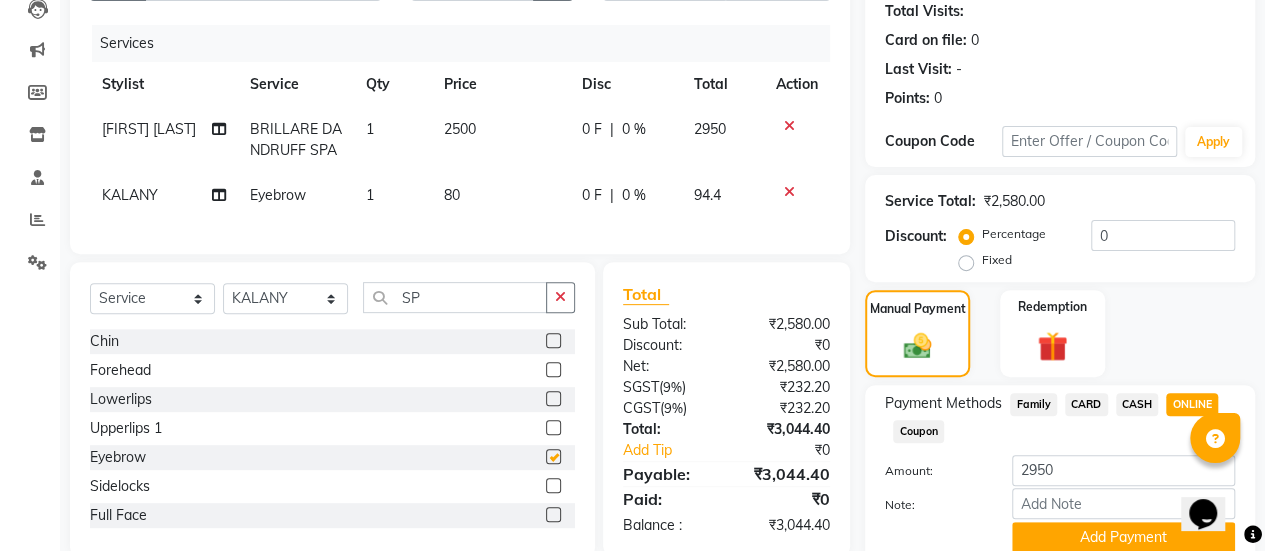 checkbox on "false" 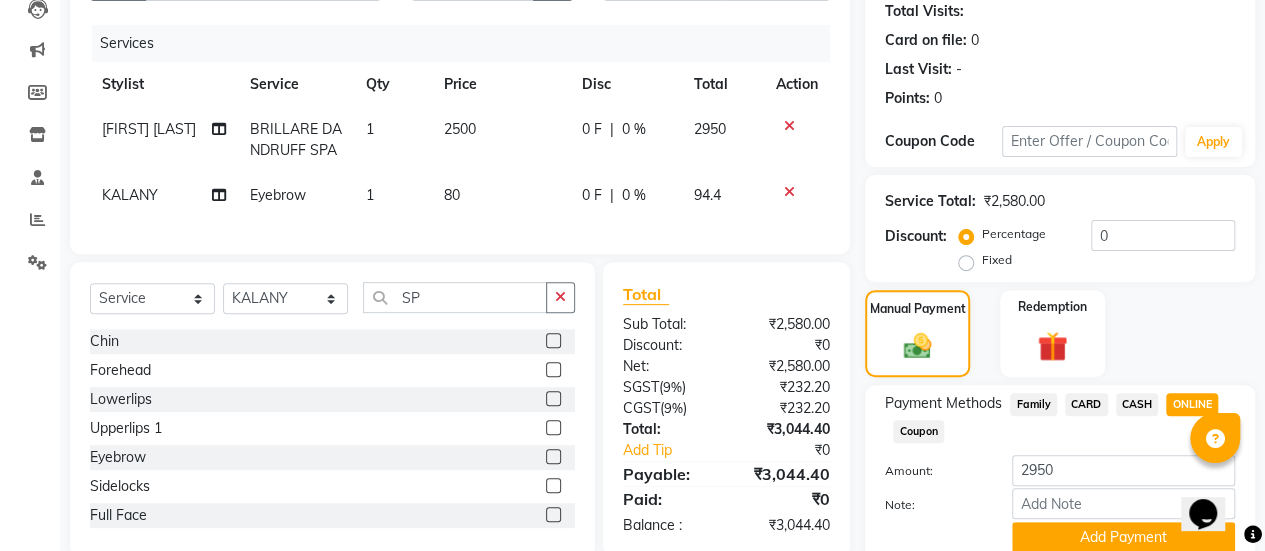 scroll, scrollTop: 302, scrollLeft: 0, axis: vertical 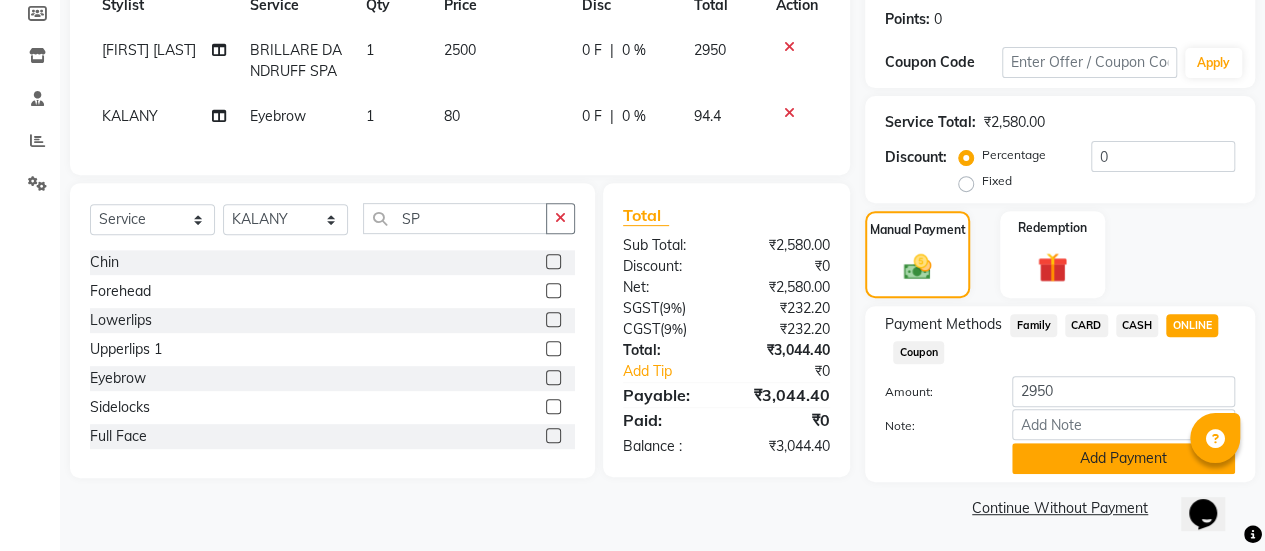 click on "Add Payment" 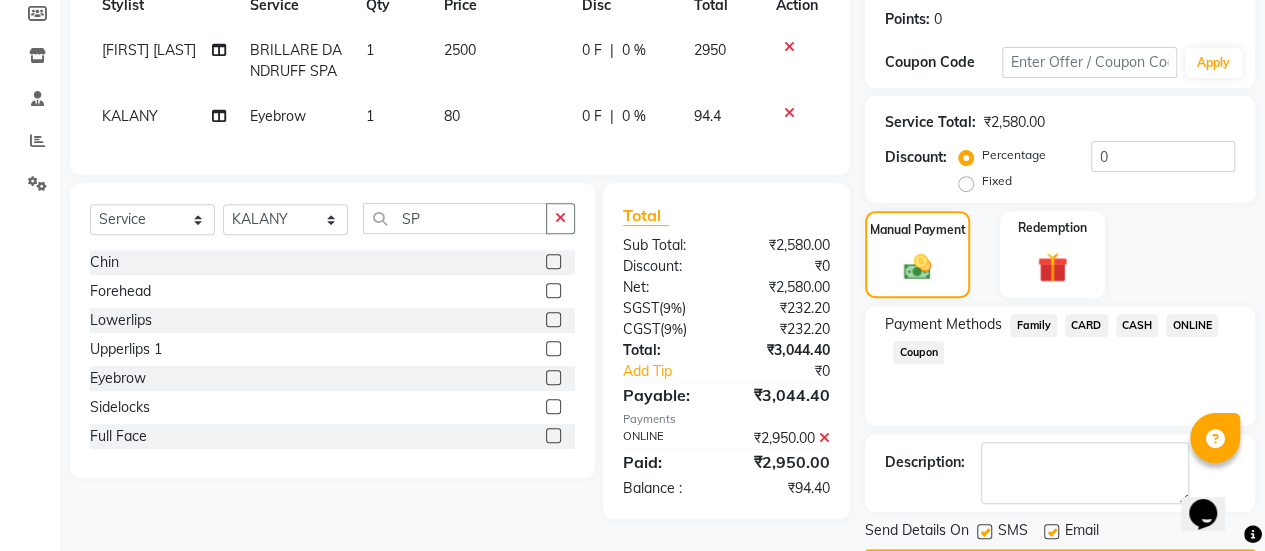 click on "CASH" 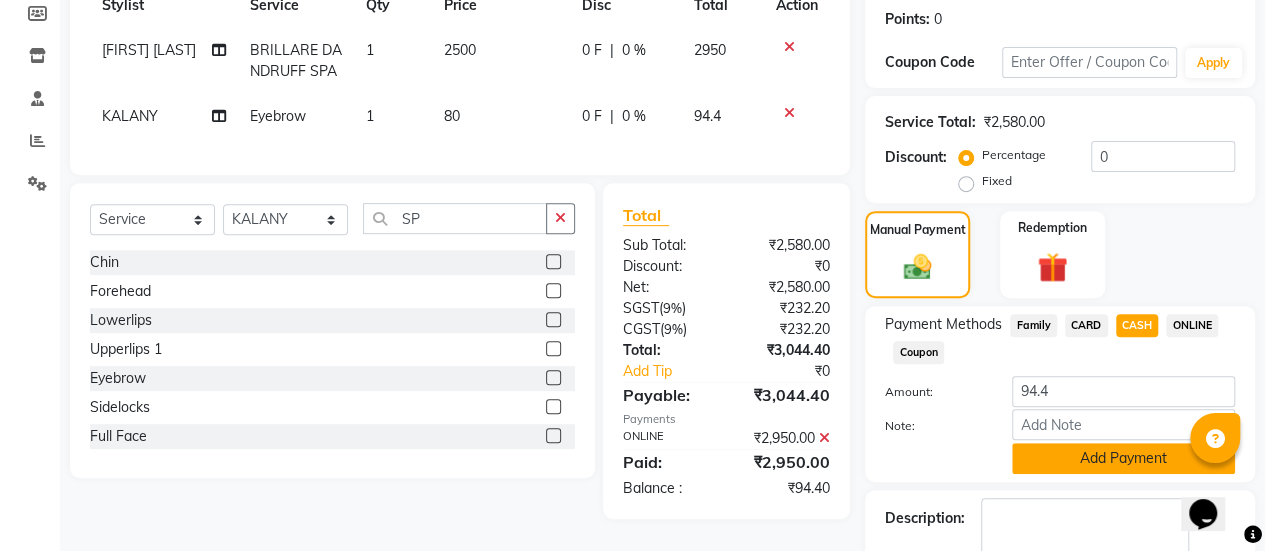 click on "Add Payment" 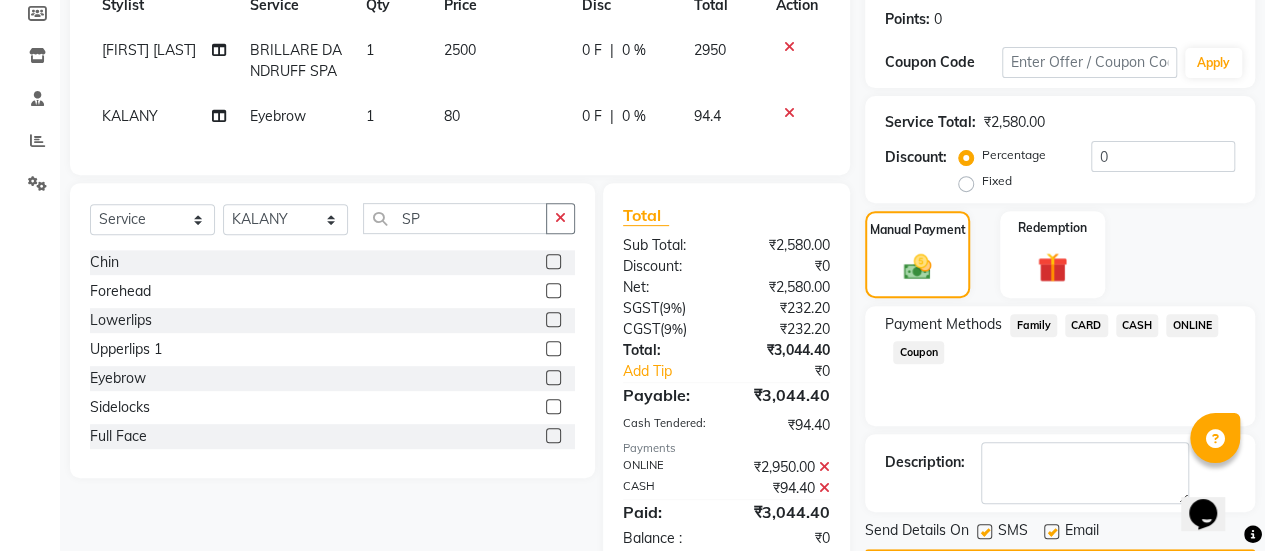 scroll, scrollTop: 363, scrollLeft: 0, axis: vertical 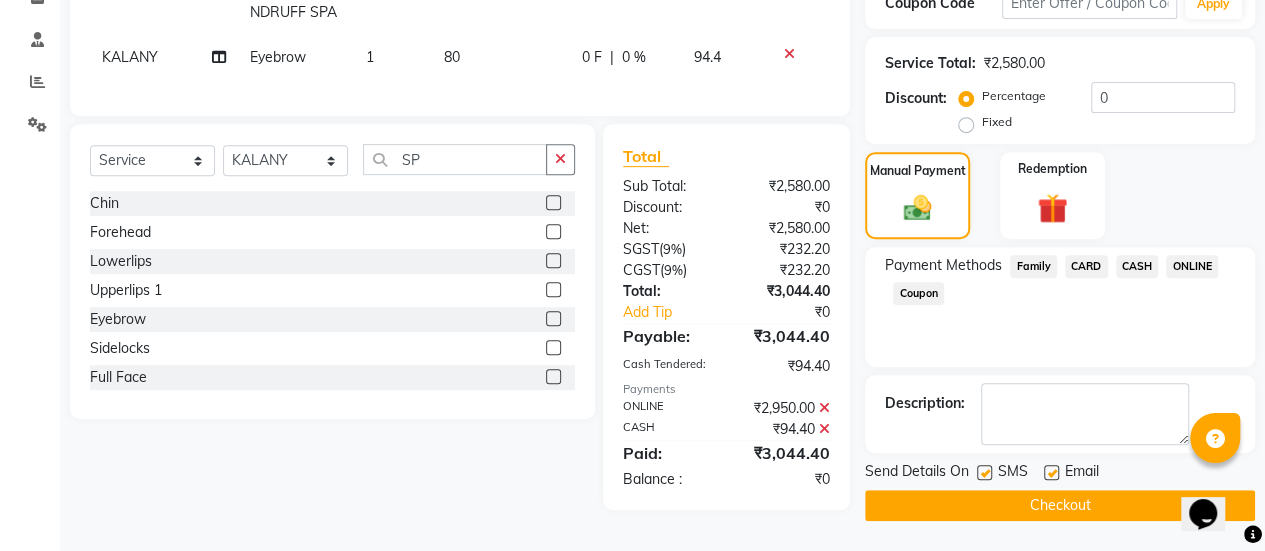 click 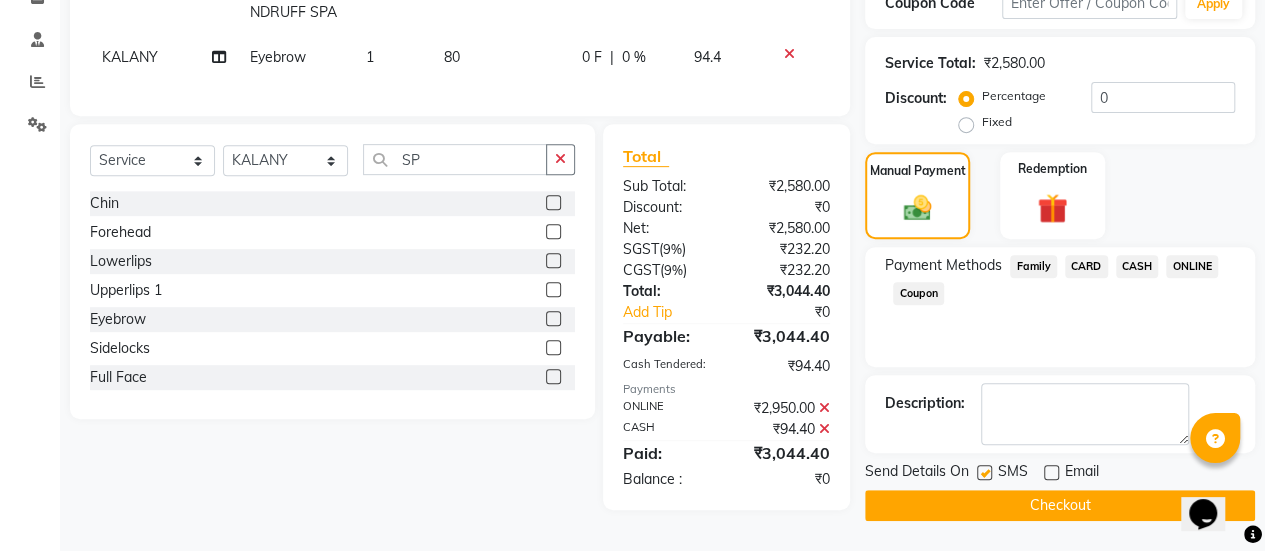 click on "Checkout" 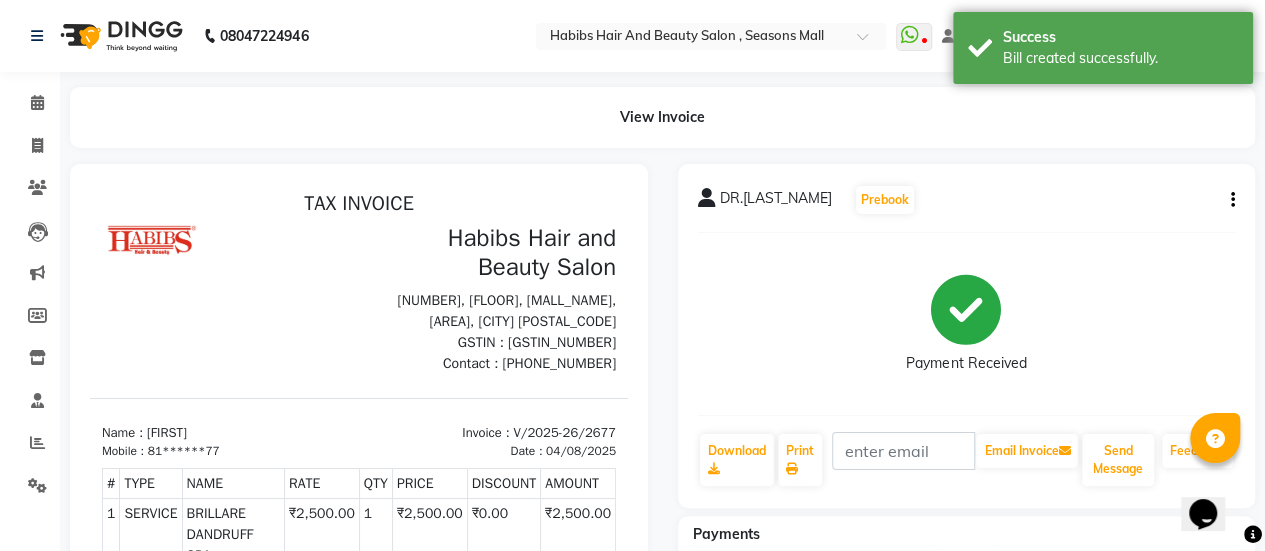 scroll, scrollTop: 0, scrollLeft: 0, axis: both 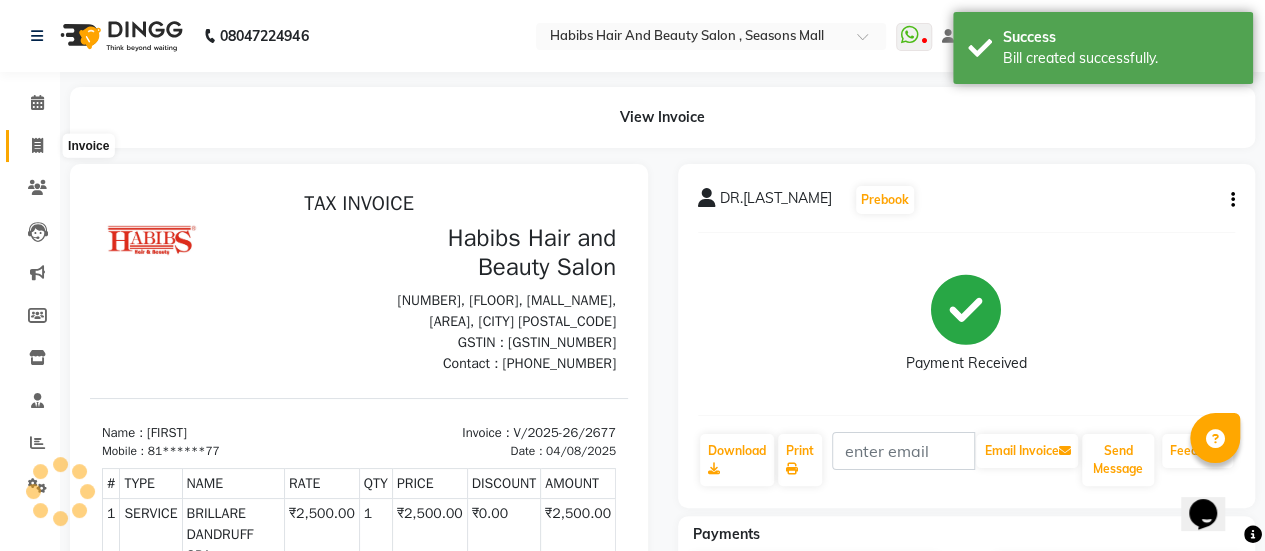 click 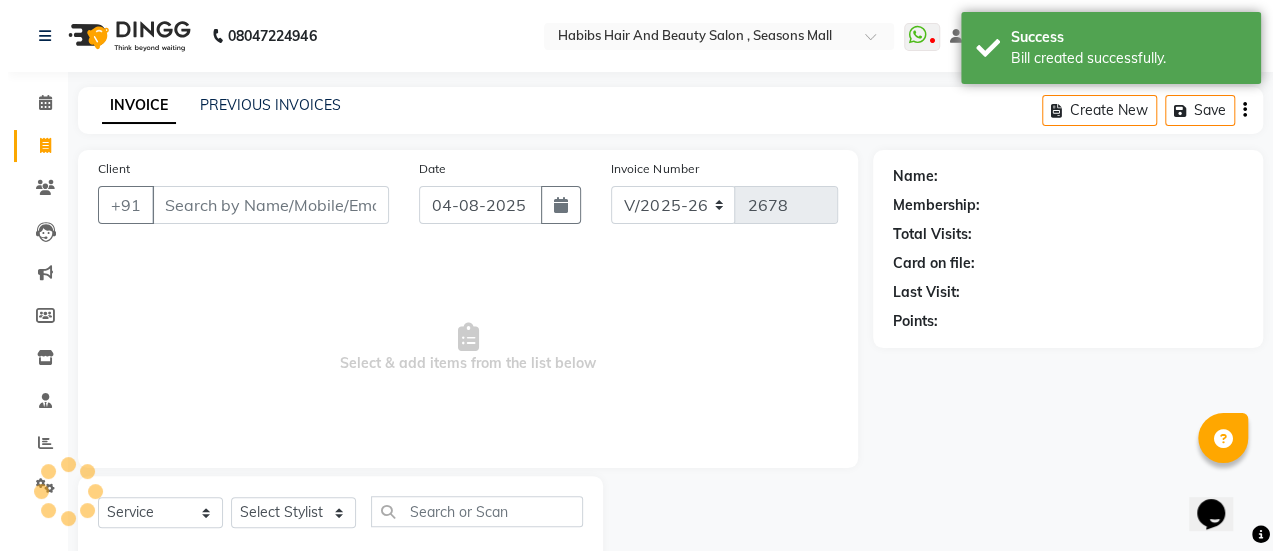 scroll, scrollTop: 49, scrollLeft: 0, axis: vertical 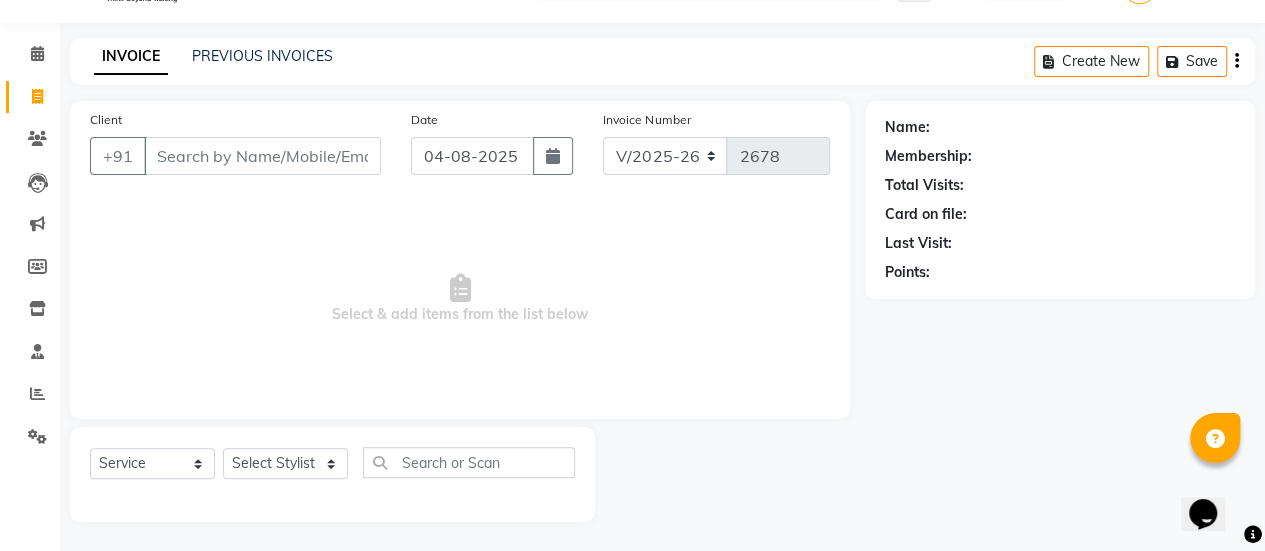 click on "Client" at bounding box center [262, 156] 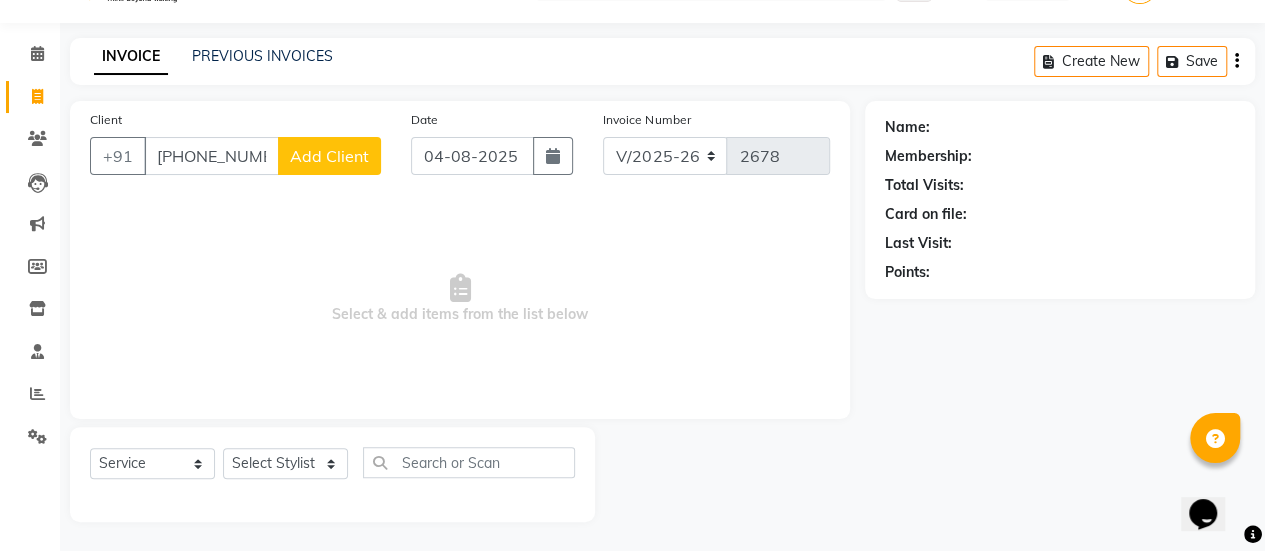 type on "[PHONE_NUMBER]" 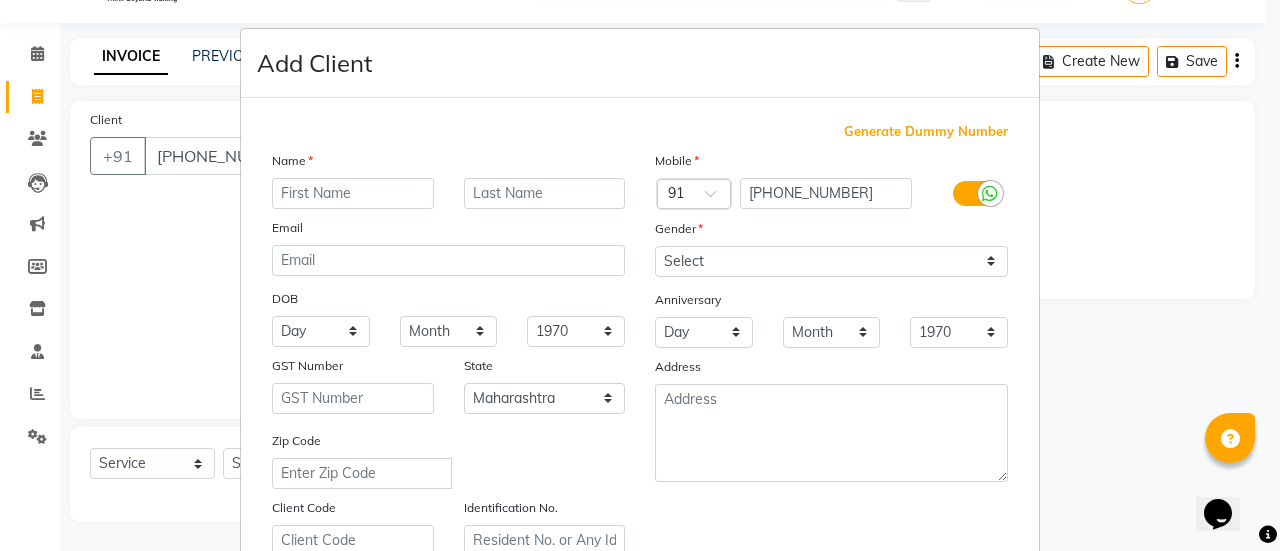 click at bounding box center (353, 193) 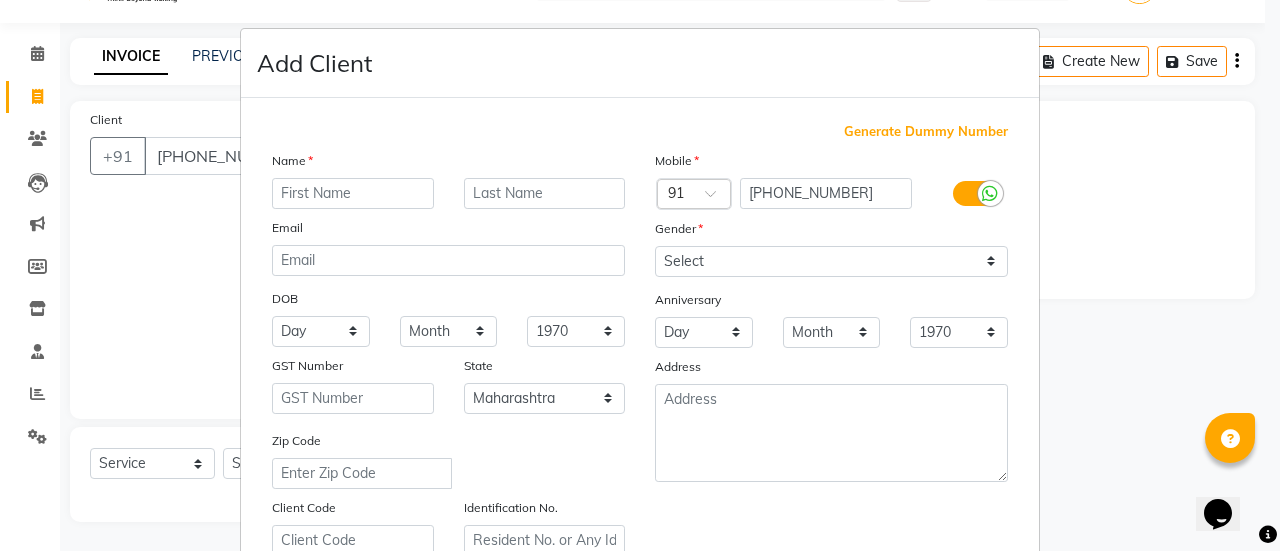 click at bounding box center (353, 193) 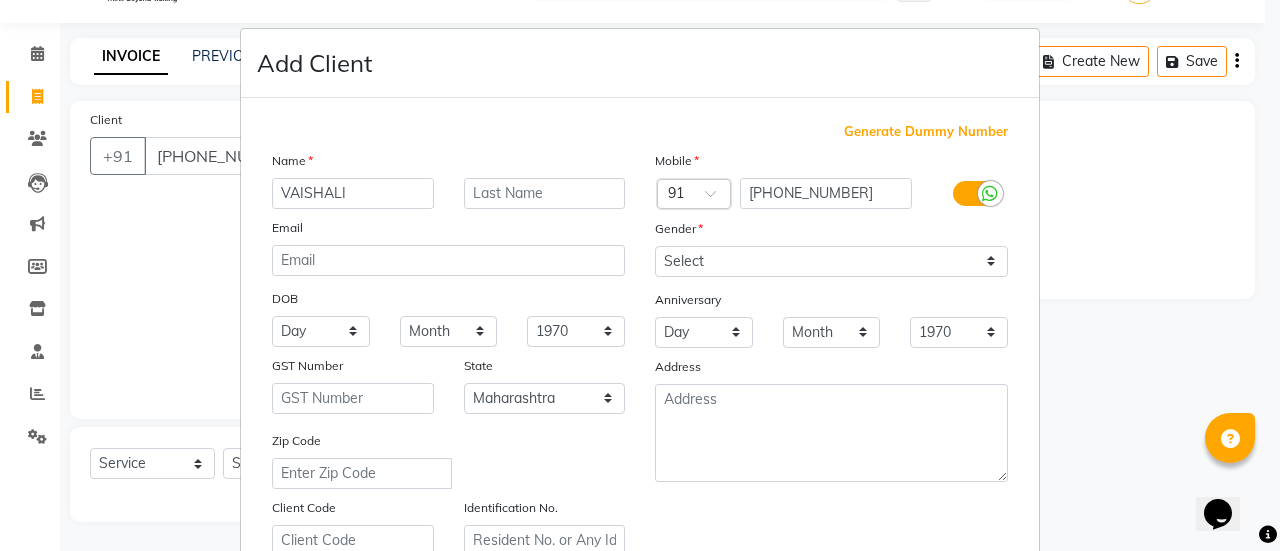 type on "VAISHALI" 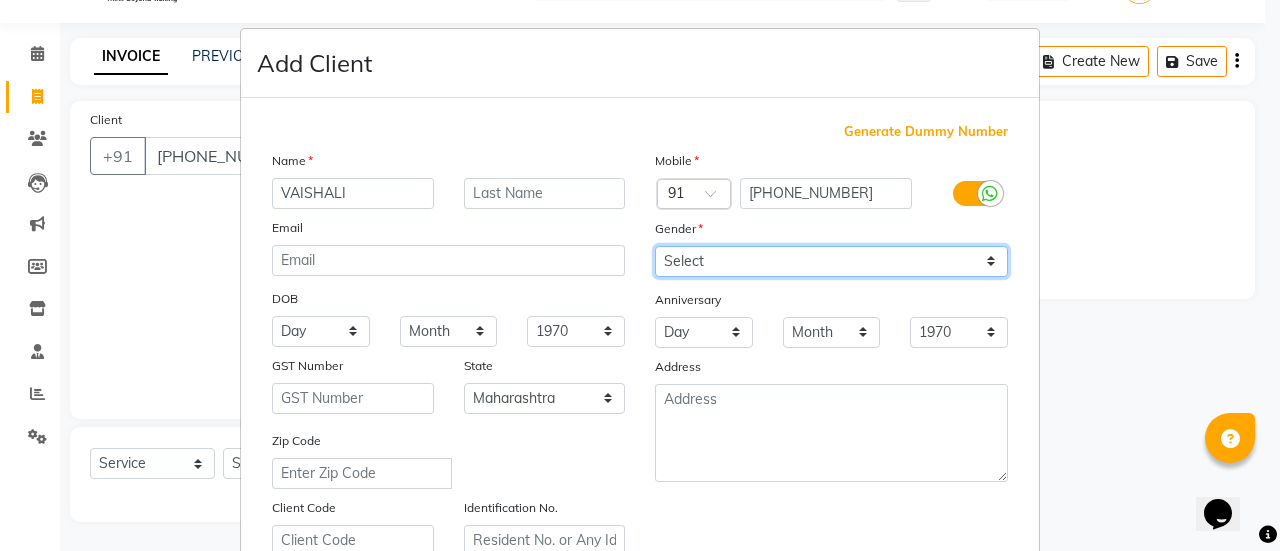 click on "Select Male Female Other Prefer Not To Say" at bounding box center (831, 261) 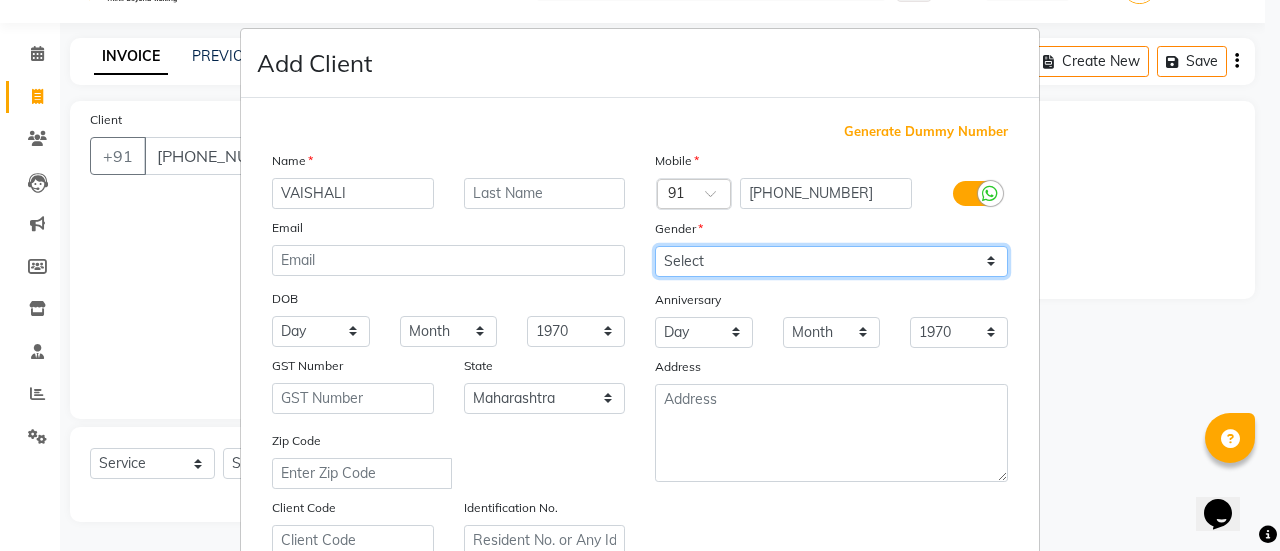 select on "female" 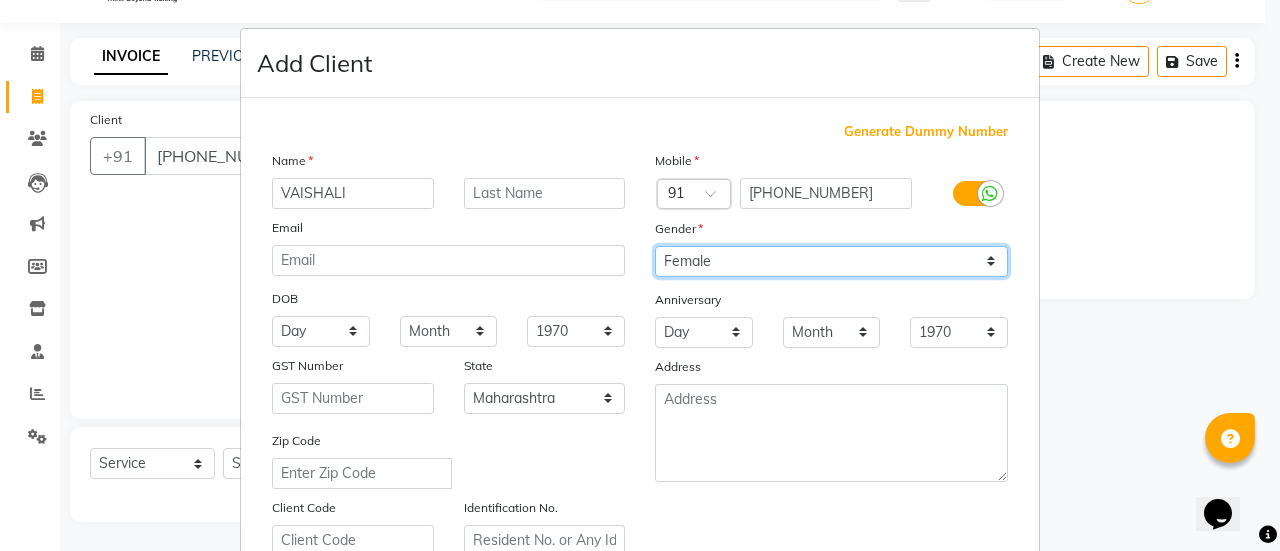 click on "Select Male Female Other Prefer Not To Say" at bounding box center [831, 261] 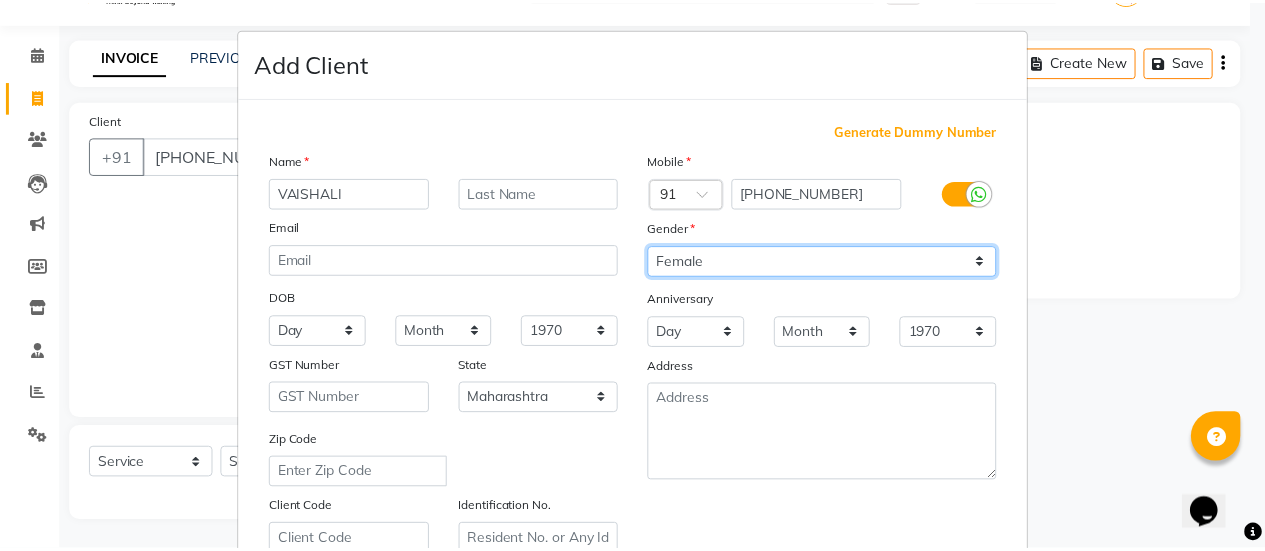 scroll, scrollTop: 368, scrollLeft: 0, axis: vertical 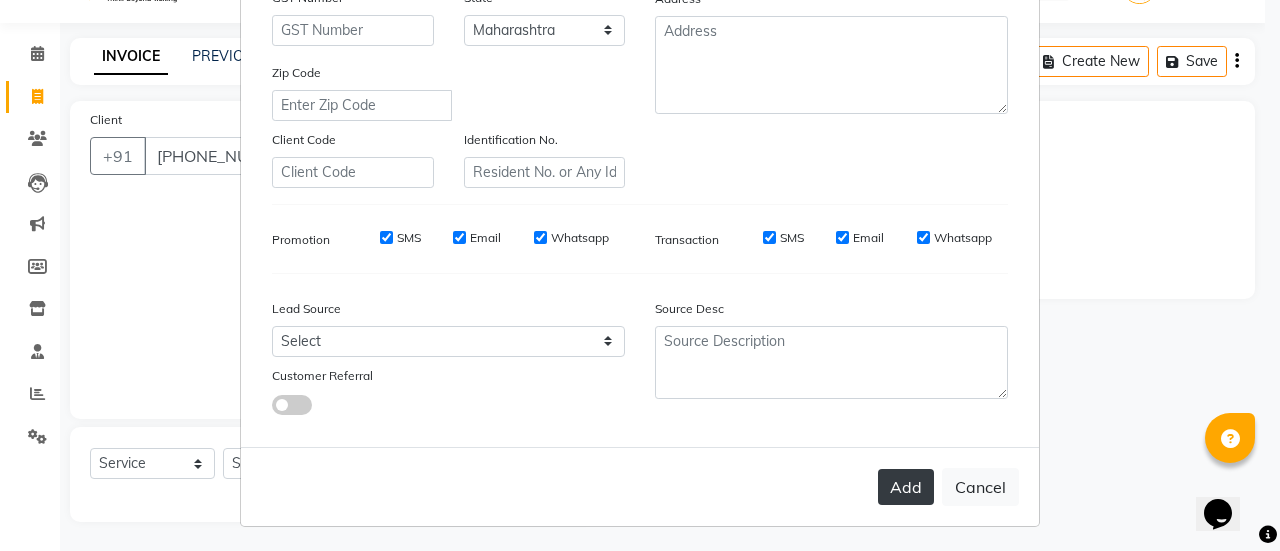 click on "Add" at bounding box center (906, 487) 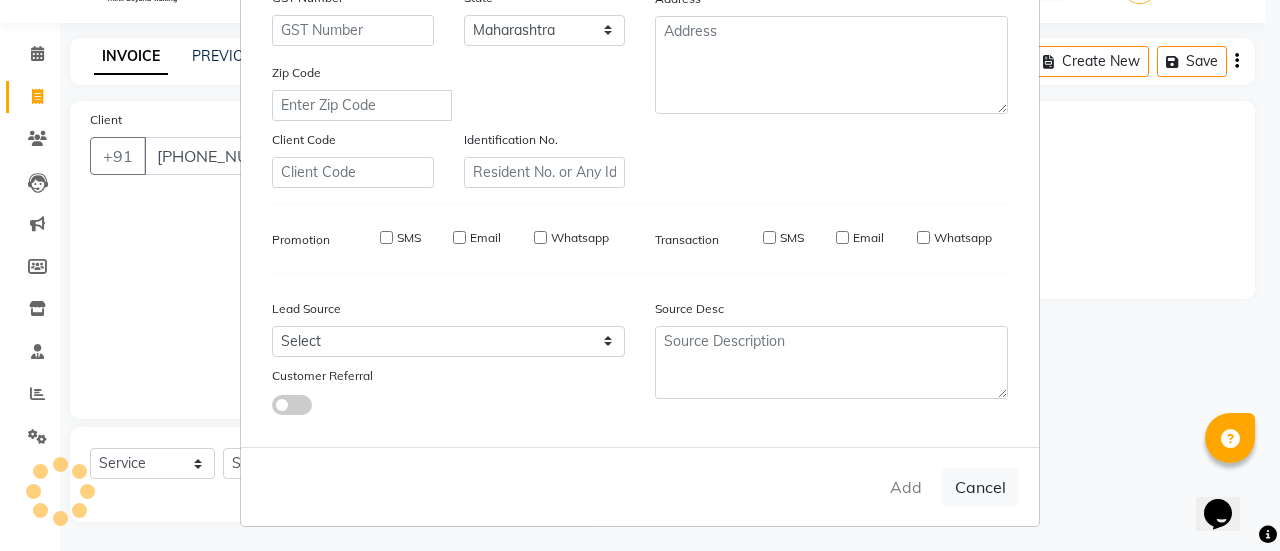 type on "87******75" 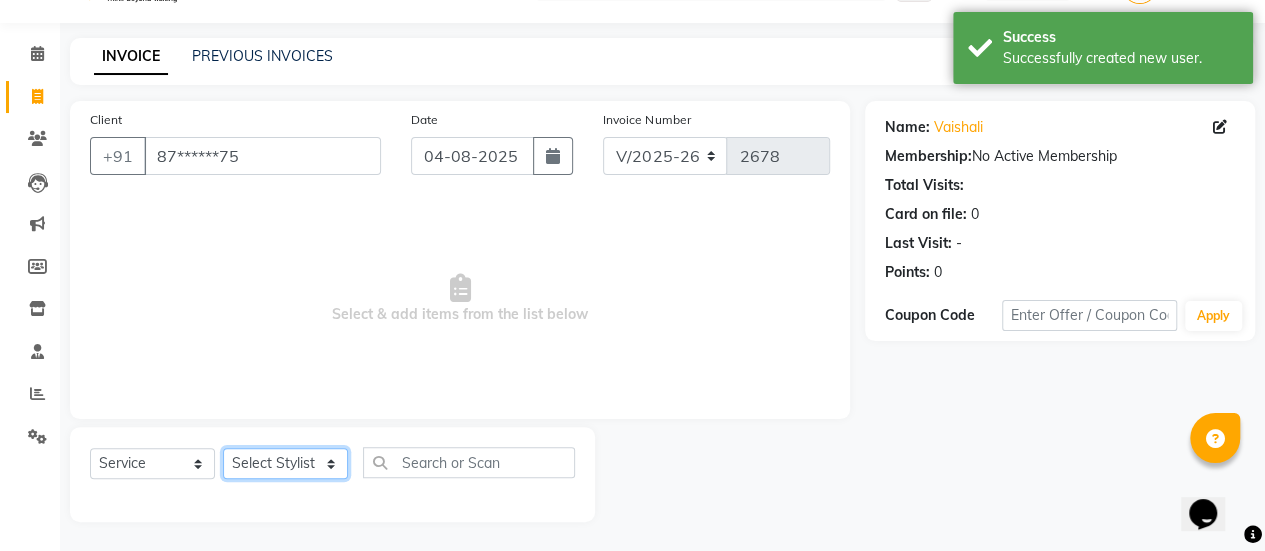 click on "Select Stylist AAKASH Chaitanya Divya KALANY Manager Mohini MUSARIK Parvez Shaikh PINKEY PRADEEP SHARMA Rushi pandit Salman Shakeel Shraddha Vaibhavi Vijay khade xyz" 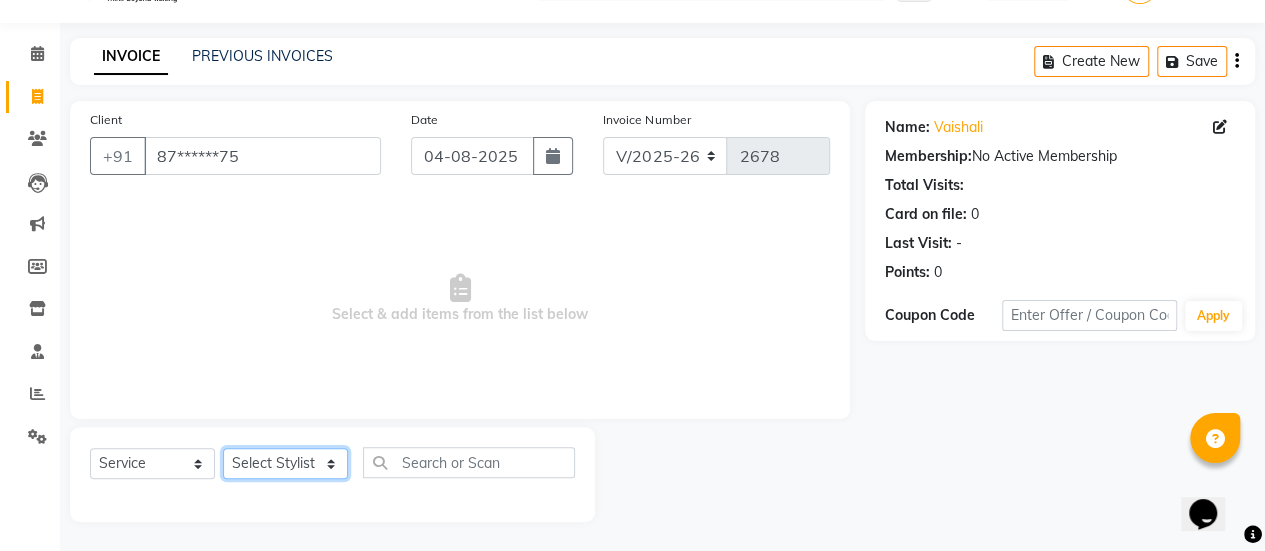 select on "59401" 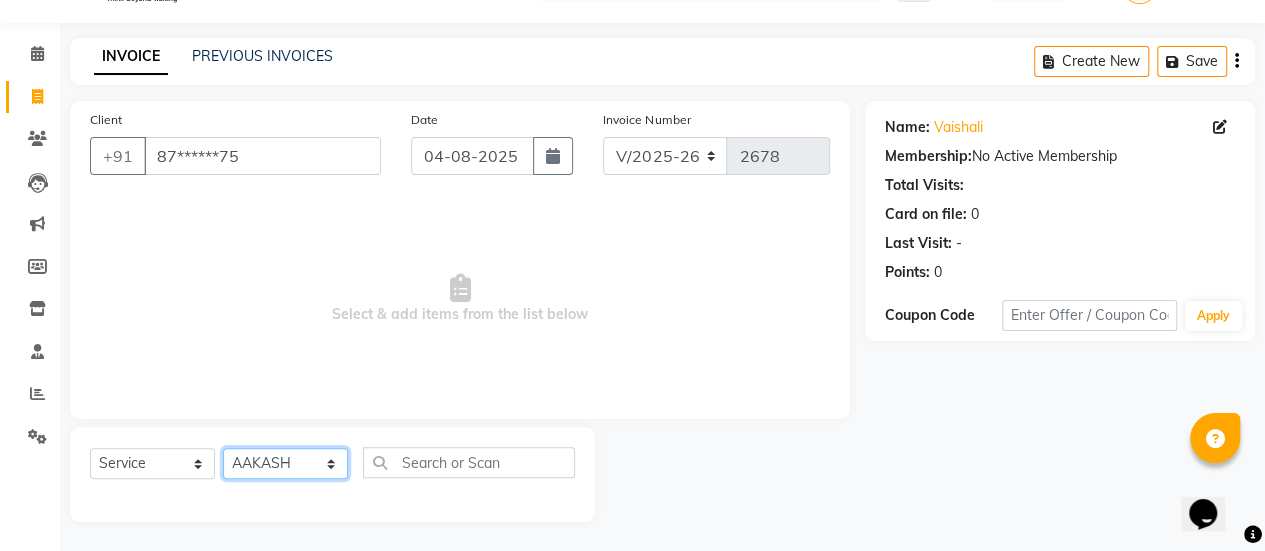 click on "Select Stylist AAKASH Chaitanya Divya KALANY Manager Mohini MUSARIK Parvez Shaikh PINKEY PRADEEP SHARMA Rushi pandit Salman Shakeel Shraddha Vaibhavi Vijay khade xyz" 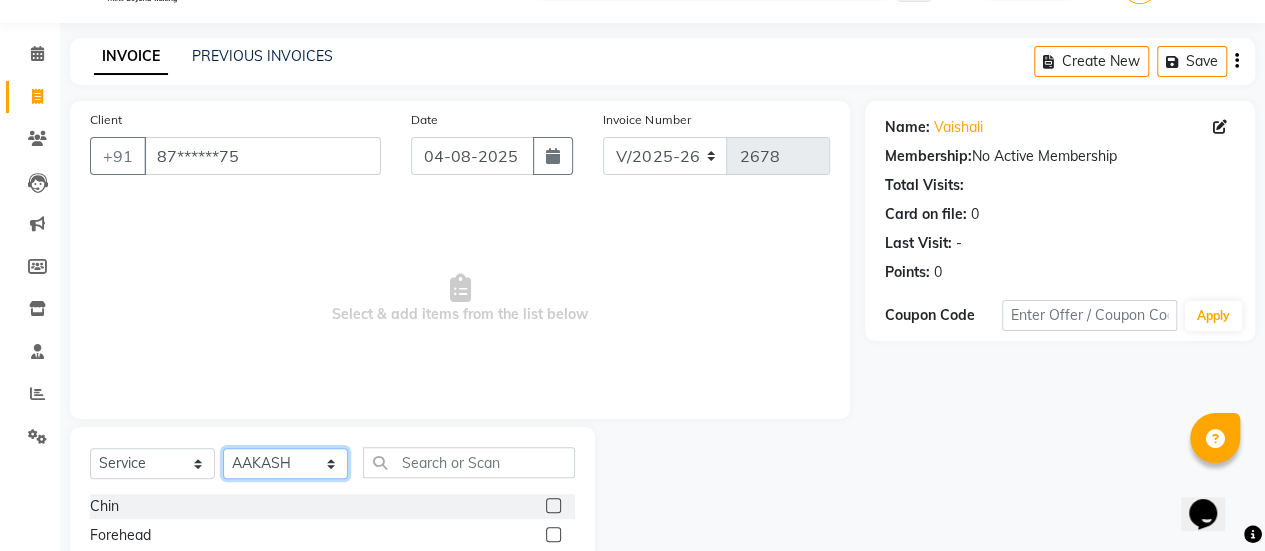 scroll, scrollTop: 249, scrollLeft: 0, axis: vertical 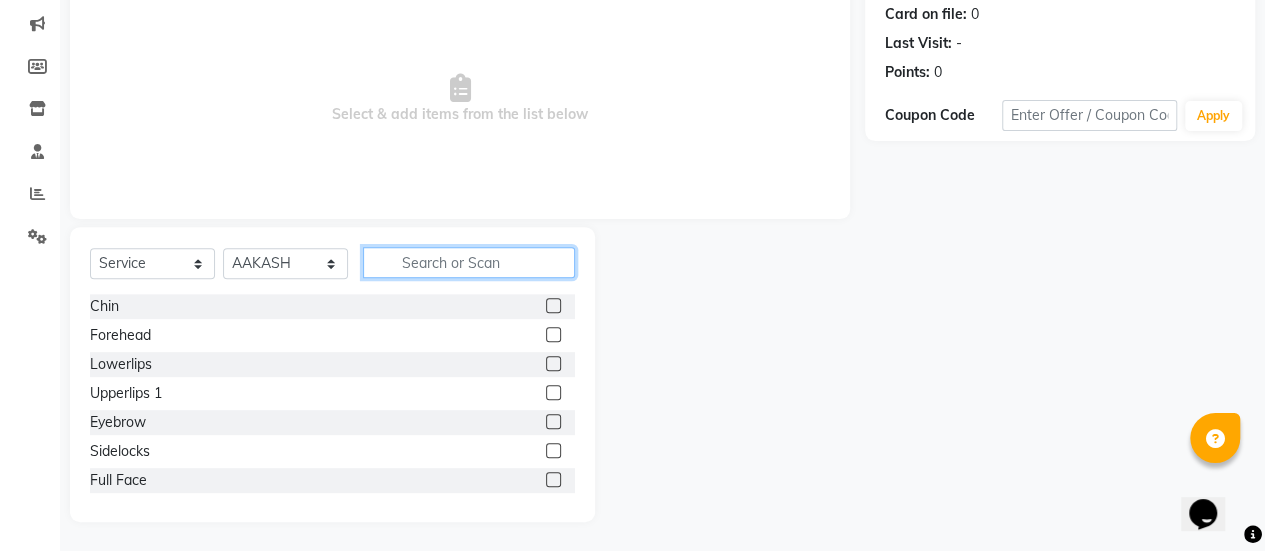 click 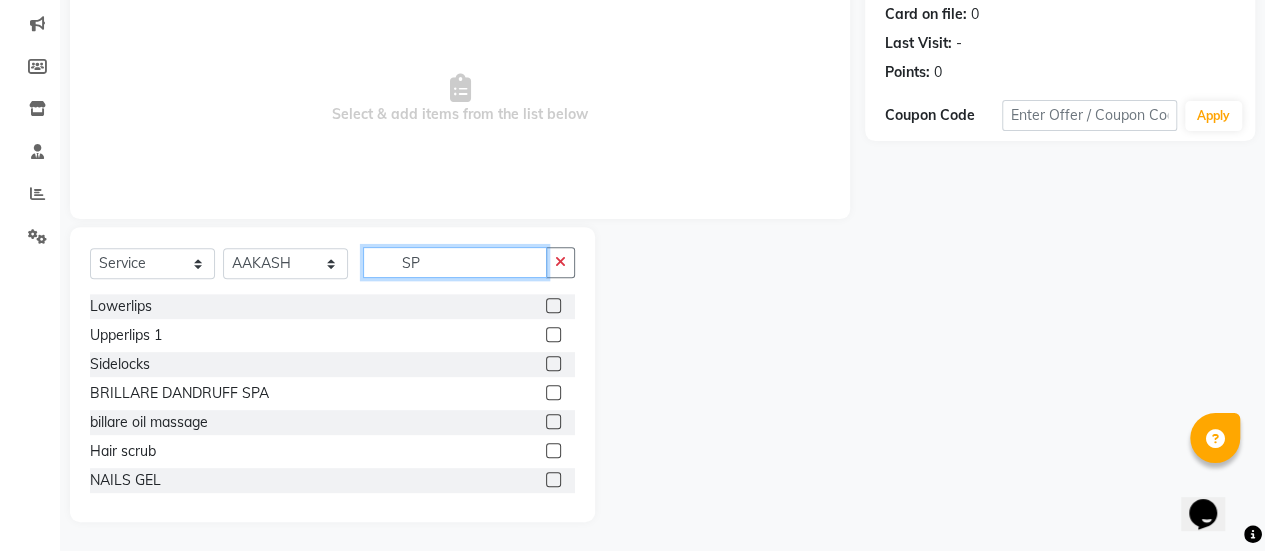 scroll, scrollTop: 223, scrollLeft: 0, axis: vertical 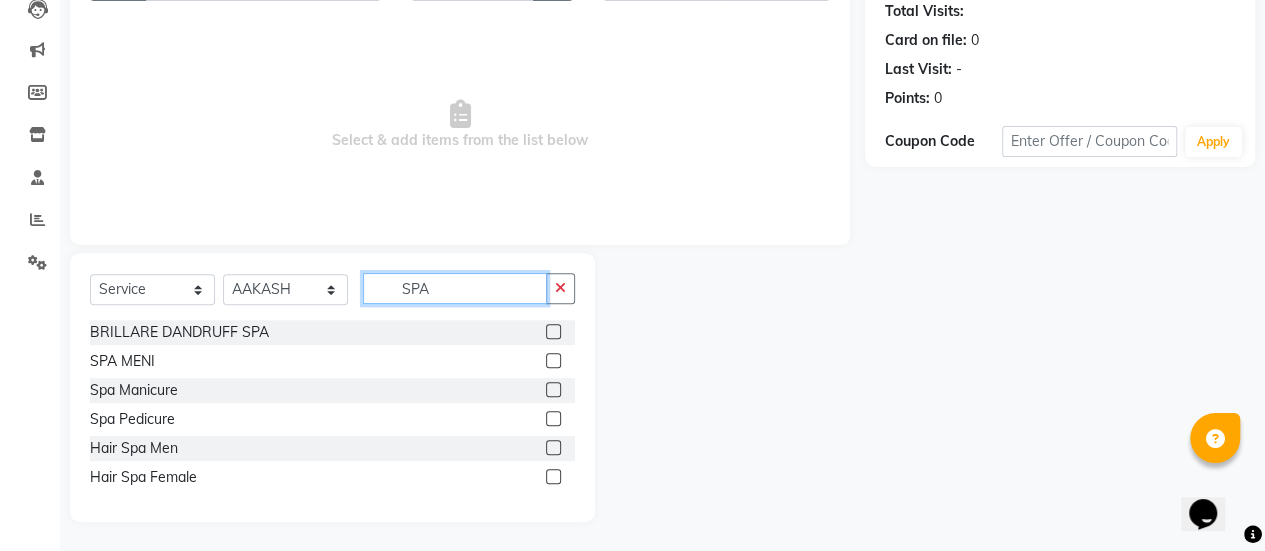 type on "SPA" 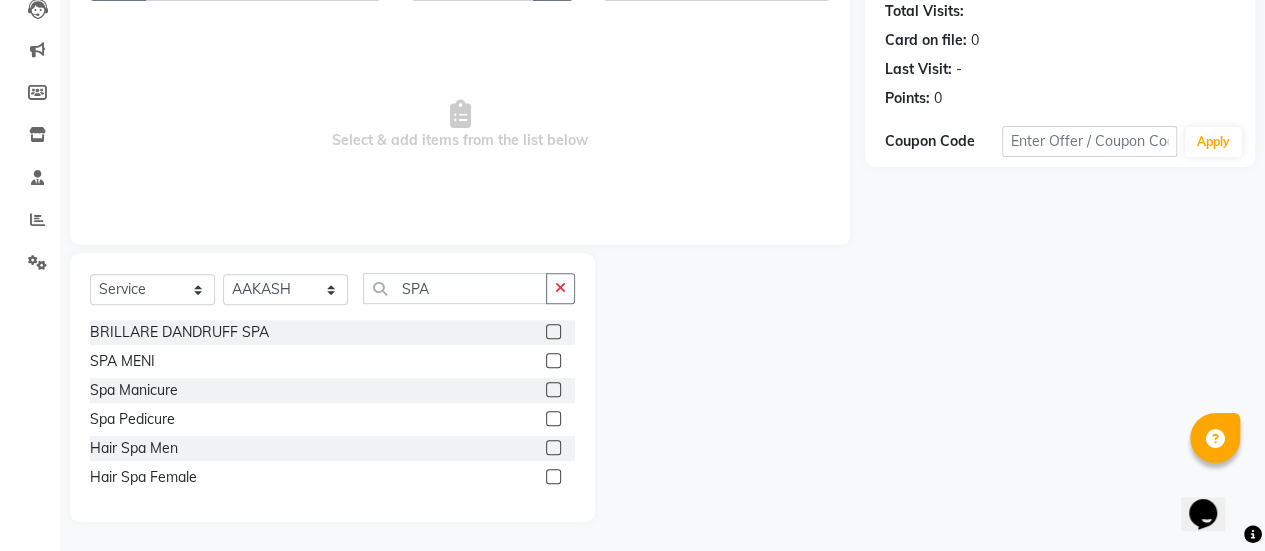click 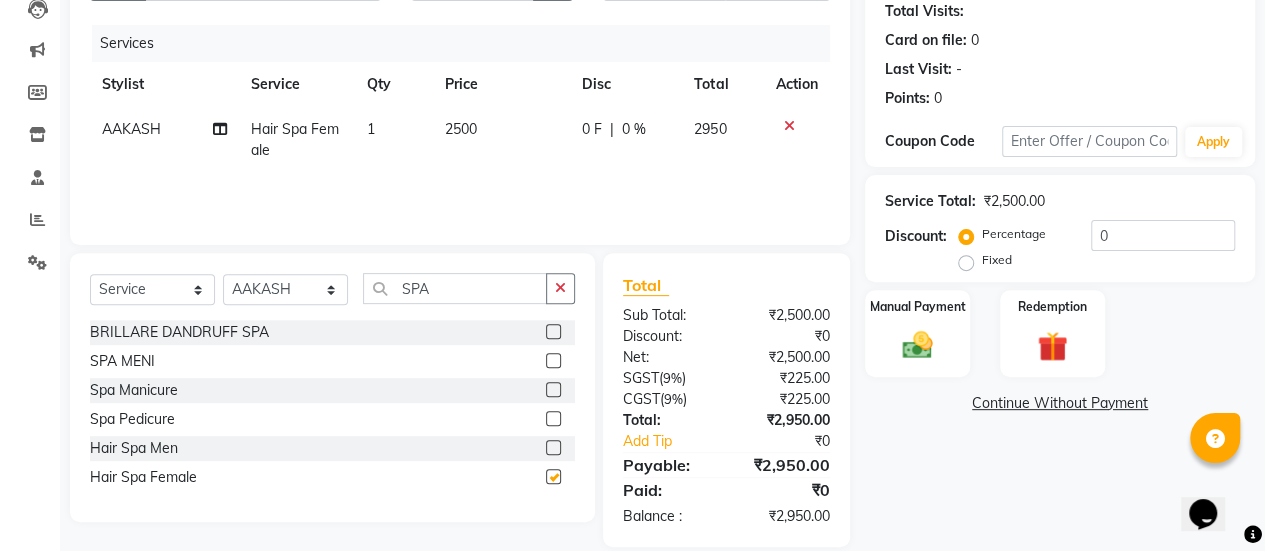 checkbox on "false" 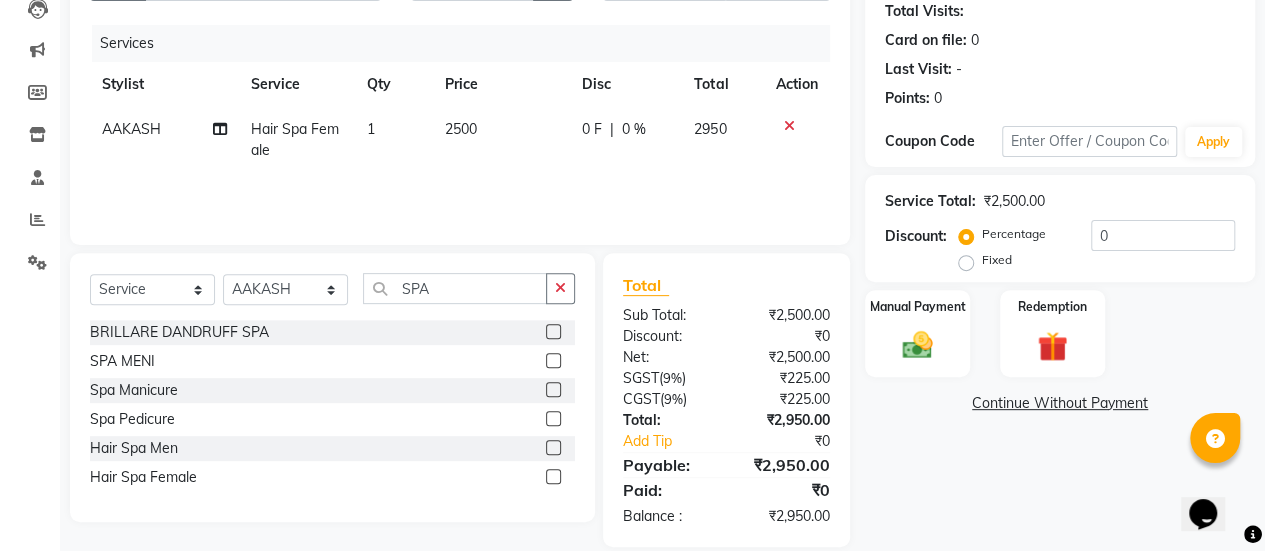 click on "2500" 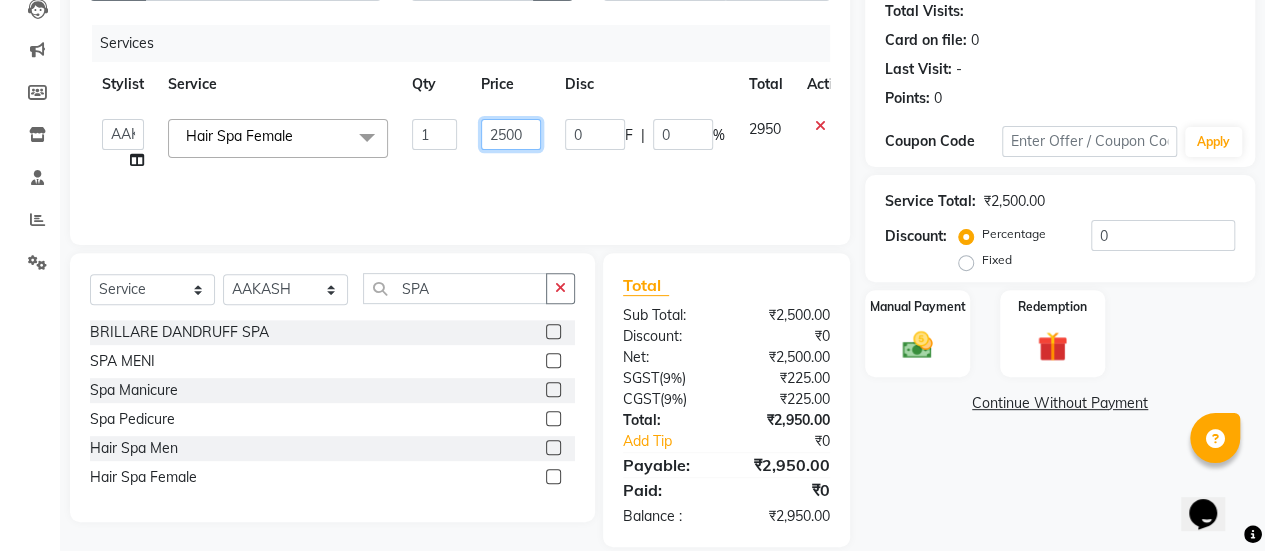 click on "2500" 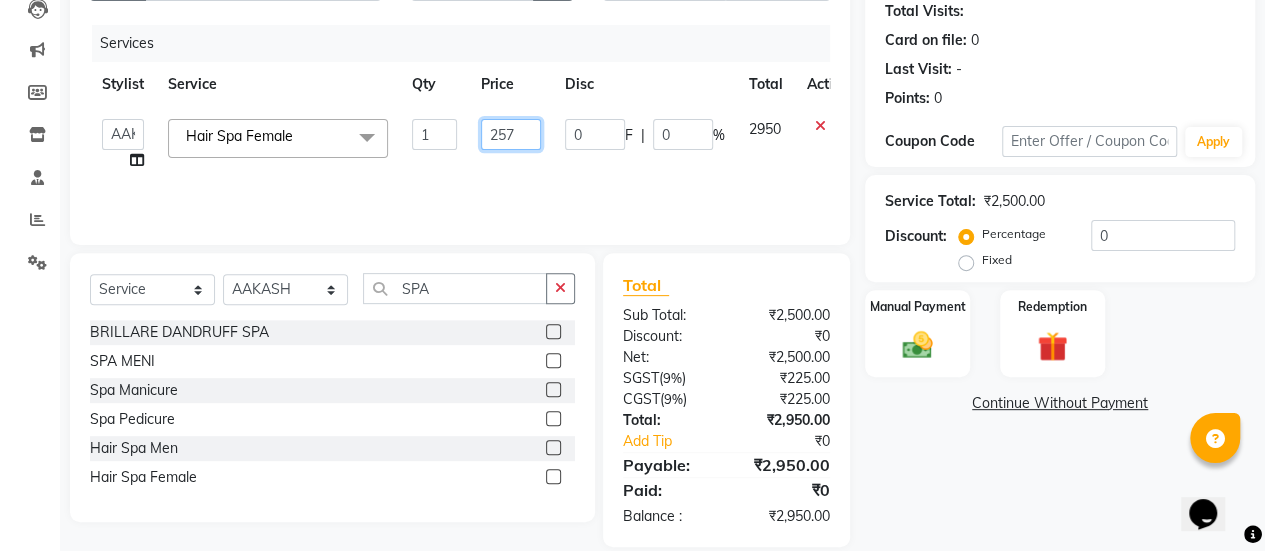 type on "2576" 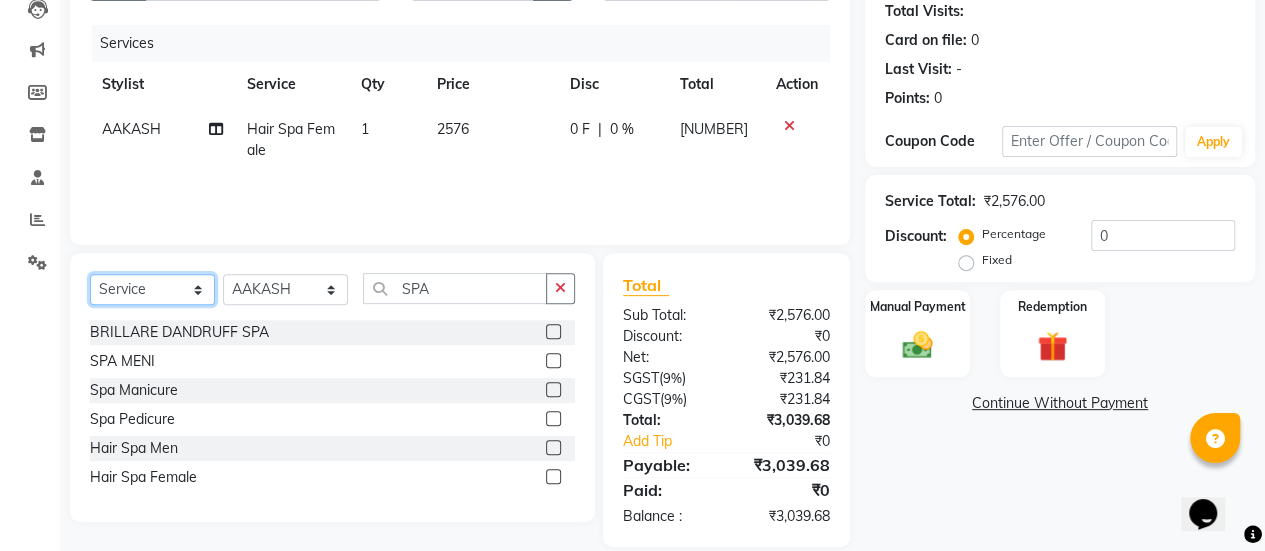 click on "Select  Service  Product  Membership  Package Voucher Prepaid Gift Card" 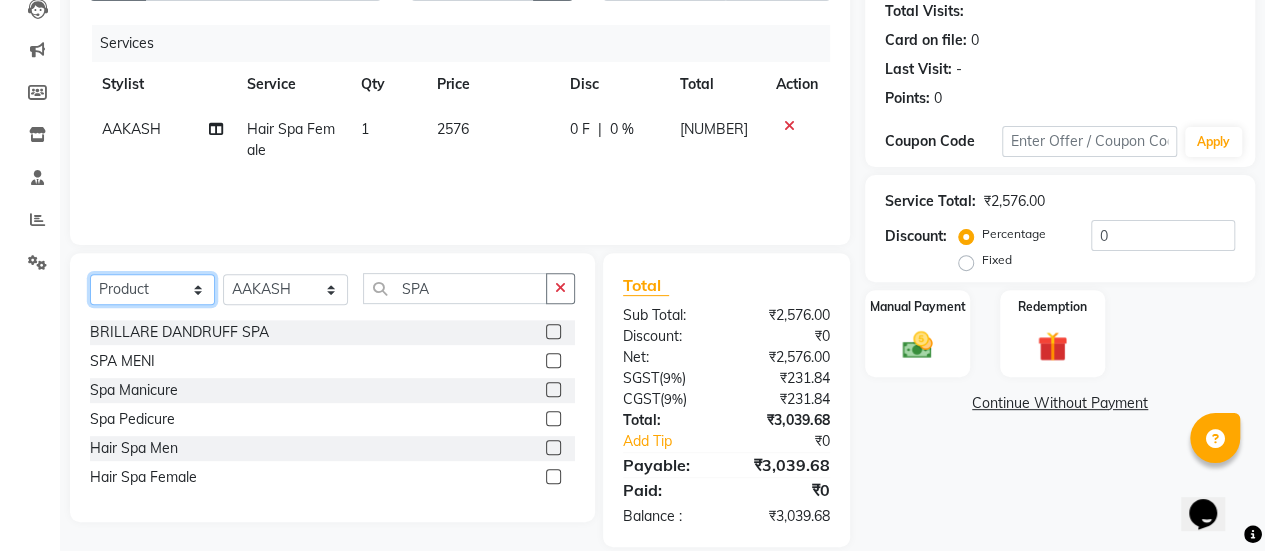 click on "Select  Service  Product  Membership  Package Voucher Prepaid Gift Card" 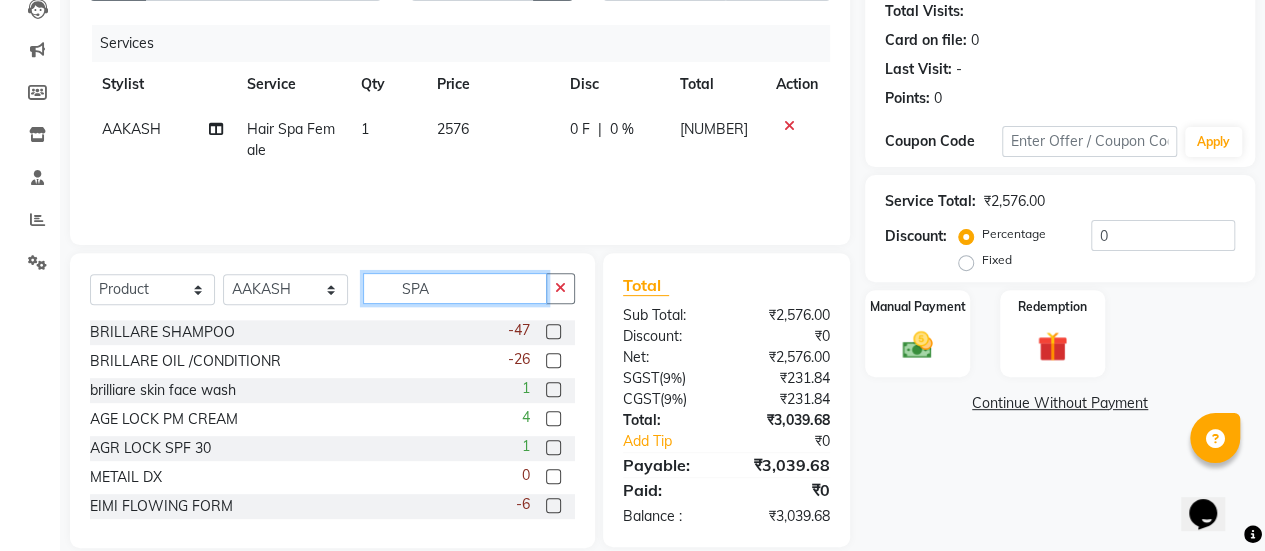 click on "SPA" 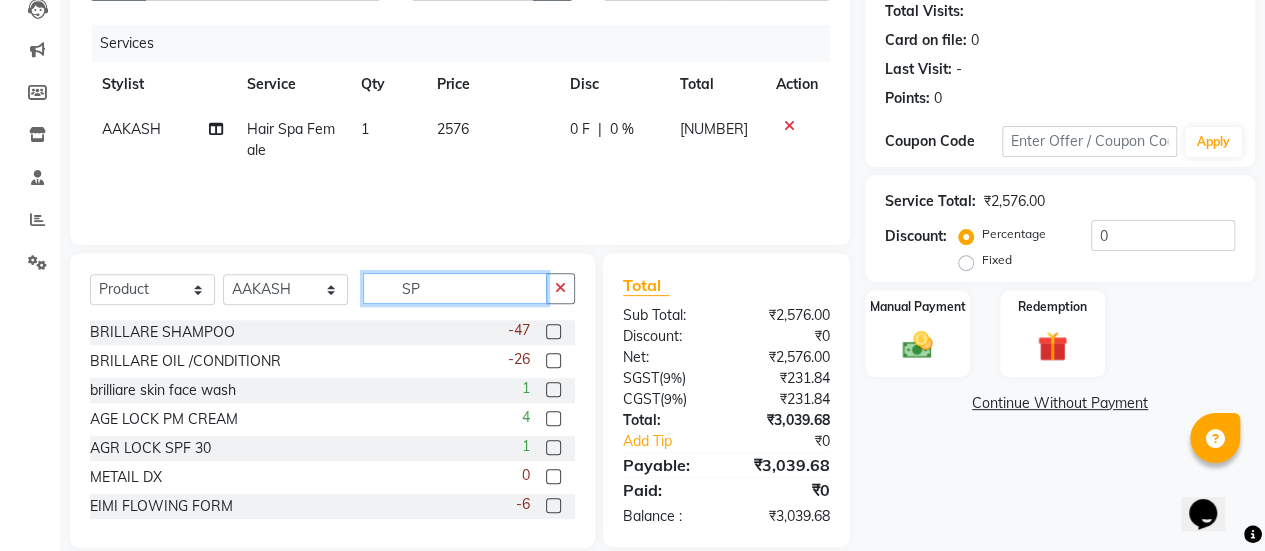 type on "S" 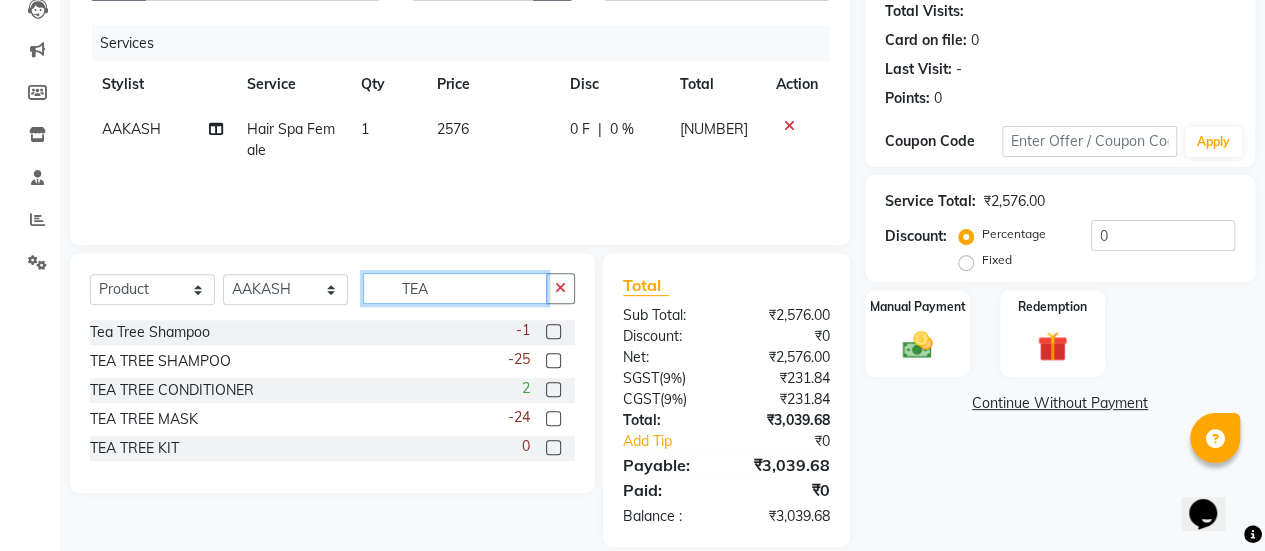 type on "TEA" 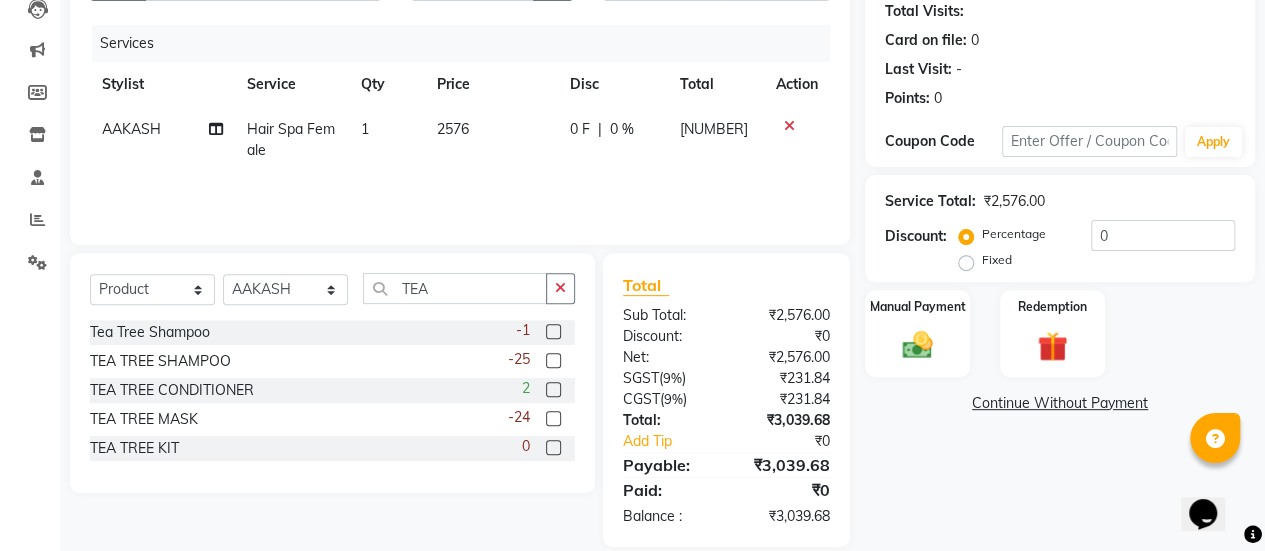 click 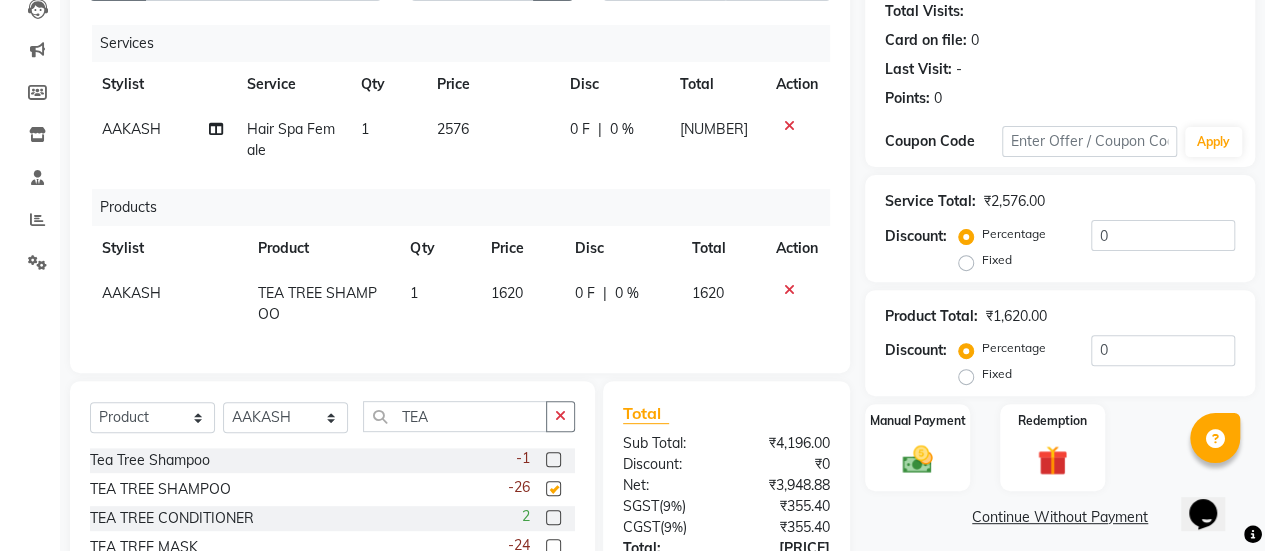 checkbox on "false" 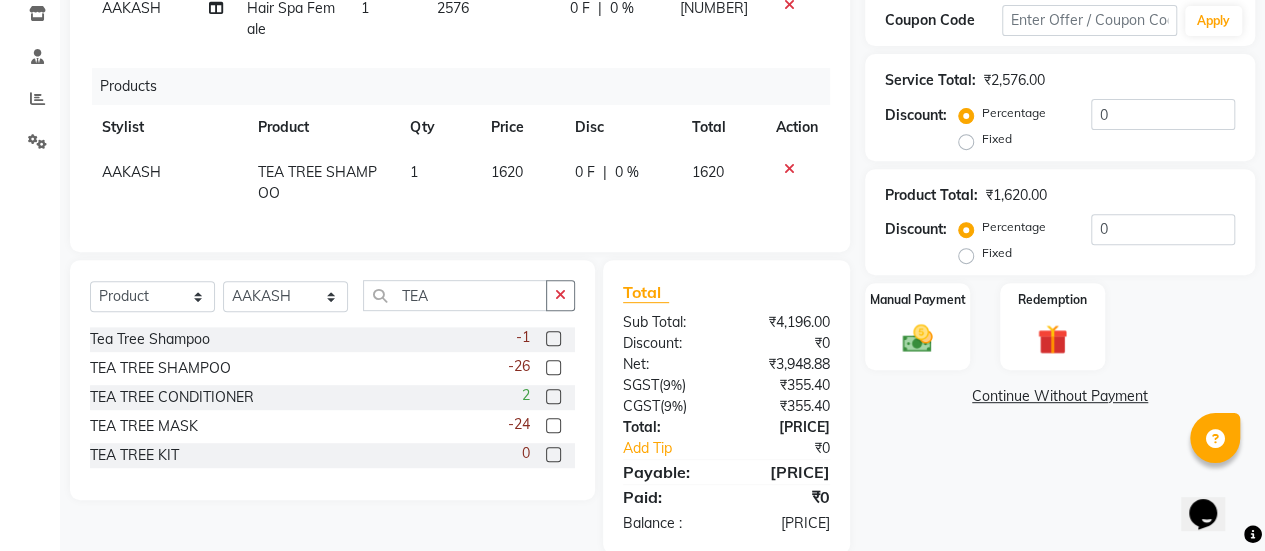 scroll, scrollTop: 366, scrollLeft: 0, axis: vertical 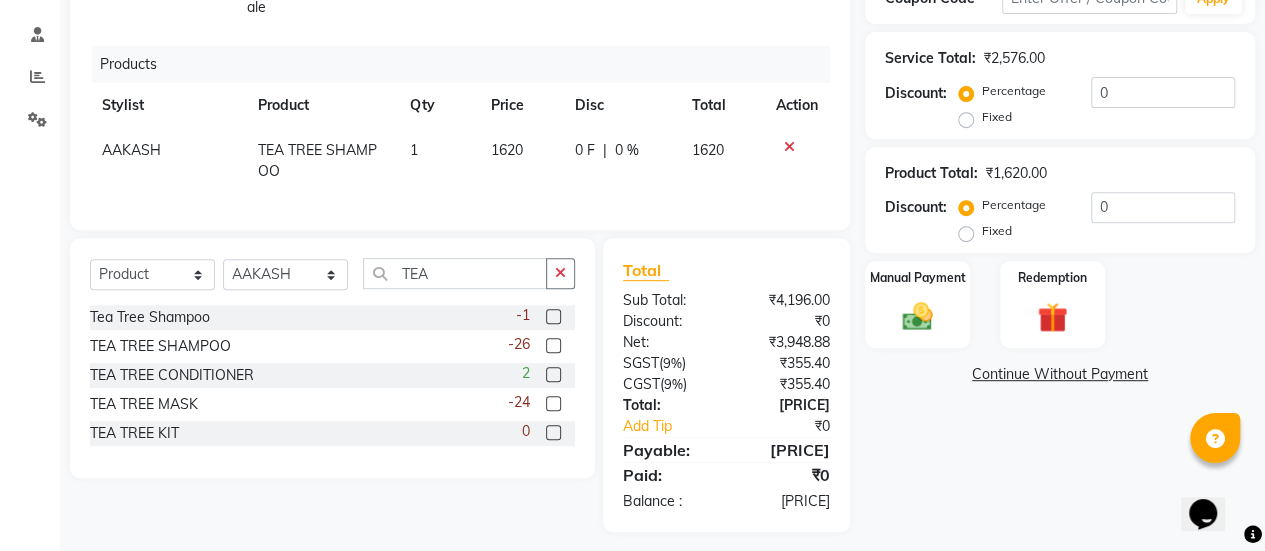 click 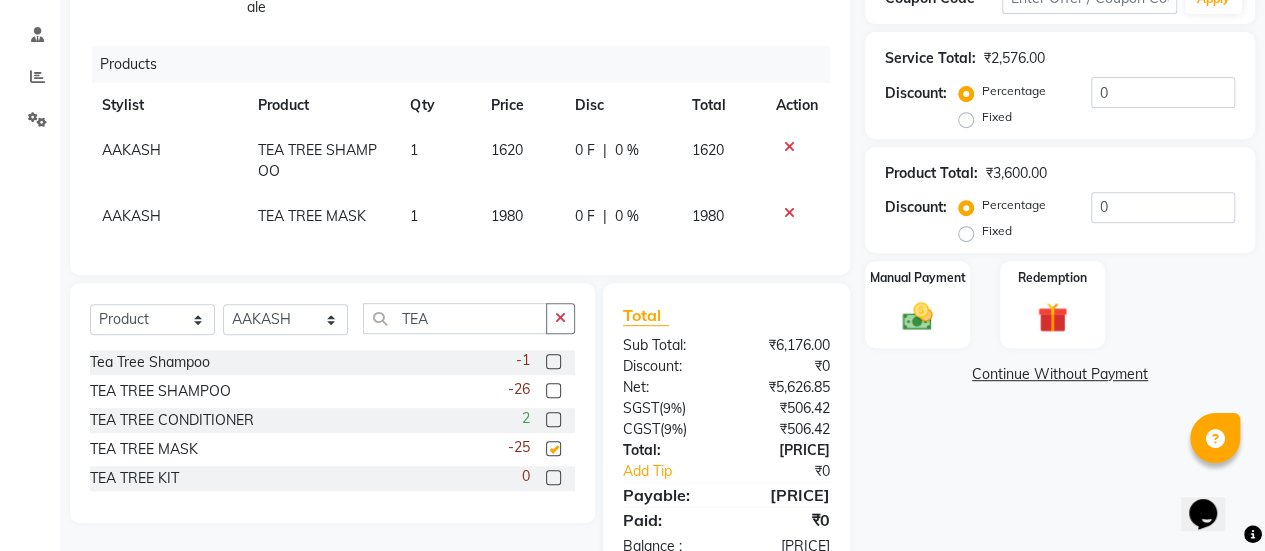 checkbox on "false" 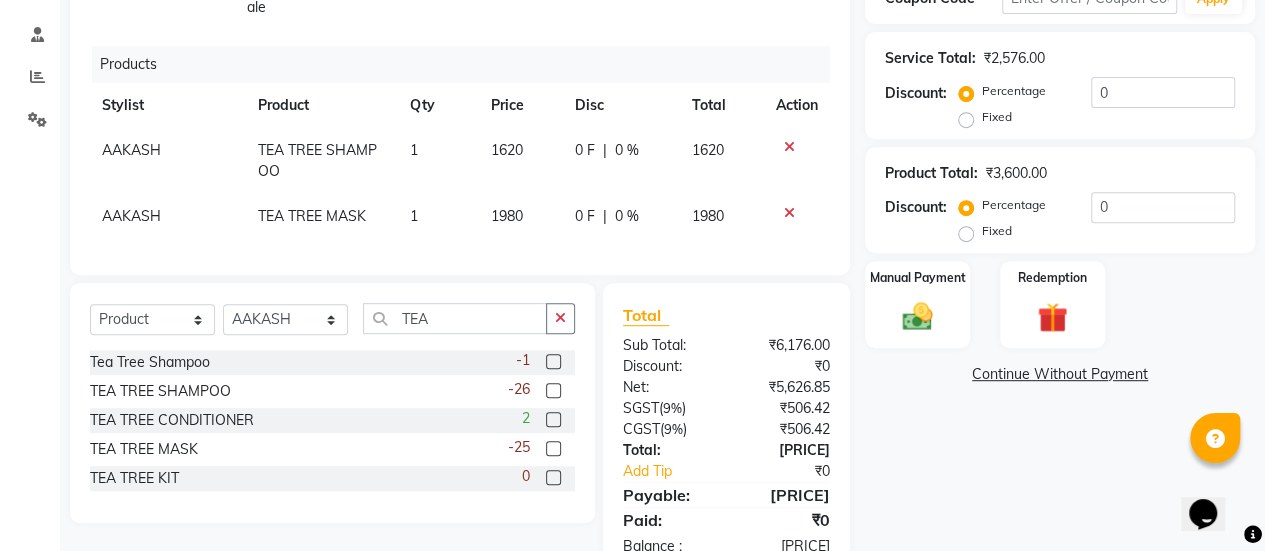 click on "1980" 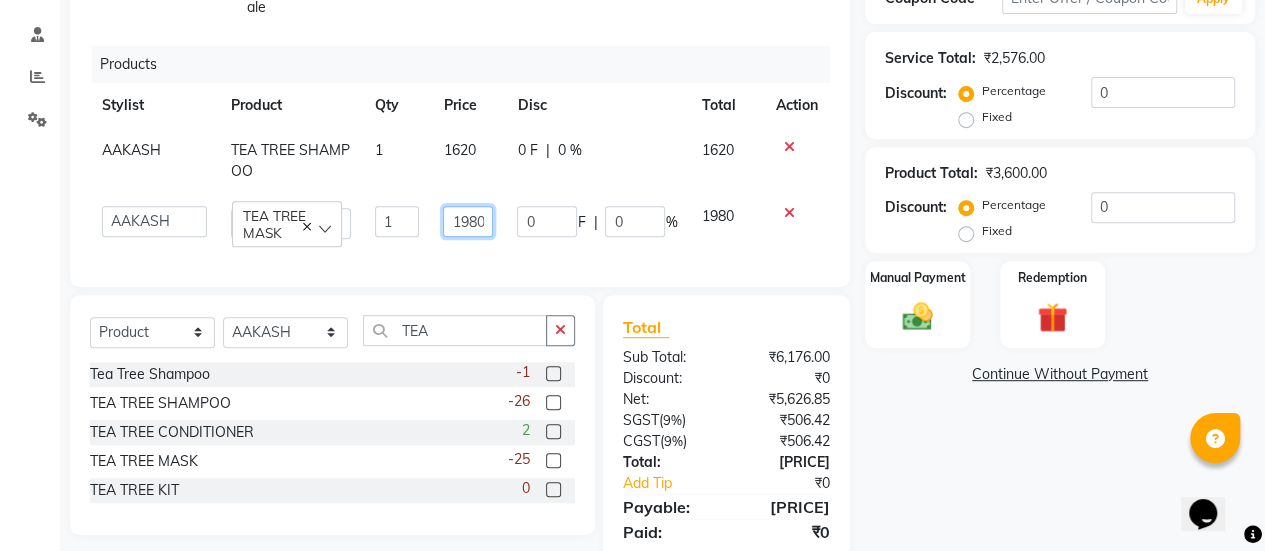 click on "1980" 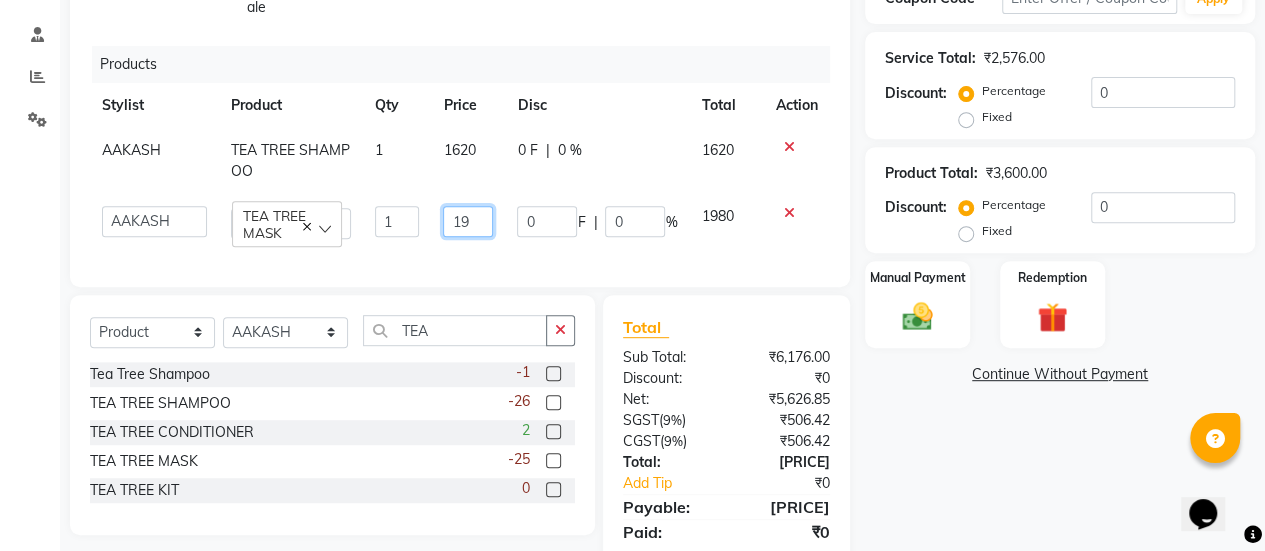 type on "1" 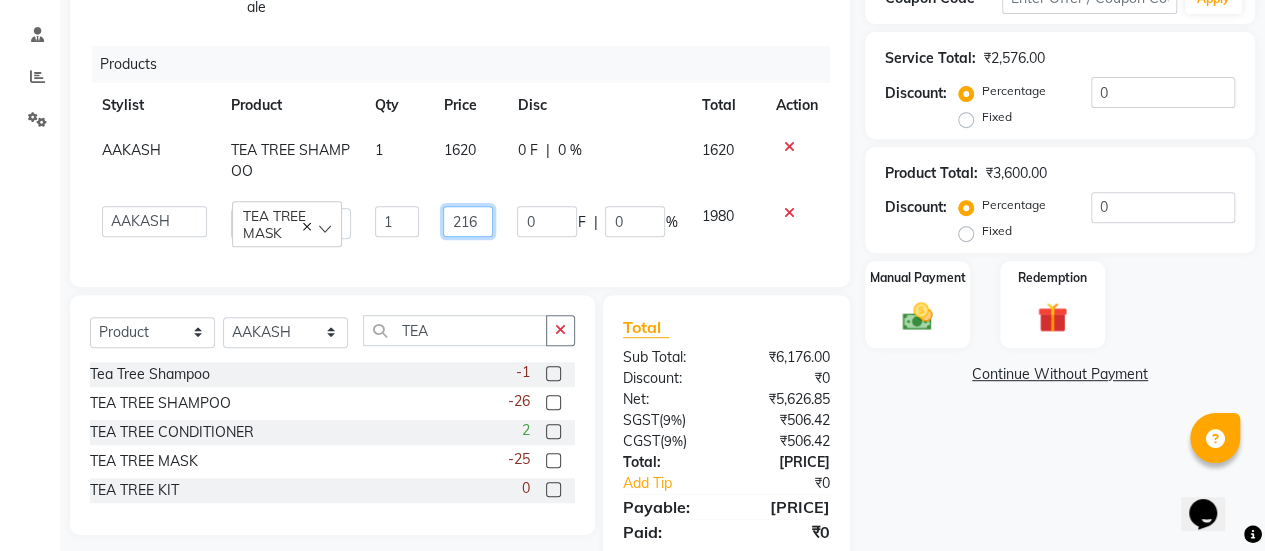 type on "2160" 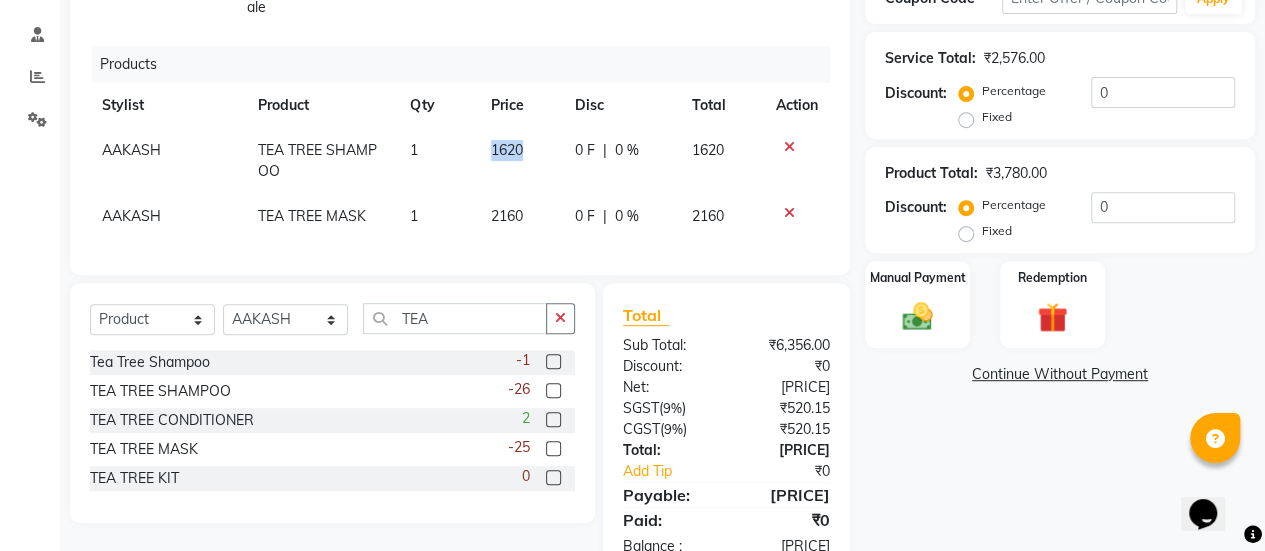 drag, startPoint x: 480, startPoint y: 148, endPoint x: 531, endPoint y: 151, distance: 51.088158 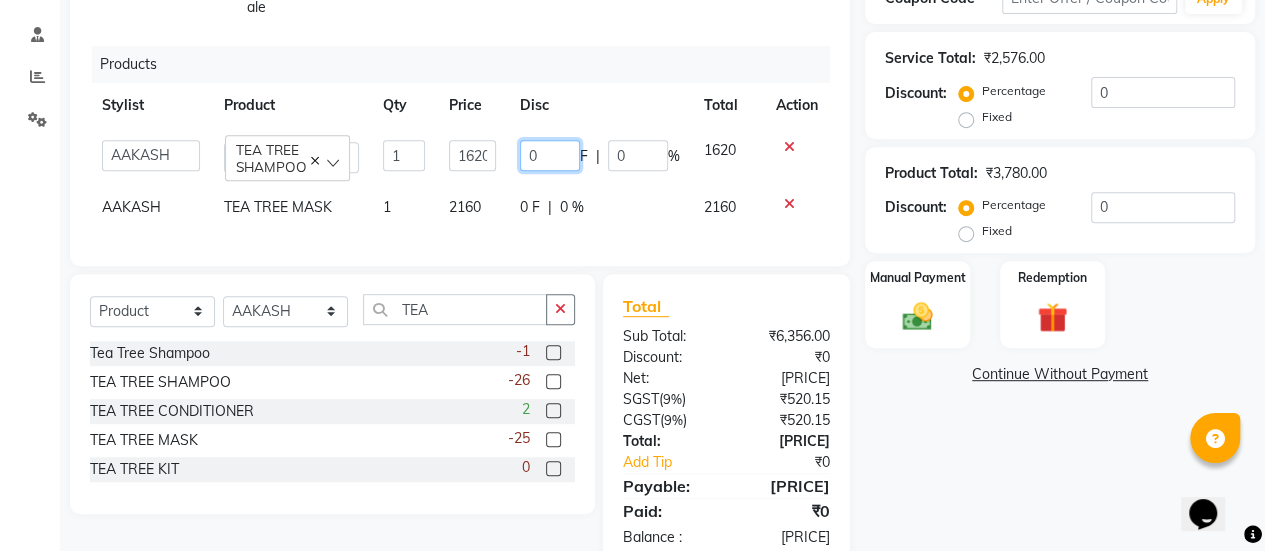 click on "0" 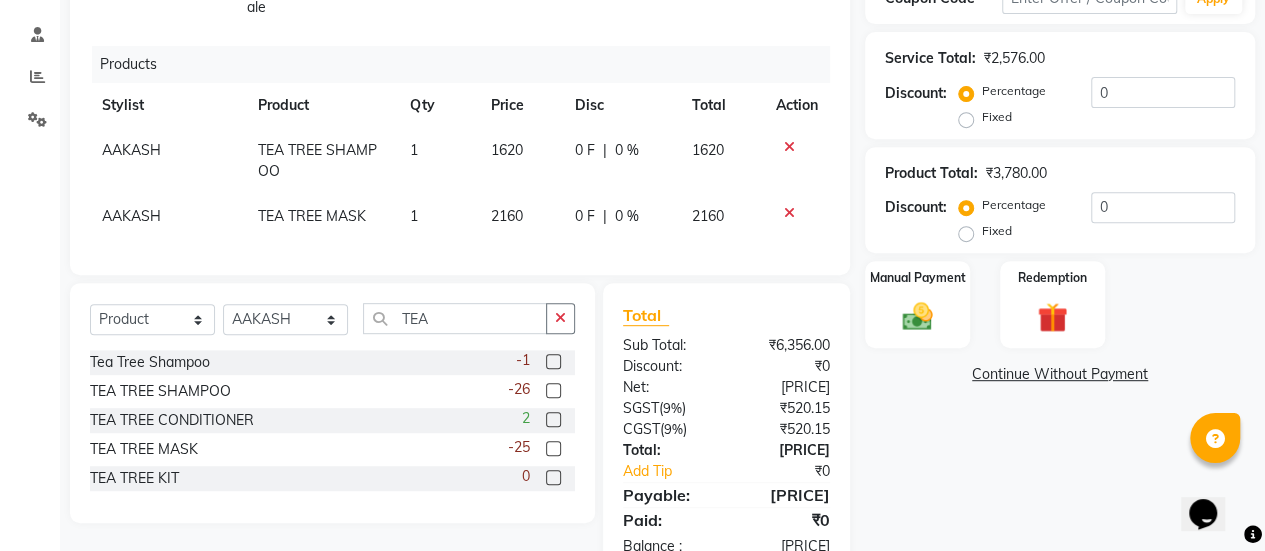 click on "1620" 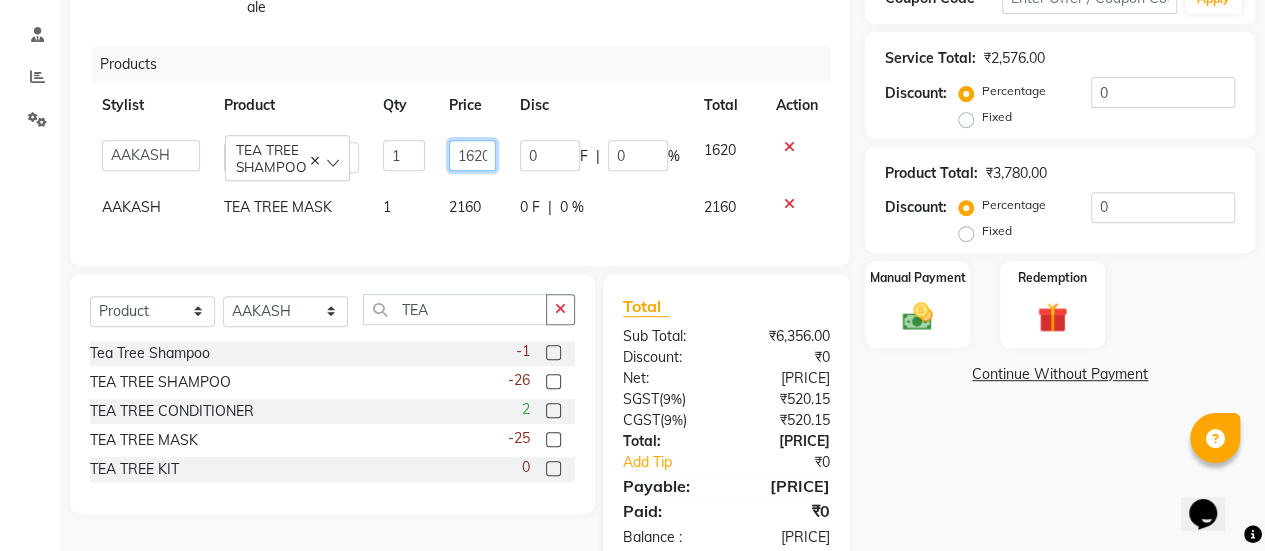 click on "1620" 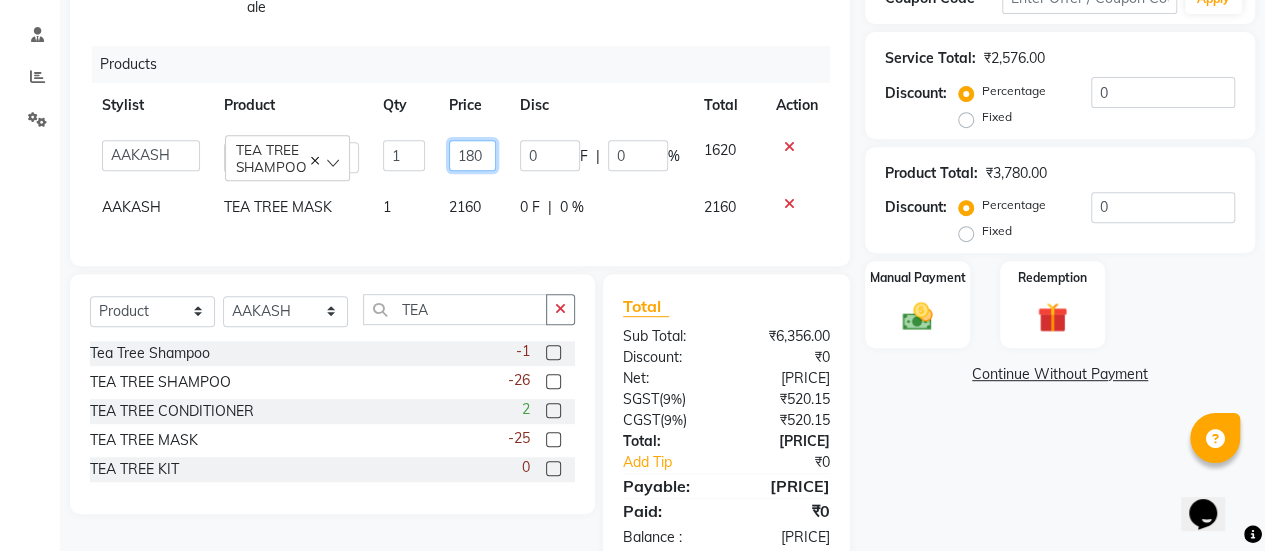type on "1800" 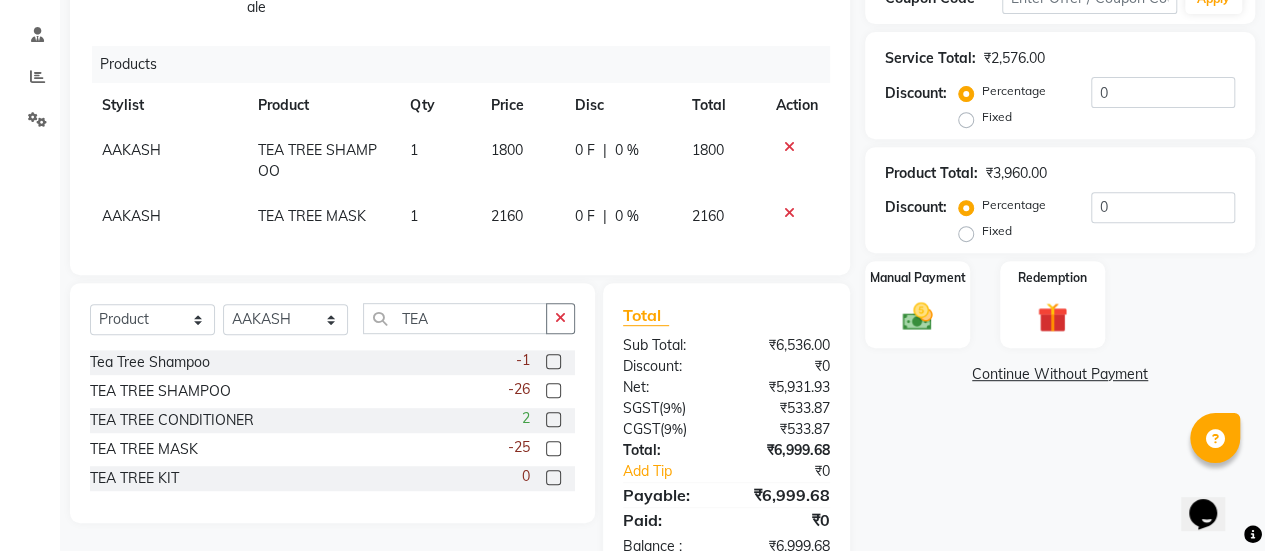 click on "2160" 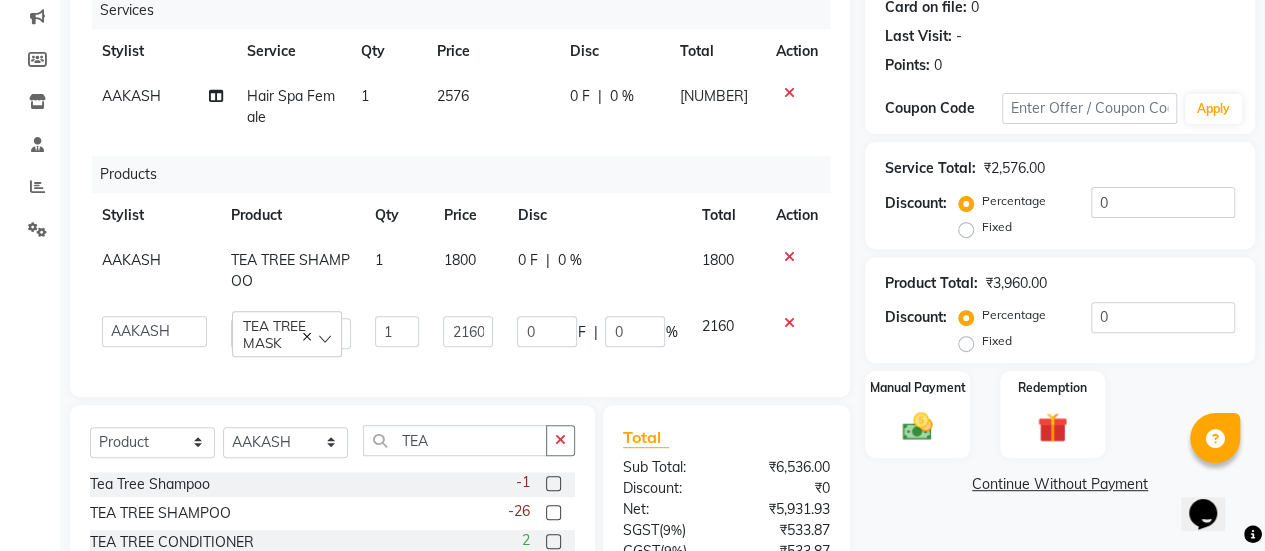 scroll, scrollTop: 255, scrollLeft: 0, axis: vertical 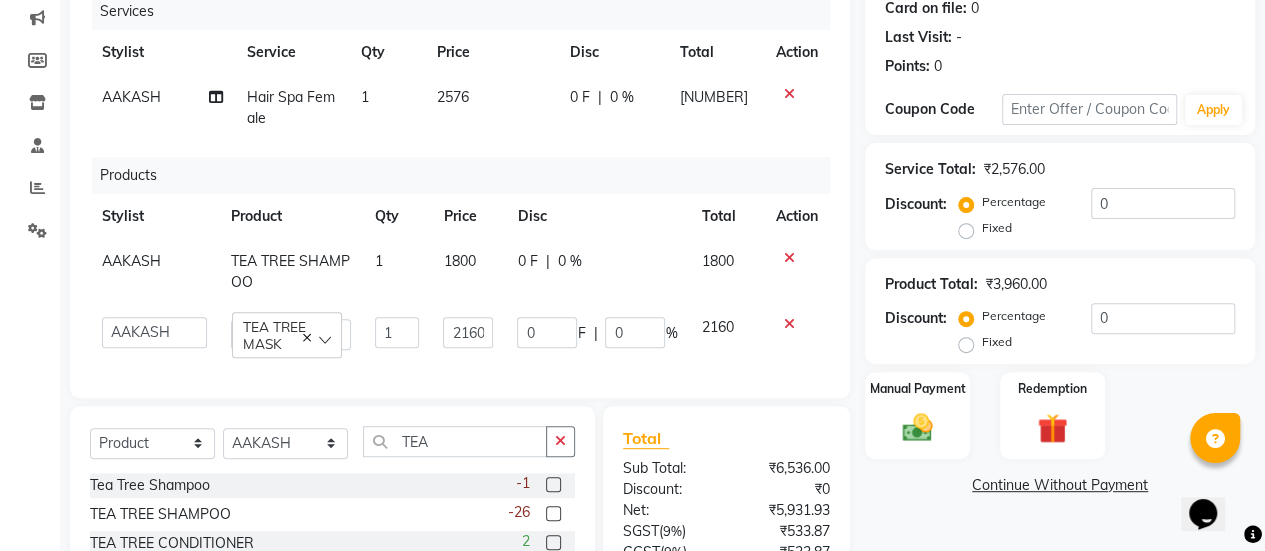click on "2576" 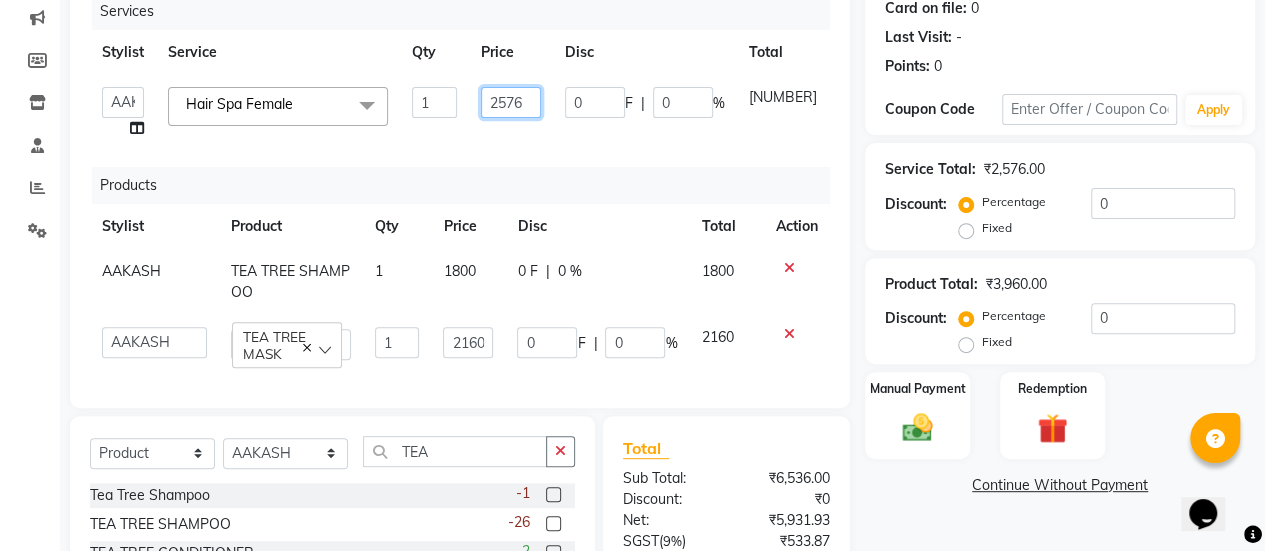 click on "2576" 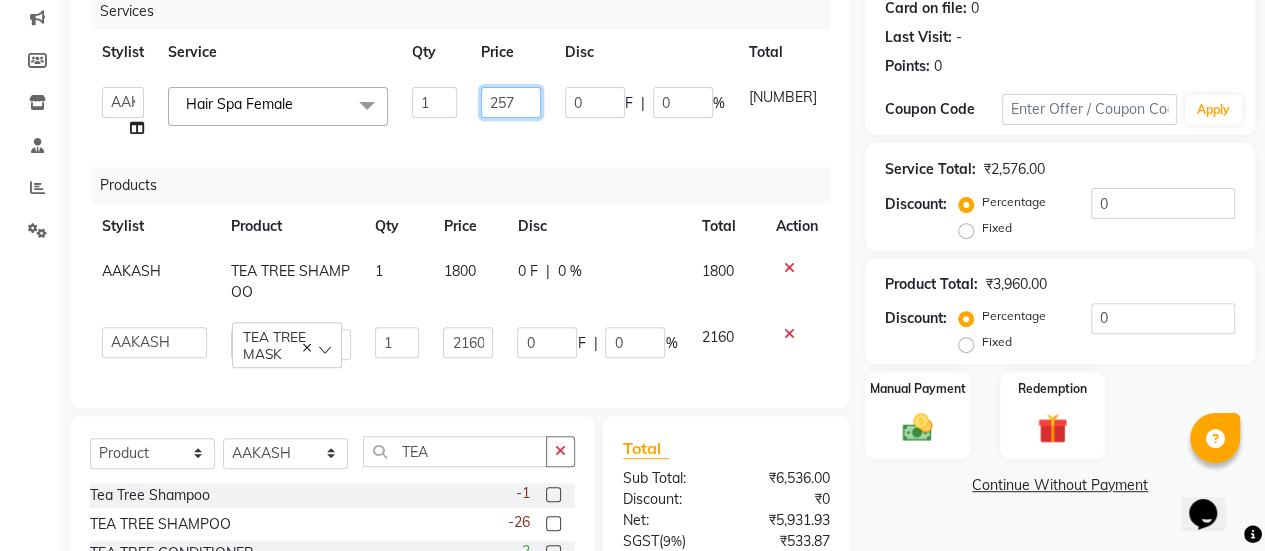 type on "2577" 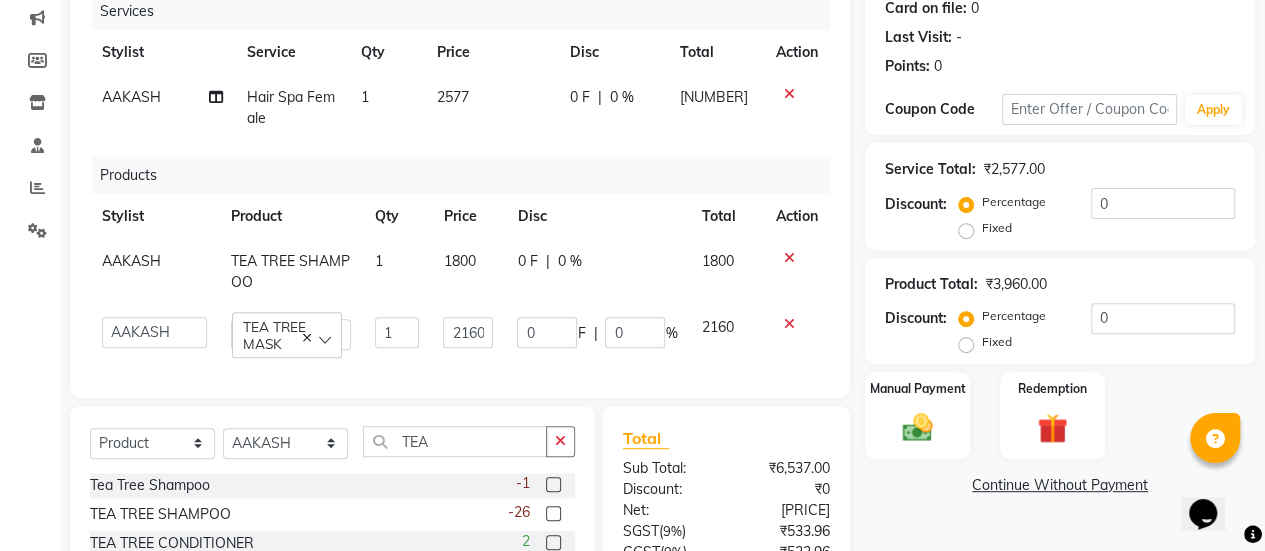 click on "2577" 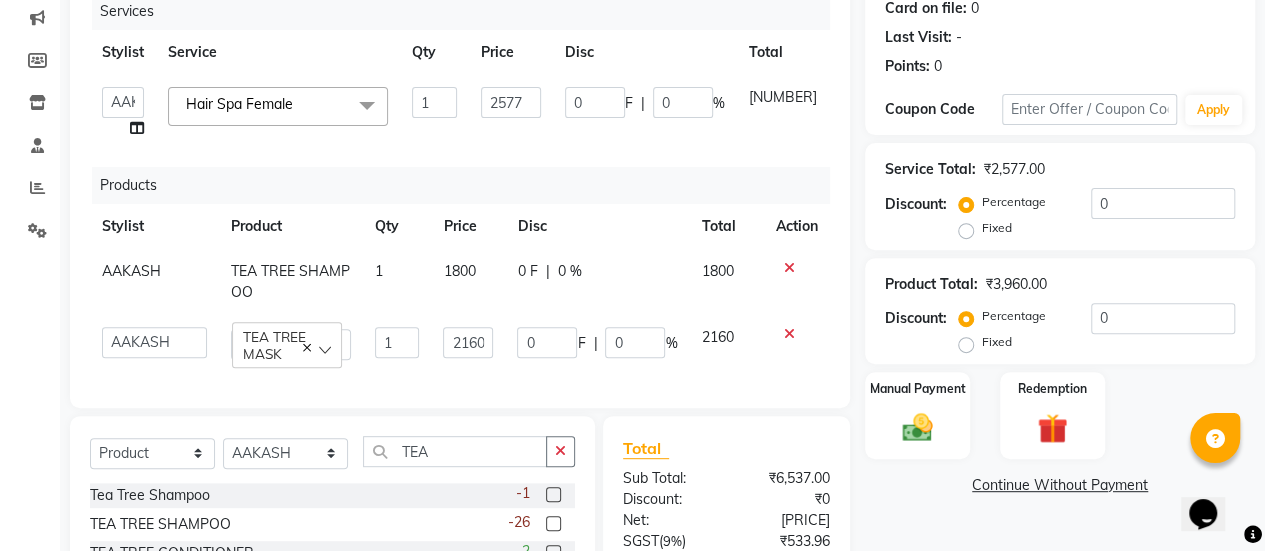 scroll, scrollTop: 459, scrollLeft: 0, axis: vertical 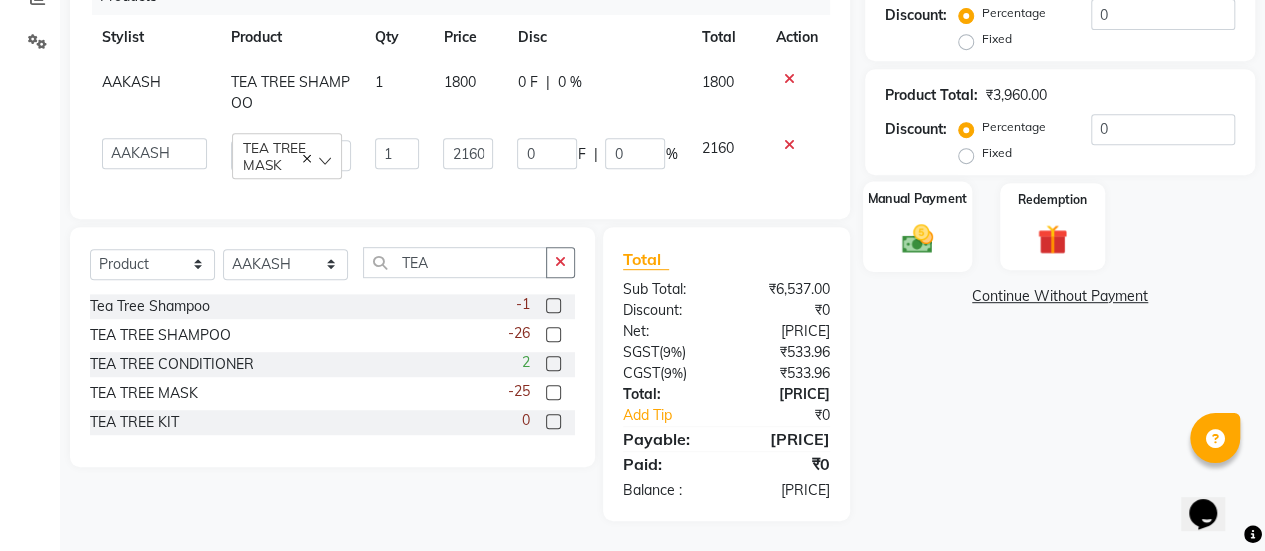 click on "Manual Payment" 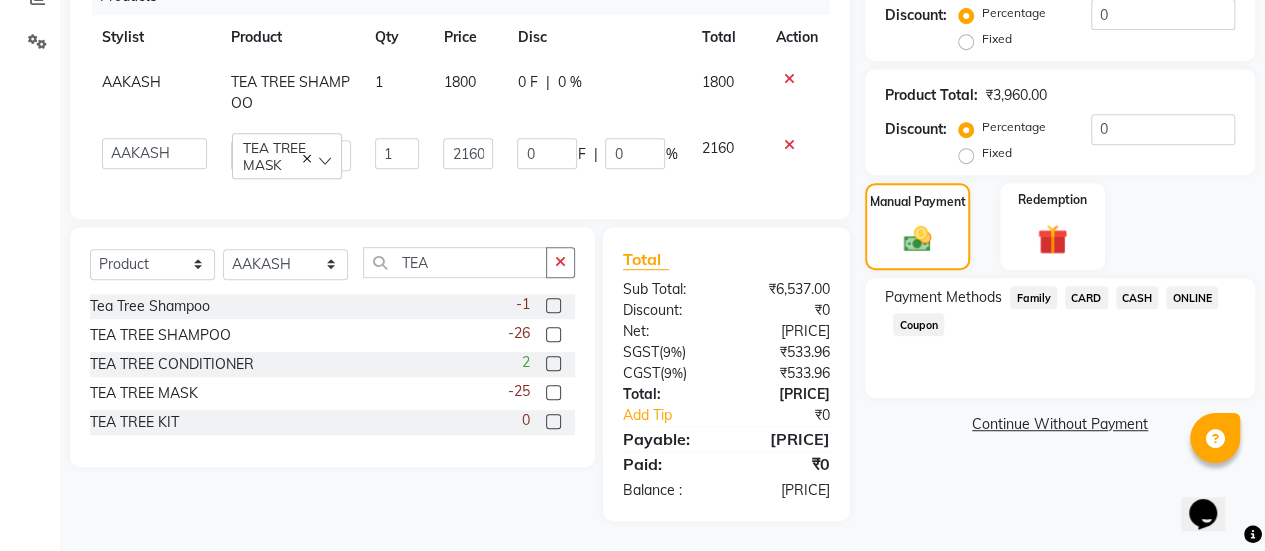 click on "CASH" 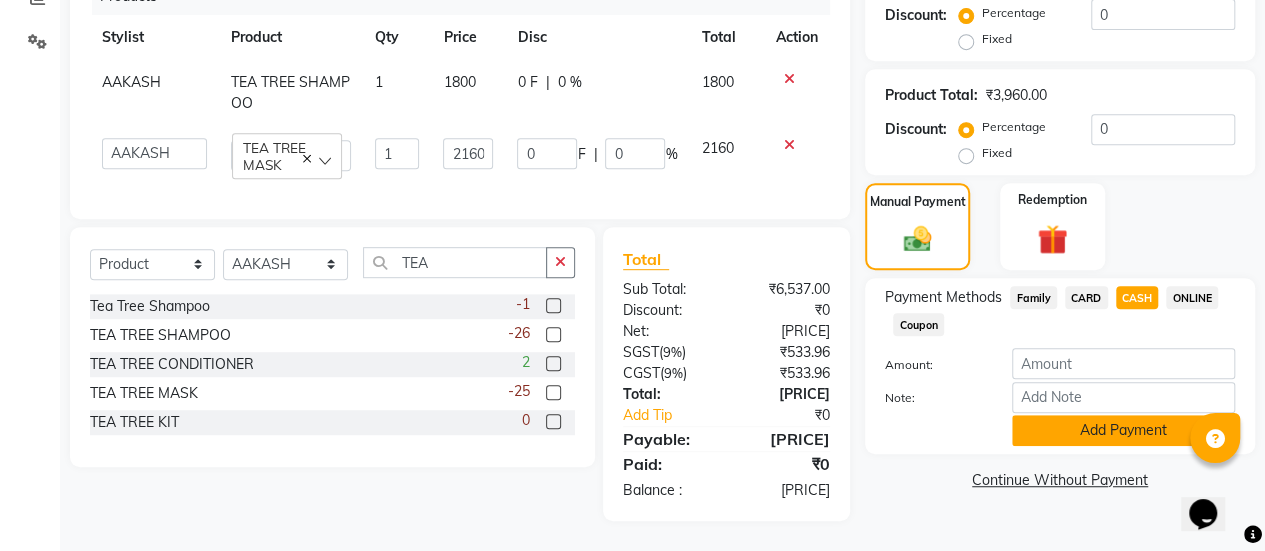 click on "Add Payment" 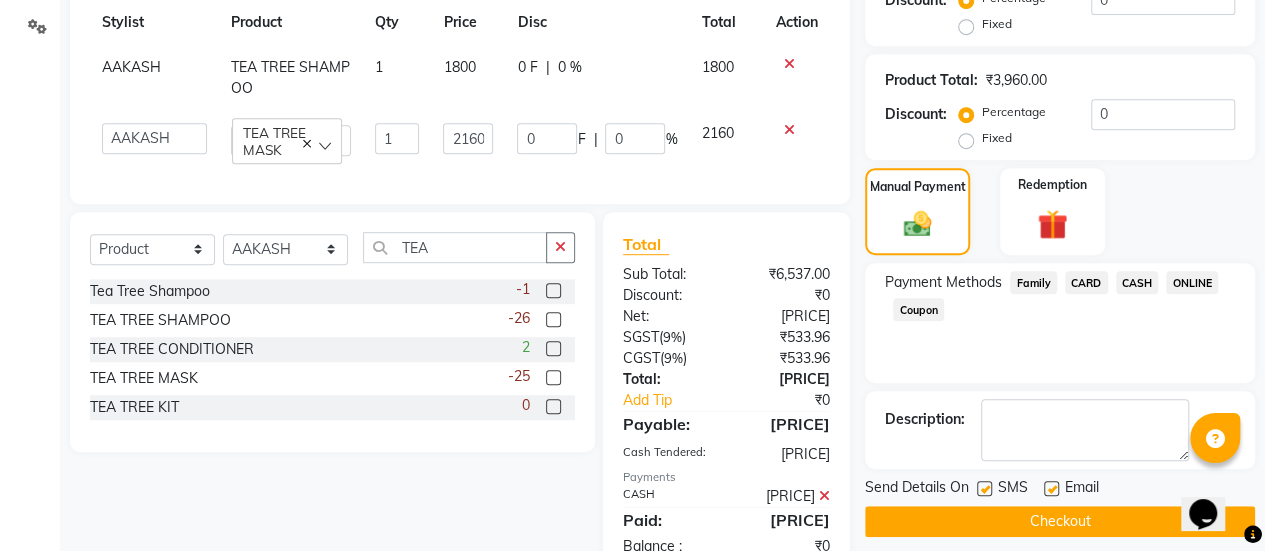 scroll, scrollTop: 530, scrollLeft: 0, axis: vertical 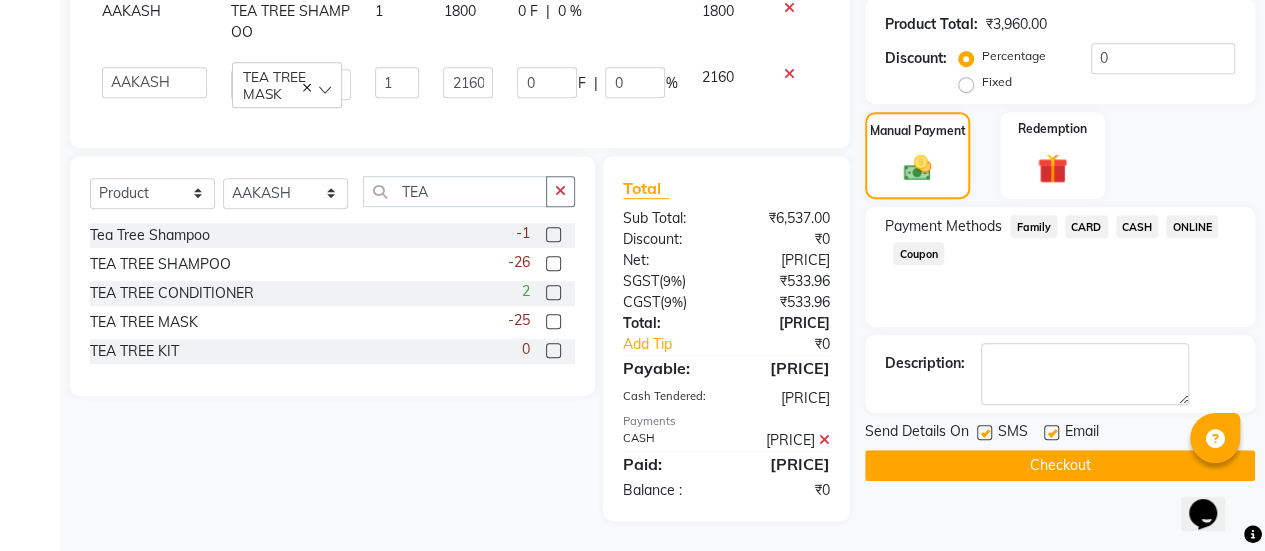 click 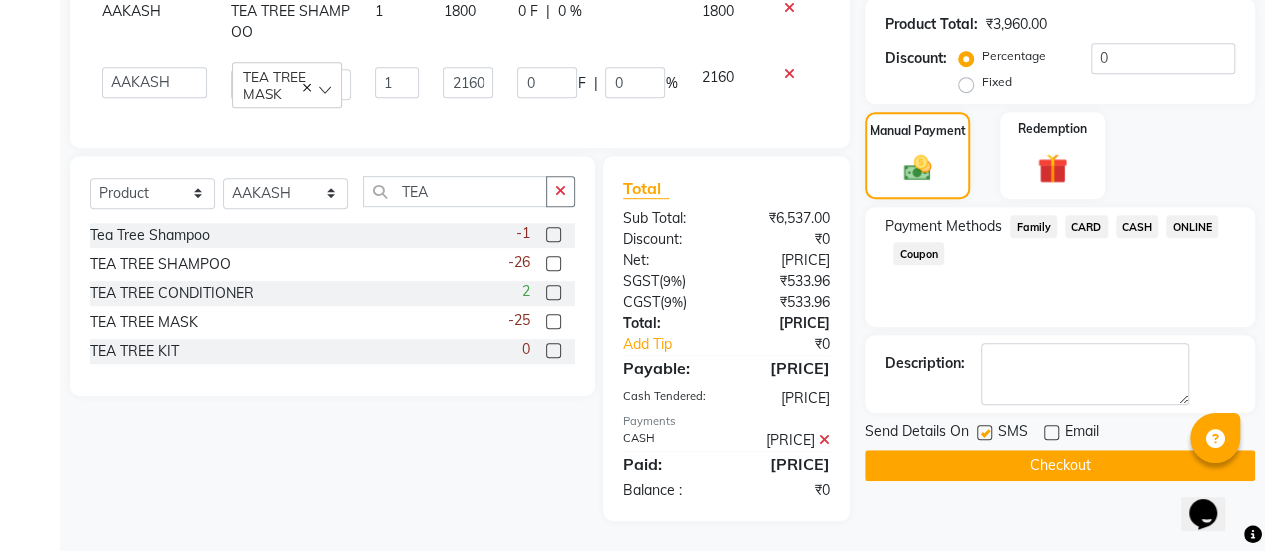 click on "Checkout" 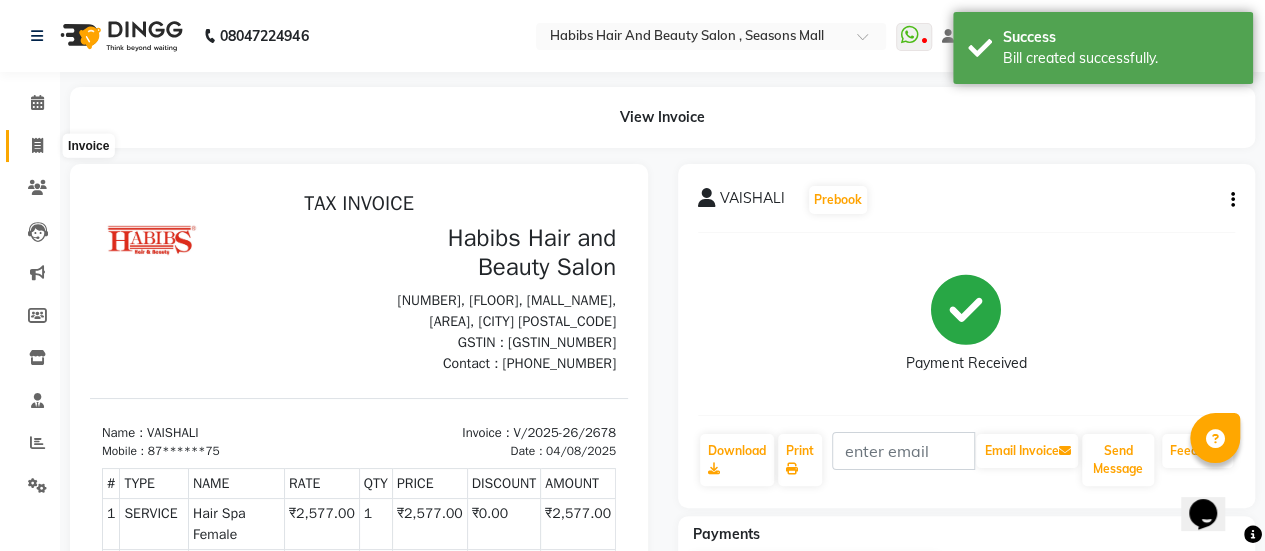 scroll, scrollTop: 0, scrollLeft: 0, axis: both 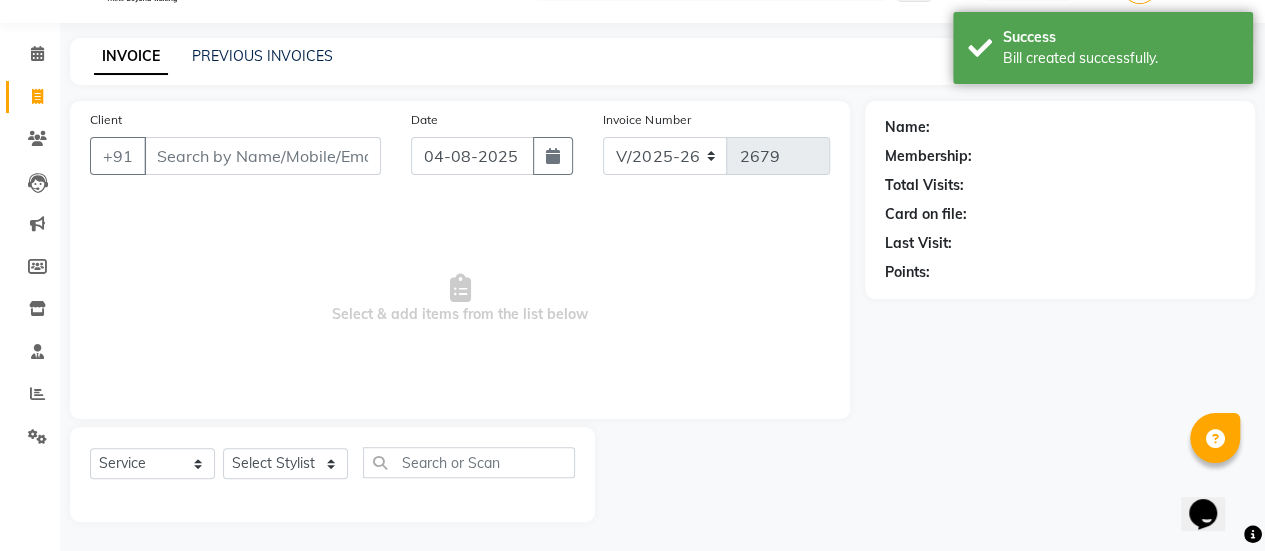 click on "Client" at bounding box center (262, 156) 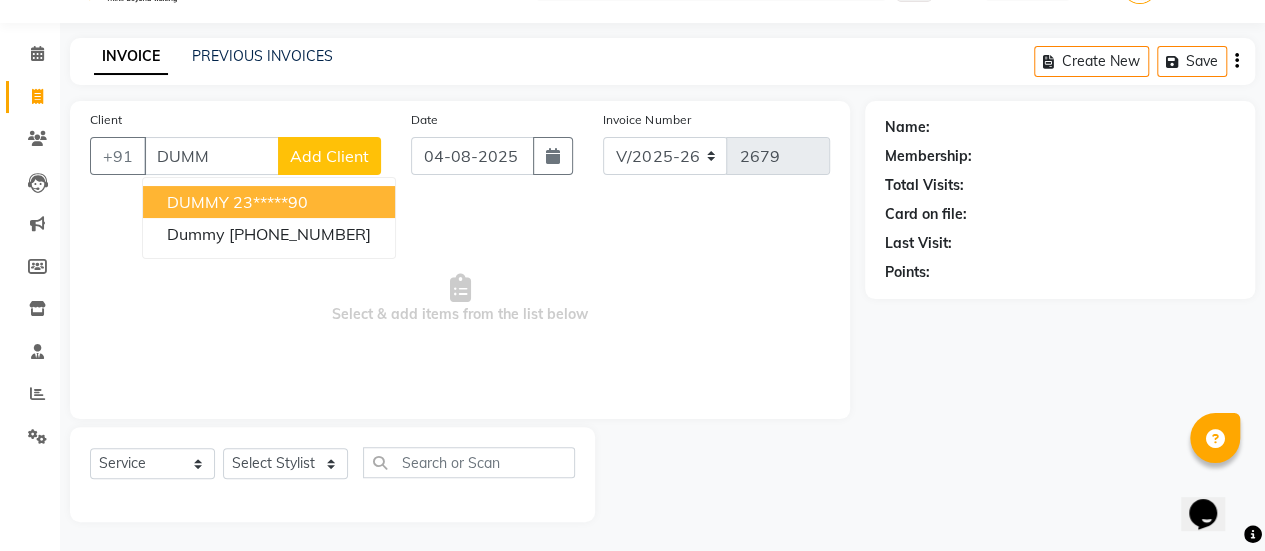 click on "DUMMY" at bounding box center (198, 202) 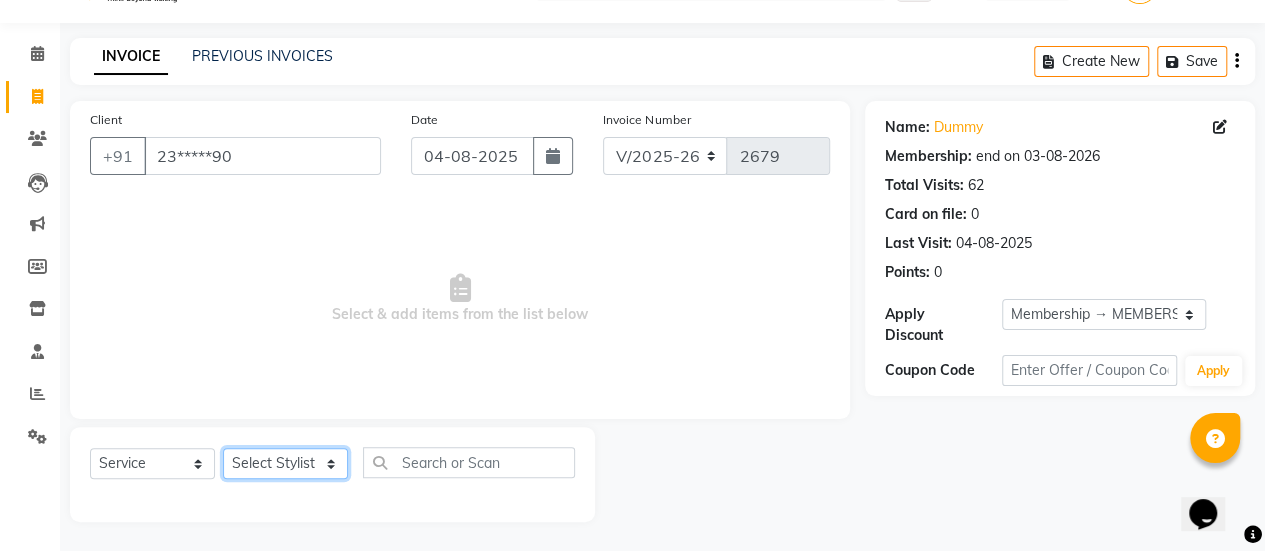 click on "Select Stylist AAKASH Chaitanya Divya KALANY Manager Mohini MUSARIK Parvez Shaikh PINKEY PRADEEP SHARMA Rushi pandit Salman Shakeel Shraddha Vaibhavi Vijay khade xyz" 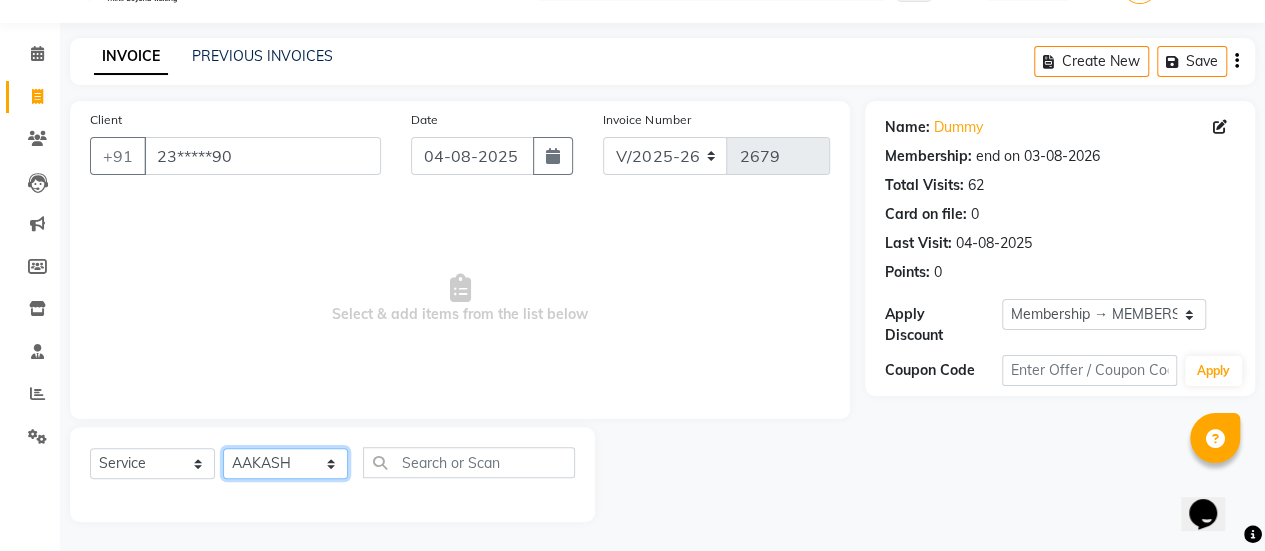 click on "Select Stylist AAKASH Chaitanya Divya KALANY Manager Mohini MUSARIK Parvez Shaikh PINKEY PRADEEP SHARMA Rushi pandit Salman Shakeel Shraddha Vaibhavi Vijay khade xyz" 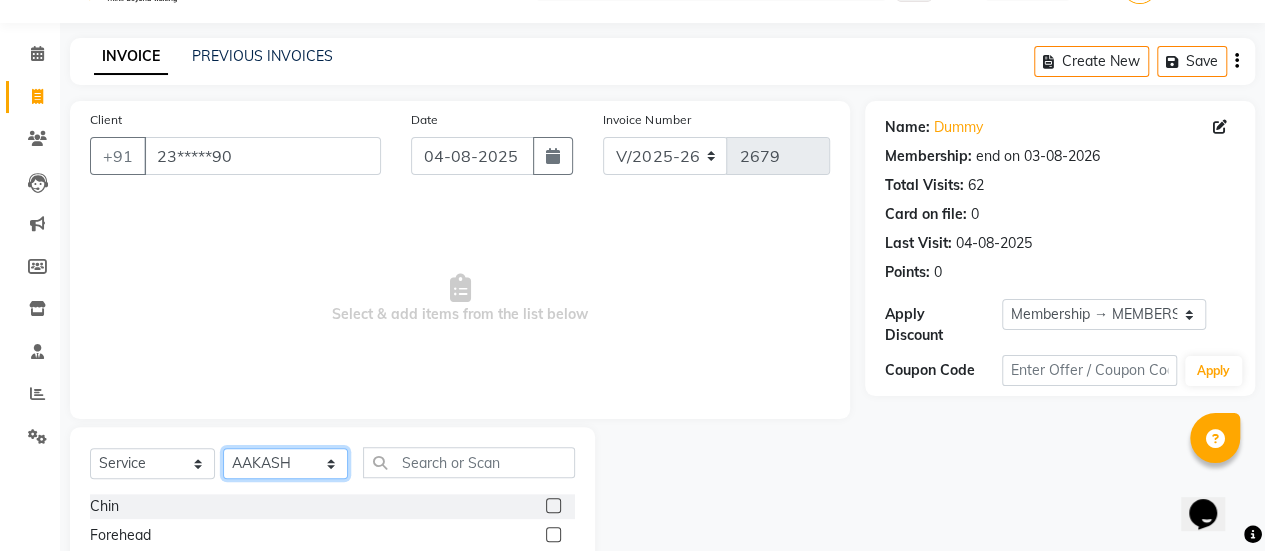 scroll, scrollTop: 249, scrollLeft: 0, axis: vertical 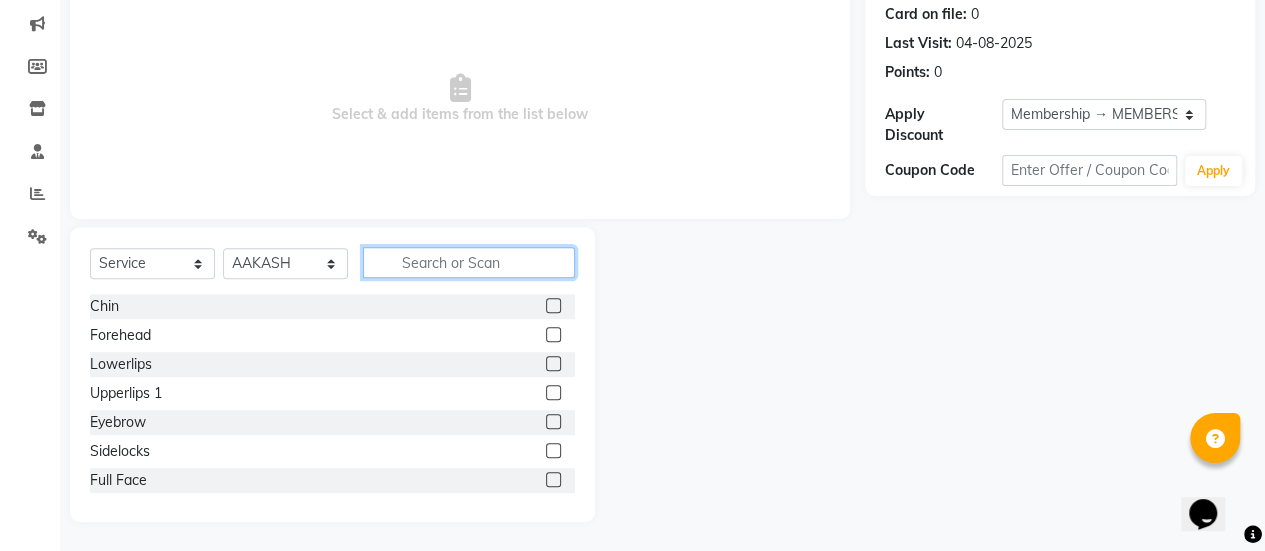 click 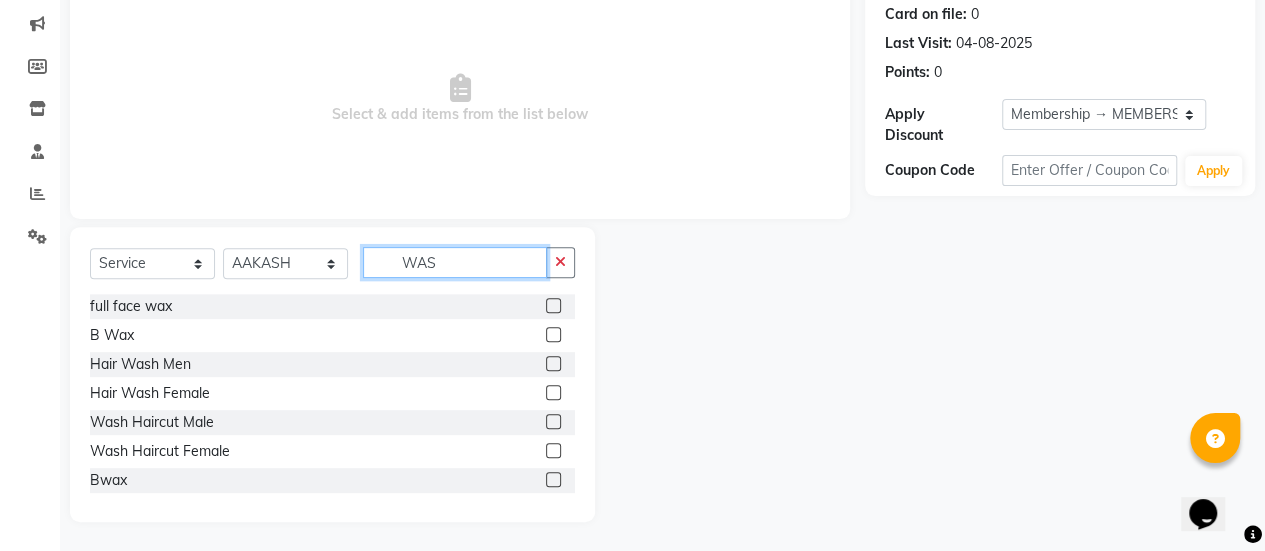scroll, scrollTop: 165, scrollLeft: 0, axis: vertical 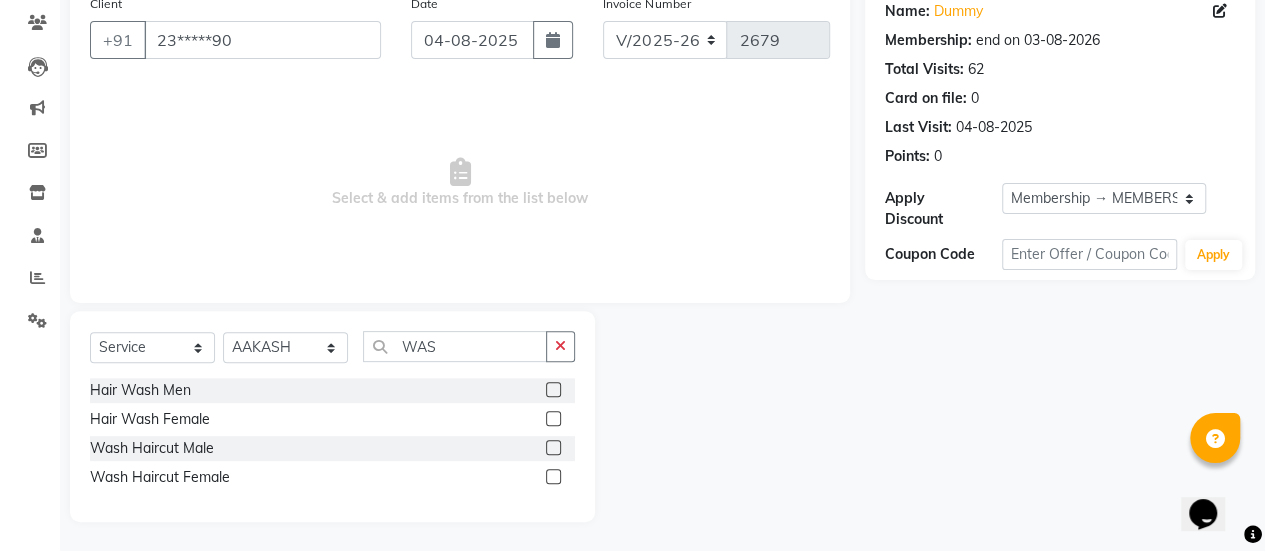 click 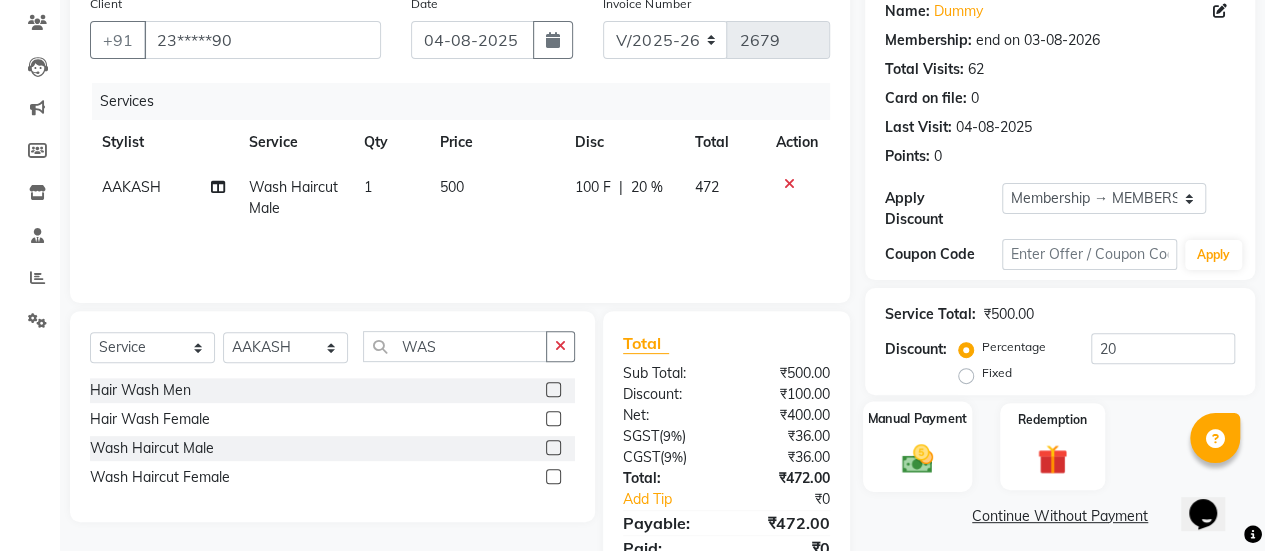 click on "Manual Payment" 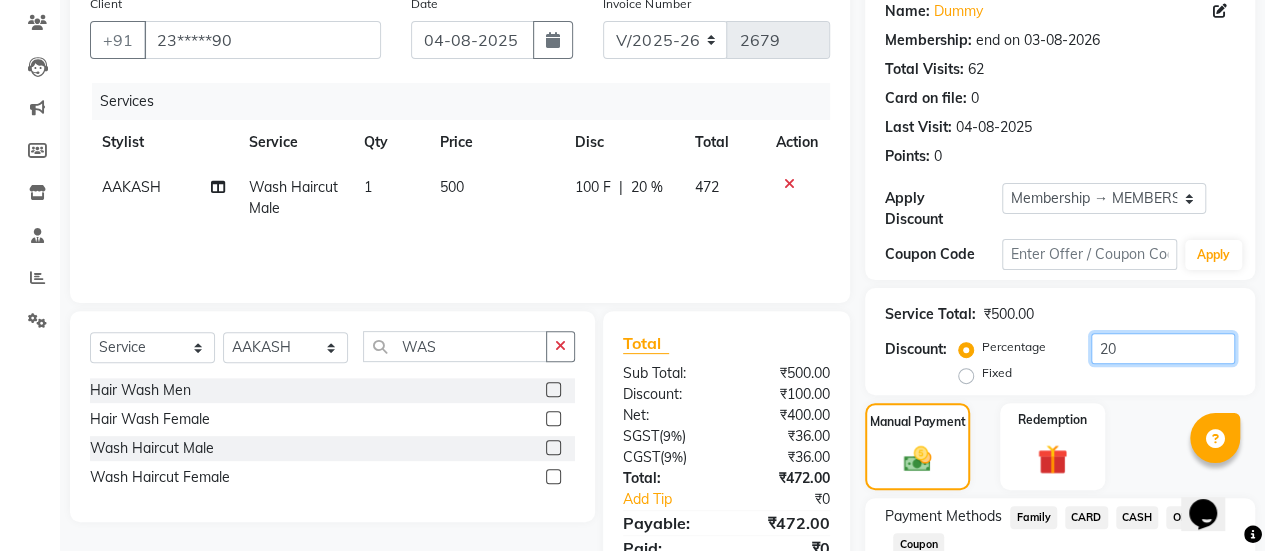 click on "20" 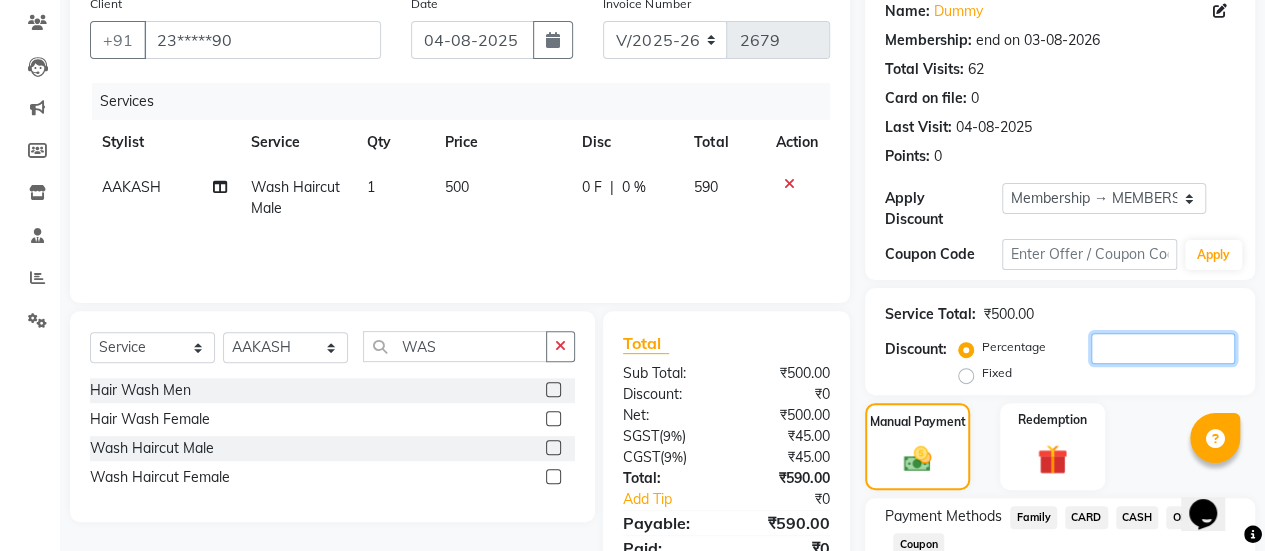 scroll, scrollTop: 302, scrollLeft: 0, axis: vertical 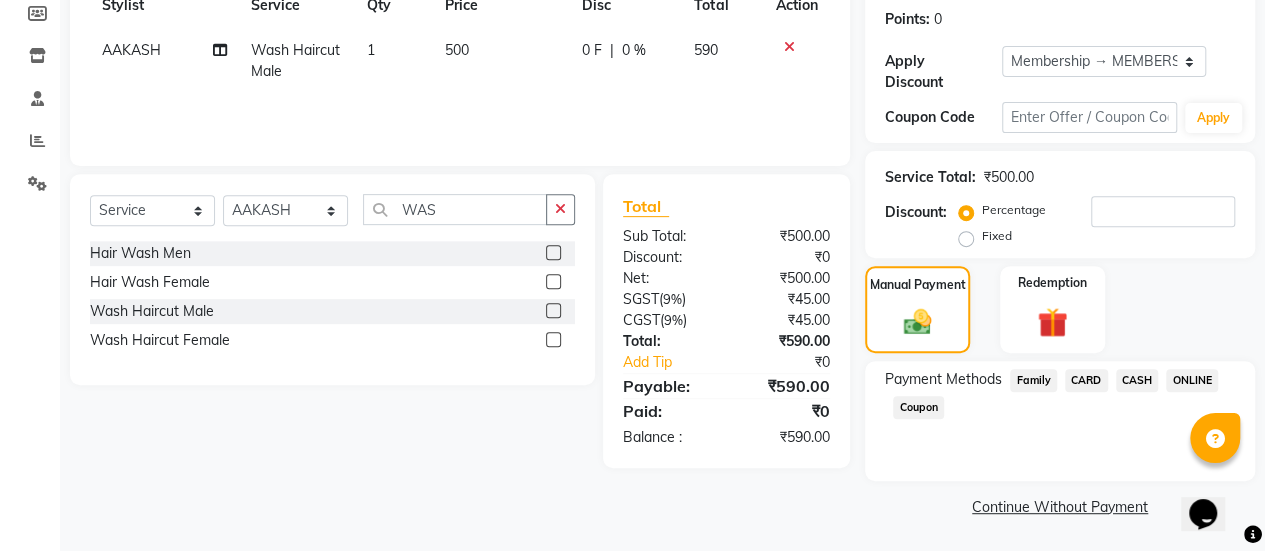 click on "ONLINE" 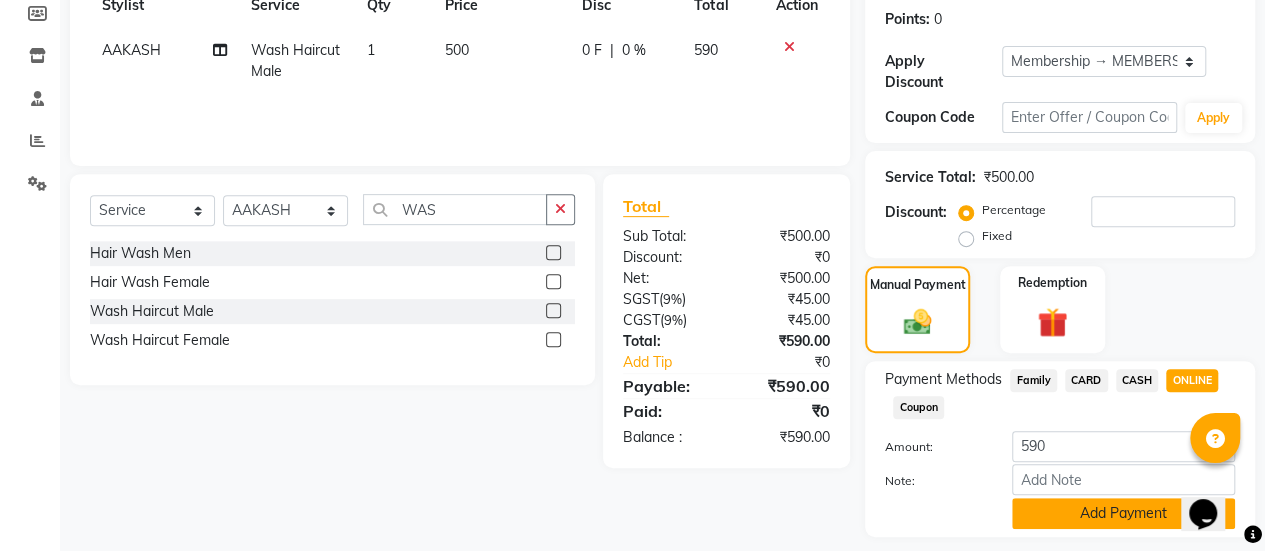 click on "Add Payment" 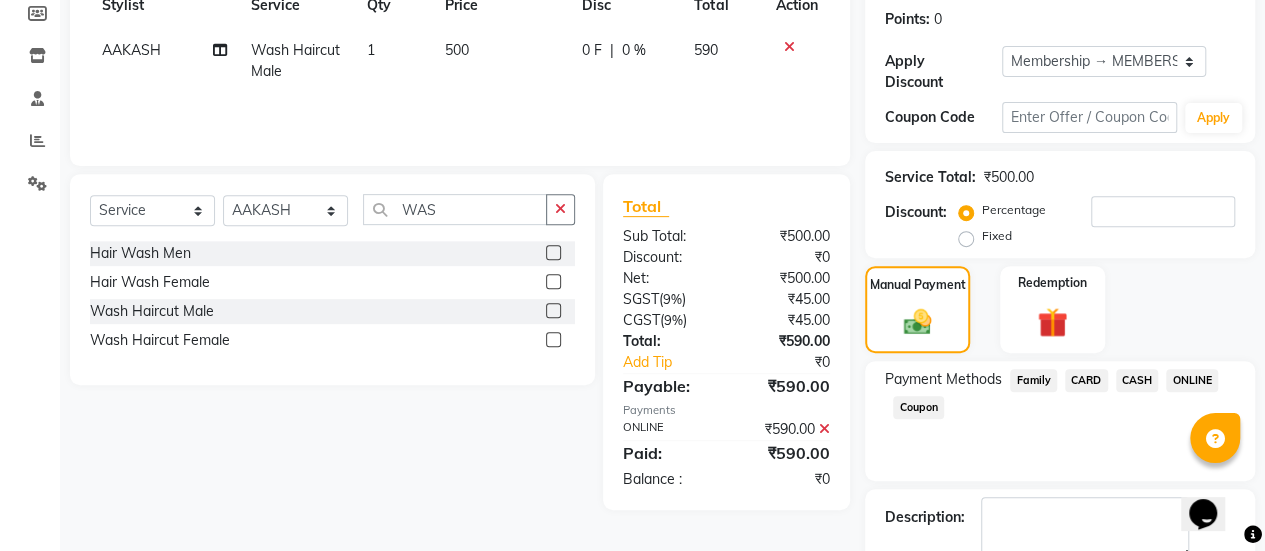 scroll, scrollTop: 414, scrollLeft: 0, axis: vertical 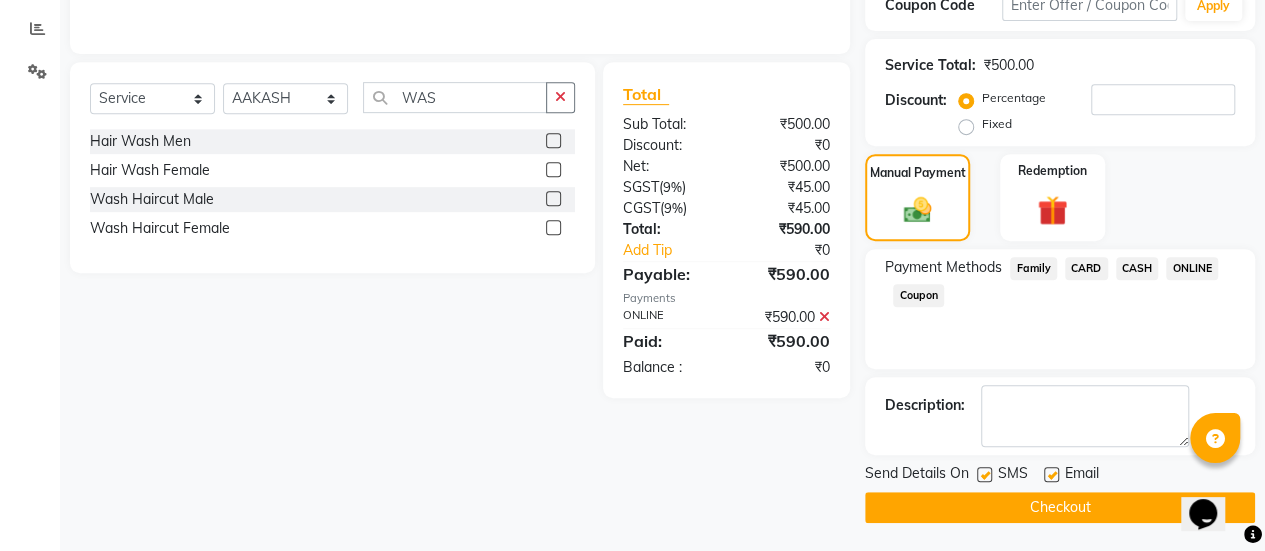 click 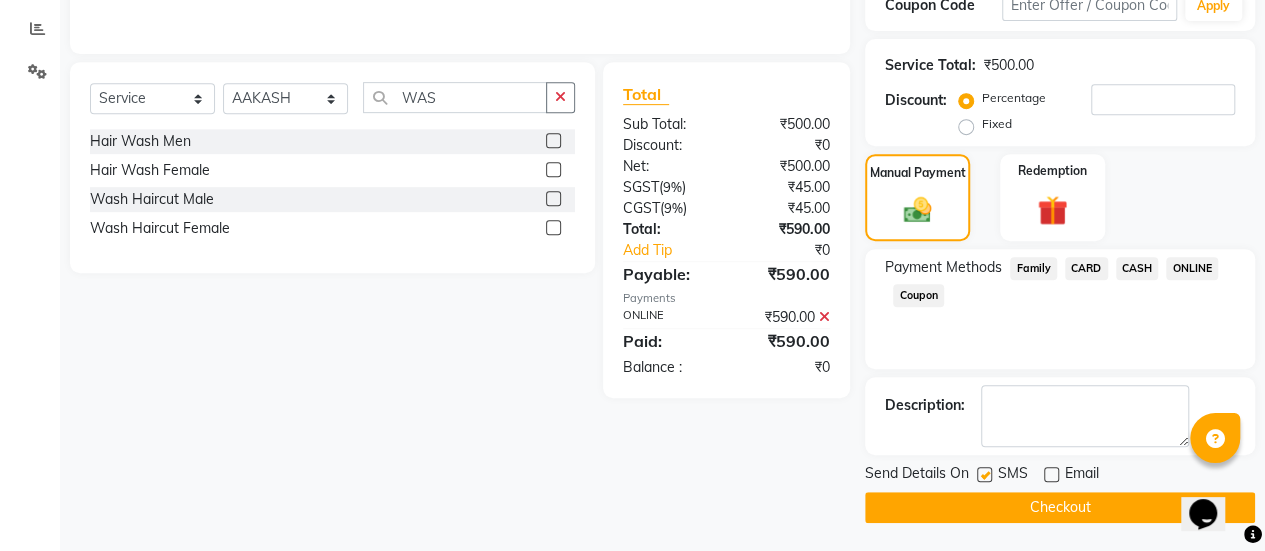 click on "Checkout" 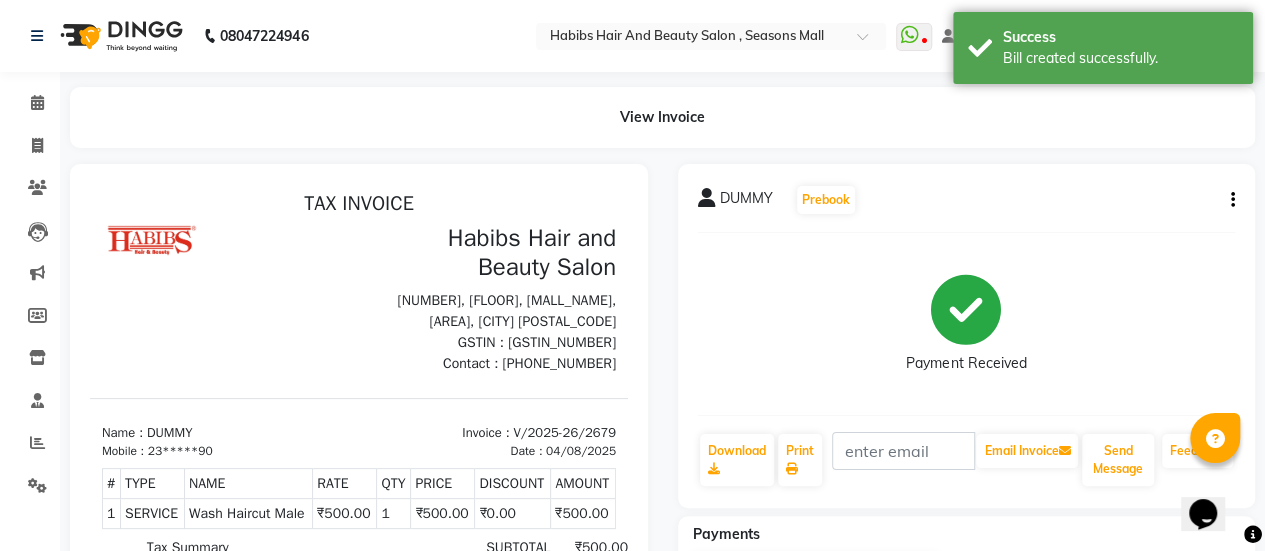 scroll, scrollTop: 0, scrollLeft: 0, axis: both 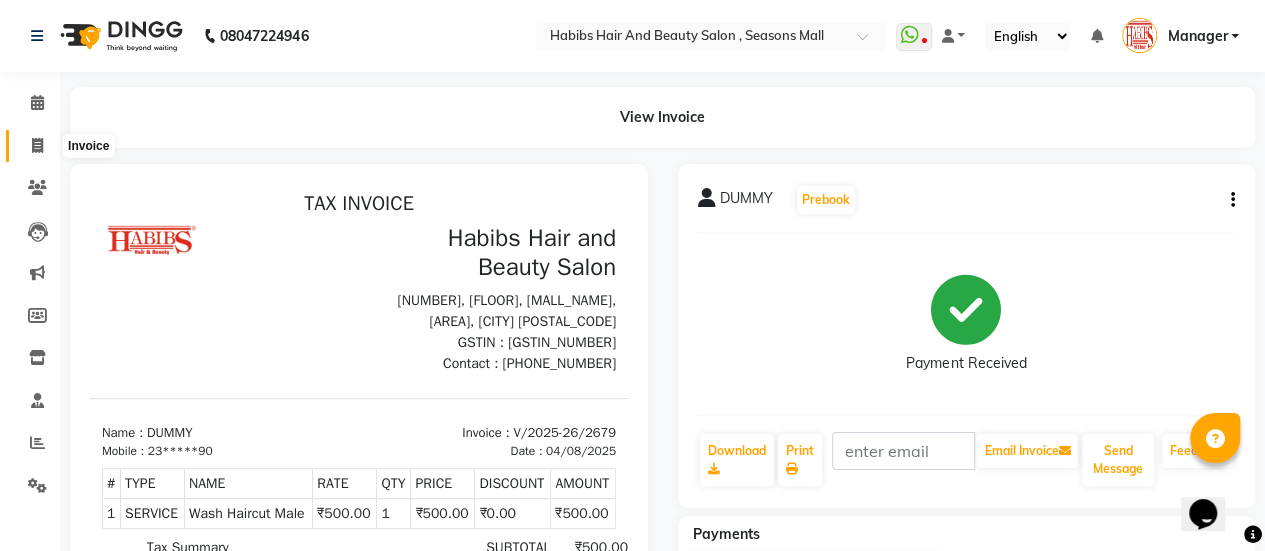 click 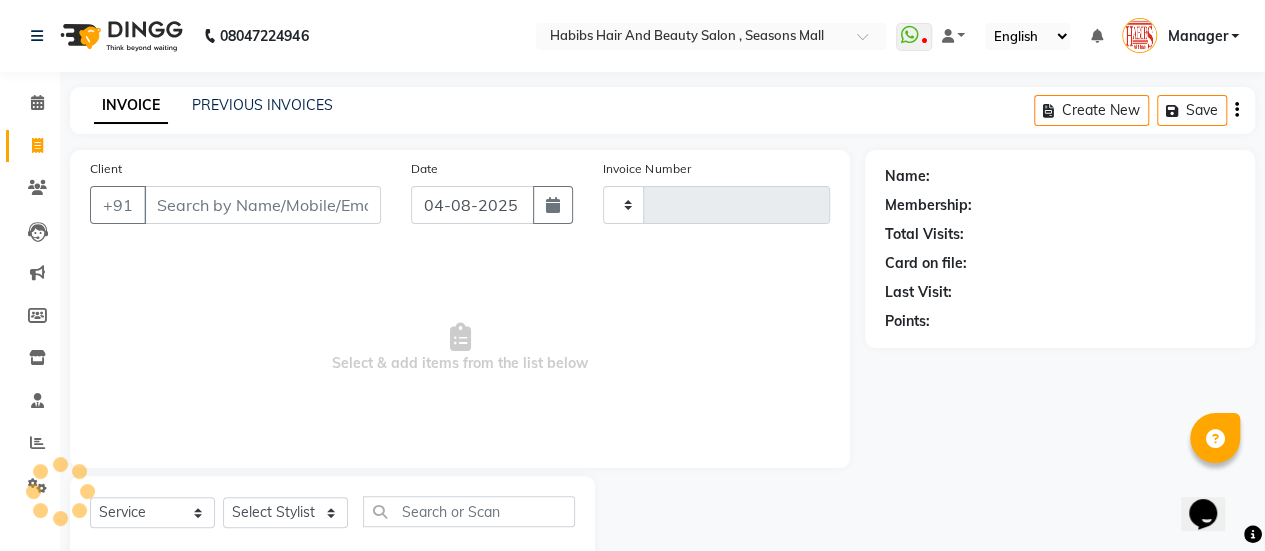 scroll, scrollTop: 49, scrollLeft: 0, axis: vertical 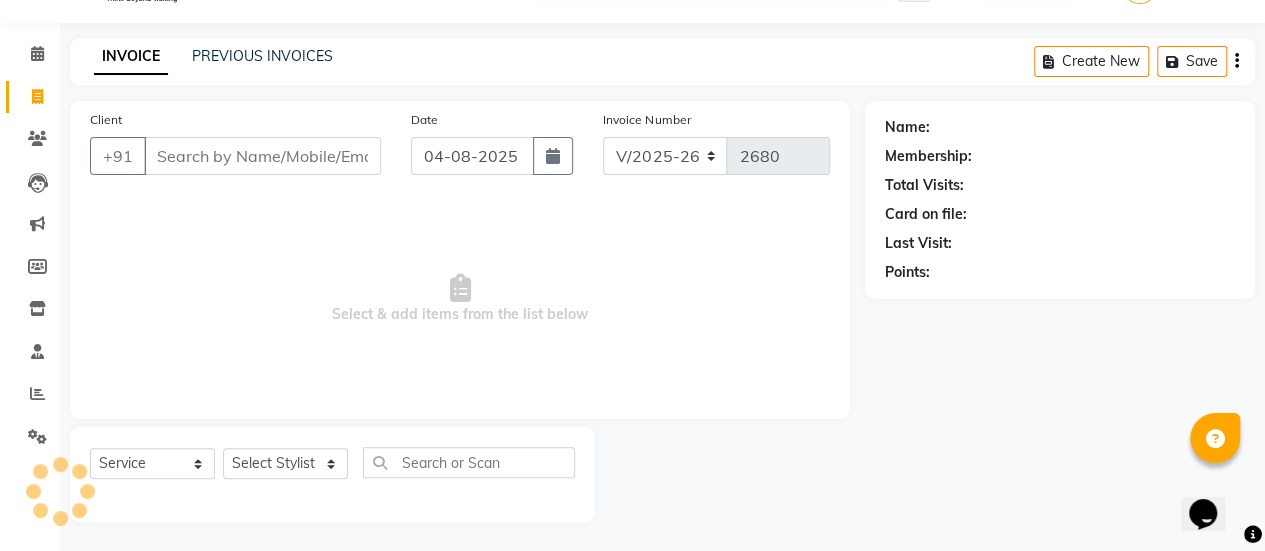 click on "Client" at bounding box center [262, 156] 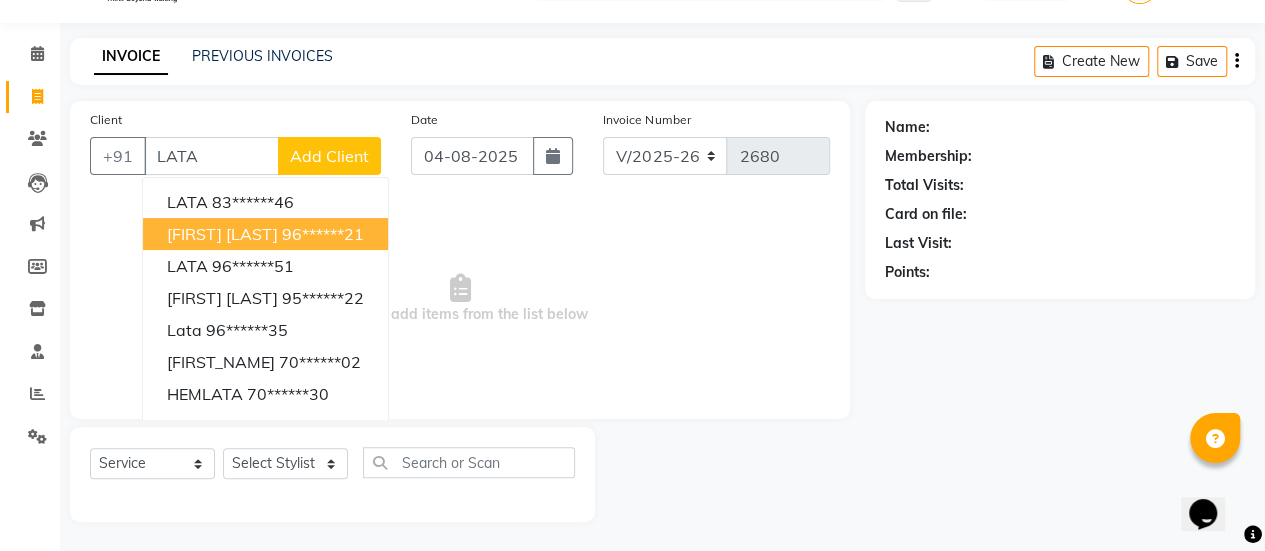 click on "[FIRST] [LAST] [PHONE_NUMBER]" at bounding box center (265, 234) 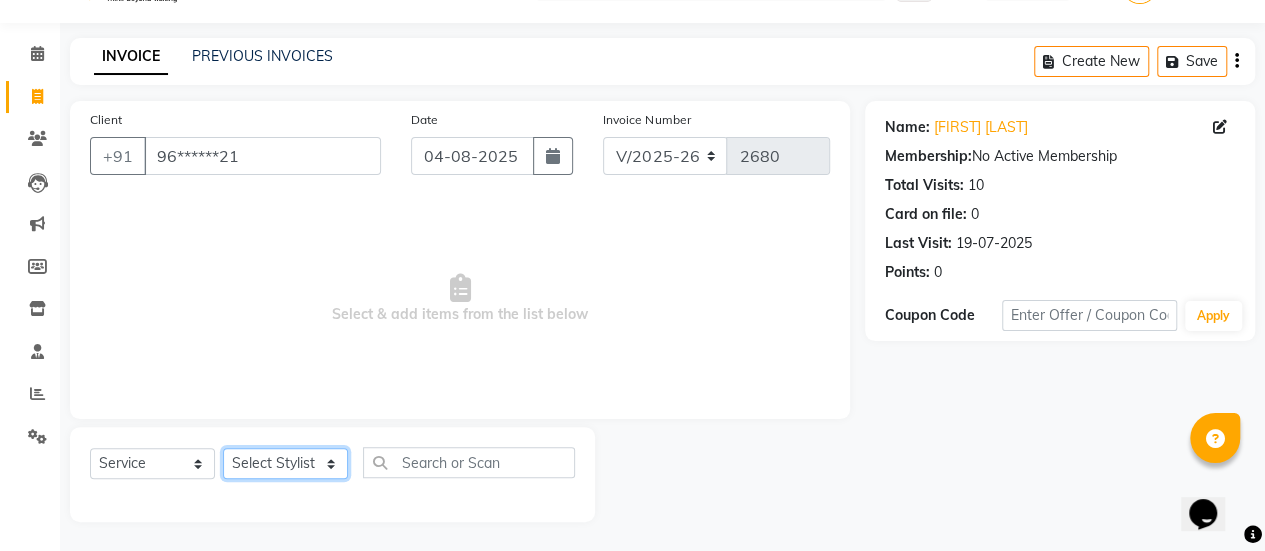 click on "Select Stylist AAKASH Chaitanya Divya KALANY Manager Mohini MUSARIK Parvez Shaikh PINKEY PRADEEP SHARMA Rushi pandit Salman Shakeel Shraddha Vaibhavi Vijay khade xyz" 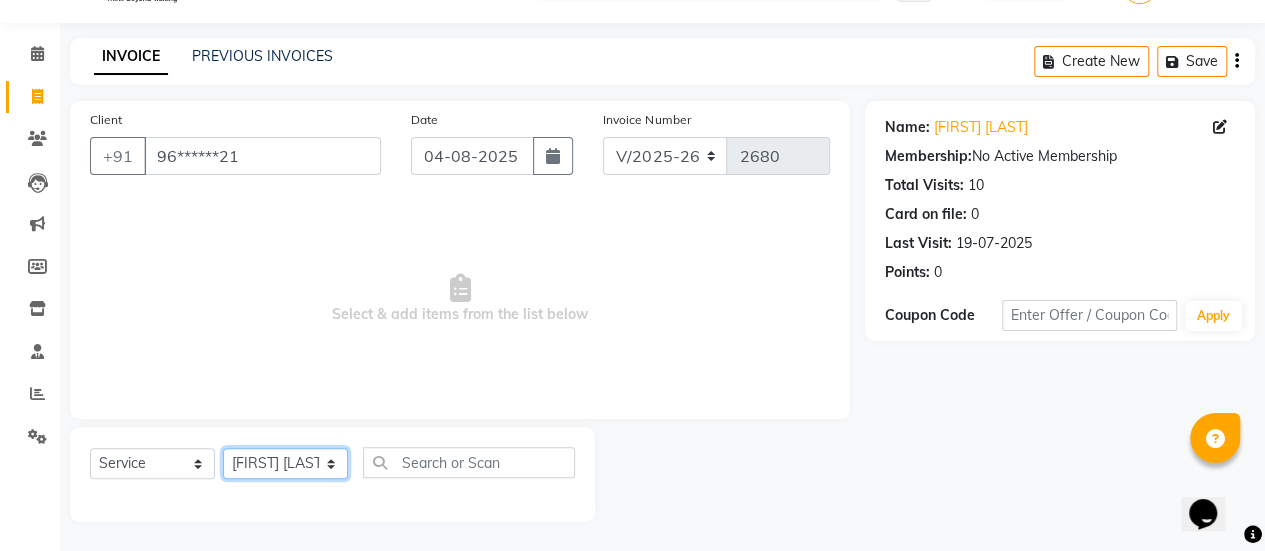 click on "Select Stylist AAKASH Chaitanya Divya KALANY Manager Mohini MUSARIK Parvez Shaikh PINKEY PRADEEP SHARMA Rushi pandit Salman Shakeel Shraddha Vaibhavi Vijay khade xyz" 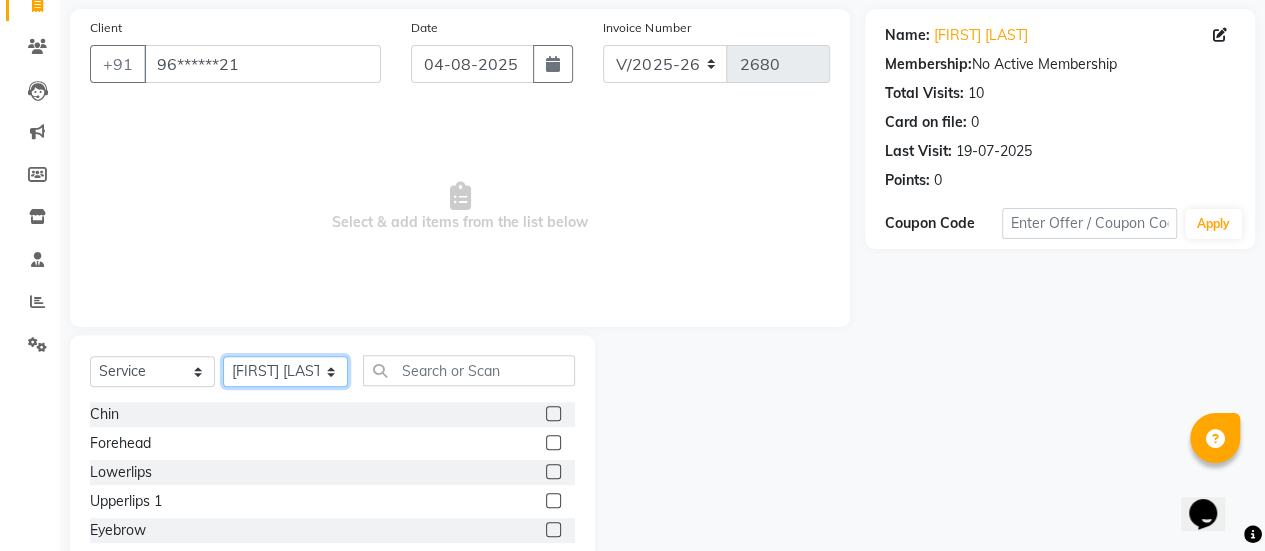 scroll, scrollTop: 249, scrollLeft: 0, axis: vertical 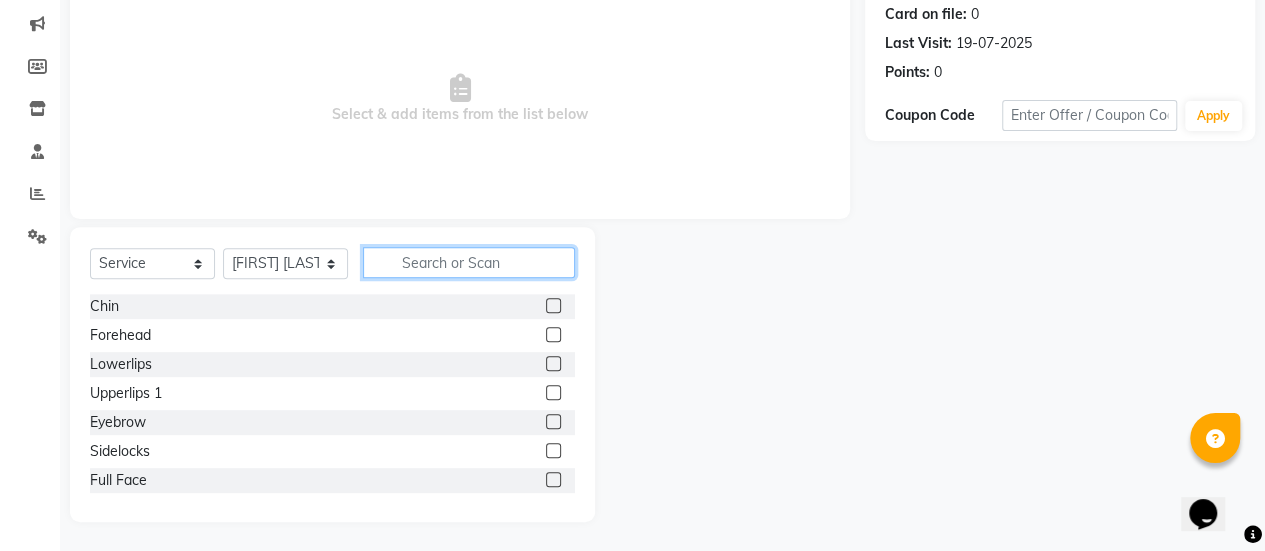 click 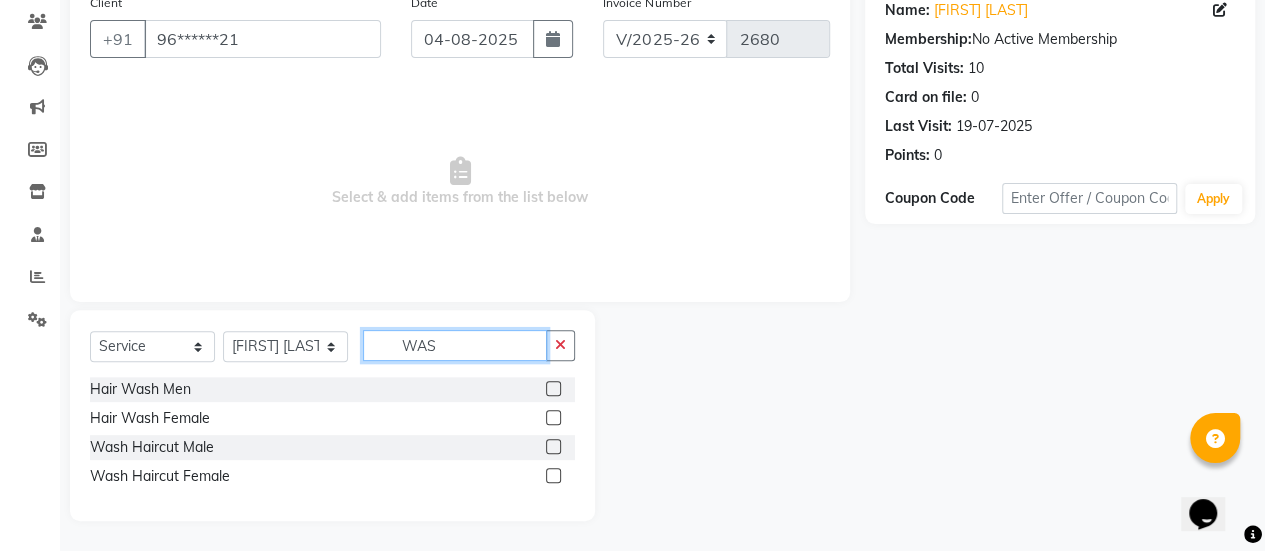 scroll, scrollTop: 165, scrollLeft: 0, axis: vertical 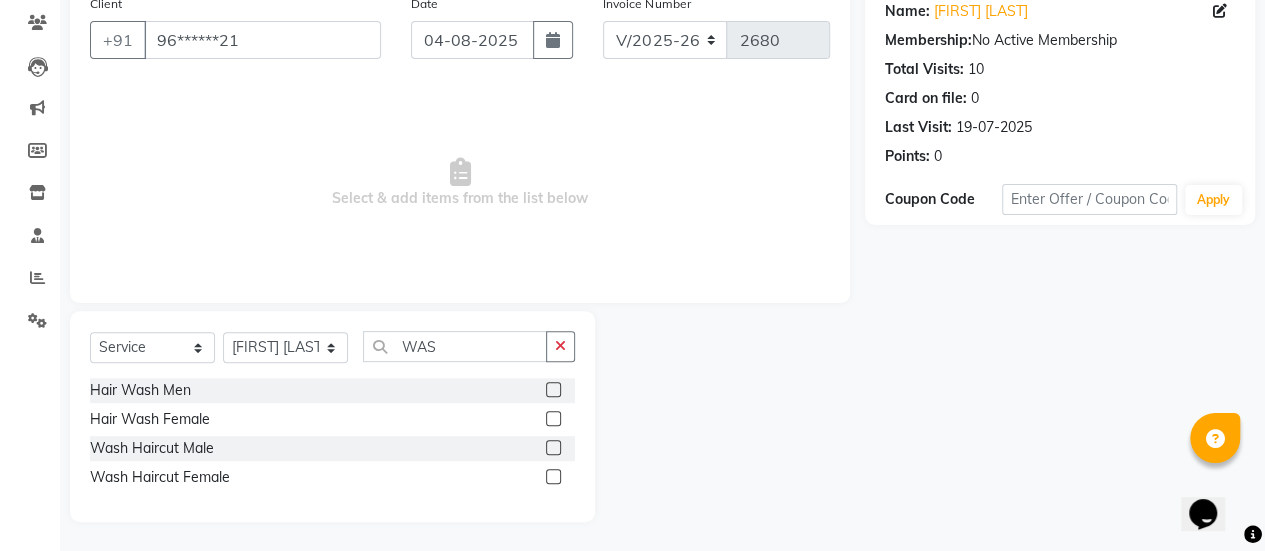 click 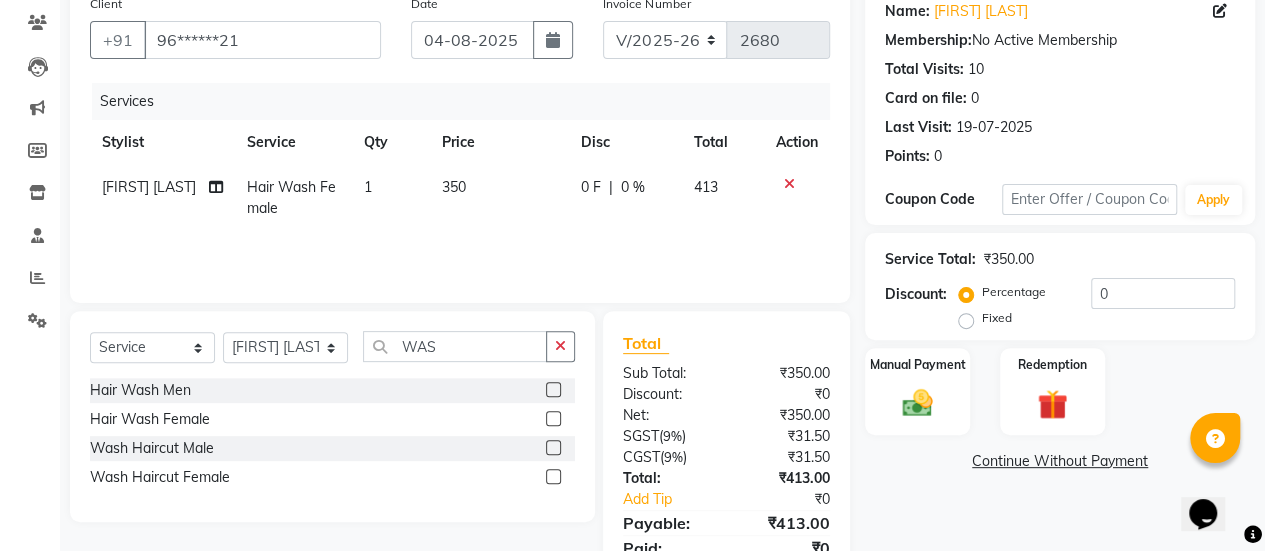 click on "350" 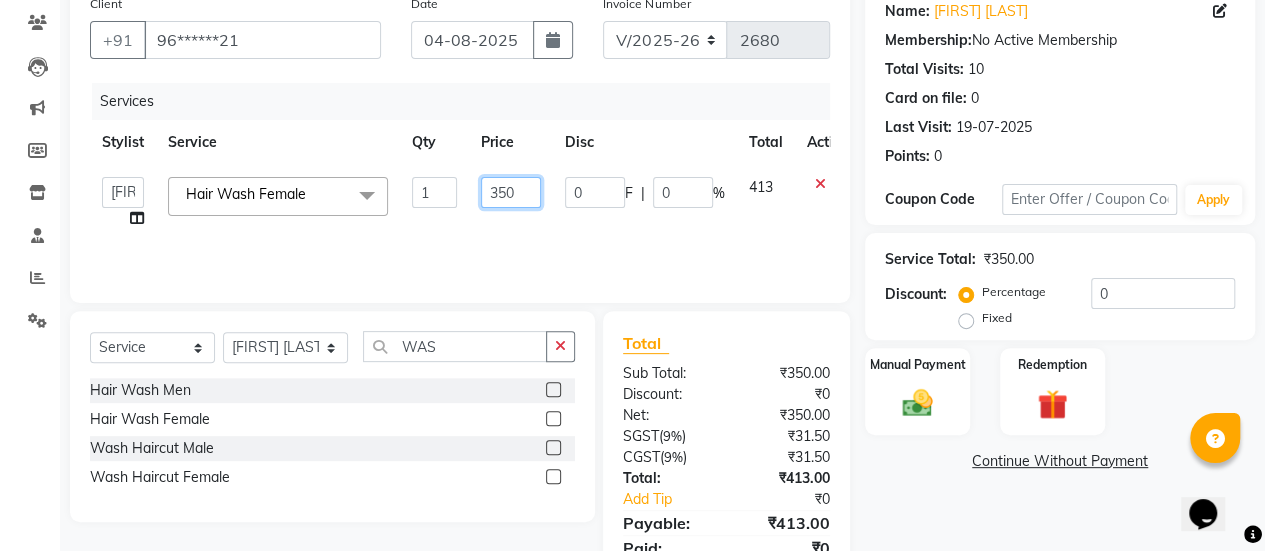 click on "350" 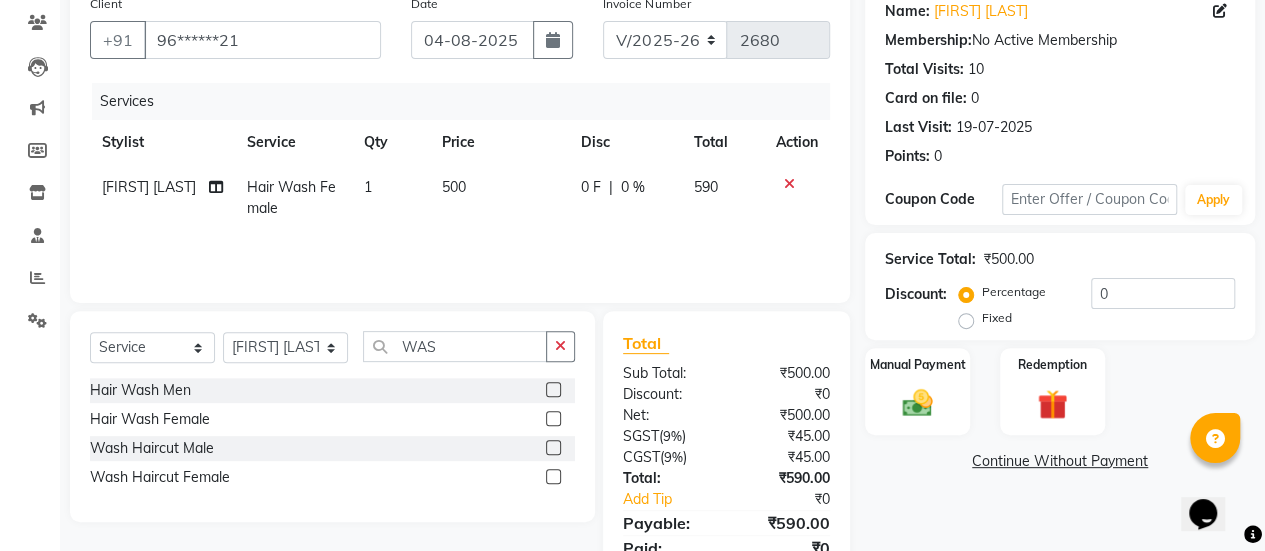 click on "500" 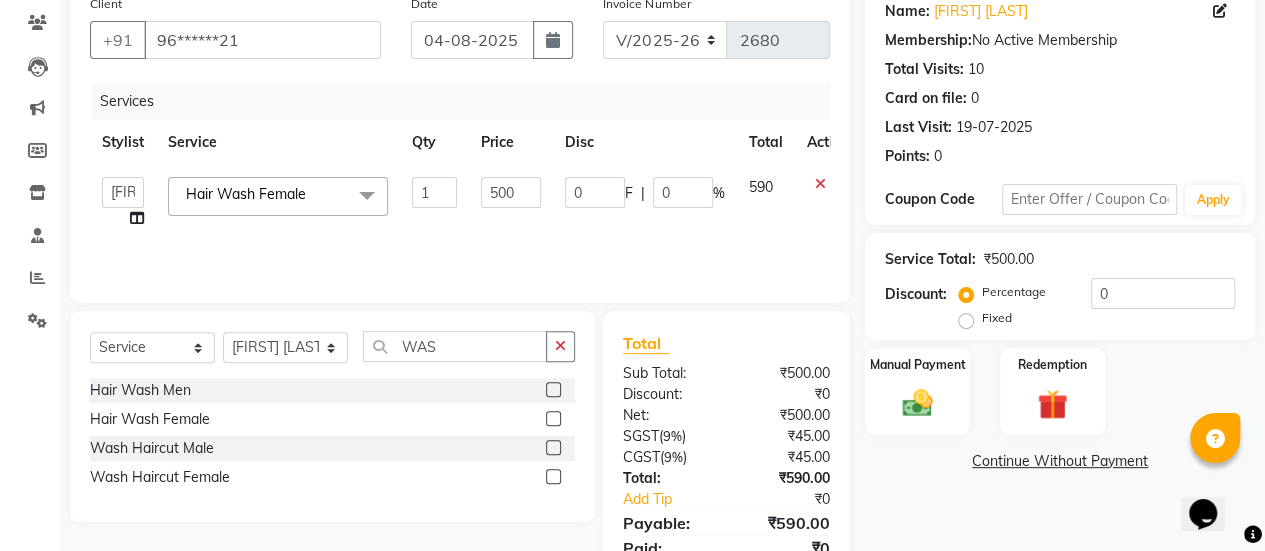 scroll, scrollTop: 247, scrollLeft: 0, axis: vertical 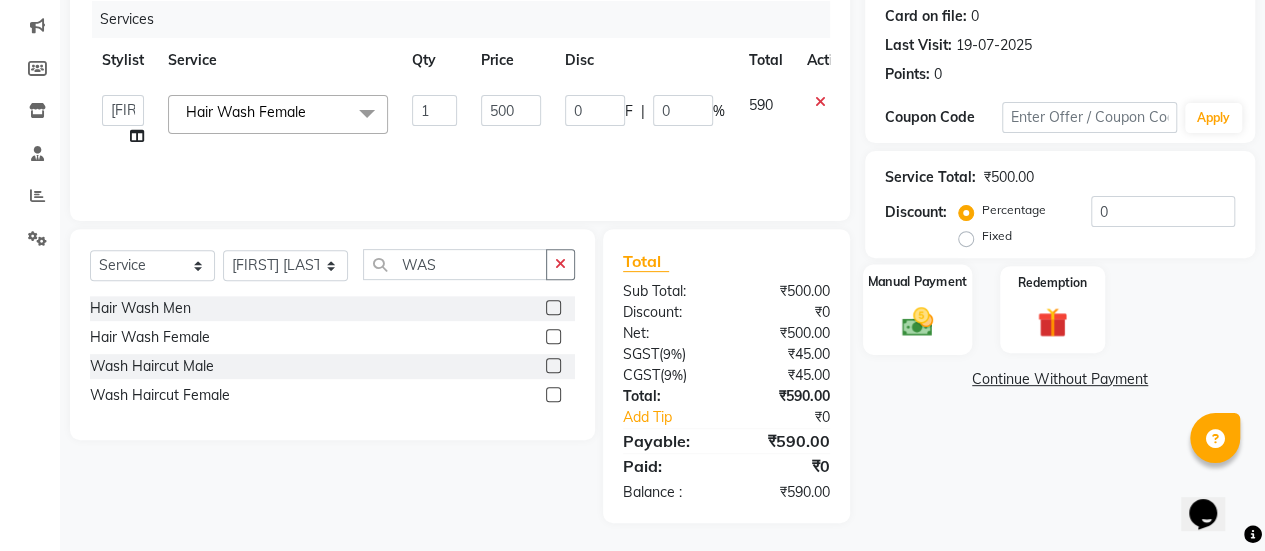 click on "Manual Payment" 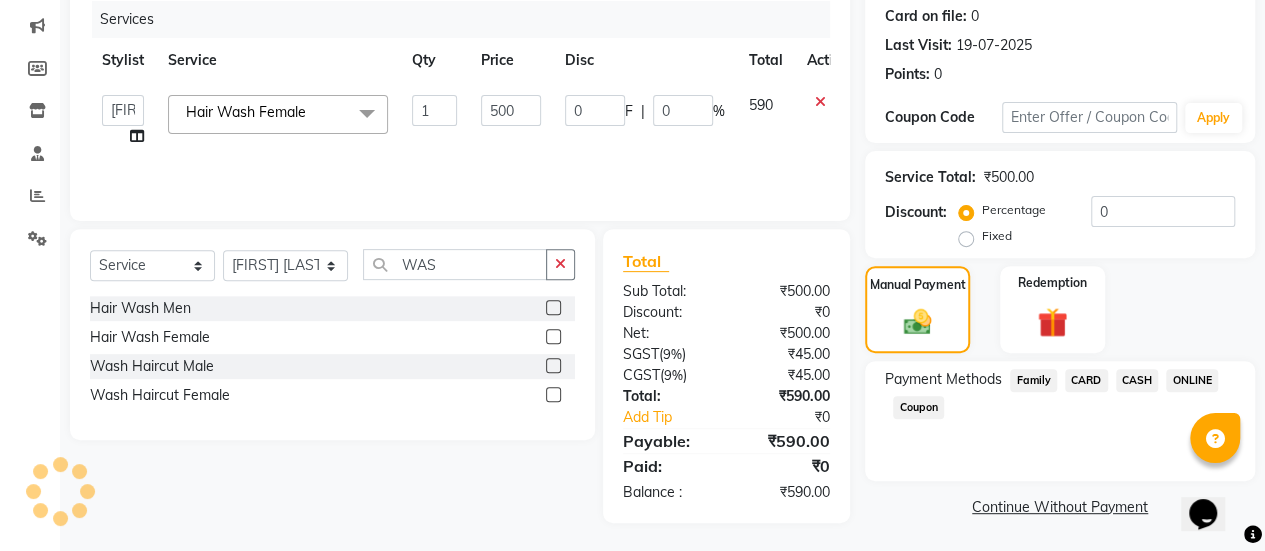 click on "ONLINE" 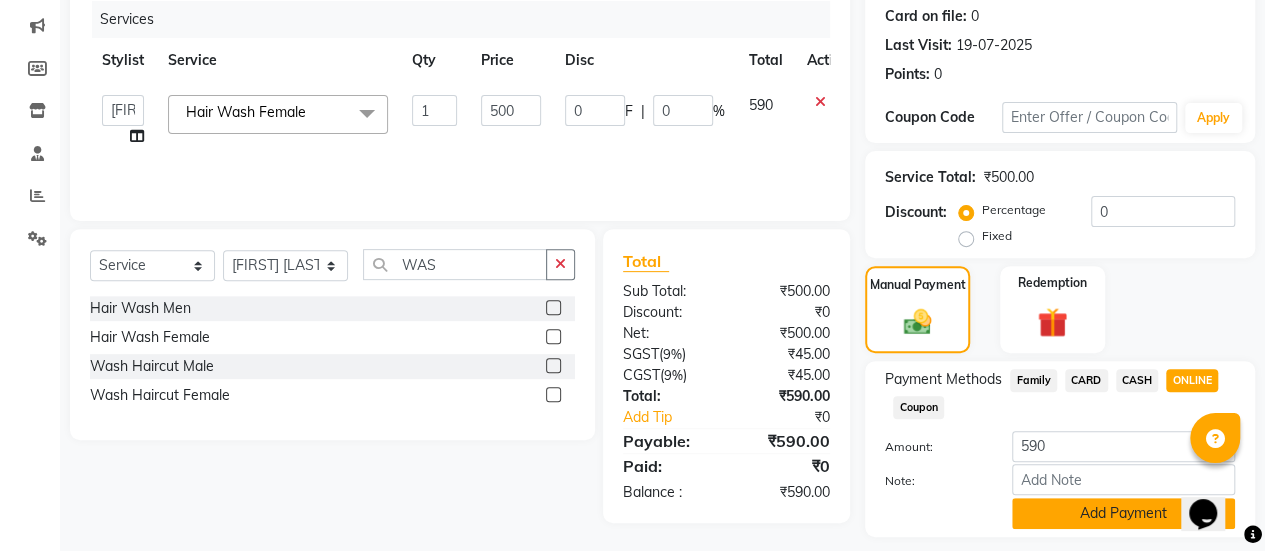 click on "Add Payment" 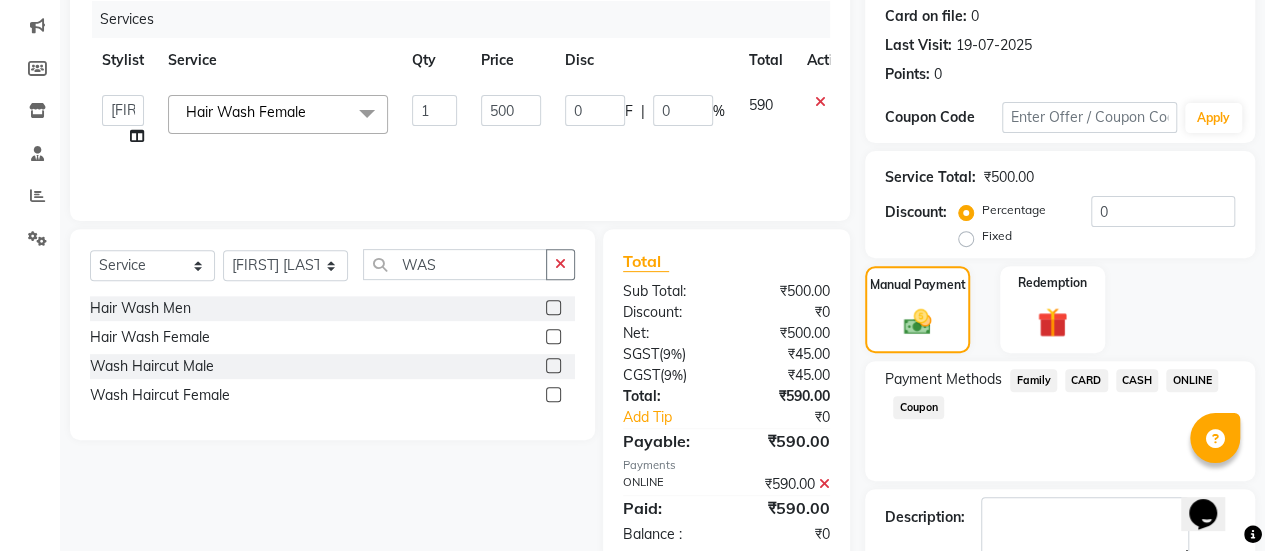 scroll, scrollTop: 358, scrollLeft: 0, axis: vertical 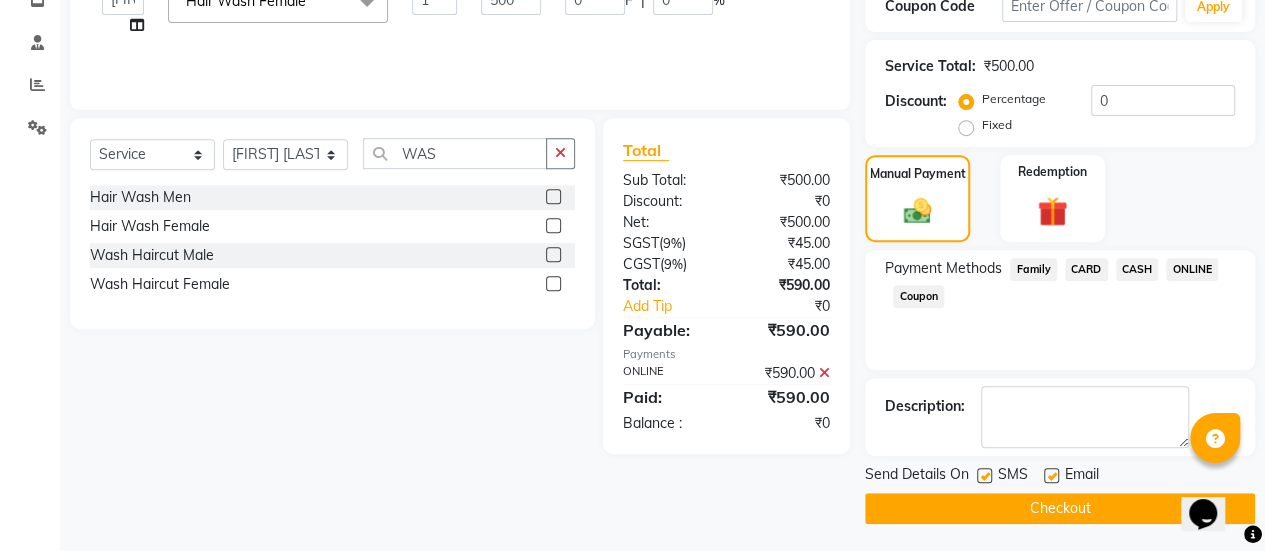 click 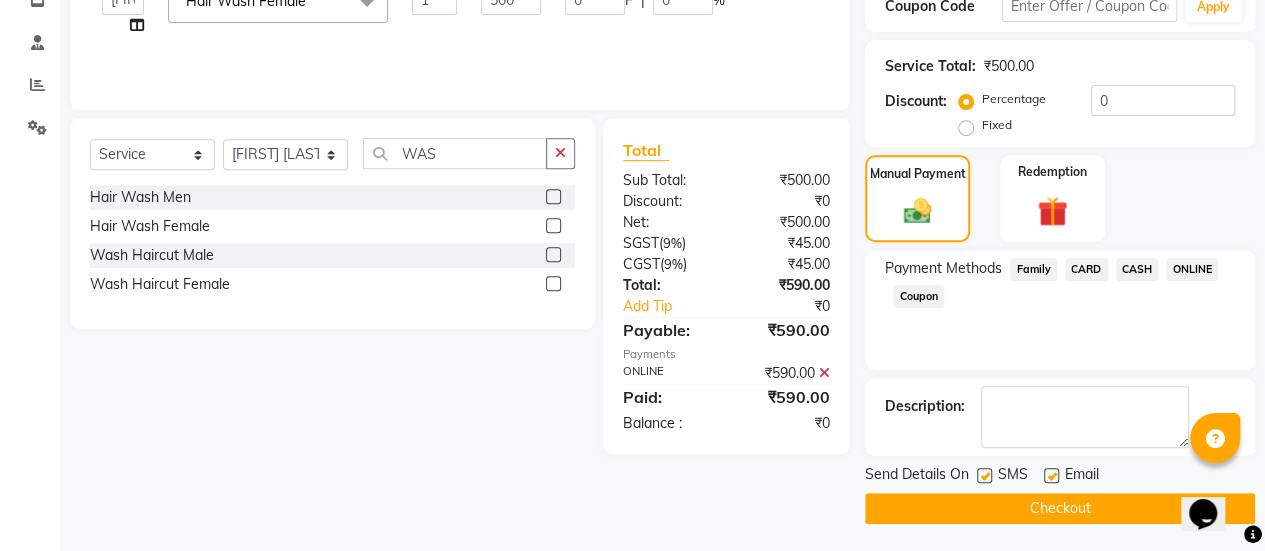 click at bounding box center (1050, 476) 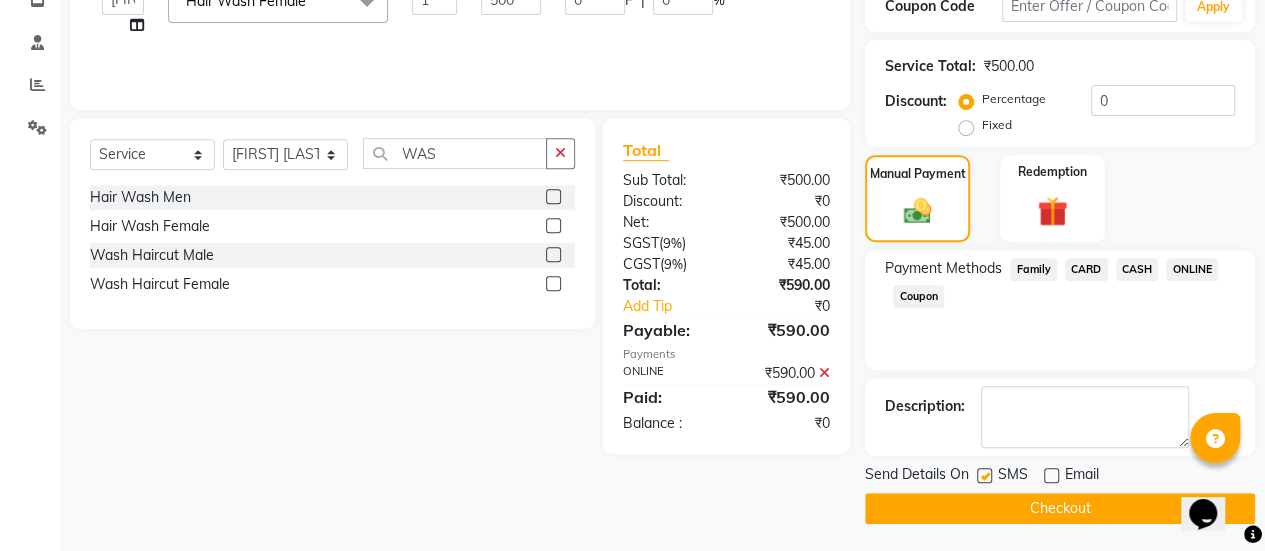 click 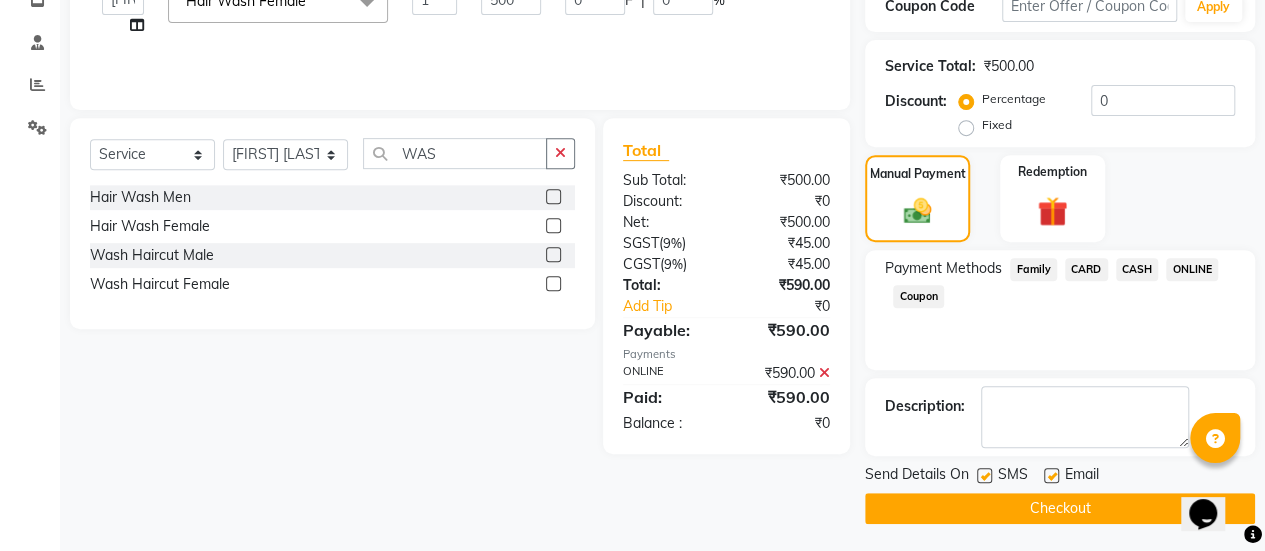 click 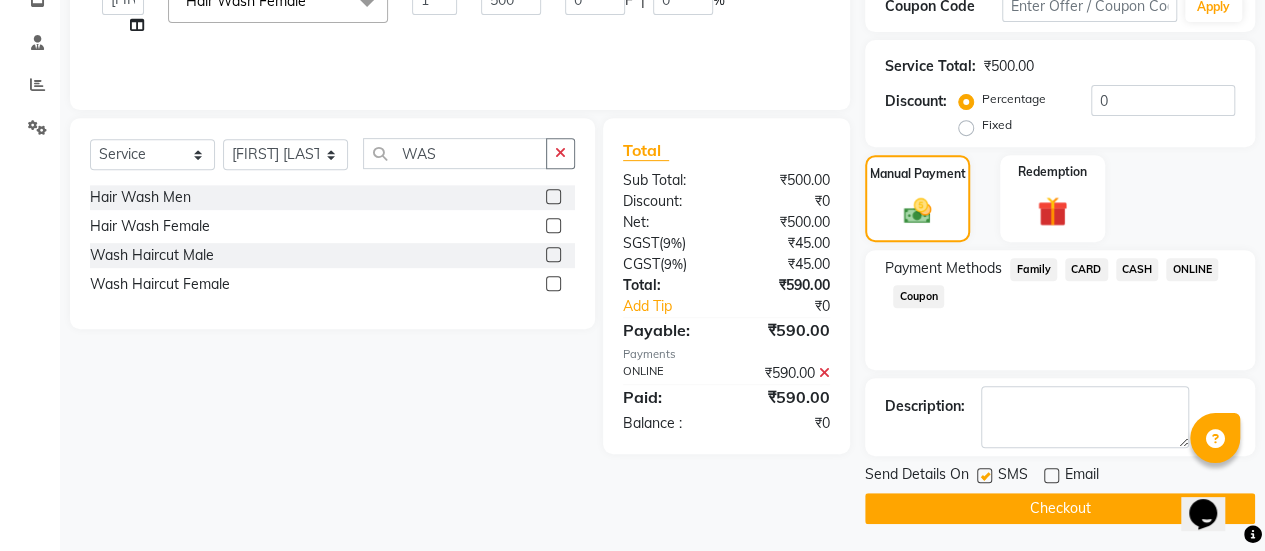 click on "Checkout" 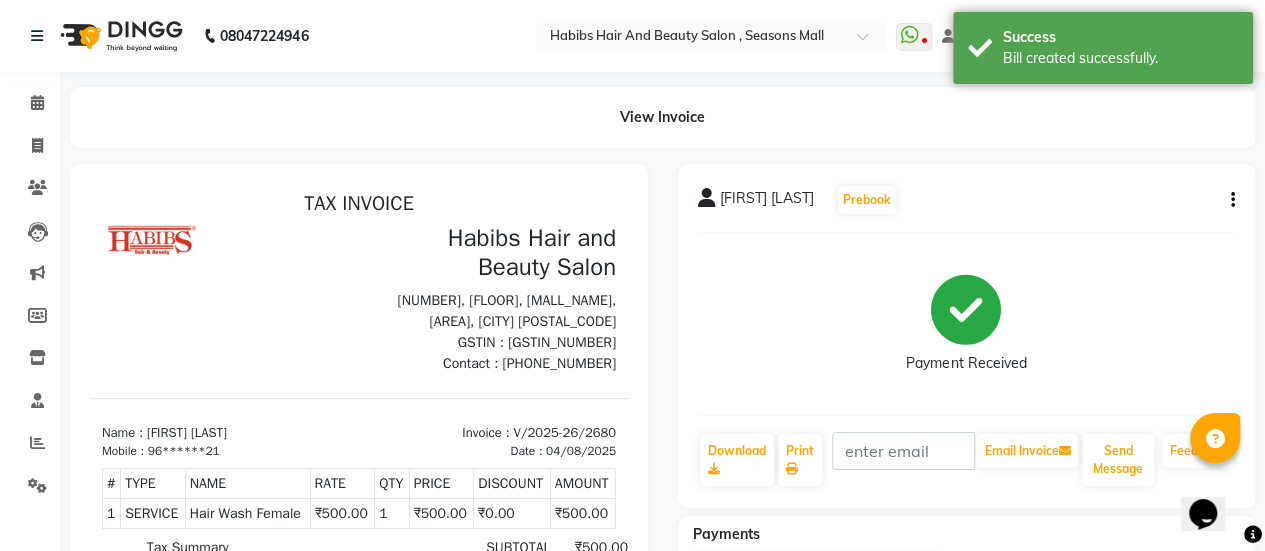 scroll, scrollTop: 0, scrollLeft: 0, axis: both 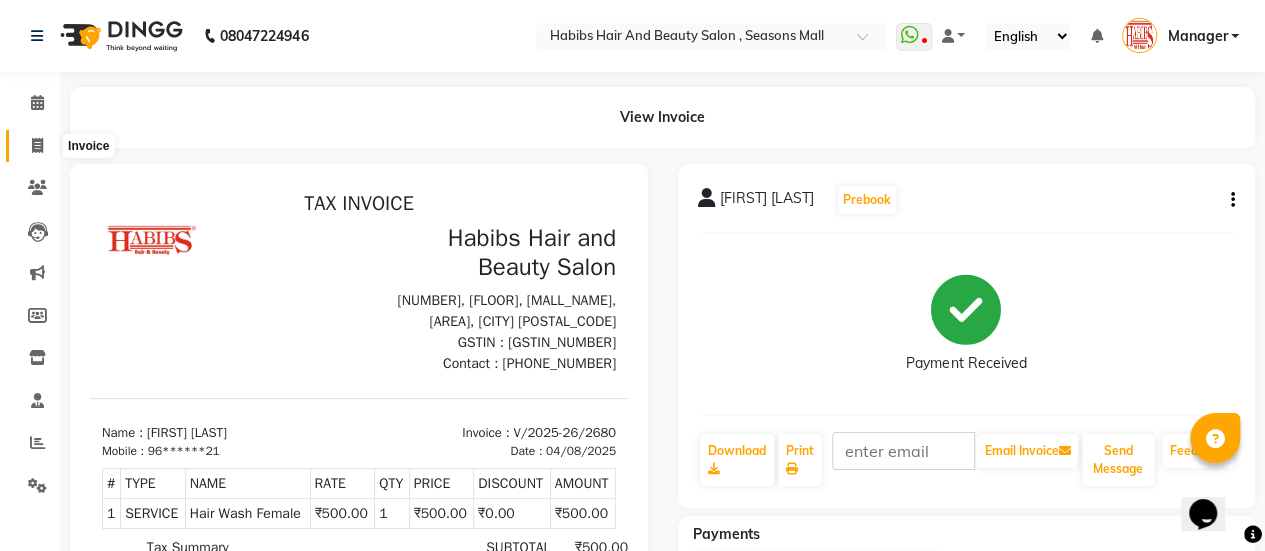 click 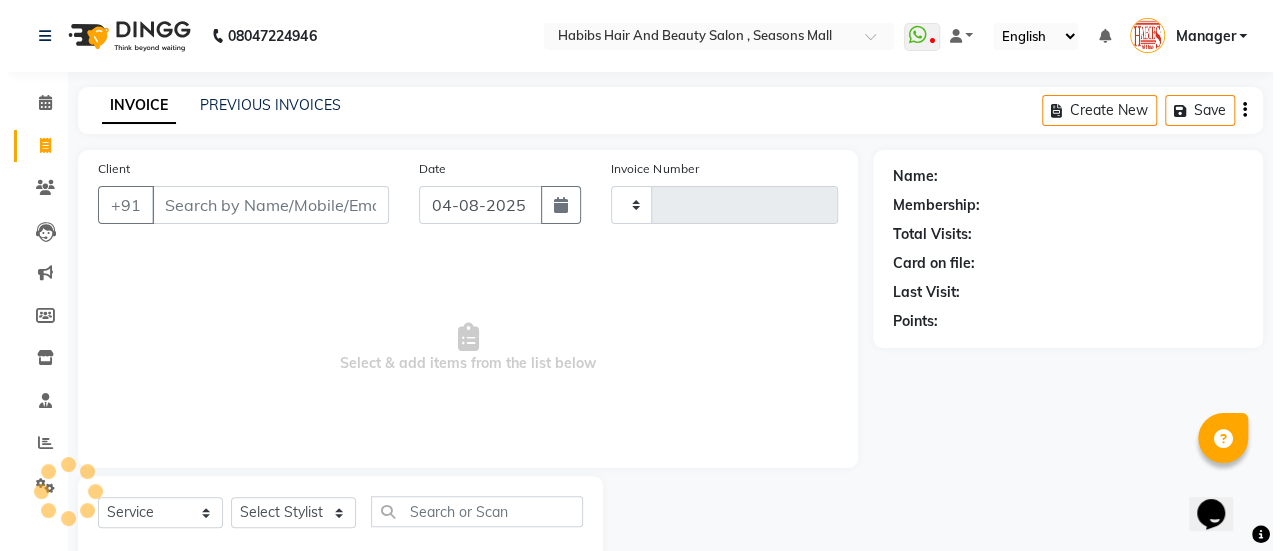 scroll, scrollTop: 49, scrollLeft: 0, axis: vertical 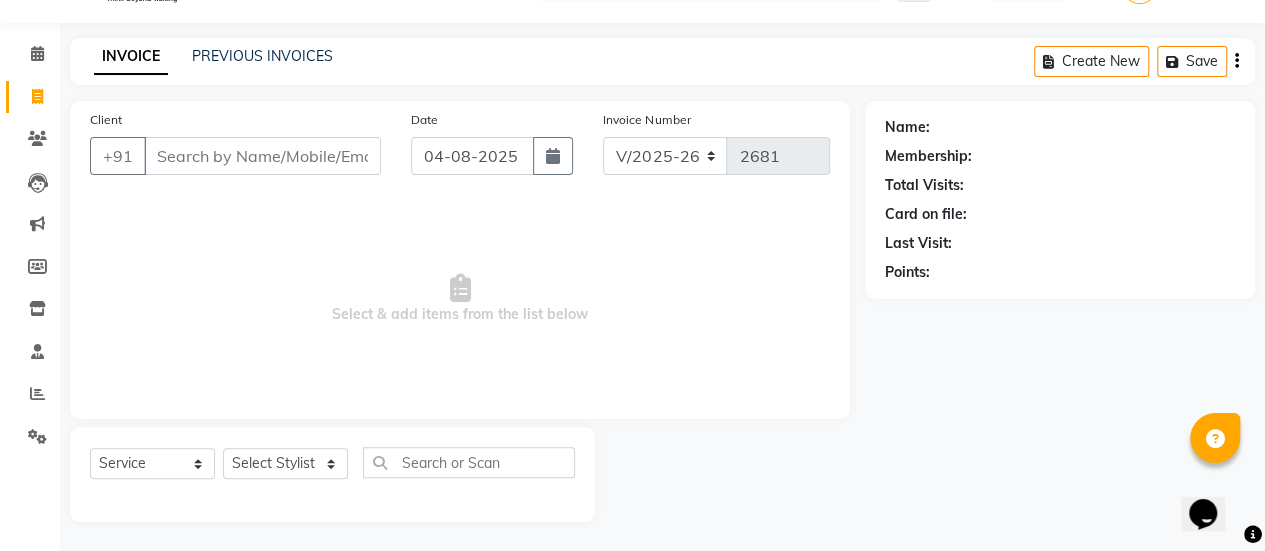 click on "Client" at bounding box center [262, 156] 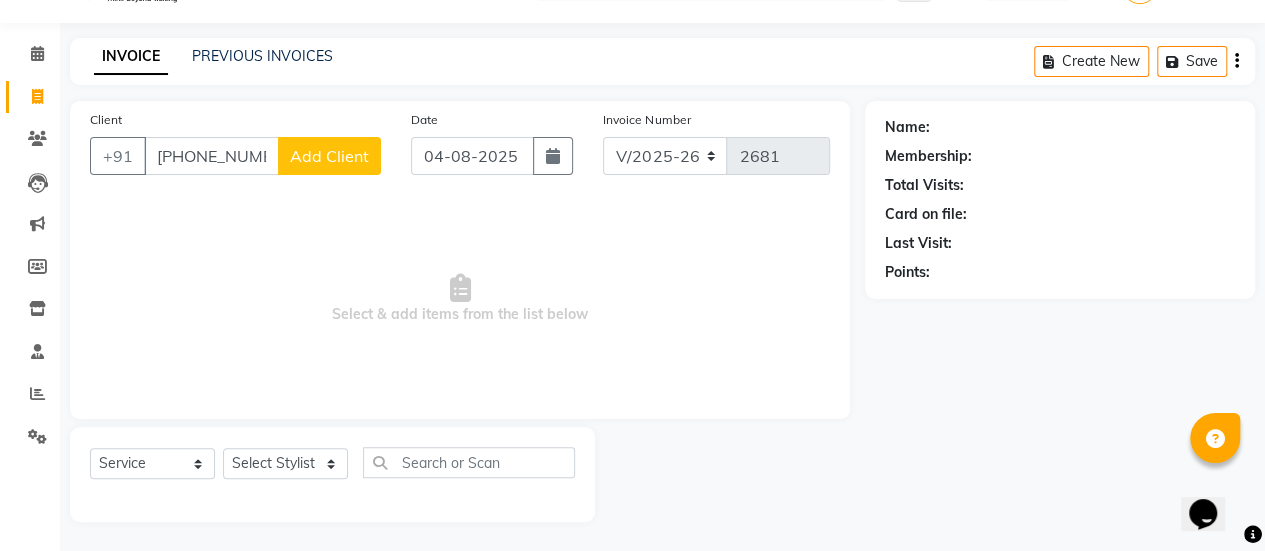 click on "Add Client" 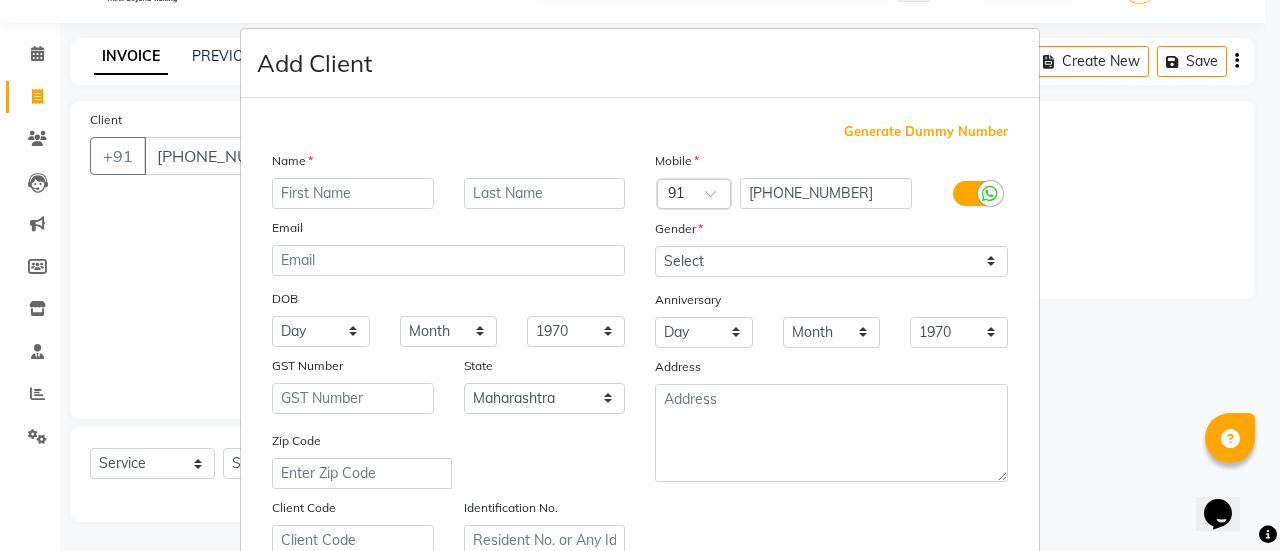 click at bounding box center [353, 193] 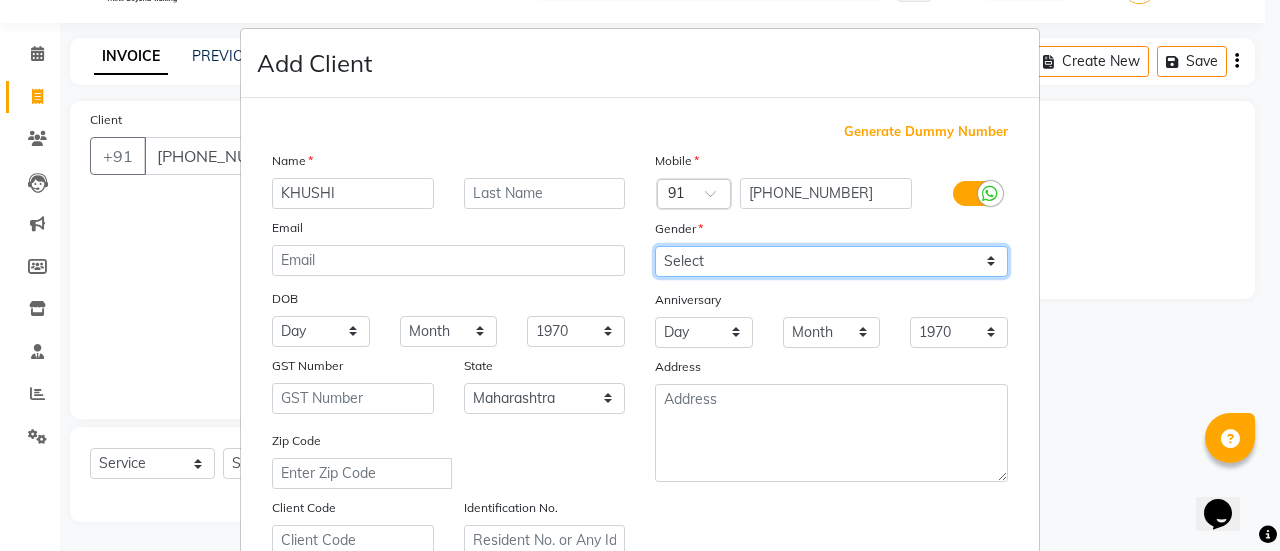 click on "Select Male Female Other Prefer Not To Say" at bounding box center (831, 261) 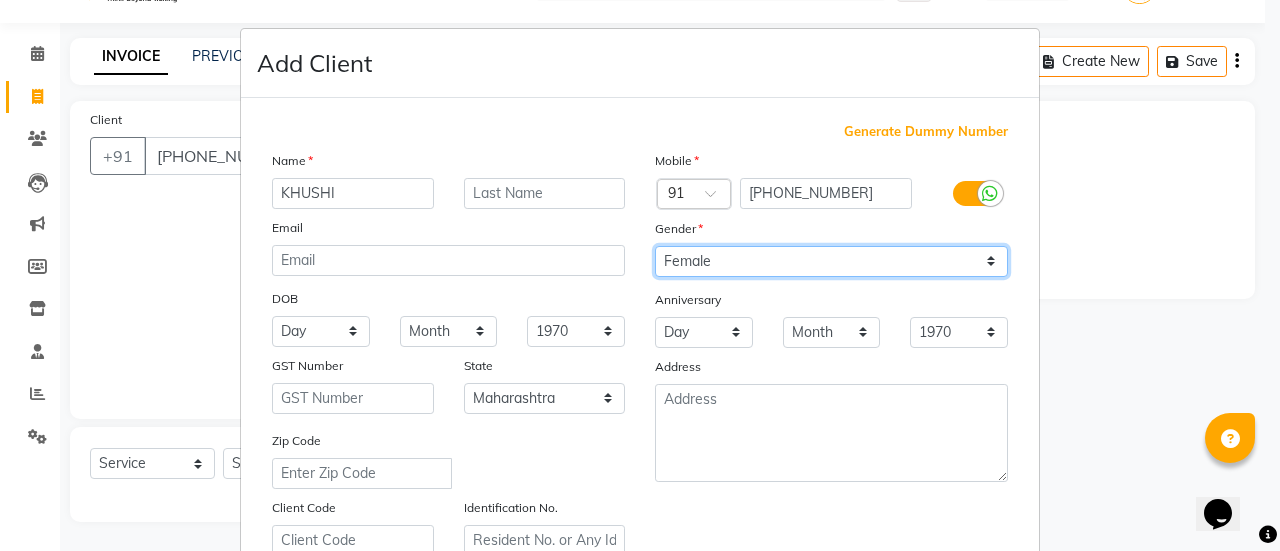 click on "Select Male Female Other Prefer Not To Say" at bounding box center [831, 261] 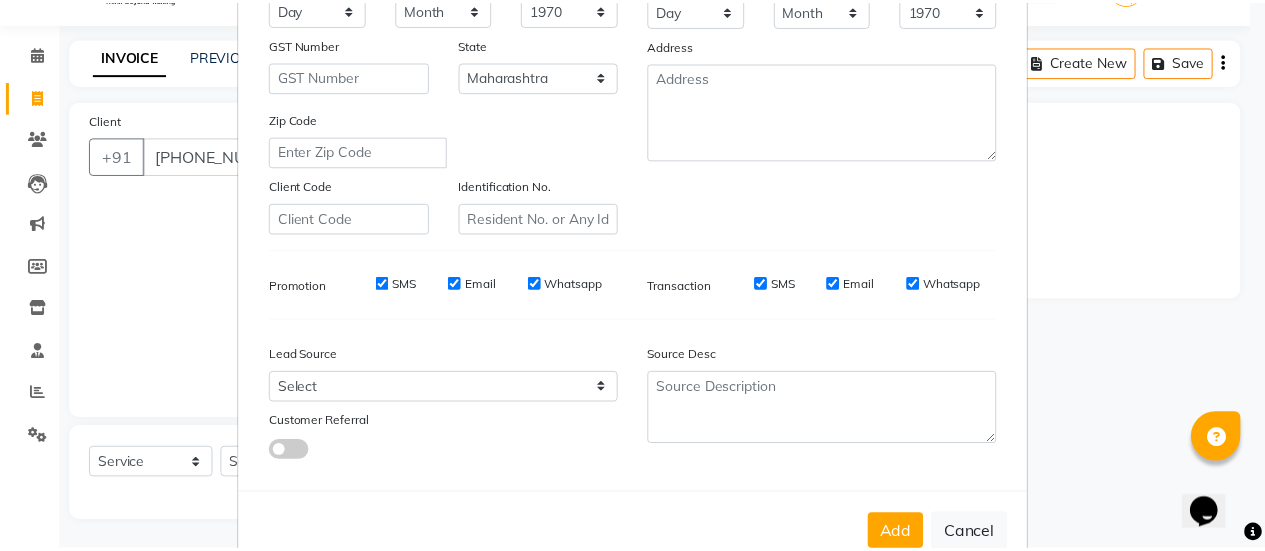 scroll, scrollTop: 368, scrollLeft: 0, axis: vertical 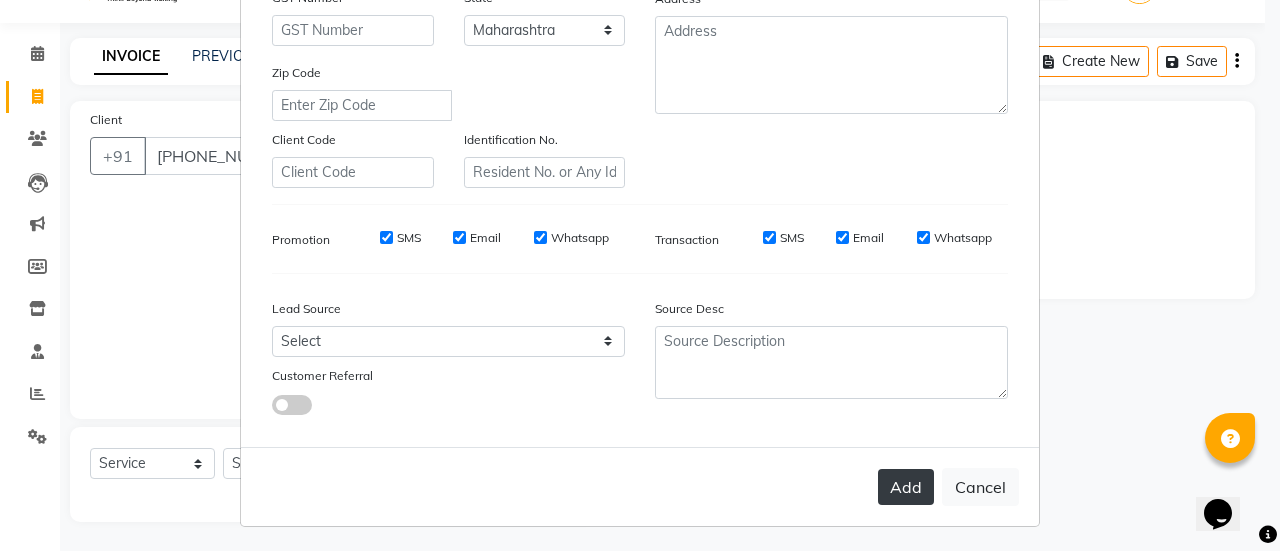 click on "Add" at bounding box center [906, 487] 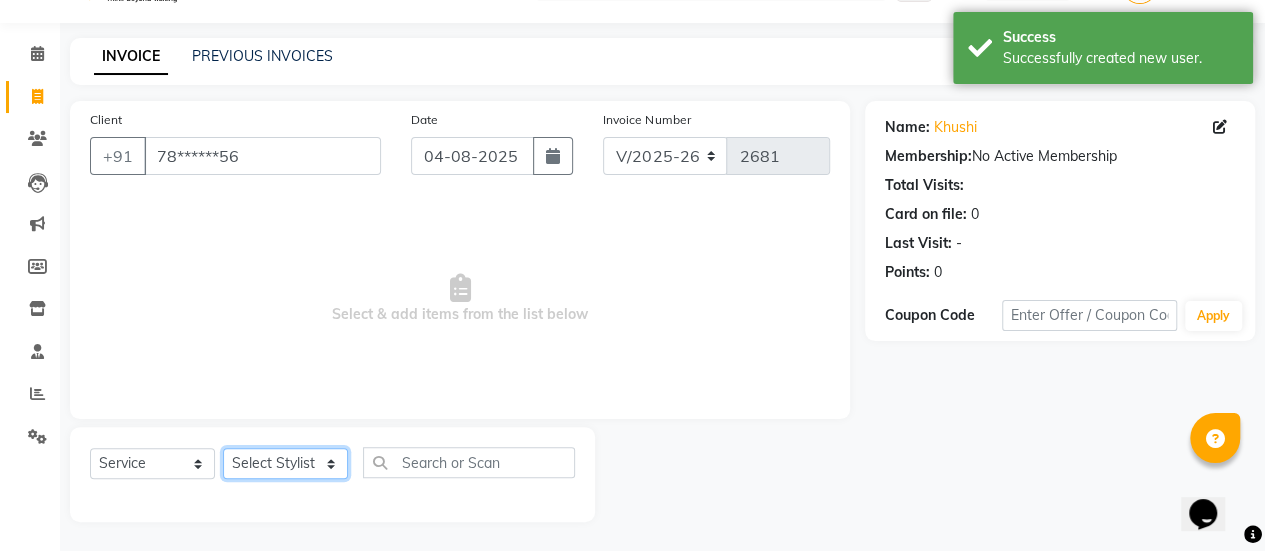 click on "Select Stylist AAKASH Chaitanya Divya KALANY Manager Mohini MUSARIK Parvez Shaikh PINKEY PRADEEP SHARMA Rushi pandit Salman Shakeel Shraddha Vaibhavi Vijay khade xyz" 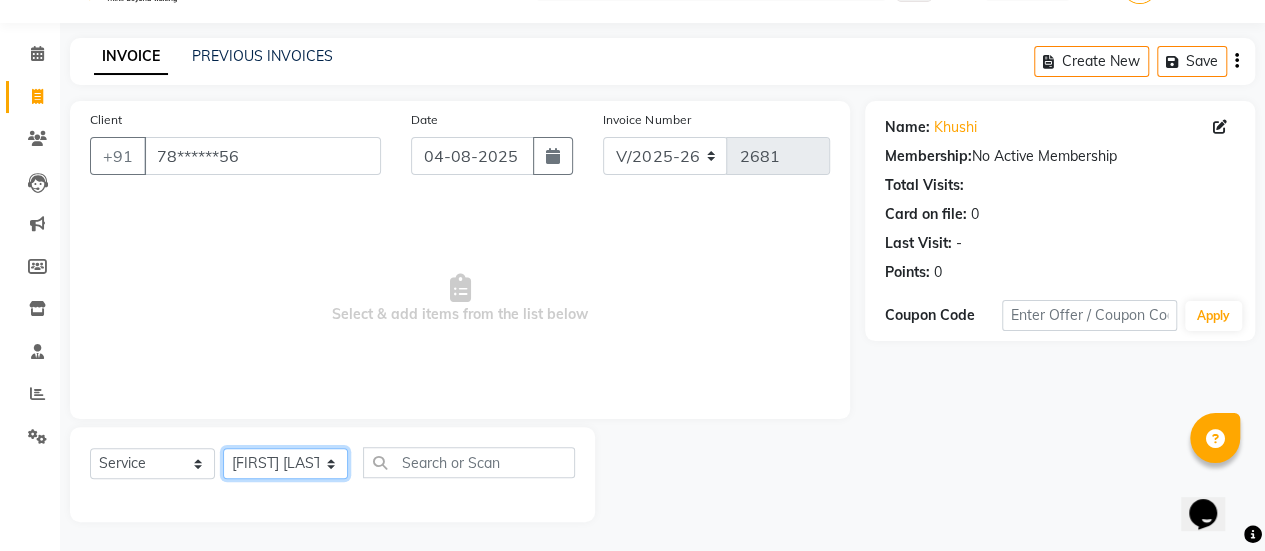 click on "Select Stylist AAKASH Chaitanya Divya KALANY Manager Mohini MUSARIK Parvez Shaikh PINKEY PRADEEP SHARMA Rushi pandit Salman Shakeel Shraddha Vaibhavi Vijay khade xyz" 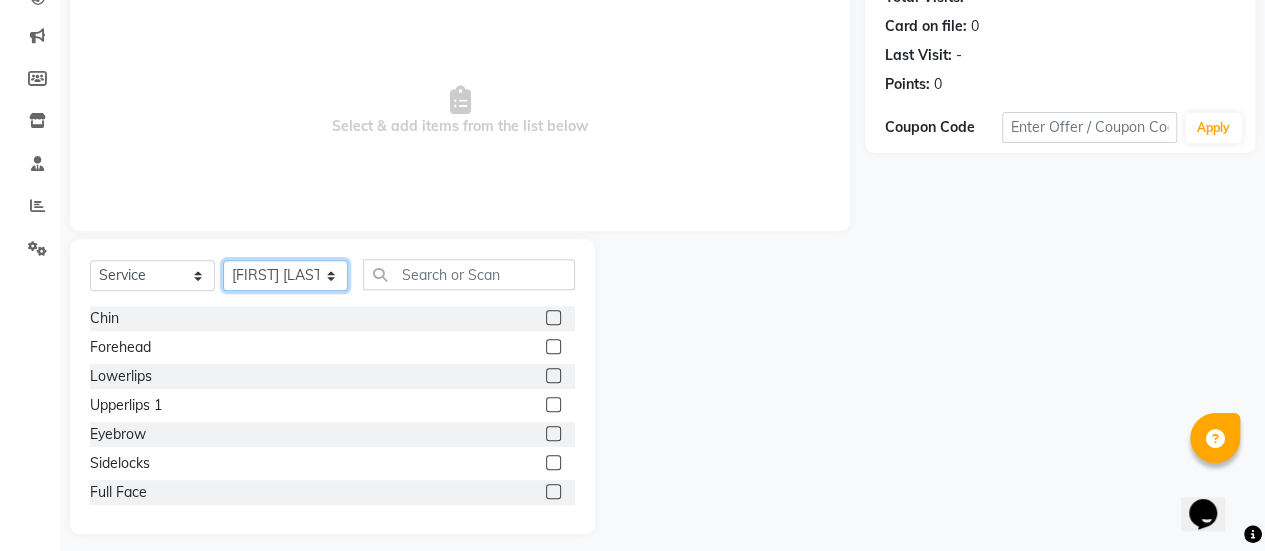 scroll, scrollTop: 249, scrollLeft: 0, axis: vertical 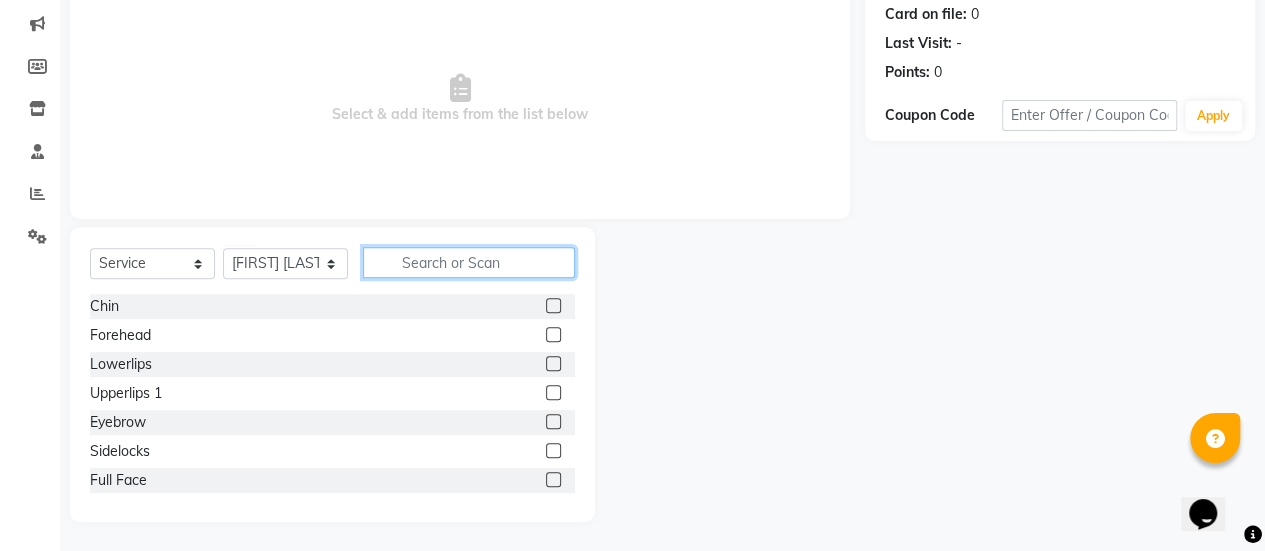 click 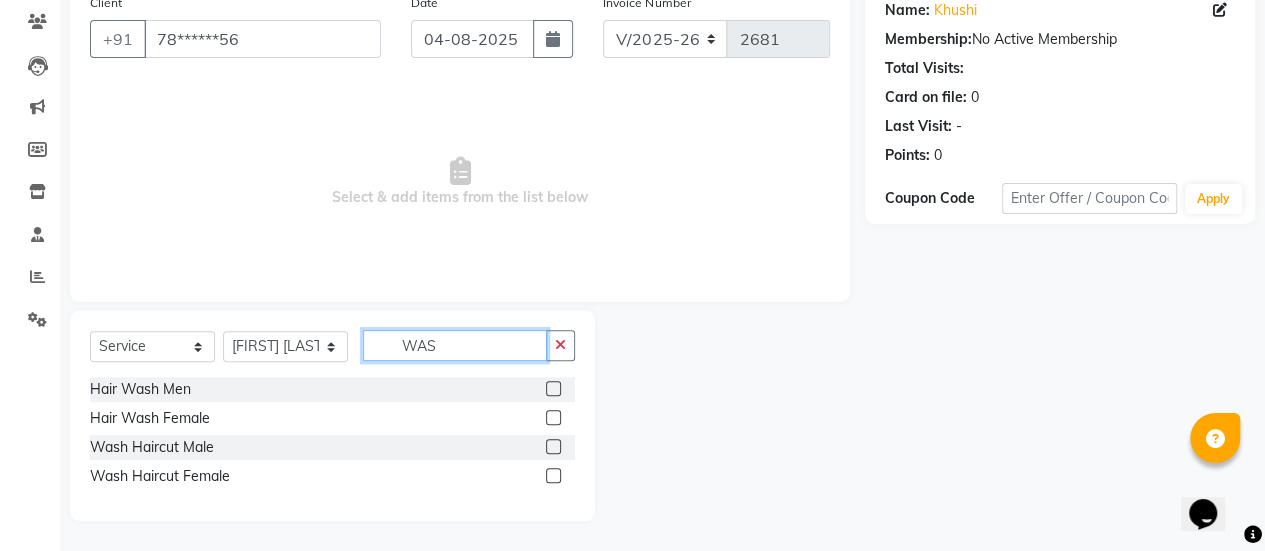 scroll, scrollTop: 165, scrollLeft: 0, axis: vertical 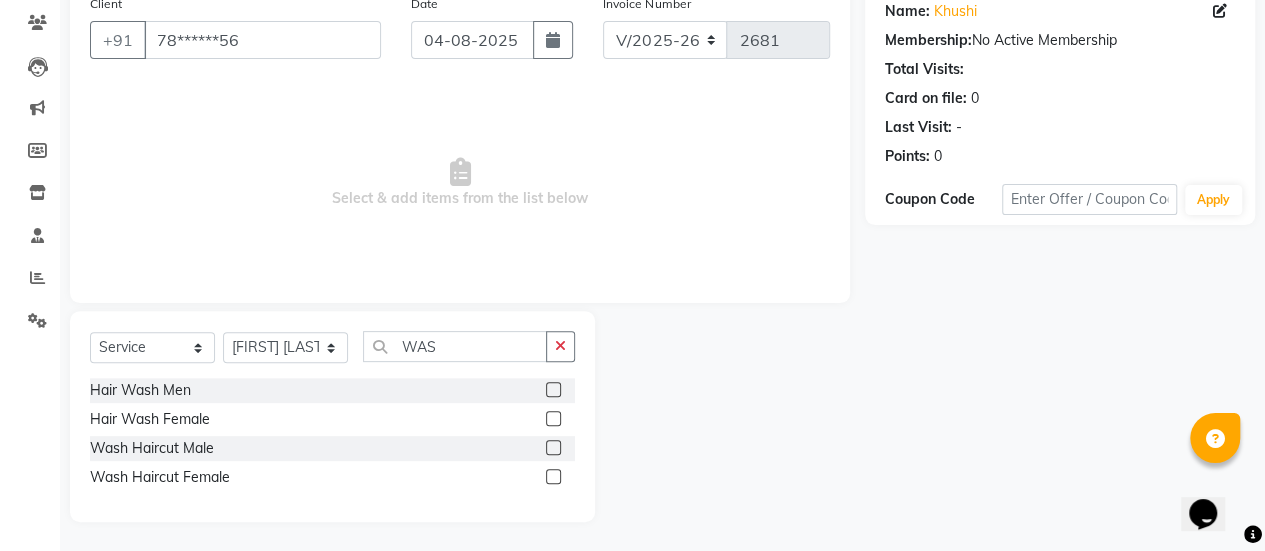 click 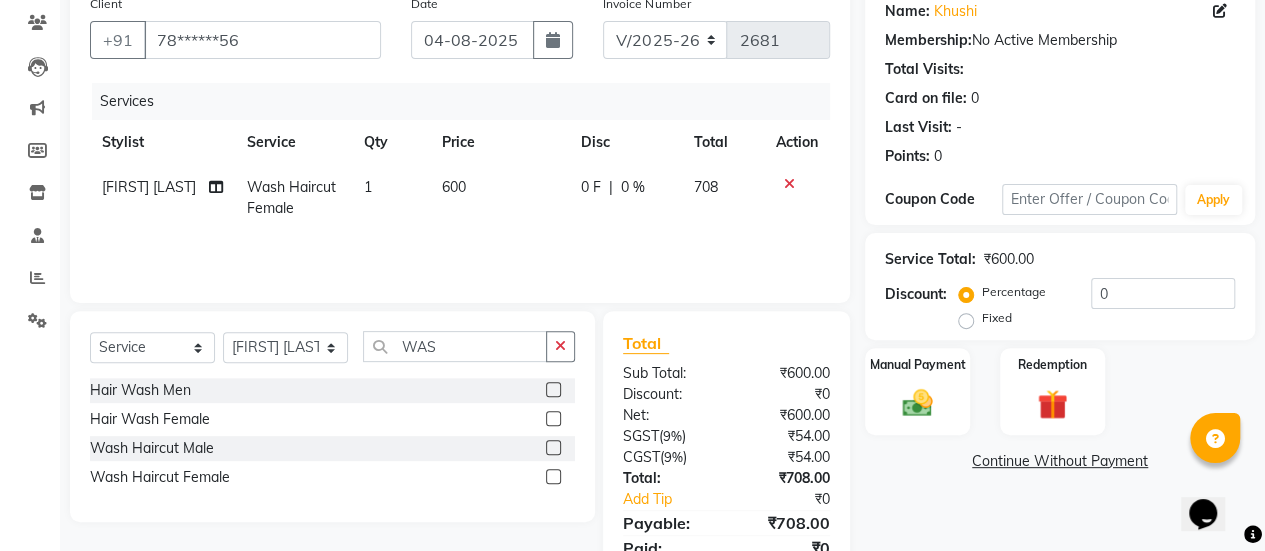click on "600" 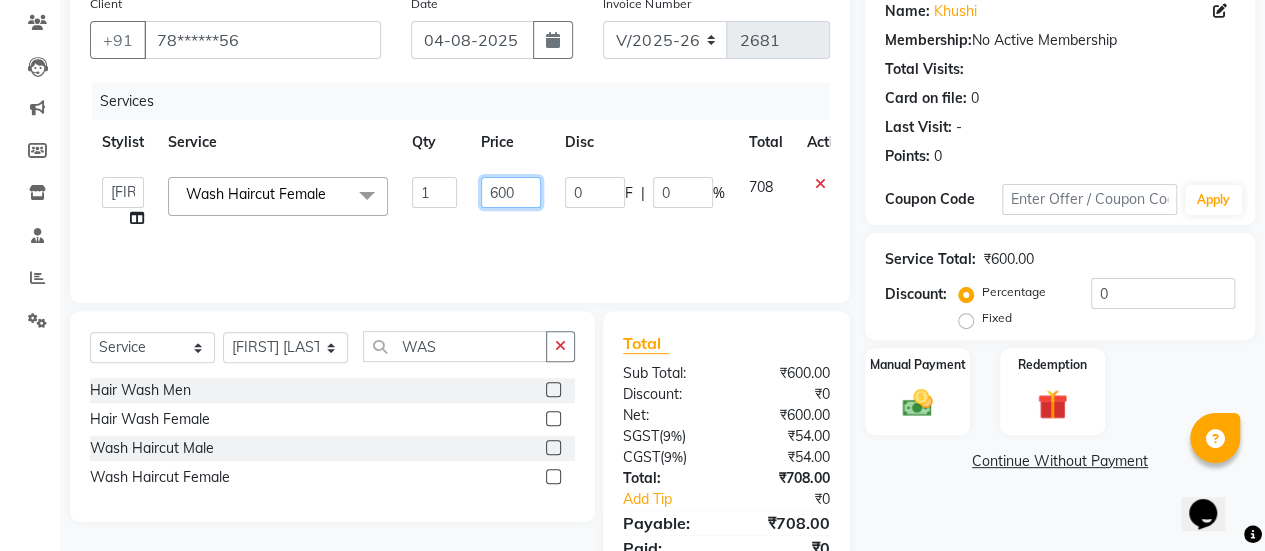 click on "600" 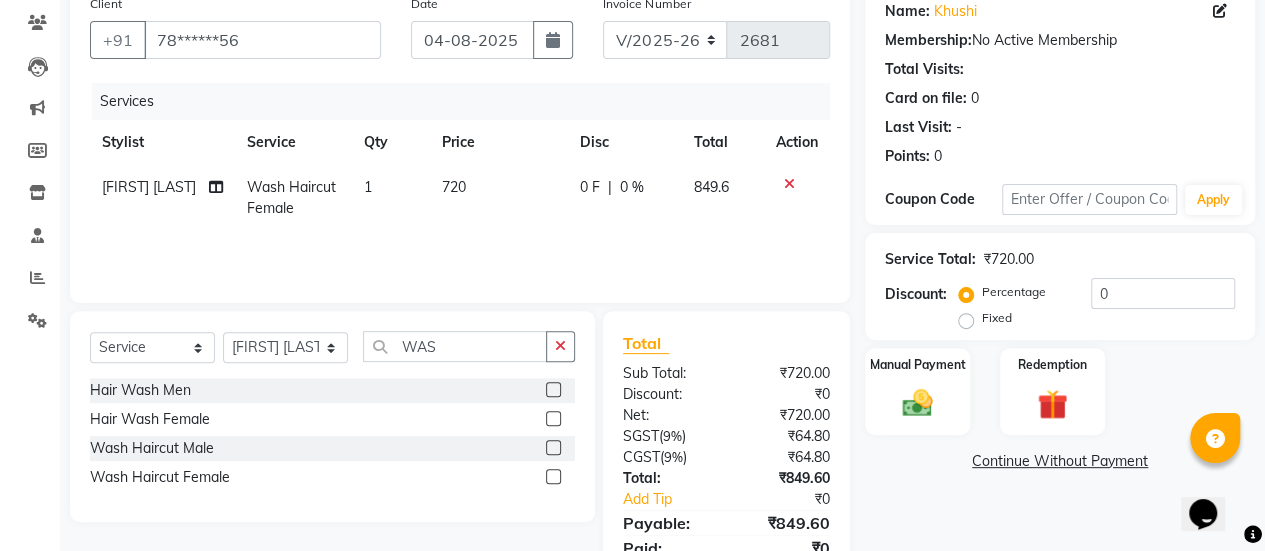 click on "Services Stylist Service Qty Price Disc Total Action [FIRST] [LAST] Wash Haircut Female 1 720 0 F | 0 % 849.6" 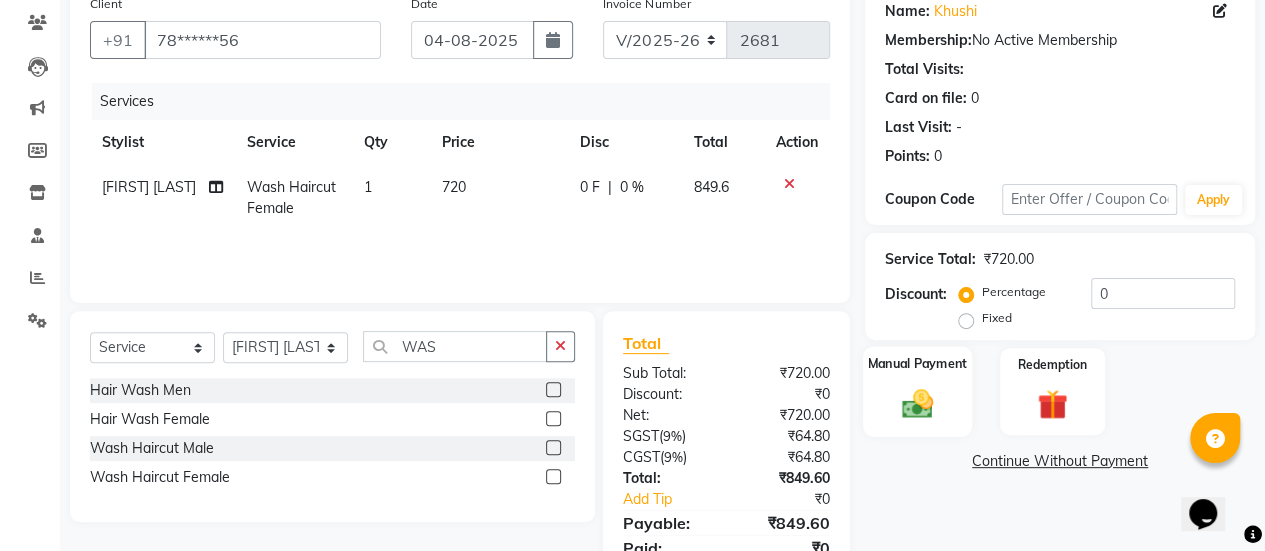 click 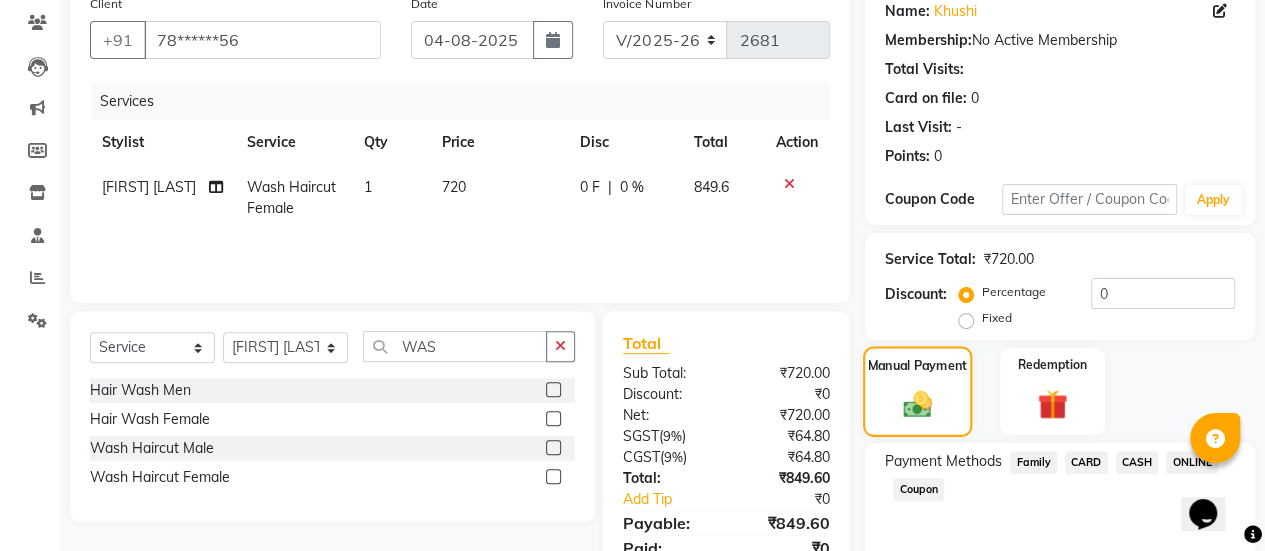 scroll, scrollTop: 247, scrollLeft: 0, axis: vertical 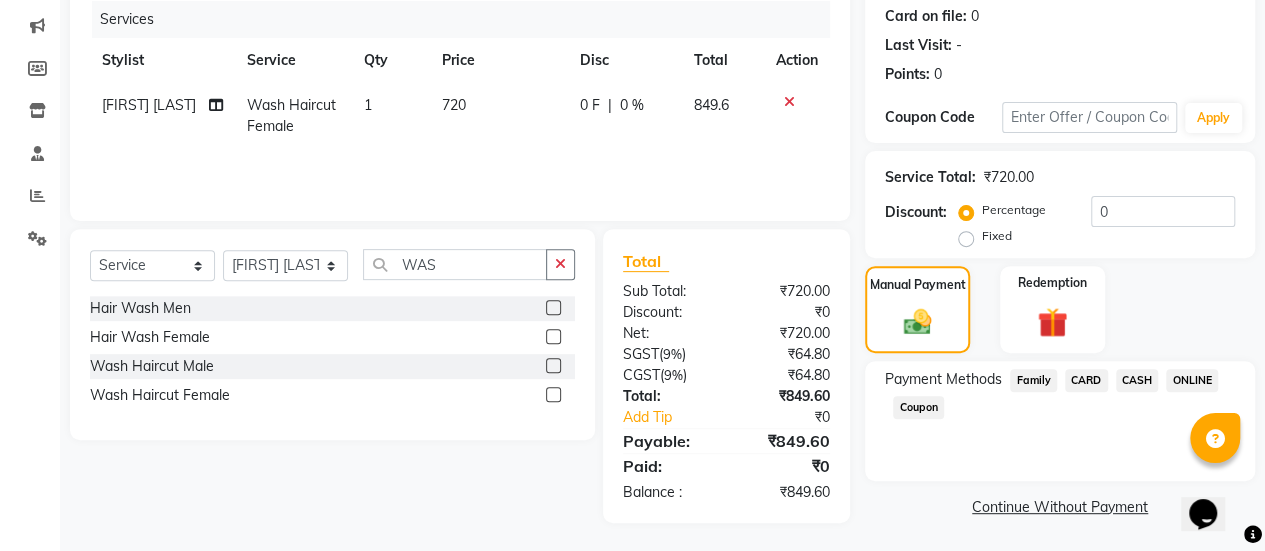 click on "ONLINE" 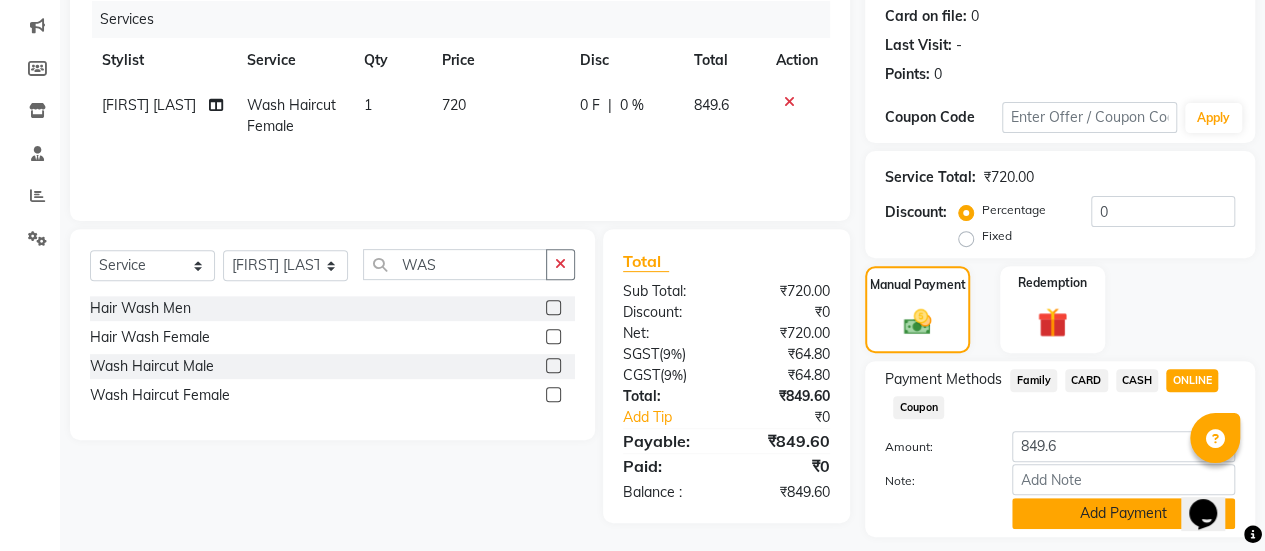 click on "Add Payment" 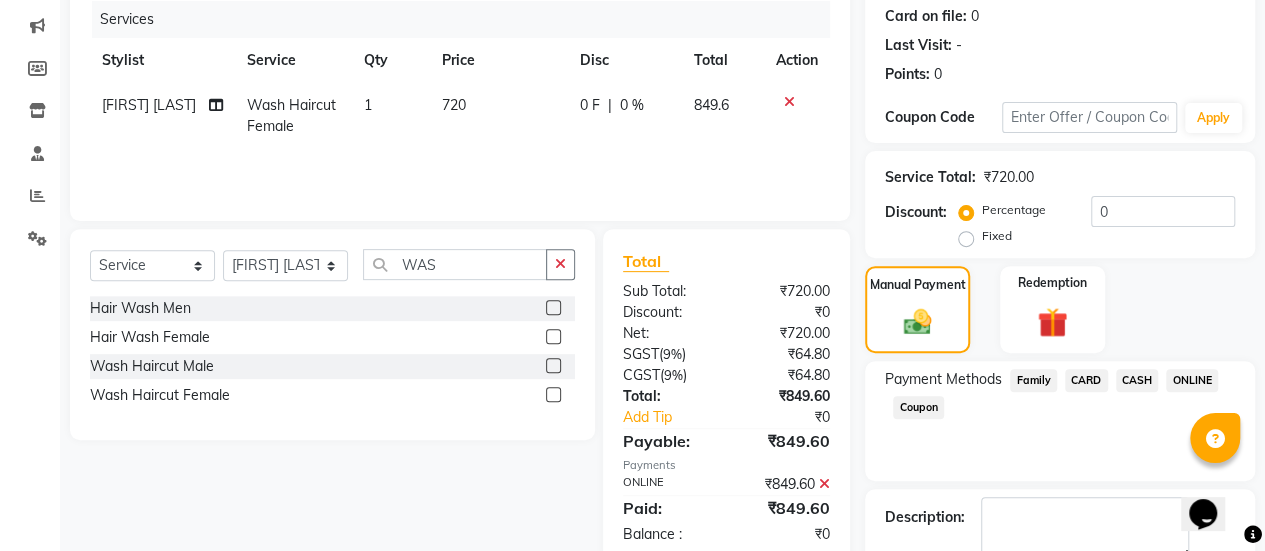 scroll, scrollTop: 358, scrollLeft: 0, axis: vertical 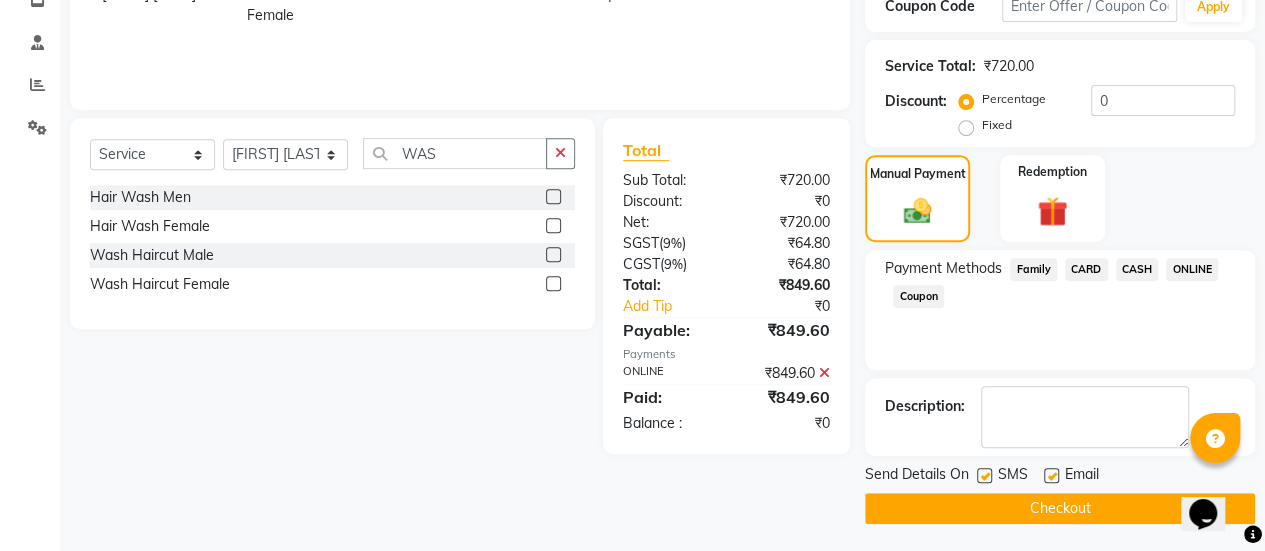 click 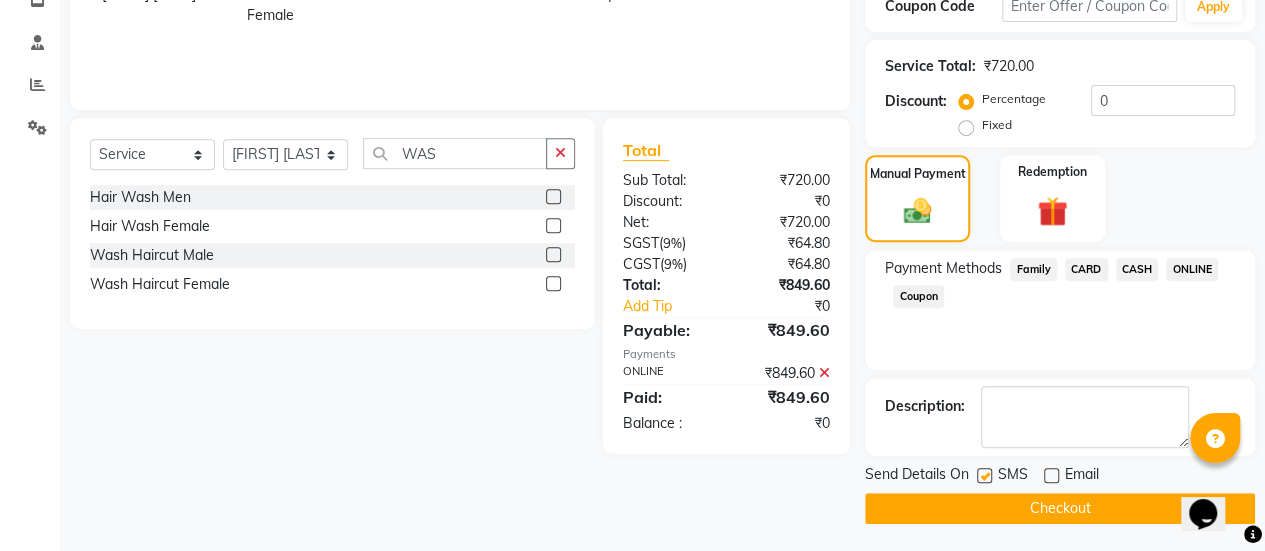 click on "Checkout" 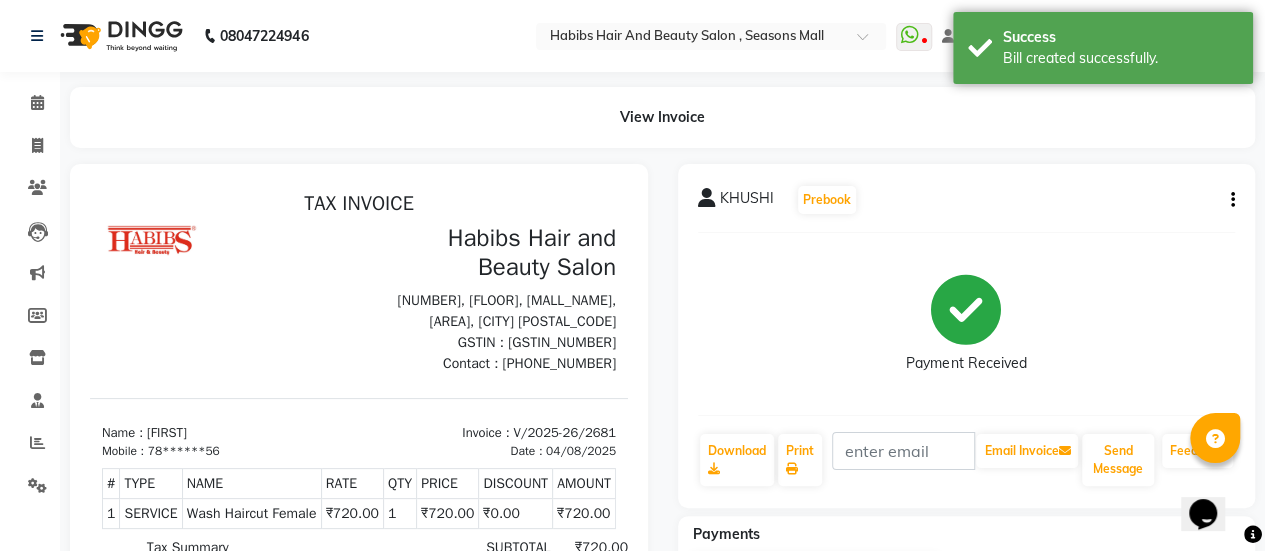 scroll, scrollTop: 0, scrollLeft: 0, axis: both 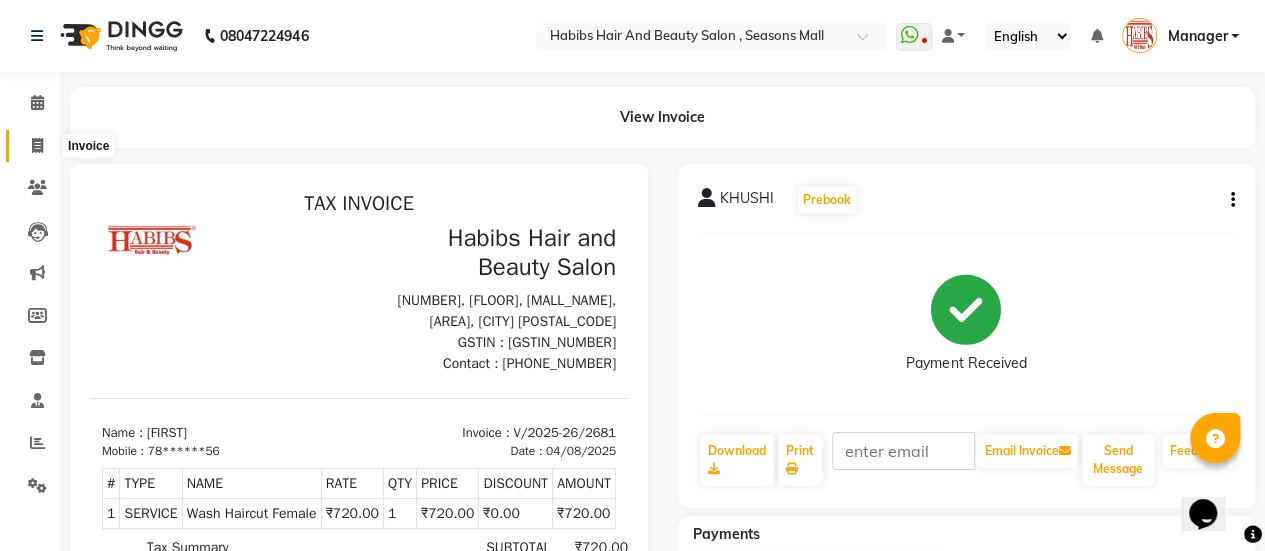 click 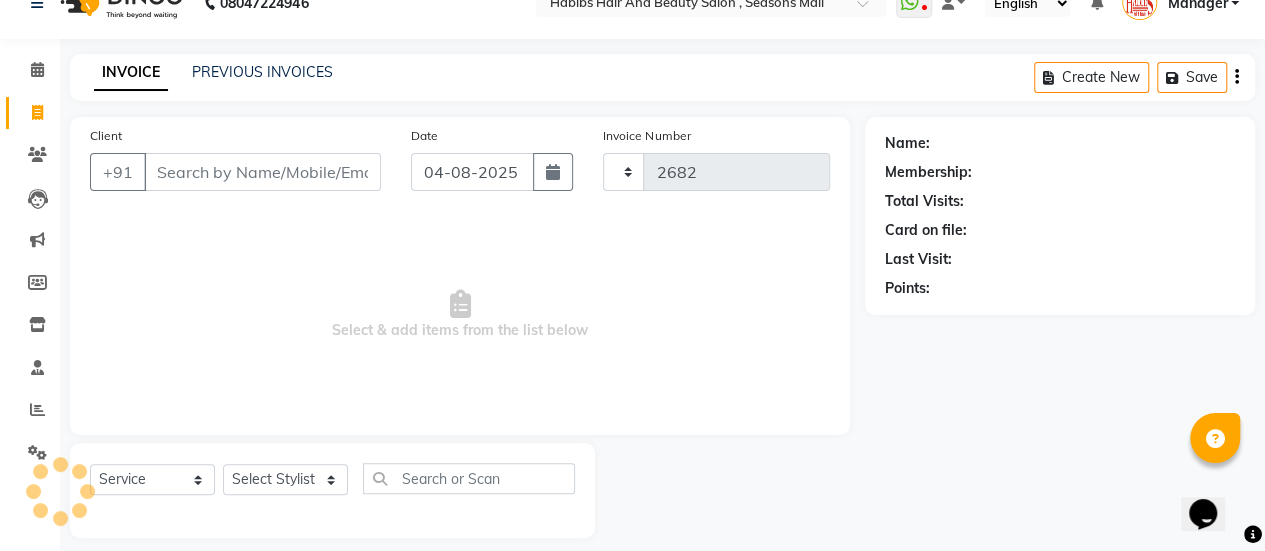 scroll, scrollTop: 49, scrollLeft: 0, axis: vertical 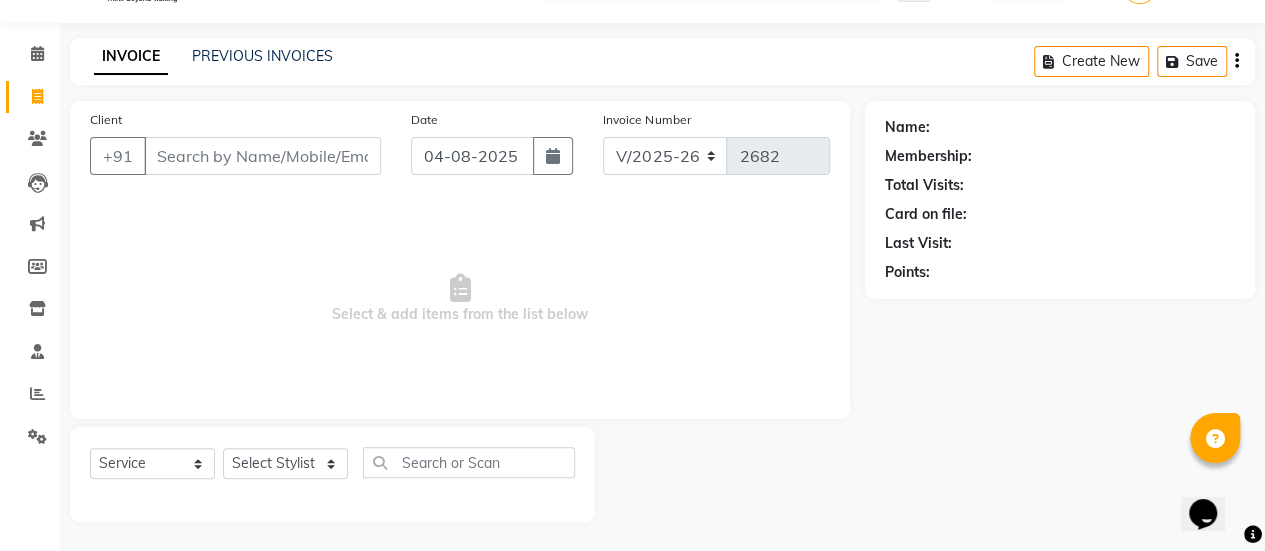click on "Client" at bounding box center (262, 156) 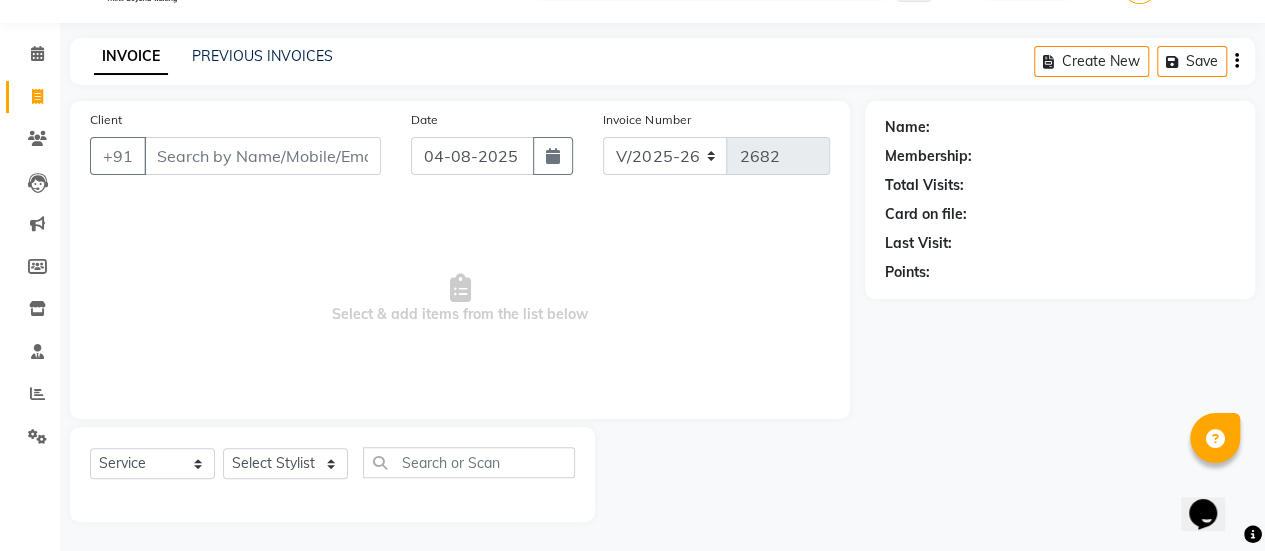 click on "Client" at bounding box center (262, 156) 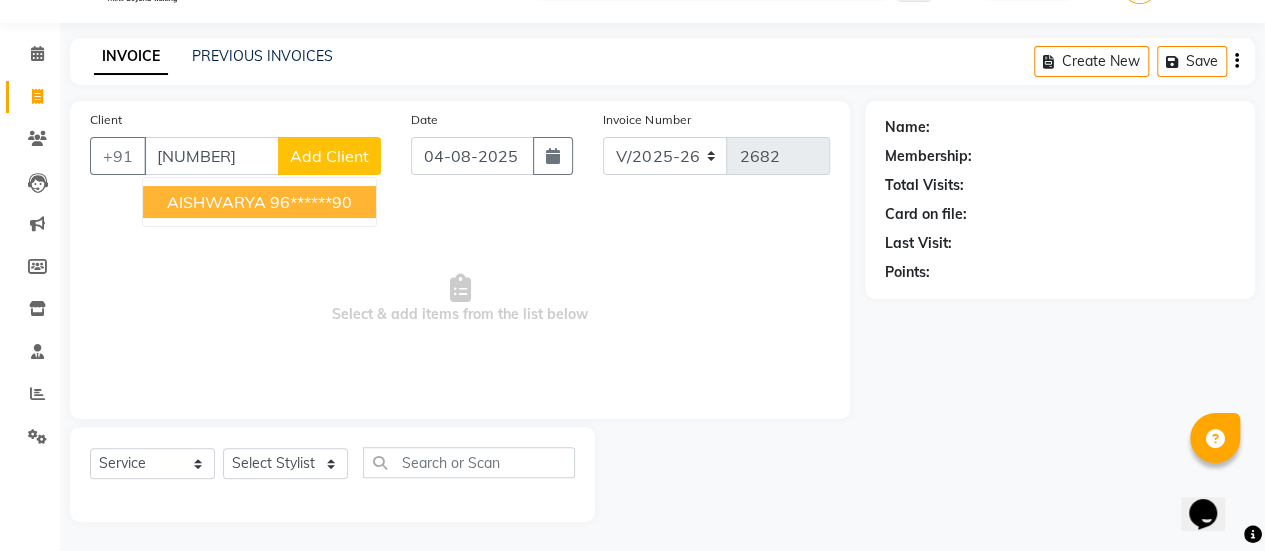 click on "[FIRST] [PHONE]" at bounding box center (259, 202) 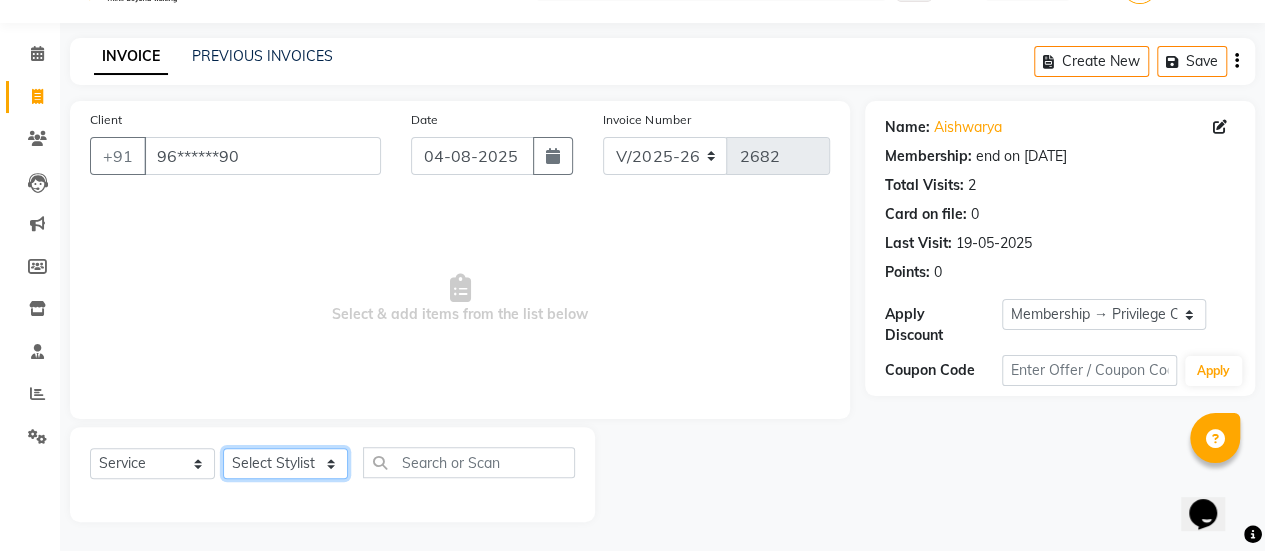 click on "Select Stylist AAKASH Chaitanya Divya KALANY Manager Mohini MUSARIK Parvez Shaikh PINKEY PRADEEP SHARMA Rushi pandit Salman Shakeel Shraddha Vaibhavi Vijay khade xyz" 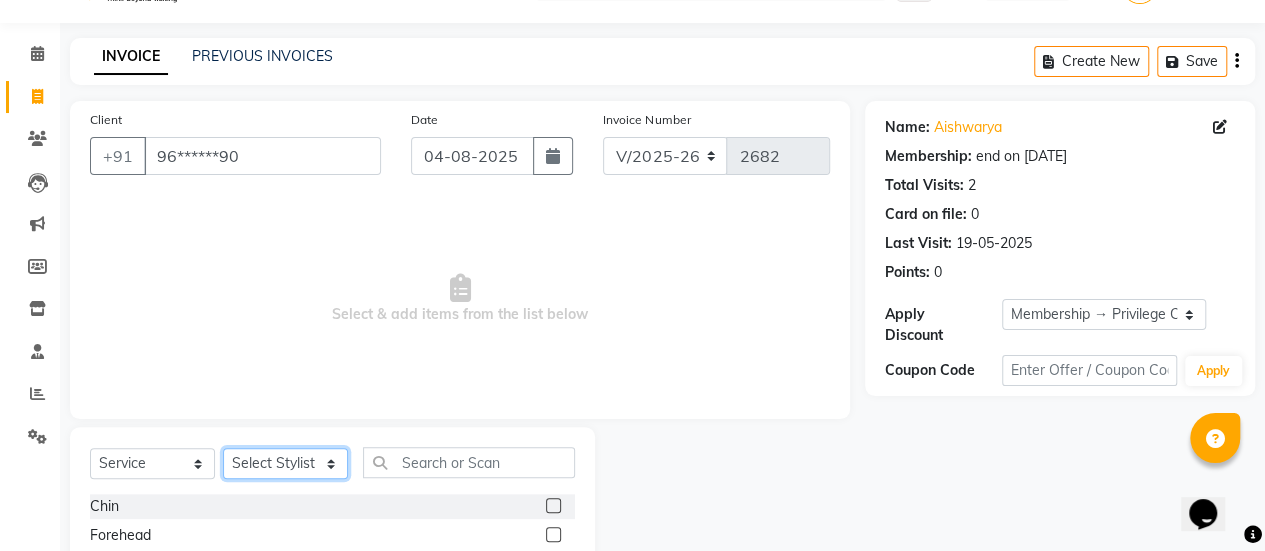 scroll, scrollTop: 249, scrollLeft: 0, axis: vertical 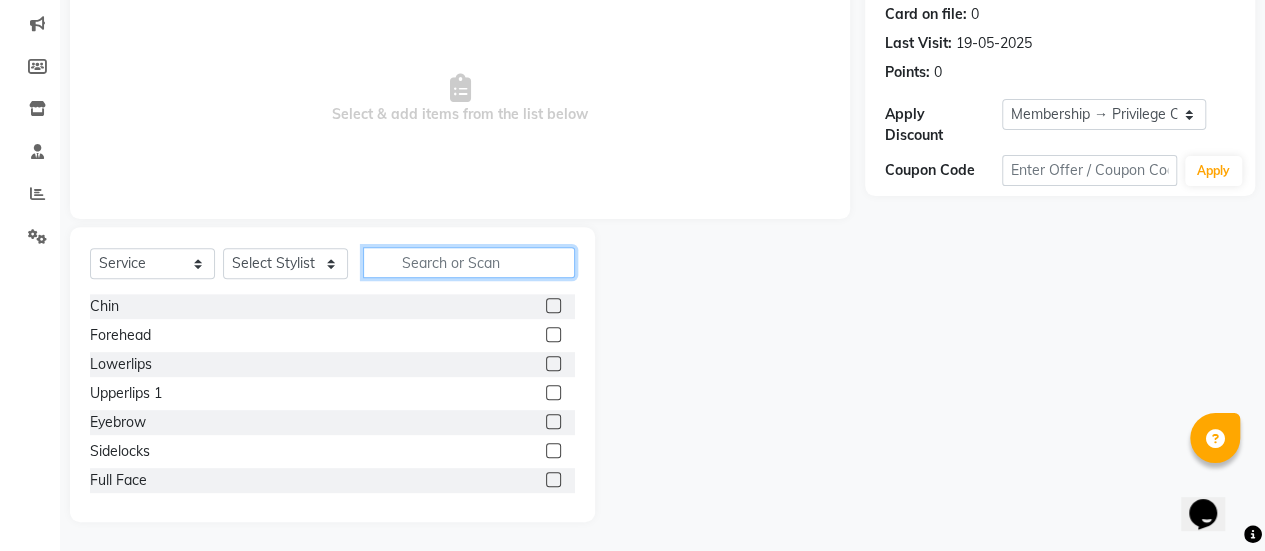 click 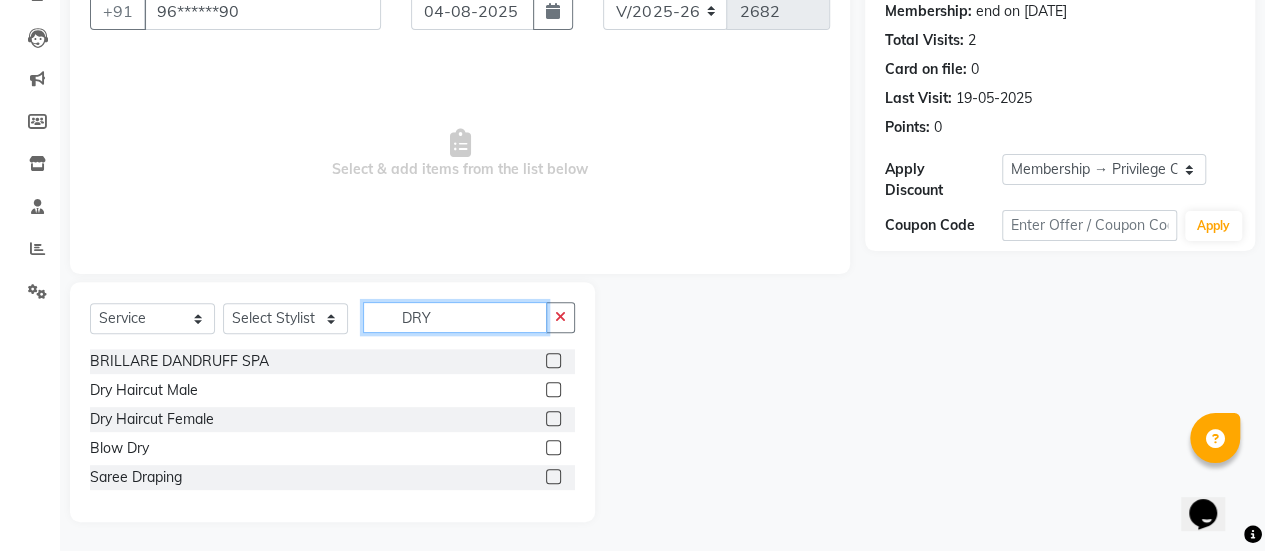 scroll, scrollTop: 136, scrollLeft: 0, axis: vertical 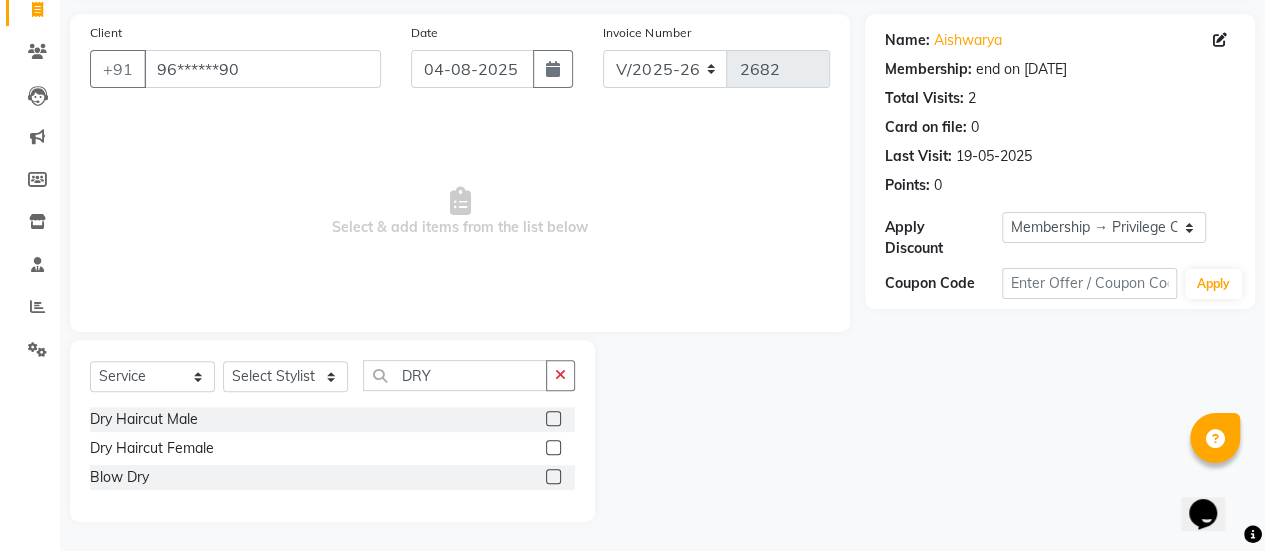 click 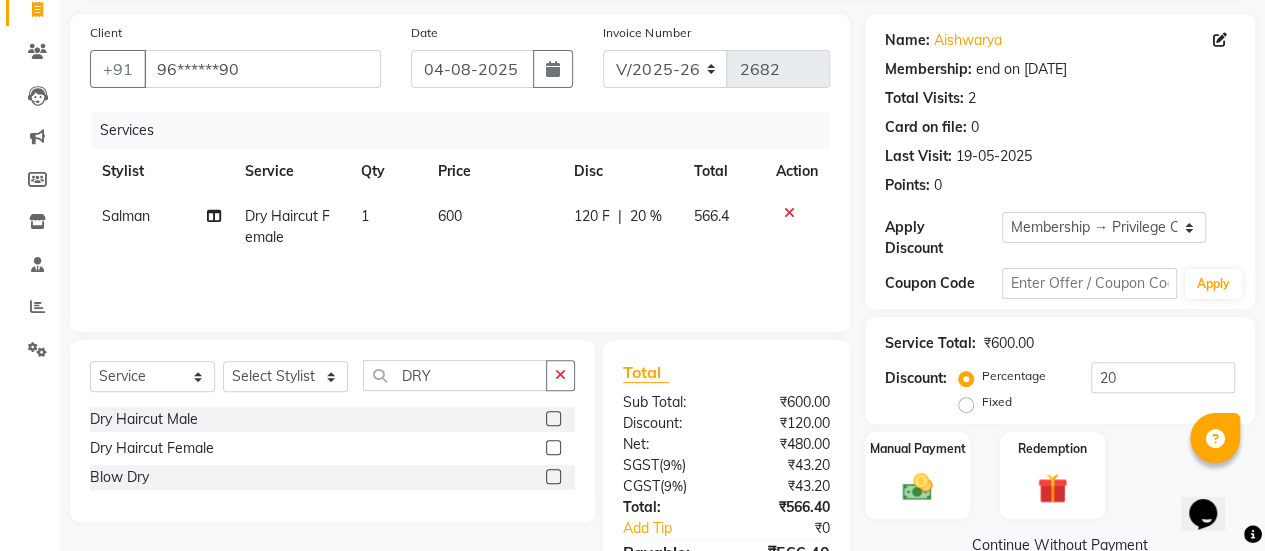 scroll, scrollTop: 247, scrollLeft: 0, axis: vertical 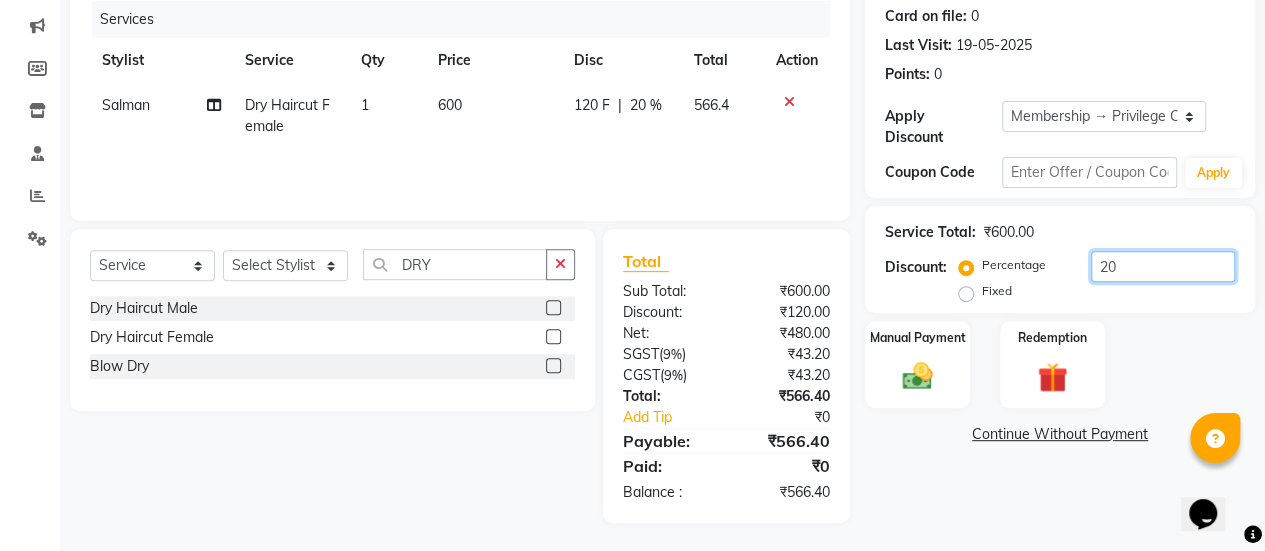 click on "20" 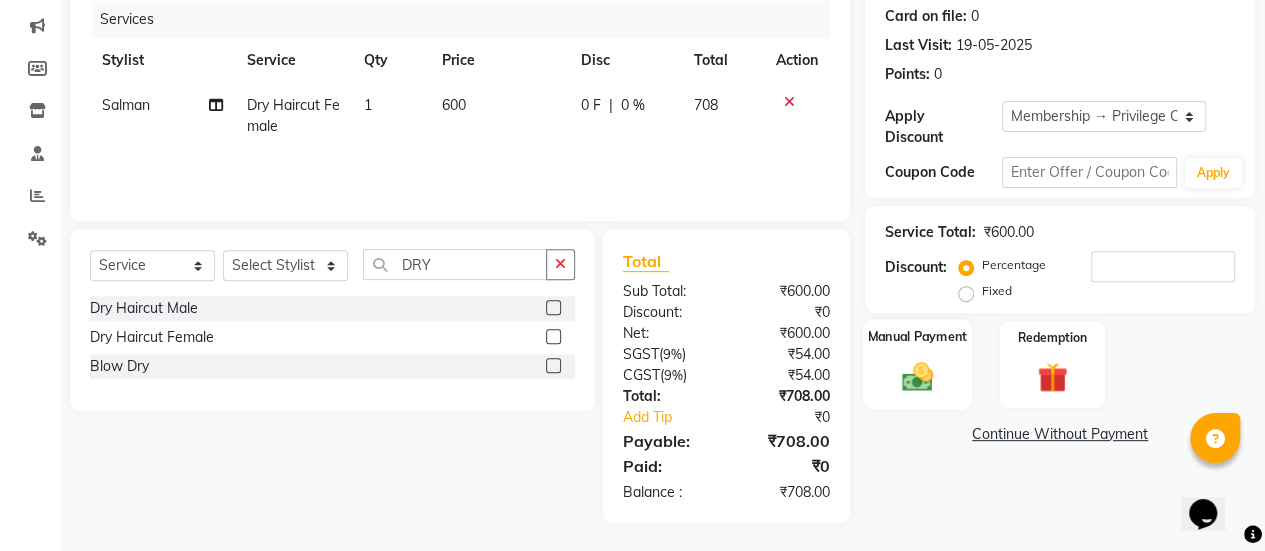 click 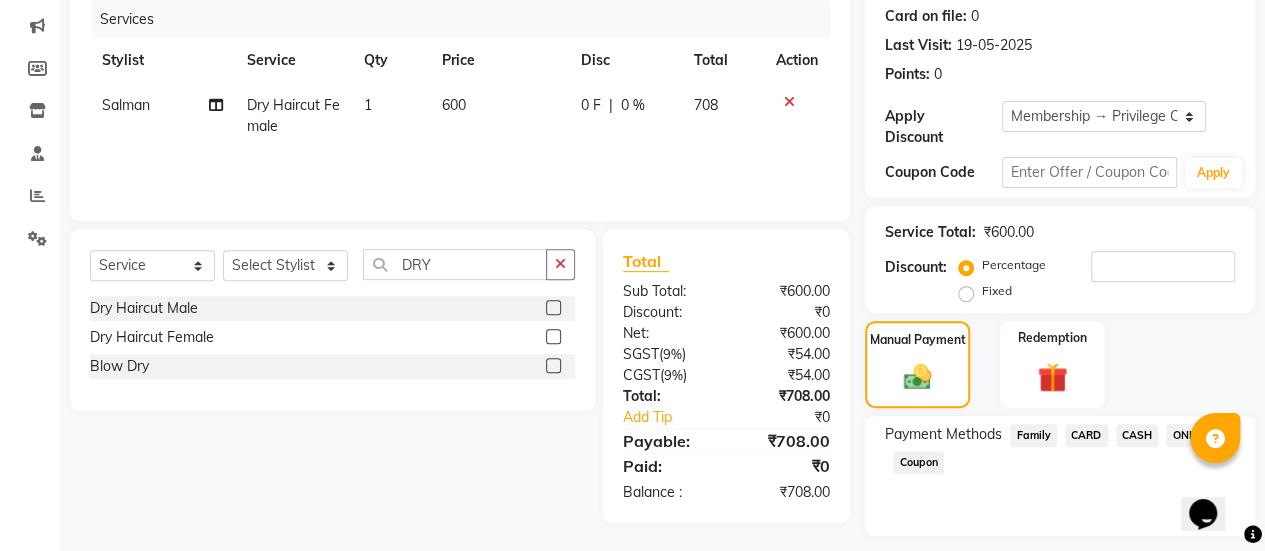 scroll, scrollTop: 302, scrollLeft: 0, axis: vertical 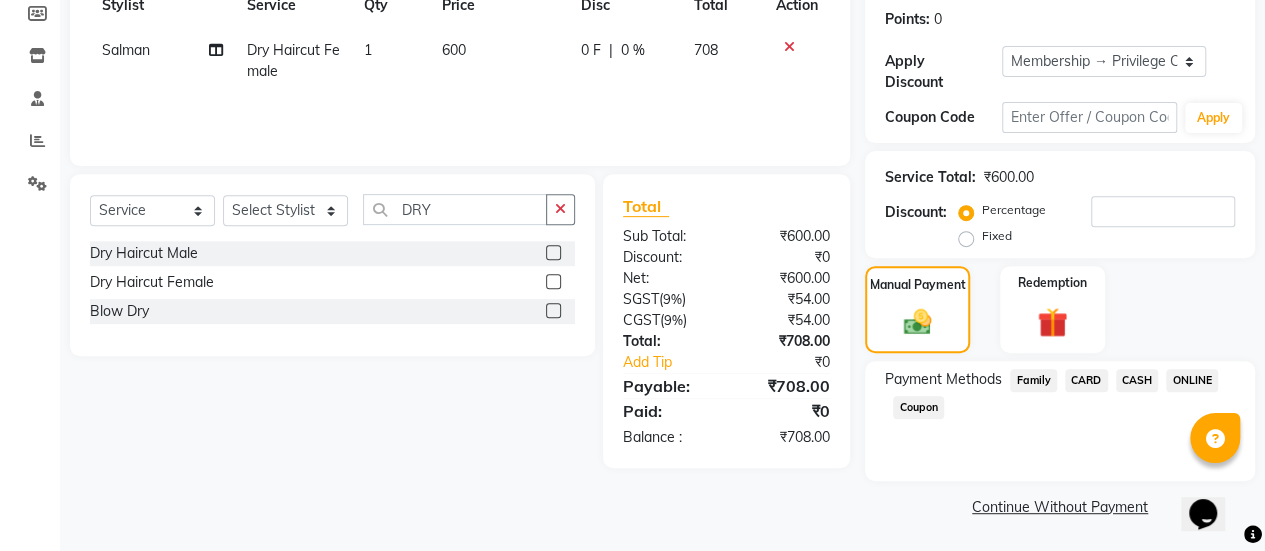click on "ONLINE" 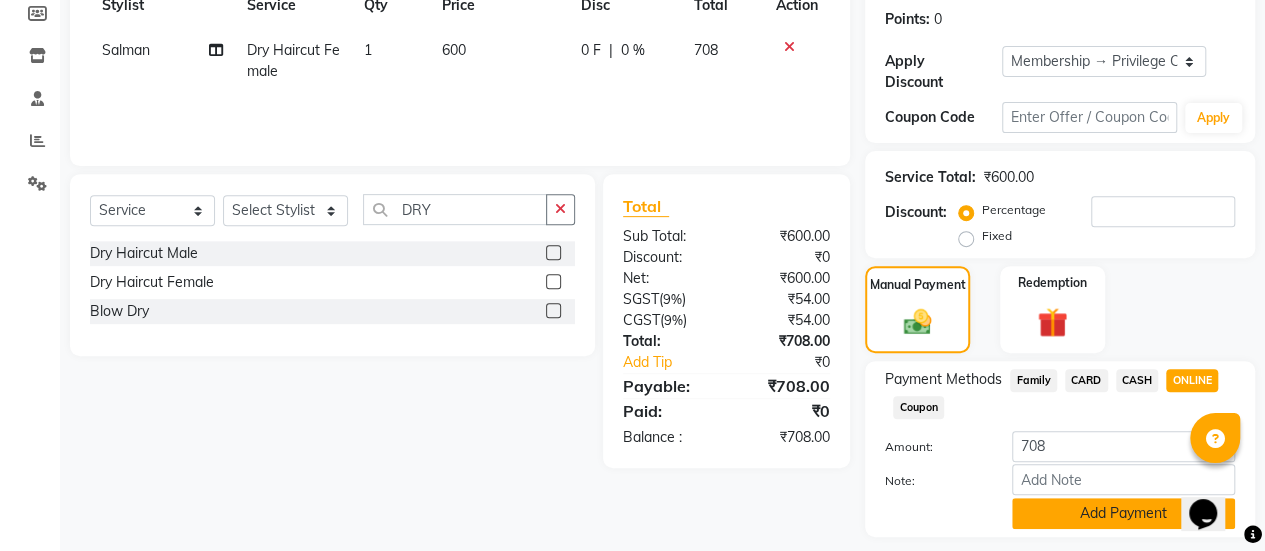 click on "Add Payment" 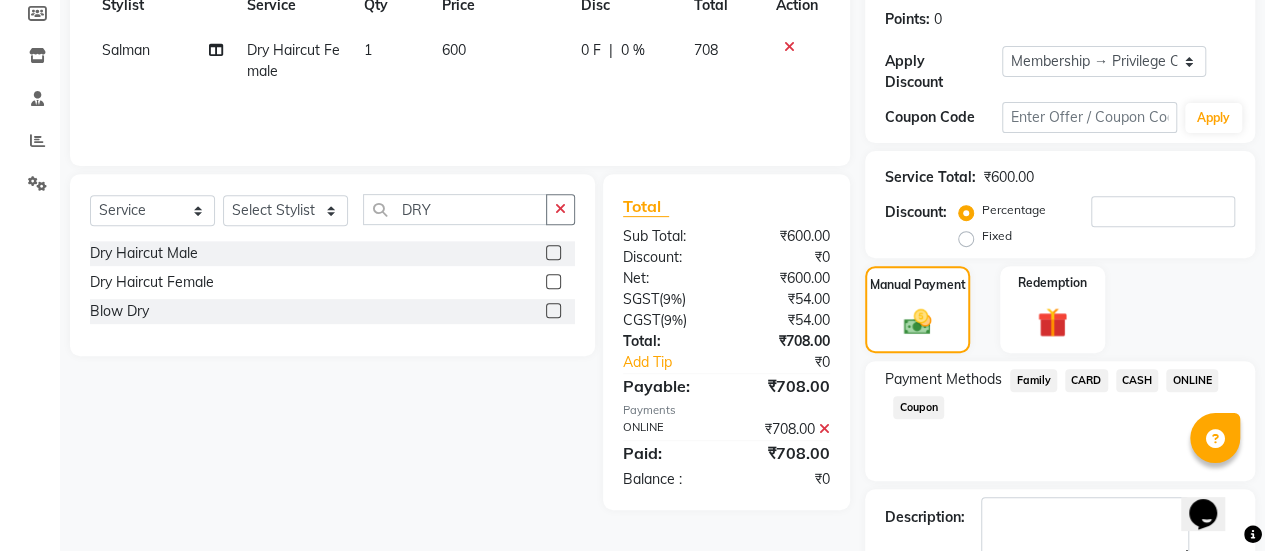 scroll, scrollTop: 414, scrollLeft: 0, axis: vertical 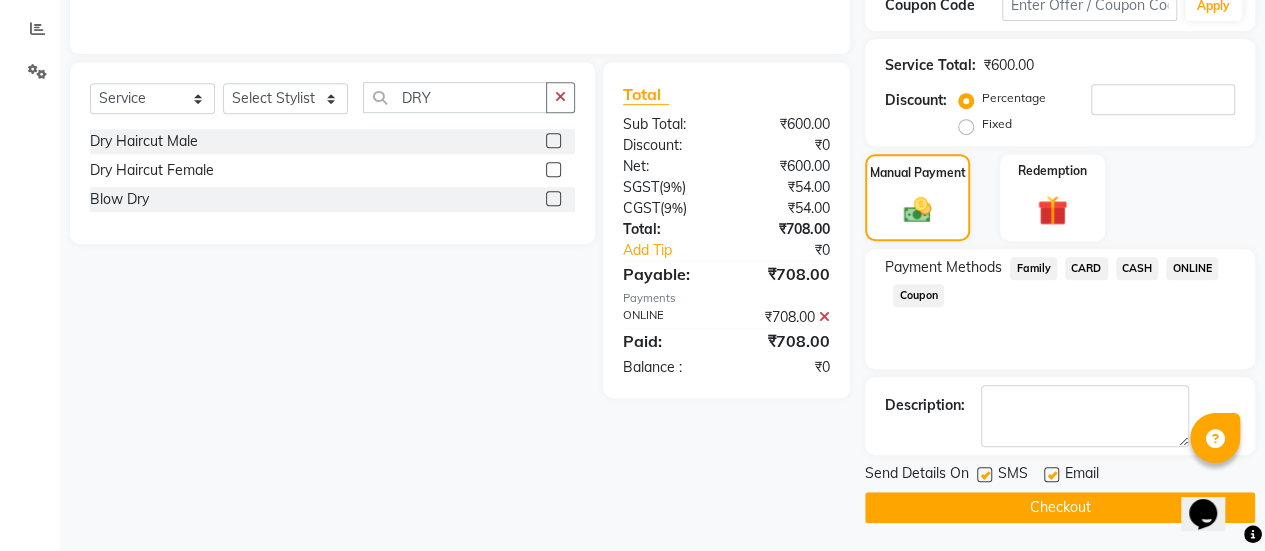 click 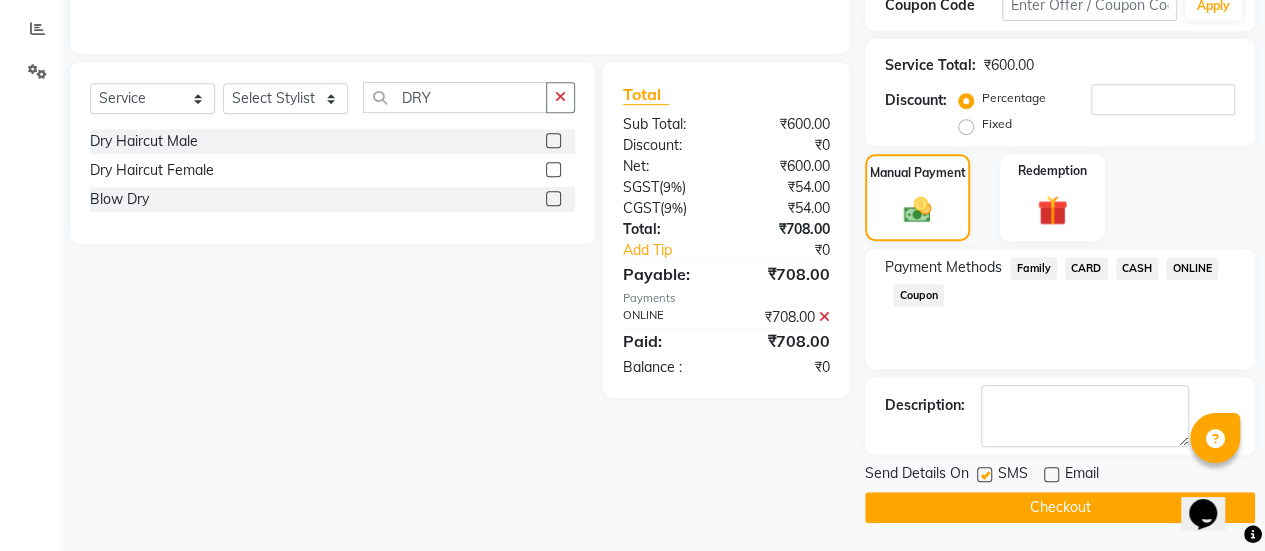 click on "Checkout" 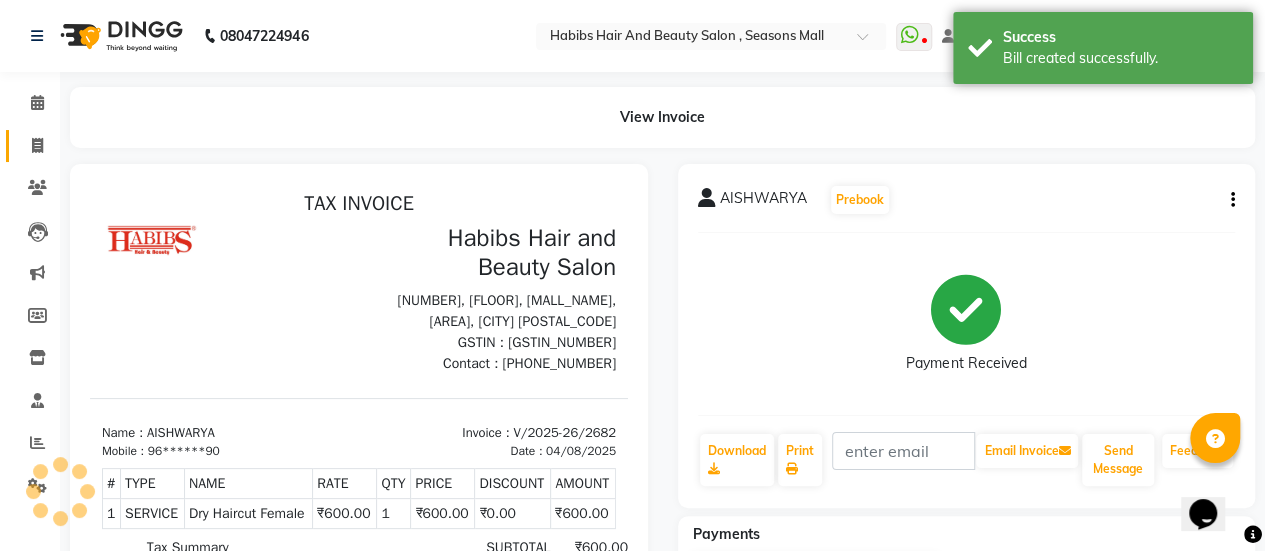 scroll, scrollTop: 0, scrollLeft: 0, axis: both 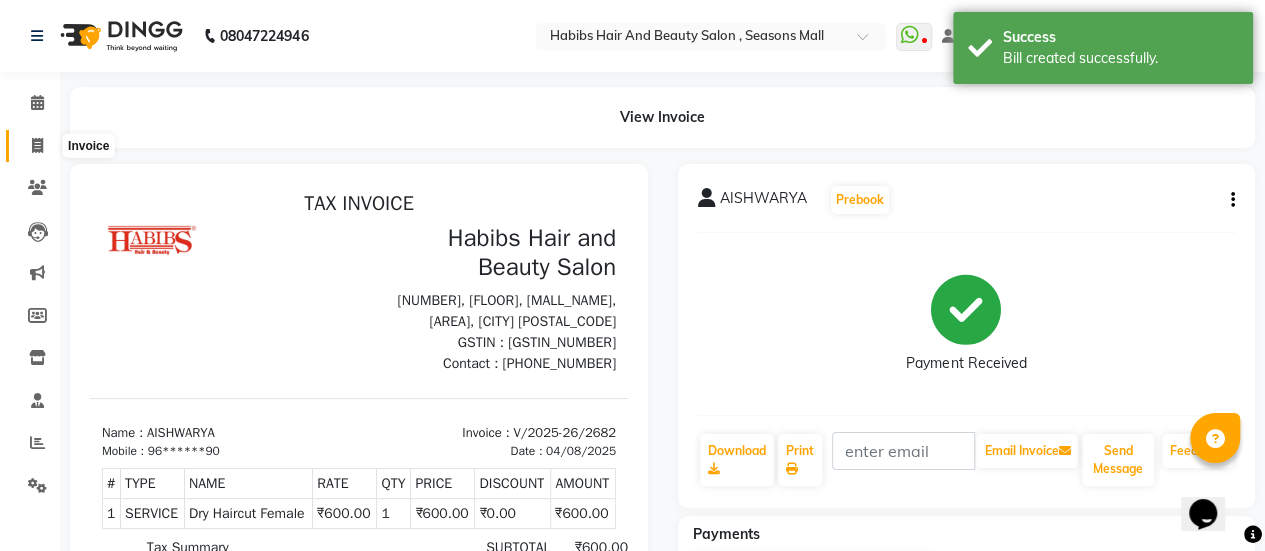 click 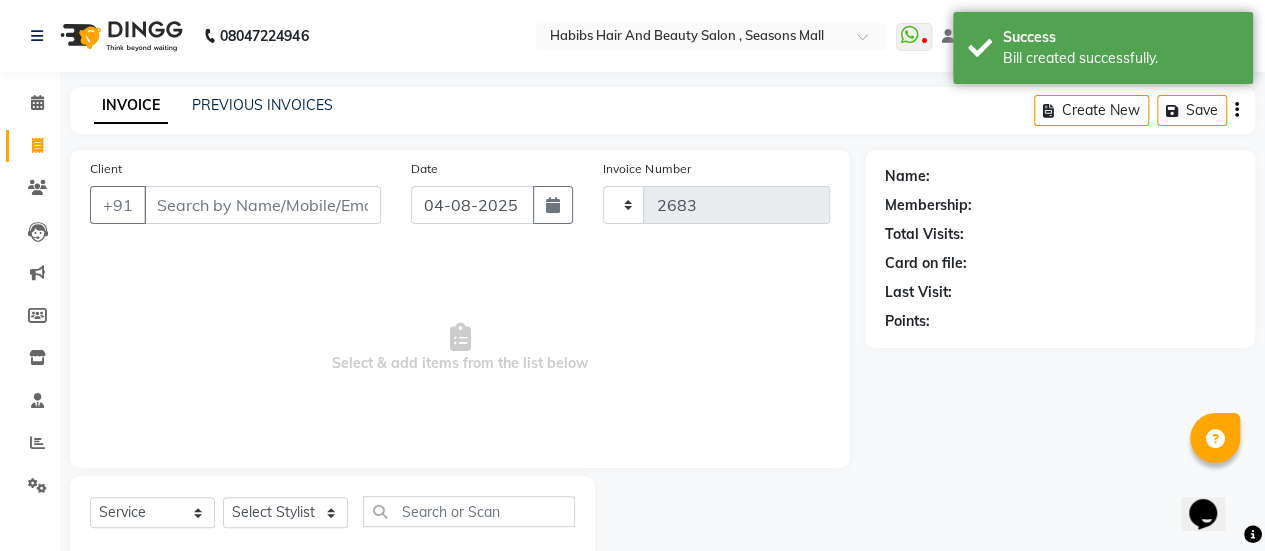 scroll, scrollTop: 49, scrollLeft: 0, axis: vertical 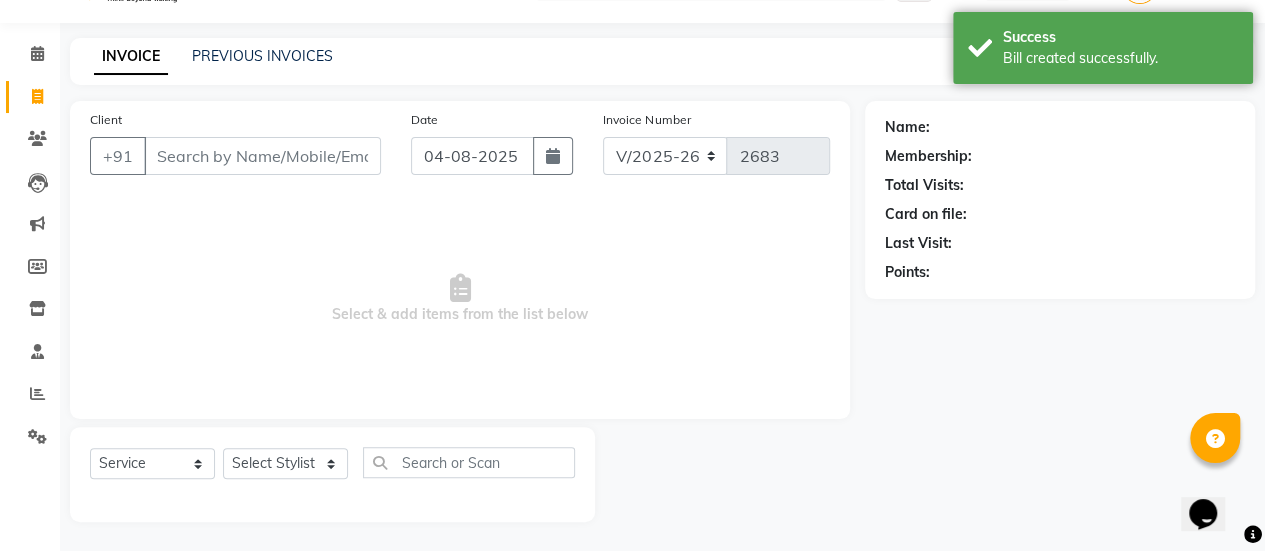 click on "Client" at bounding box center [262, 156] 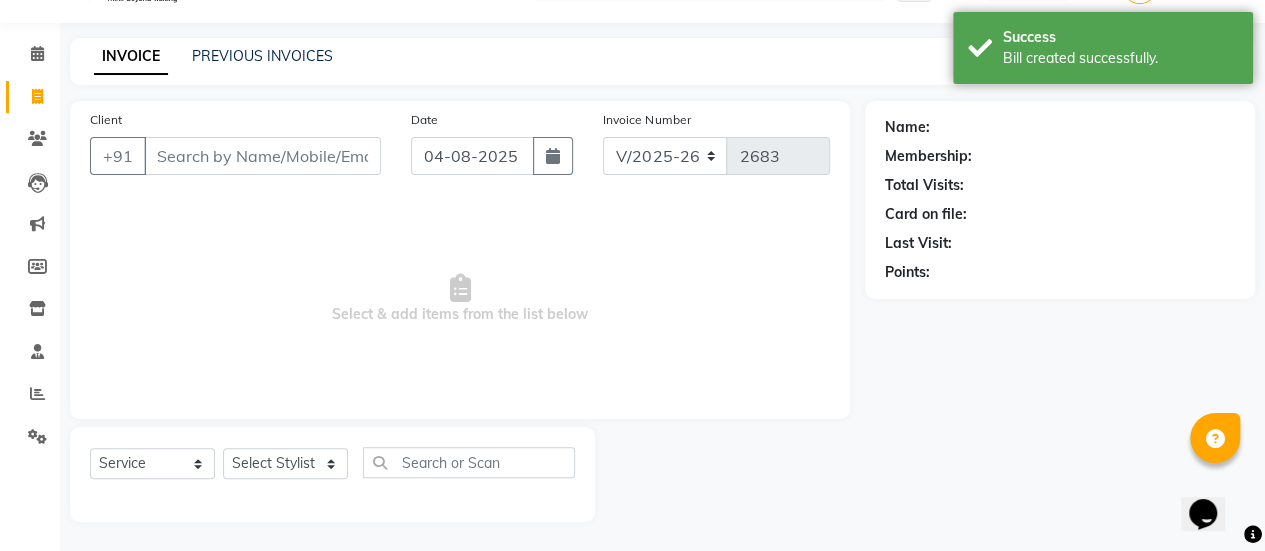 click on "Client" at bounding box center (262, 156) 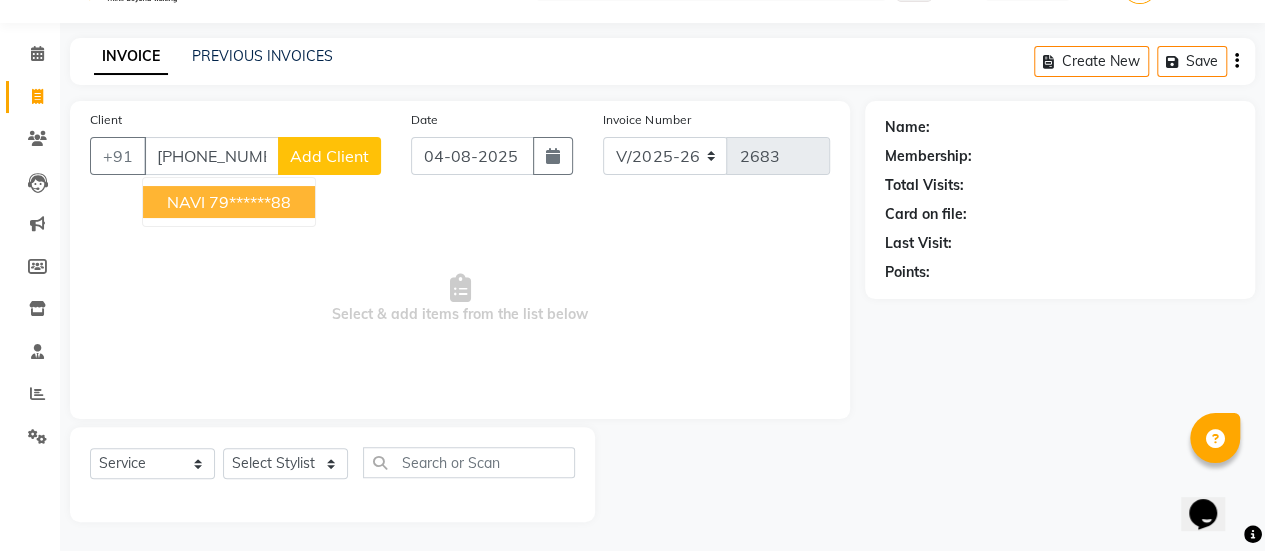 click on "79******88" at bounding box center [250, 202] 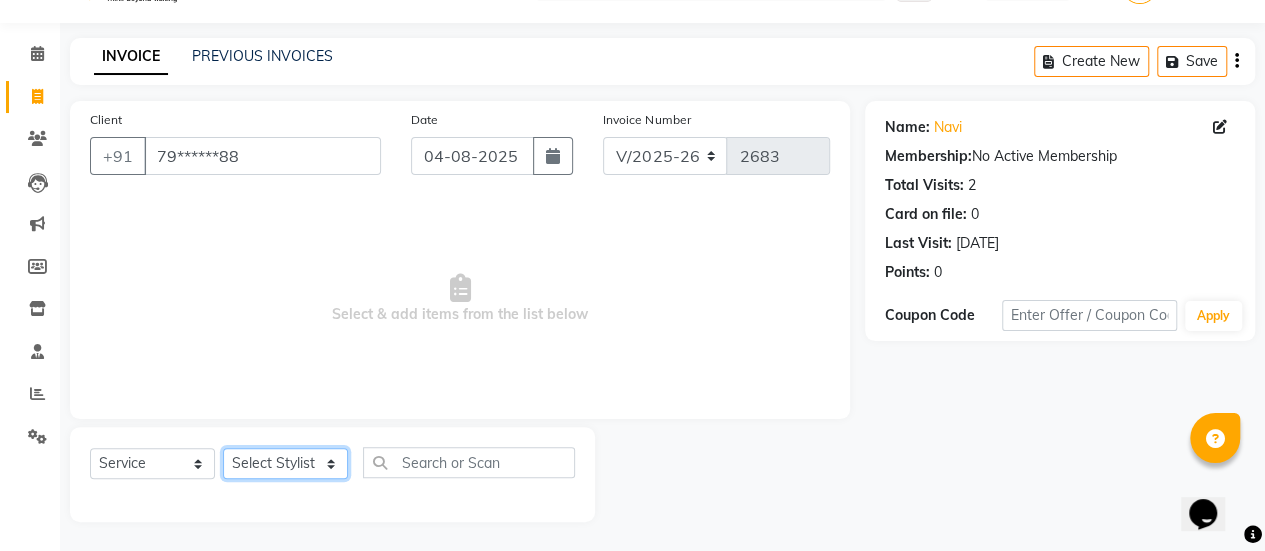 click on "Select Stylist AAKASH Chaitanya Divya KALANY Manager Mohini MUSARIK Parvez Shaikh PINKEY PRADEEP SHARMA Rushi pandit Salman Shakeel Shraddha Vaibhavi Vijay khade xyz" 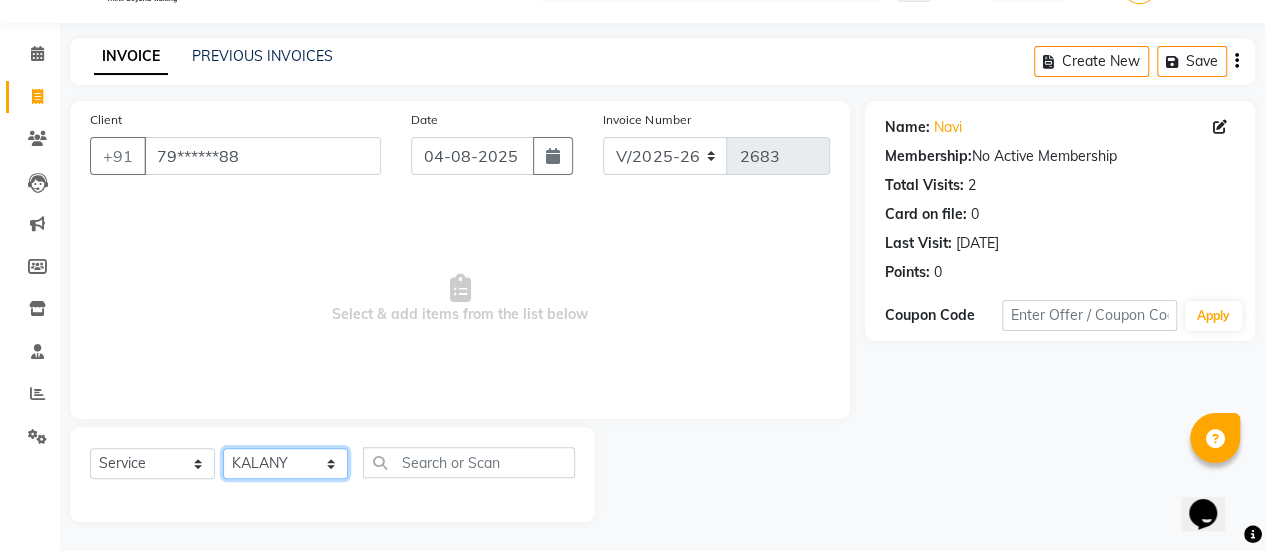 click on "Select Stylist AAKASH Chaitanya Divya KALANY Manager Mohini MUSARIK Parvez Shaikh PINKEY PRADEEP SHARMA Rushi pandit Salman Shakeel Shraddha Vaibhavi Vijay khade xyz" 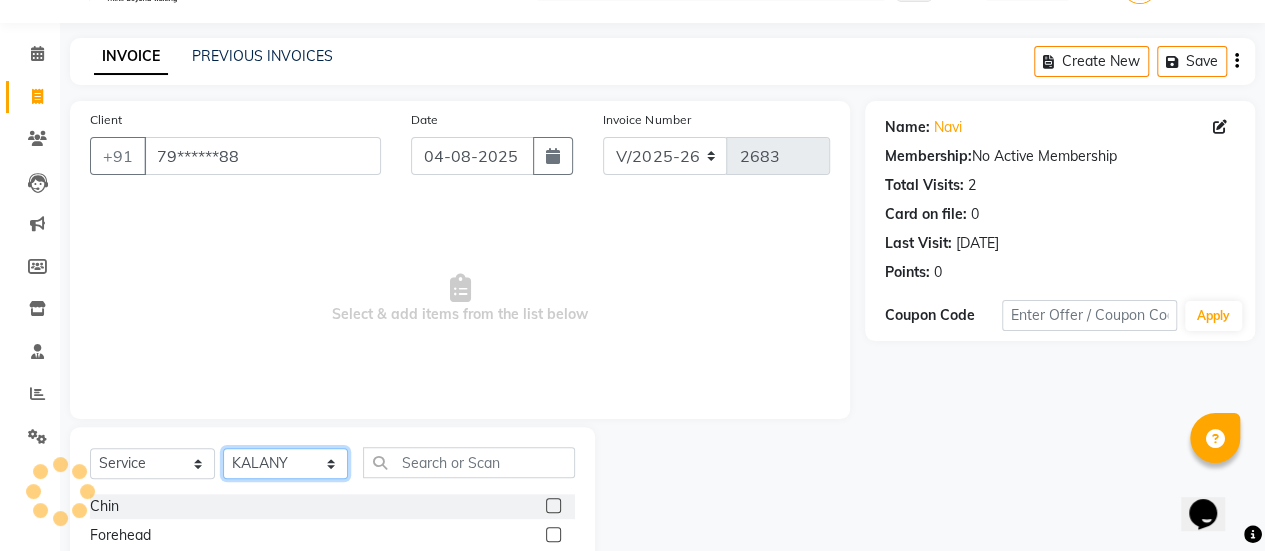 scroll, scrollTop: 249, scrollLeft: 0, axis: vertical 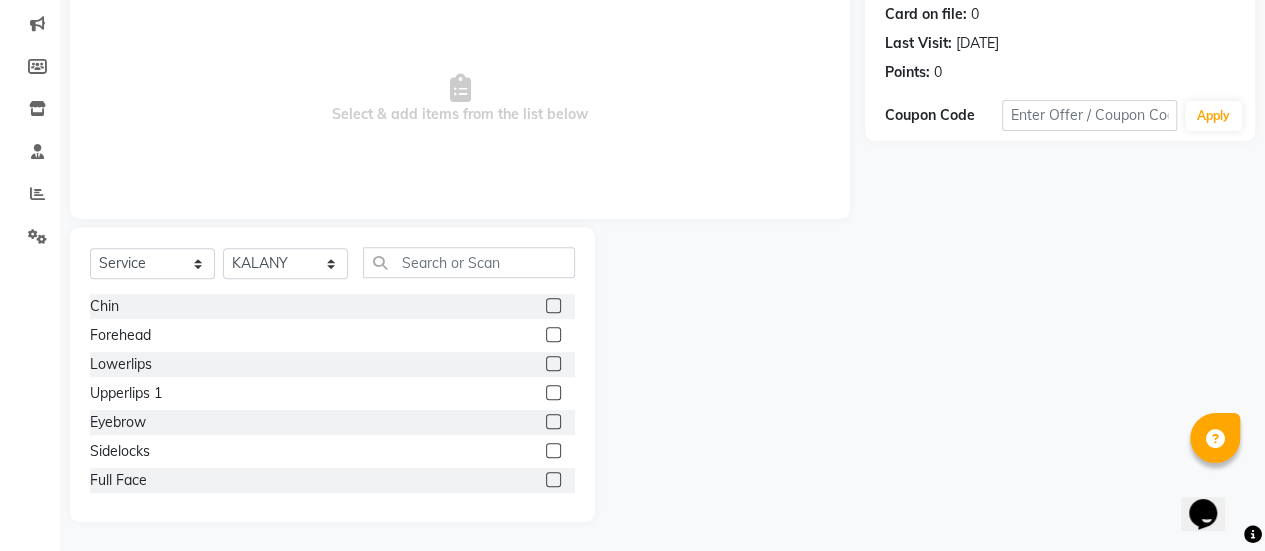 click 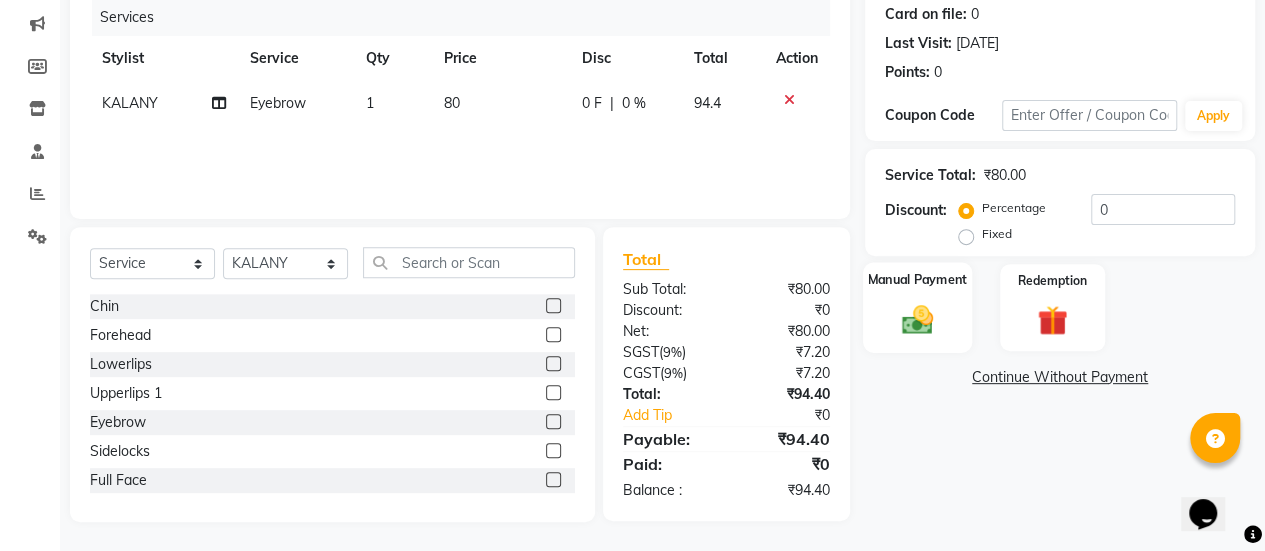click 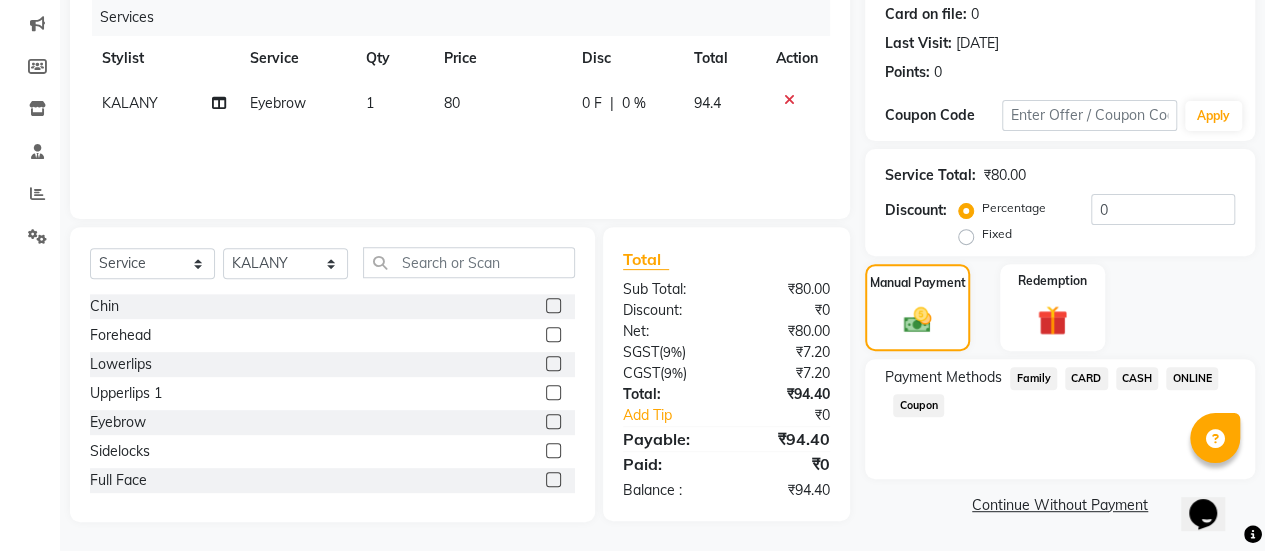 click on "ONLINE" 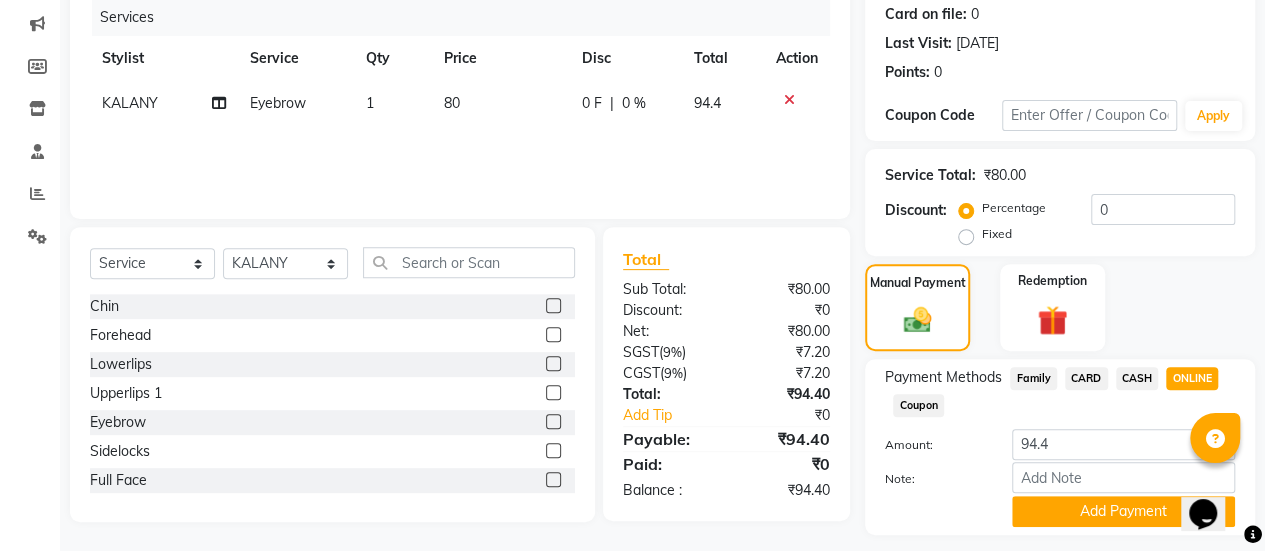 scroll, scrollTop: 302, scrollLeft: 0, axis: vertical 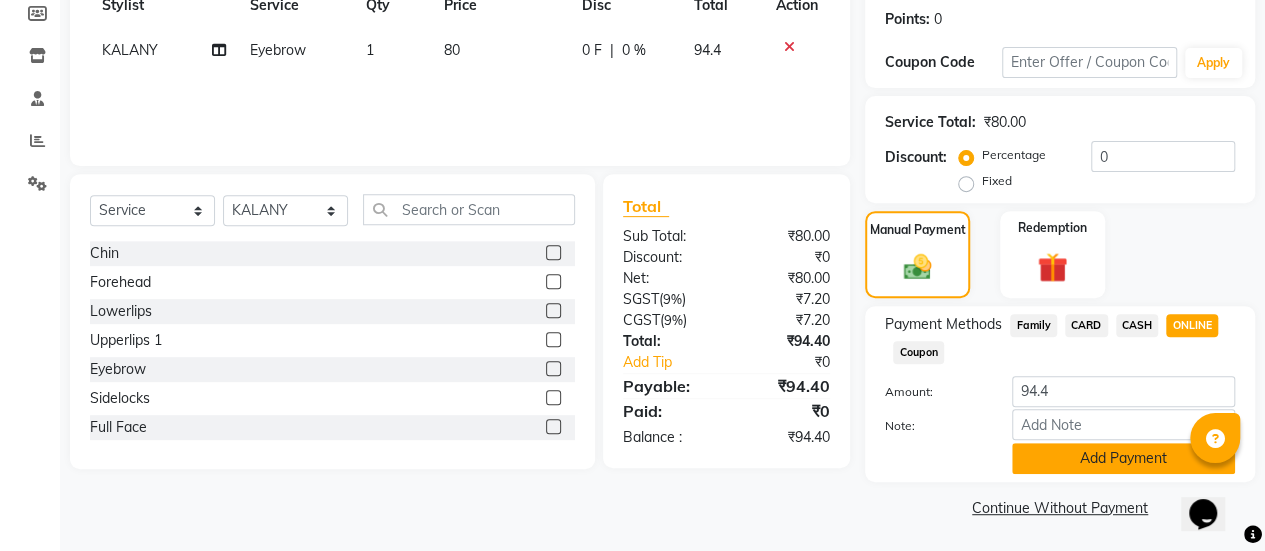 click on "Add Payment" 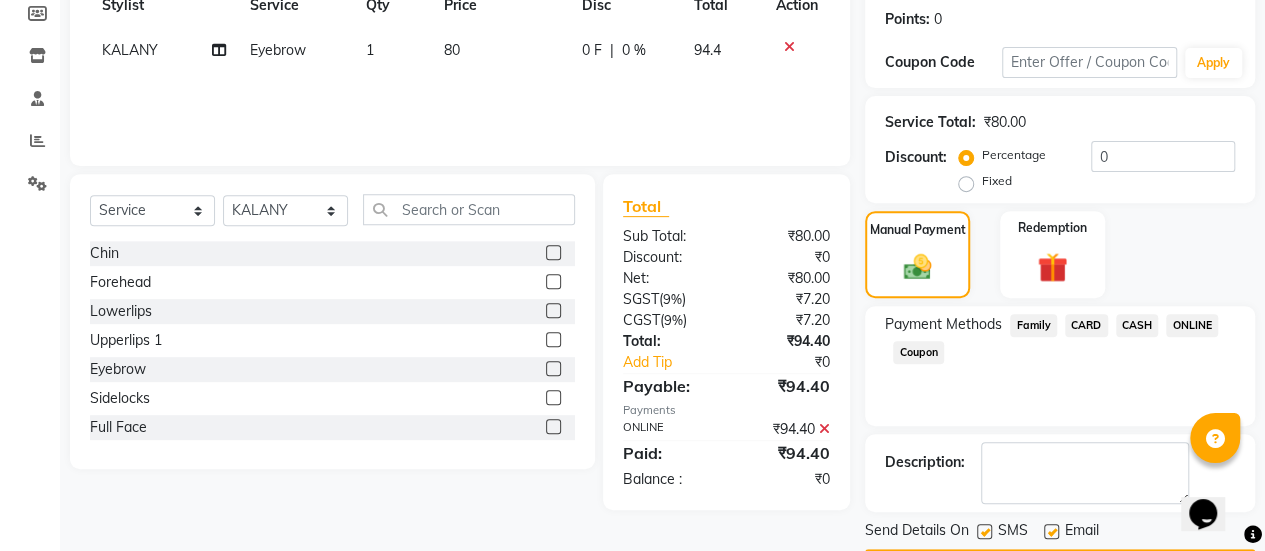 scroll, scrollTop: 358, scrollLeft: 0, axis: vertical 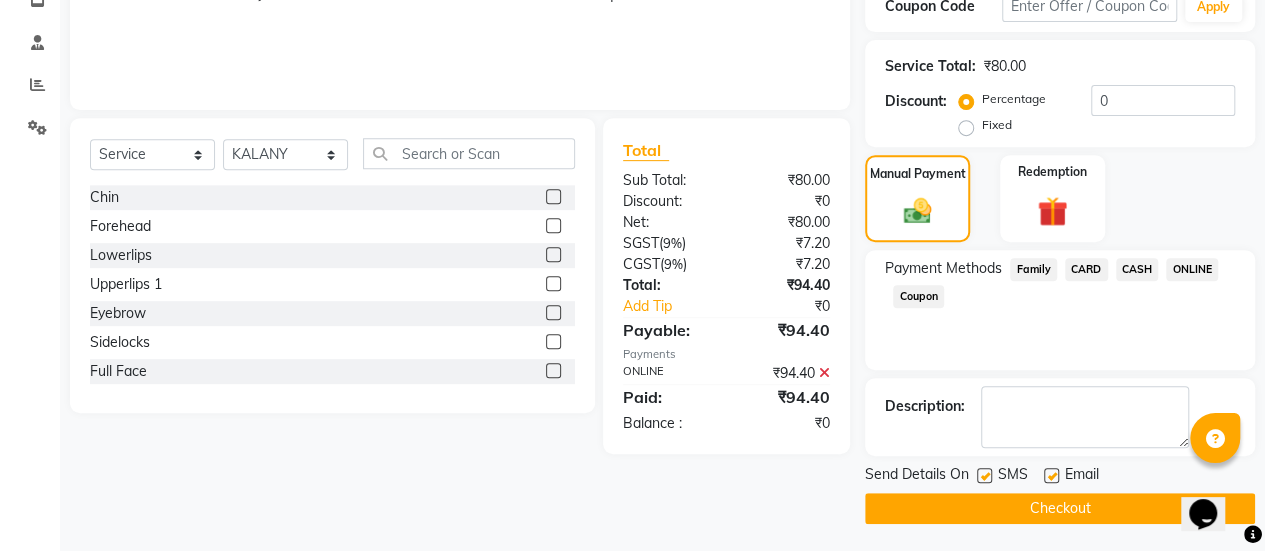 click 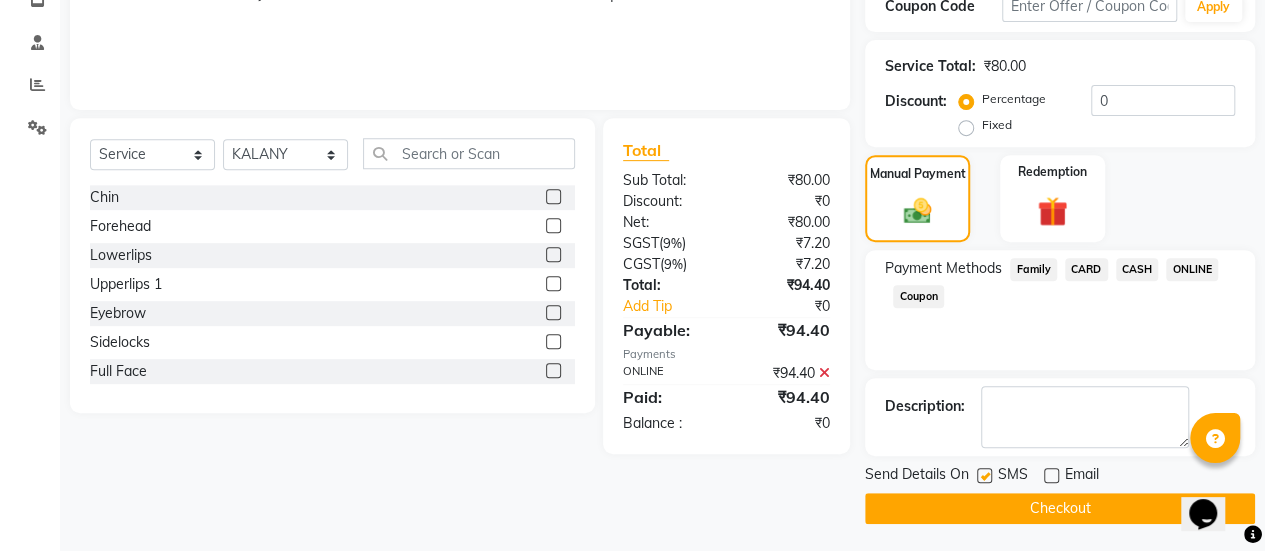 click 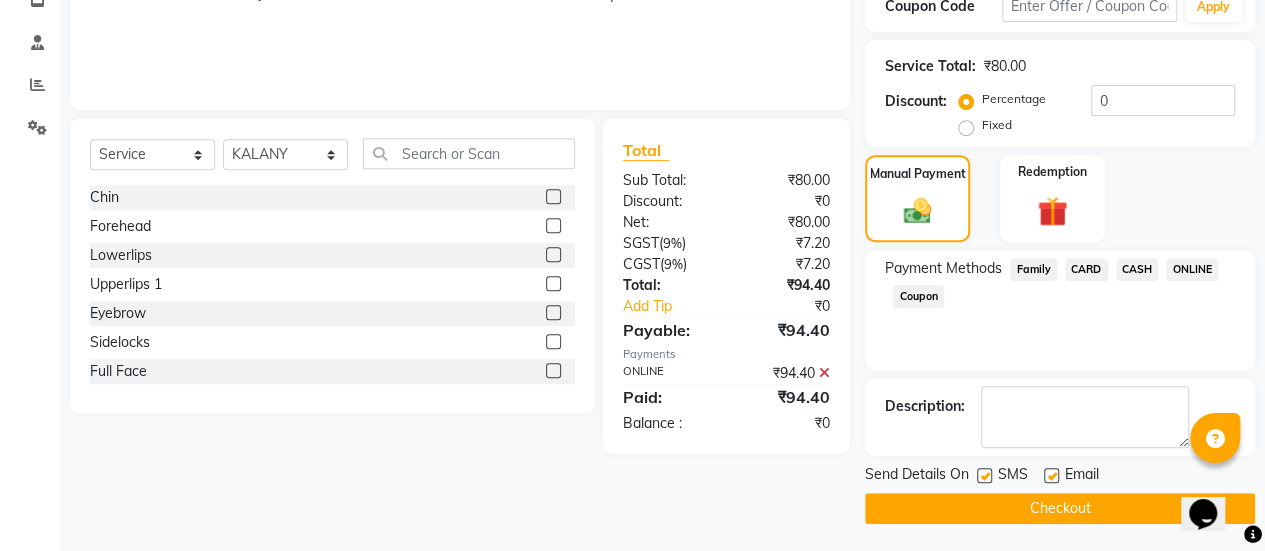 click 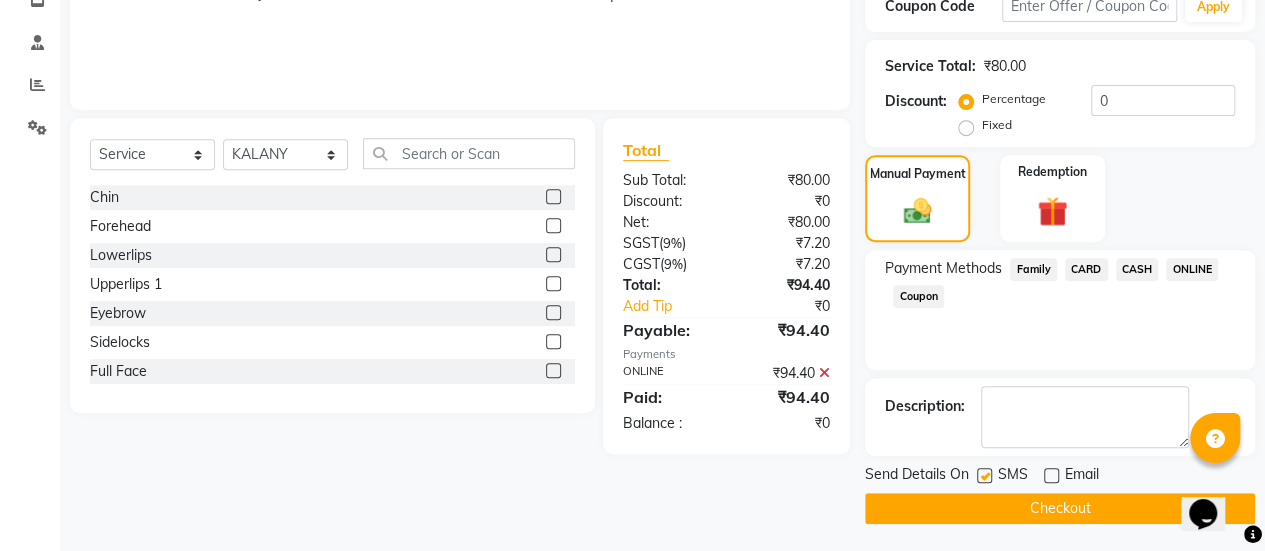 click on "Checkout" 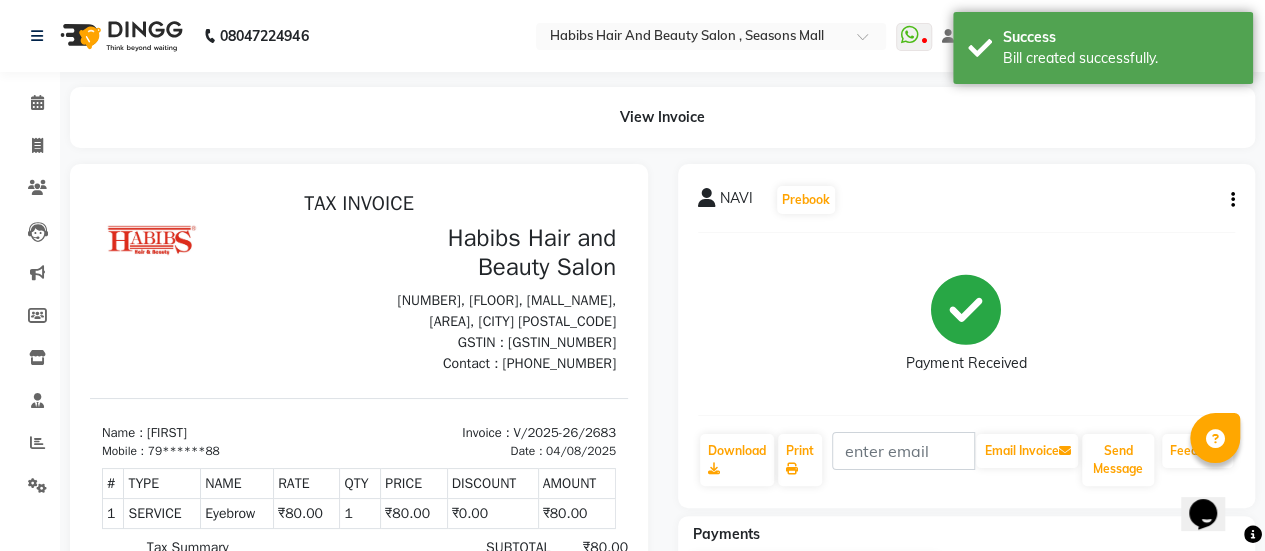 scroll, scrollTop: 0, scrollLeft: 0, axis: both 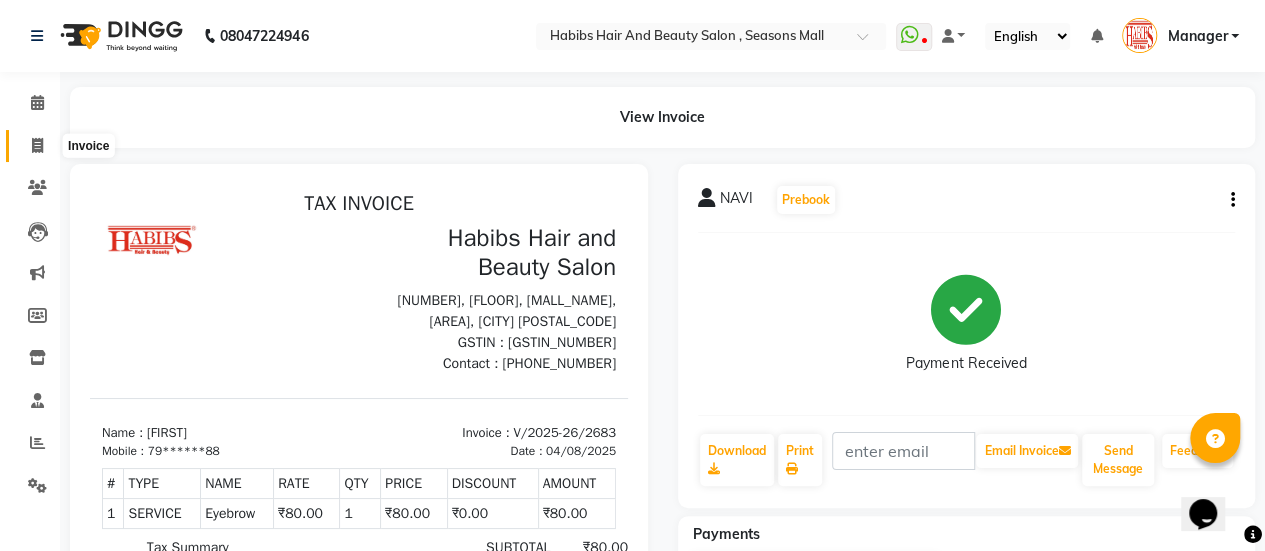 click 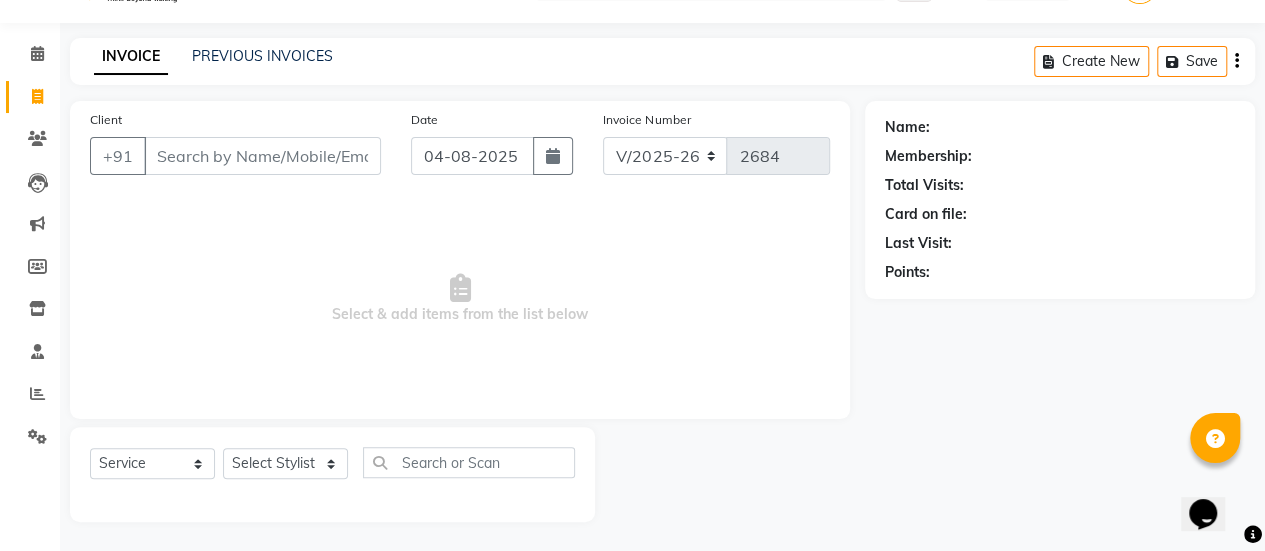 click on "Client" at bounding box center [262, 156] 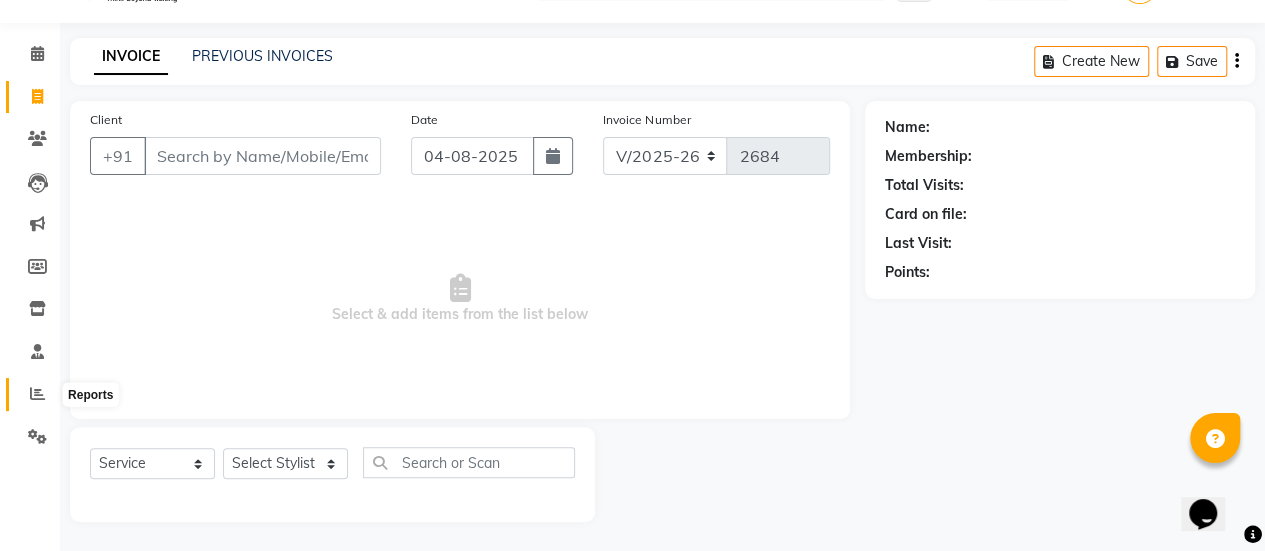 click 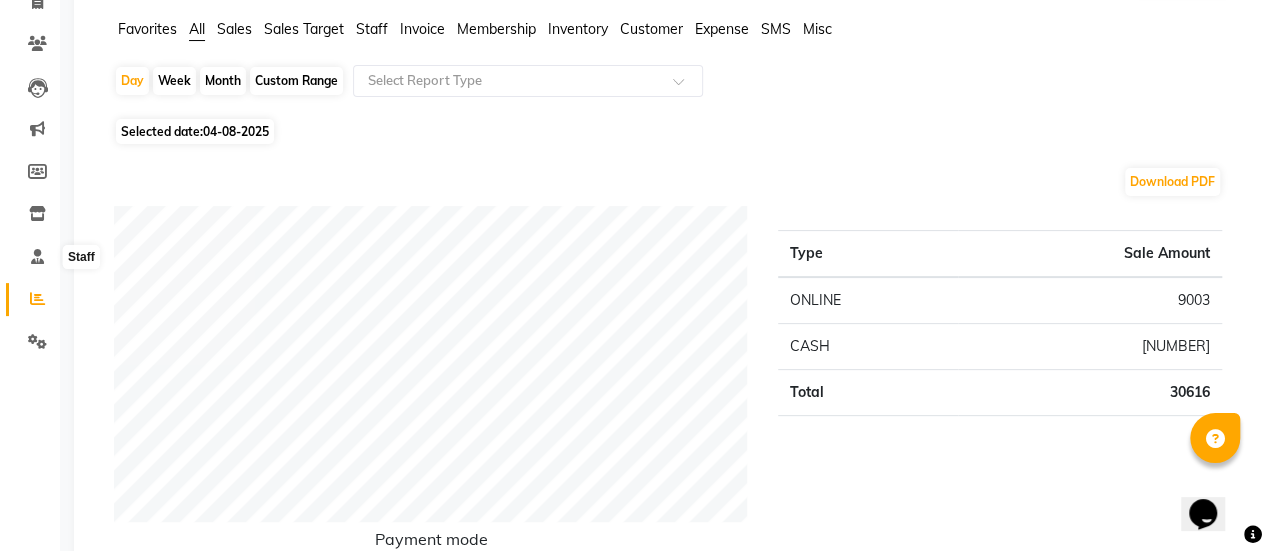 scroll, scrollTop: 0, scrollLeft: 0, axis: both 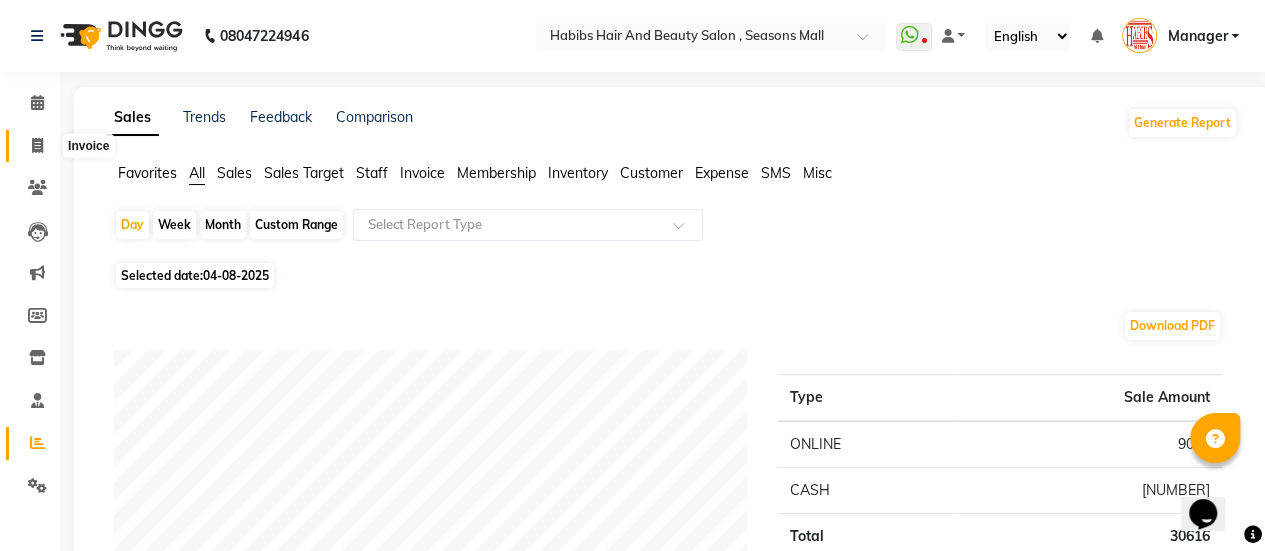 click 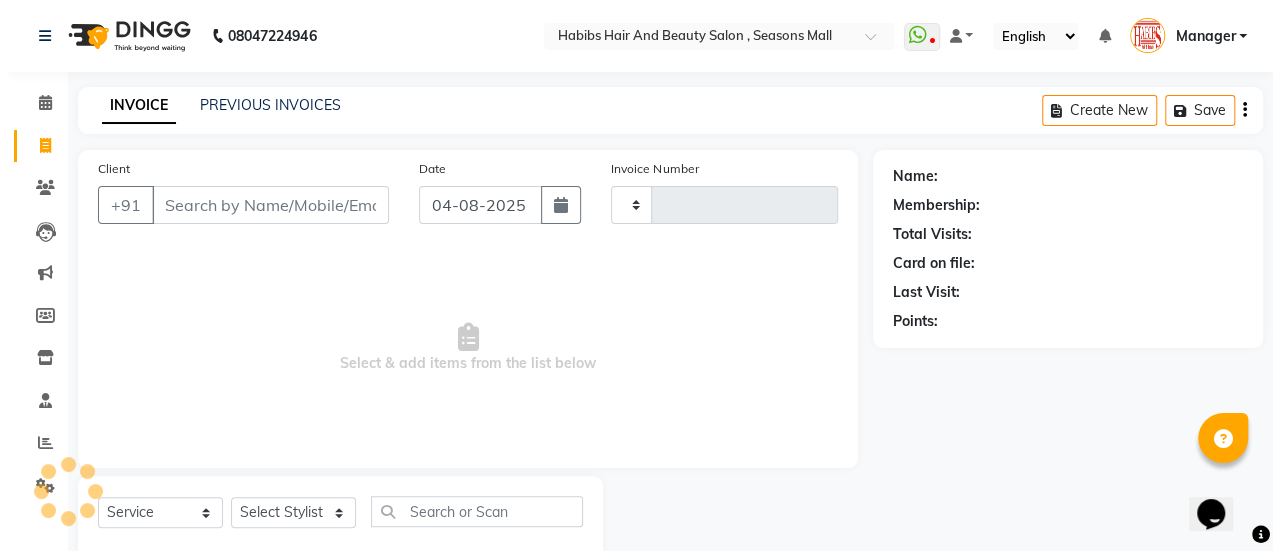 scroll, scrollTop: 49, scrollLeft: 0, axis: vertical 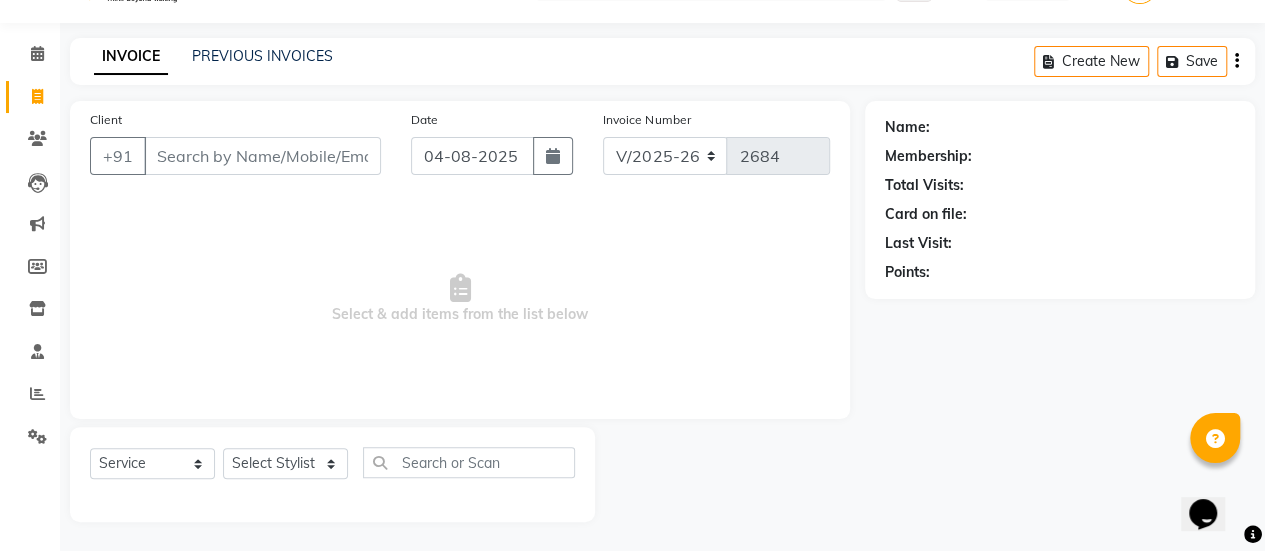 click on "Client" at bounding box center (262, 156) 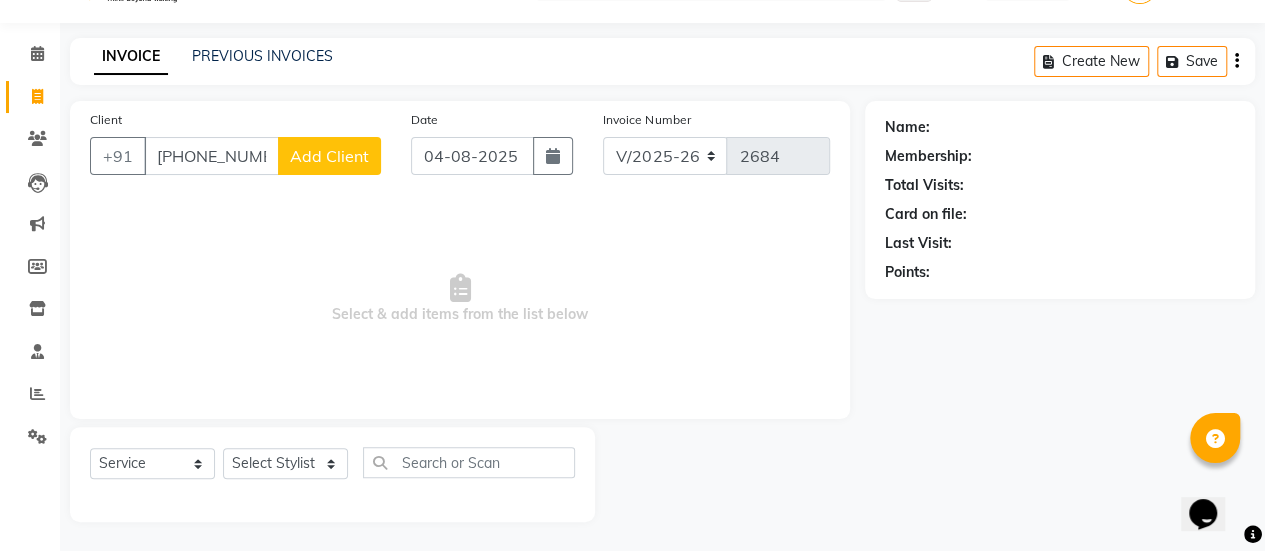 click on "Add Client" 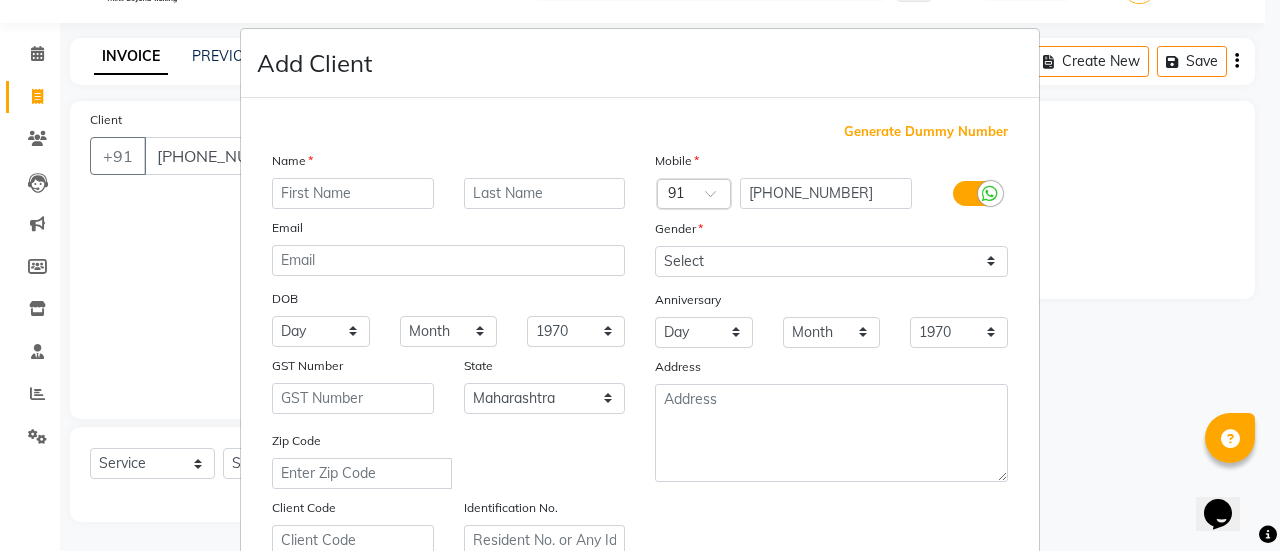 click at bounding box center [353, 193] 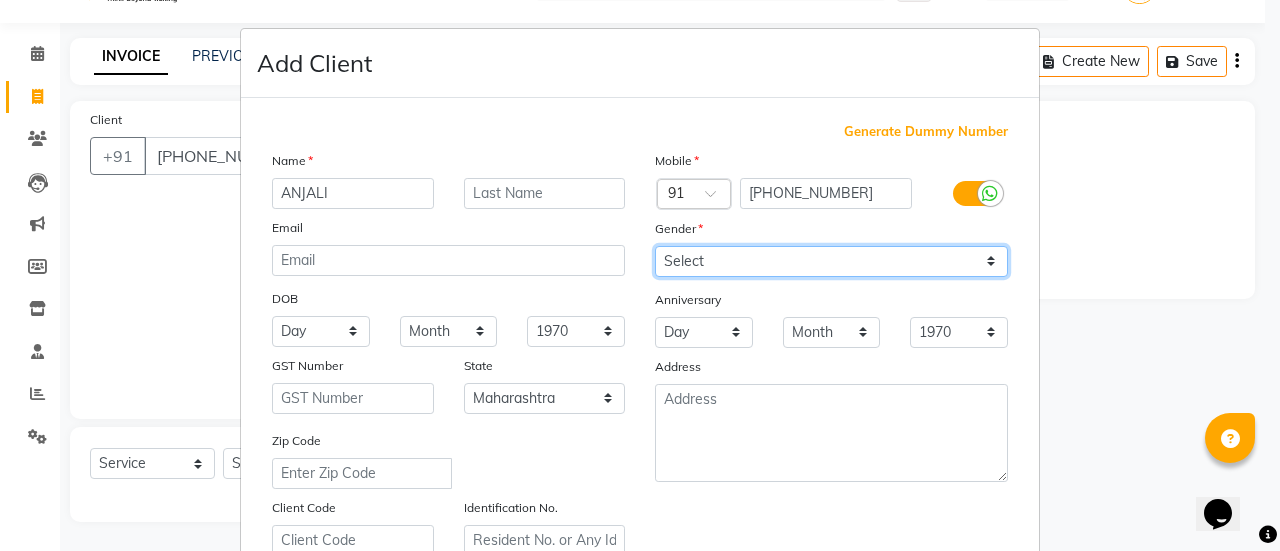 click on "Select Male Female Other Prefer Not To Say" at bounding box center [831, 261] 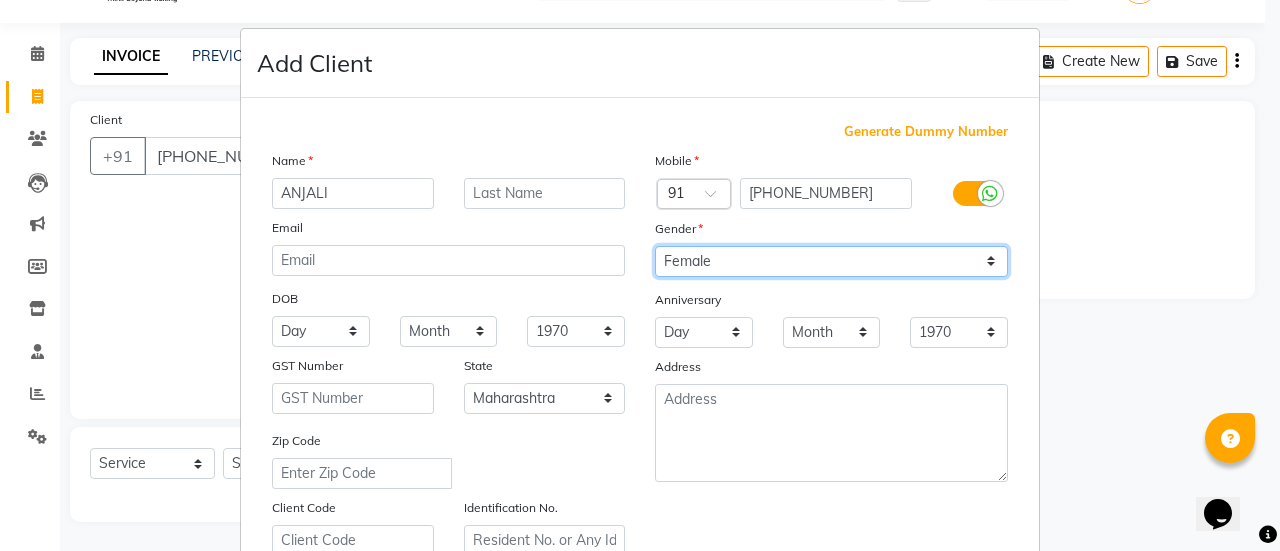 click on "Select Male Female Other Prefer Not To Say" at bounding box center [831, 261] 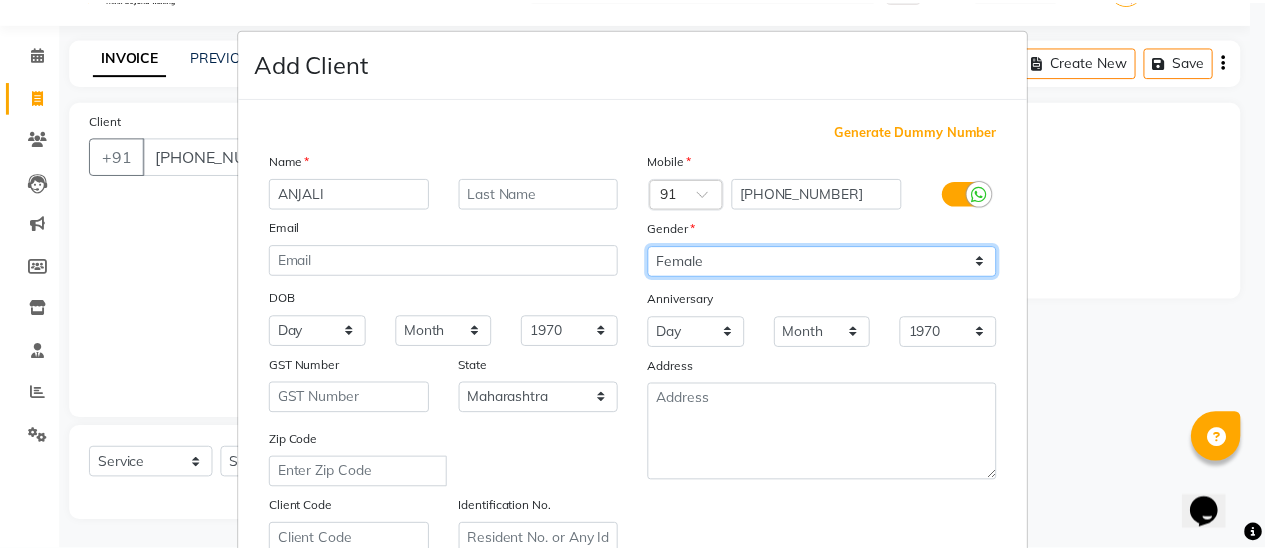 scroll, scrollTop: 368, scrollLeft: 0, axis: vertical 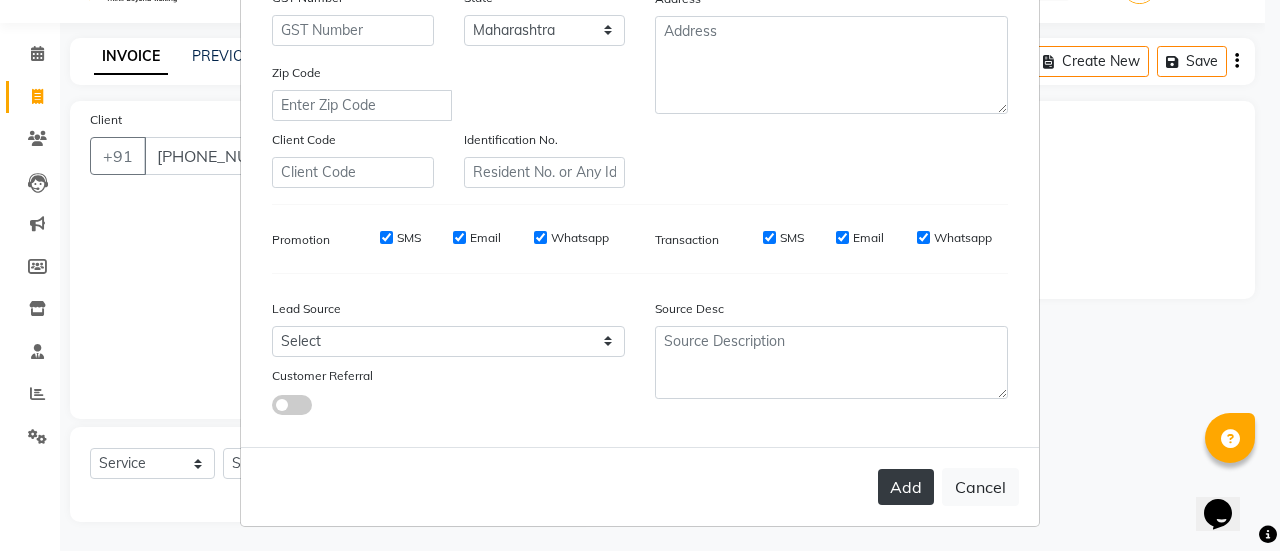 click on "Add" at bounding box center (906, 487) 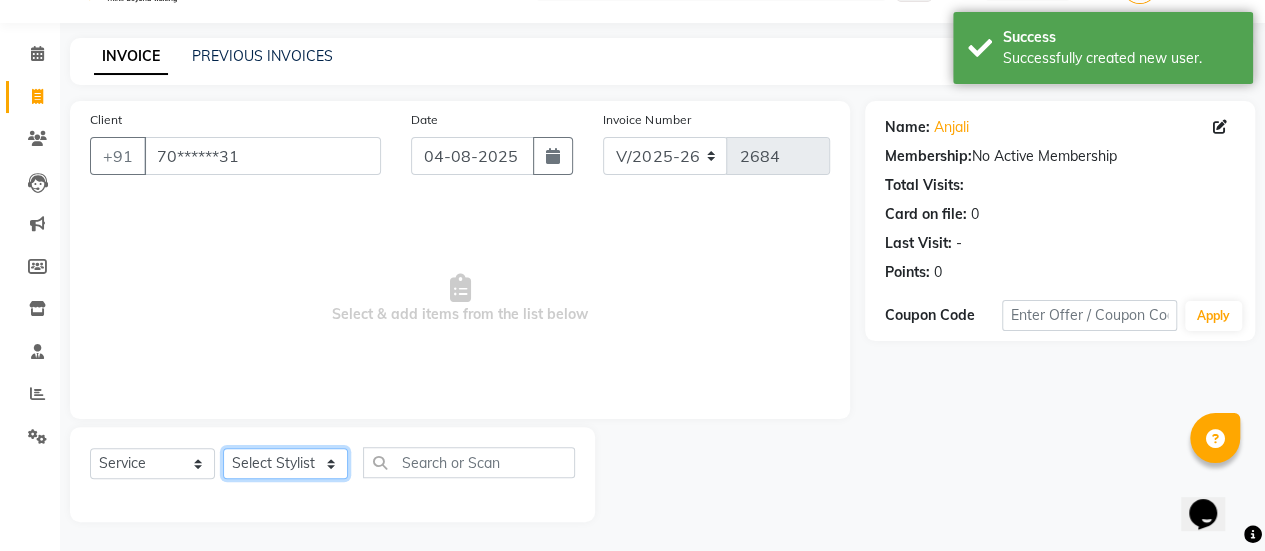 click on "Select Stylist AAKASH Chaitanya Divya KALANY Manager Mohini MUSARIK Parvez Shaikh PINKEY PRADEEP SHARMA Rushi pandit Salman Shakeel Shraddha Vaibhavi Vijay khade xyz" 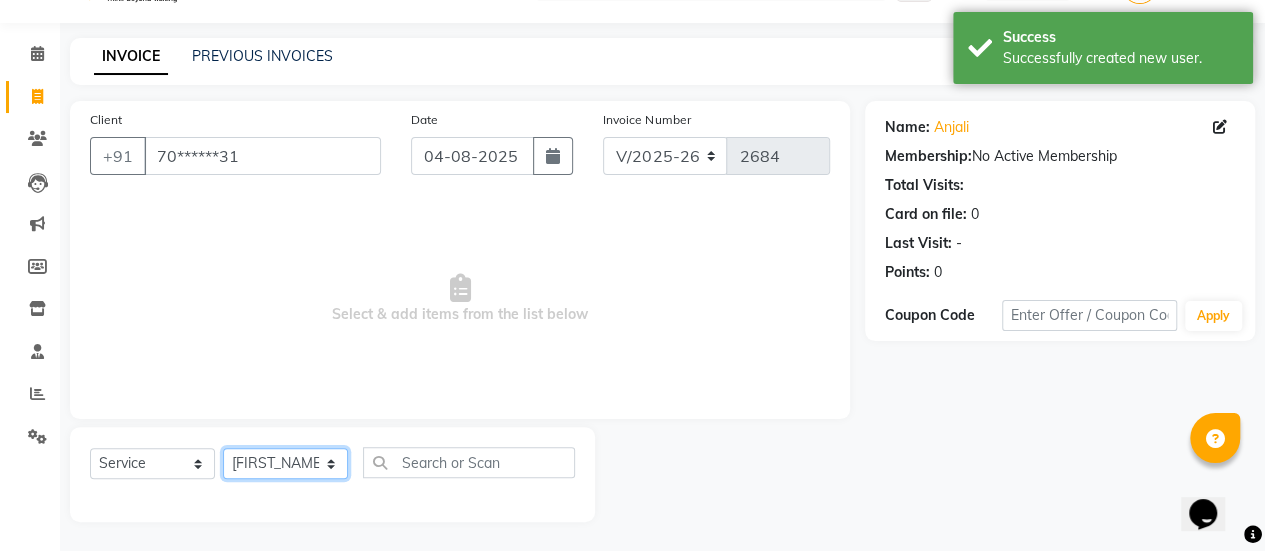 click on "Select Stylist AAKASH Chaitanya Divya KALANY Manager Mohini MUSARIK Parvez Shaikh PINKEY PRADEEP SHARMA Rushi pandit Salman Shakeel Shraddha Vaibhavi Vijay khade xyz" 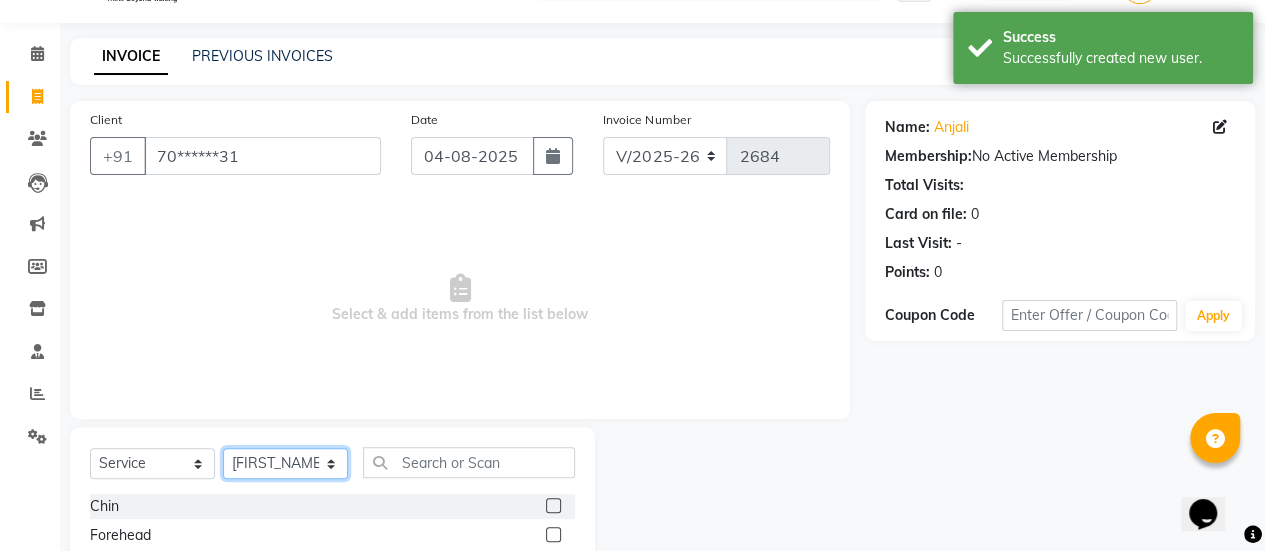scroll, scrollTop: 249, scrollLeft: 0, axis: vertical 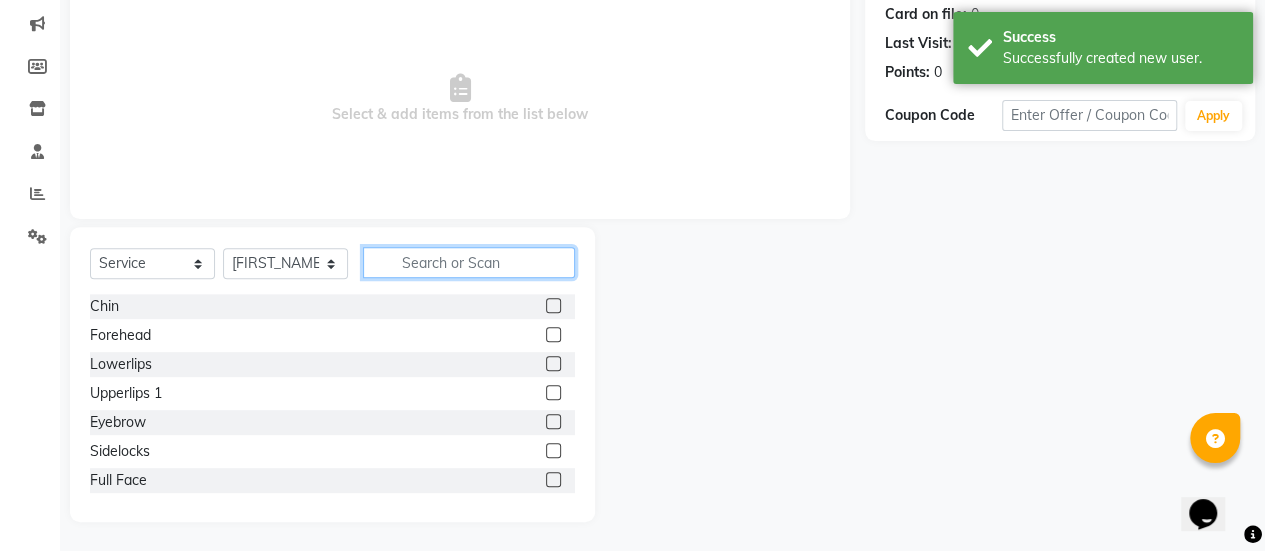 click 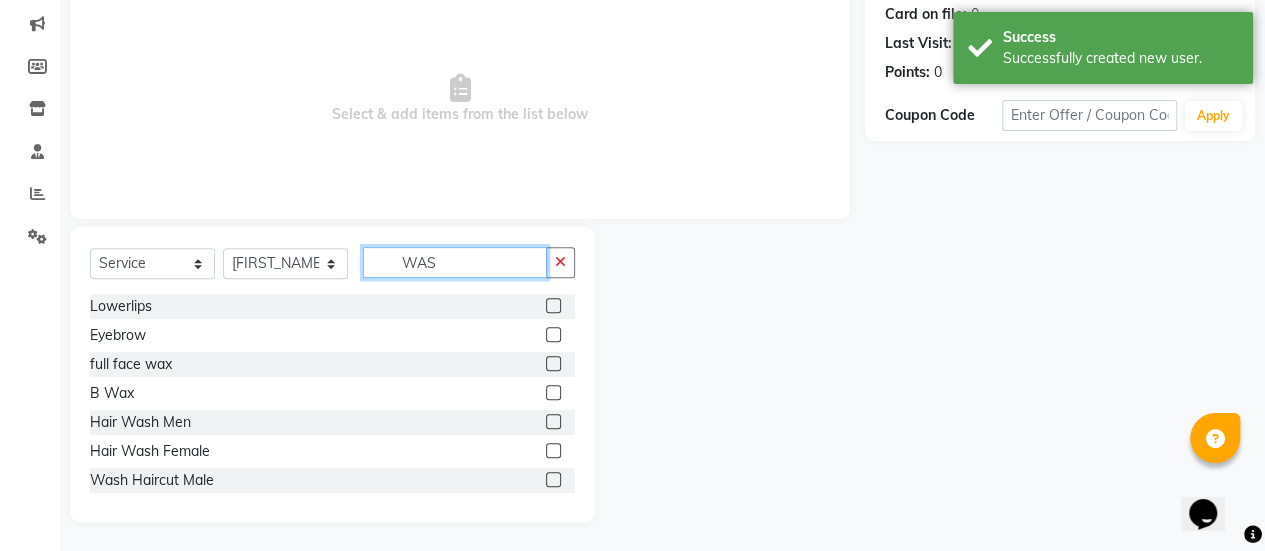 scroll, scrollTop: 165, scrollLeft: 0, axis: vertical 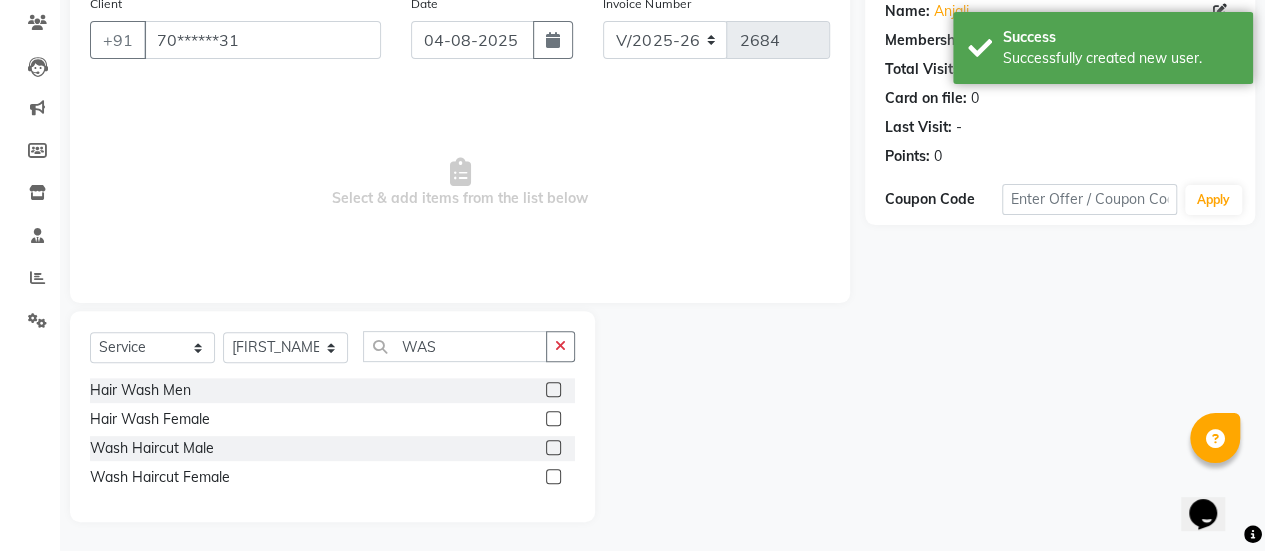 click 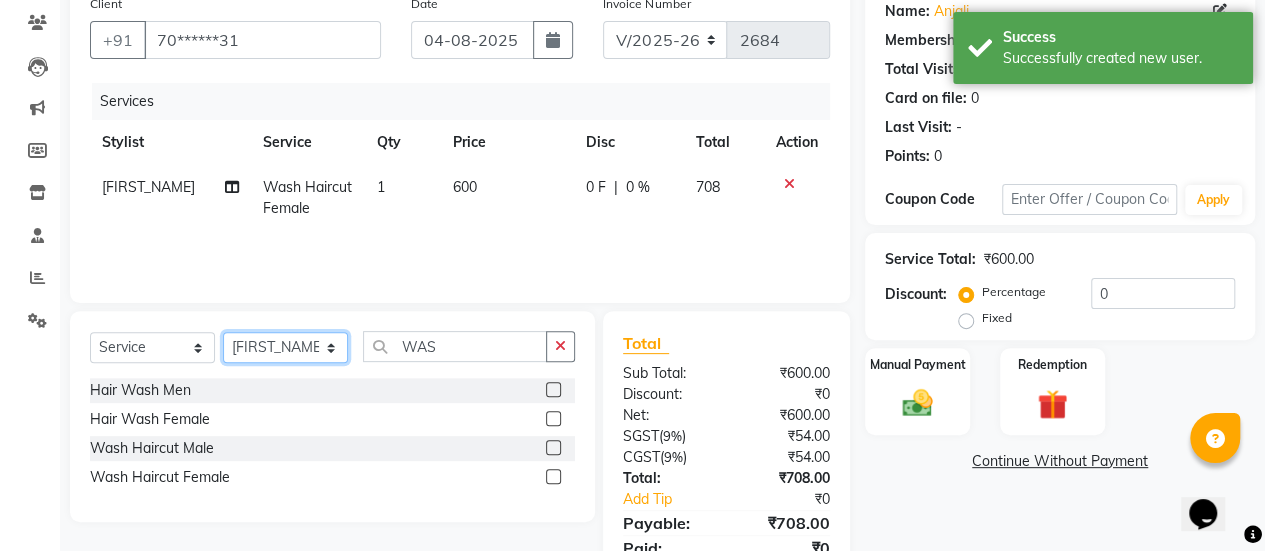 click on "Select Stylist AAKASH Chaitanya Divya KALANY Manager Mohini MUSARIK Parvez Shaikh PINKEY PRADEEP SHARMA Rushi pandit Salman Shakeel Shraddha Vaibhavi Vijay khade xyz" 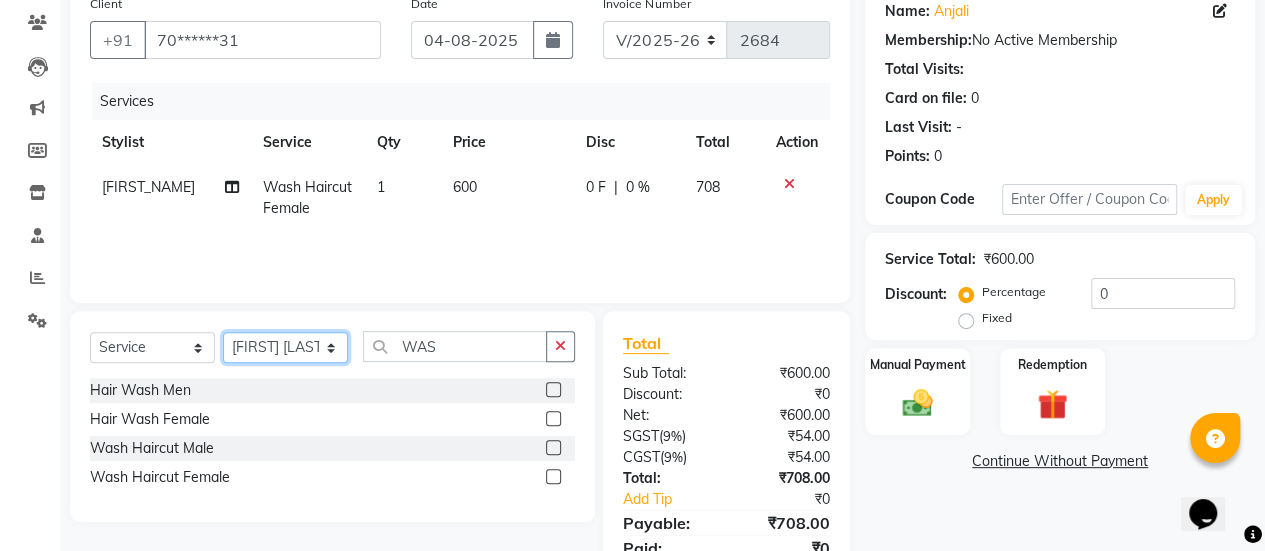 click on "Select Stylist AAKASH Chaitanya Divya KALANY Manager Mohini MUSARIK Parvez Shaikh PINKEY PRADEEP SHARMA Rushi pandit Salman Shakeel Shraddha Vaibhavi Vijay khade xyz" 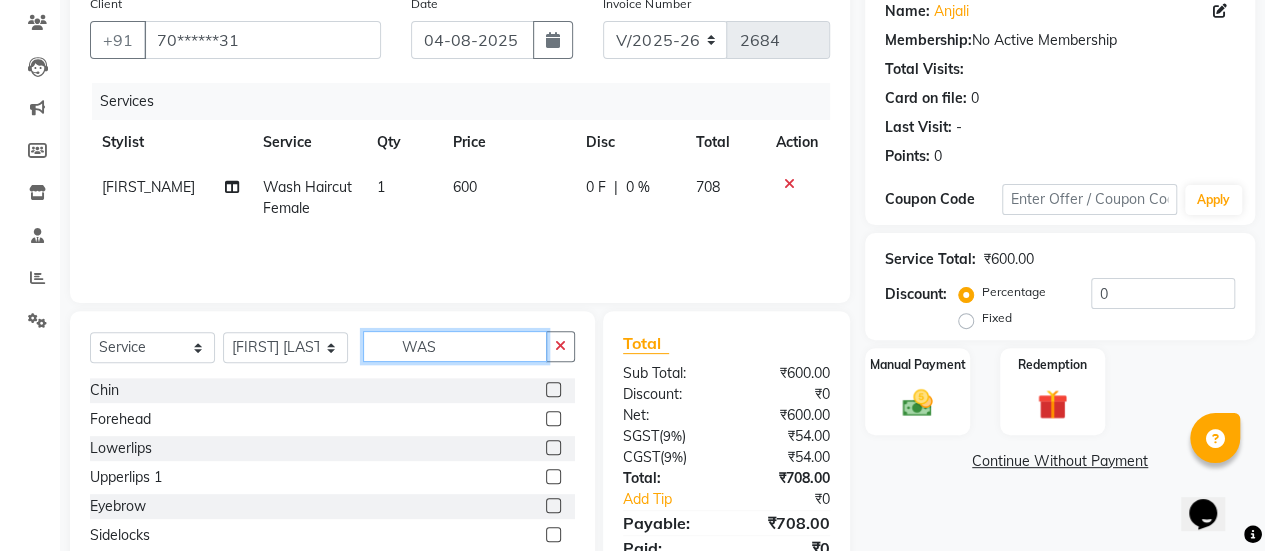 click on "WAS" 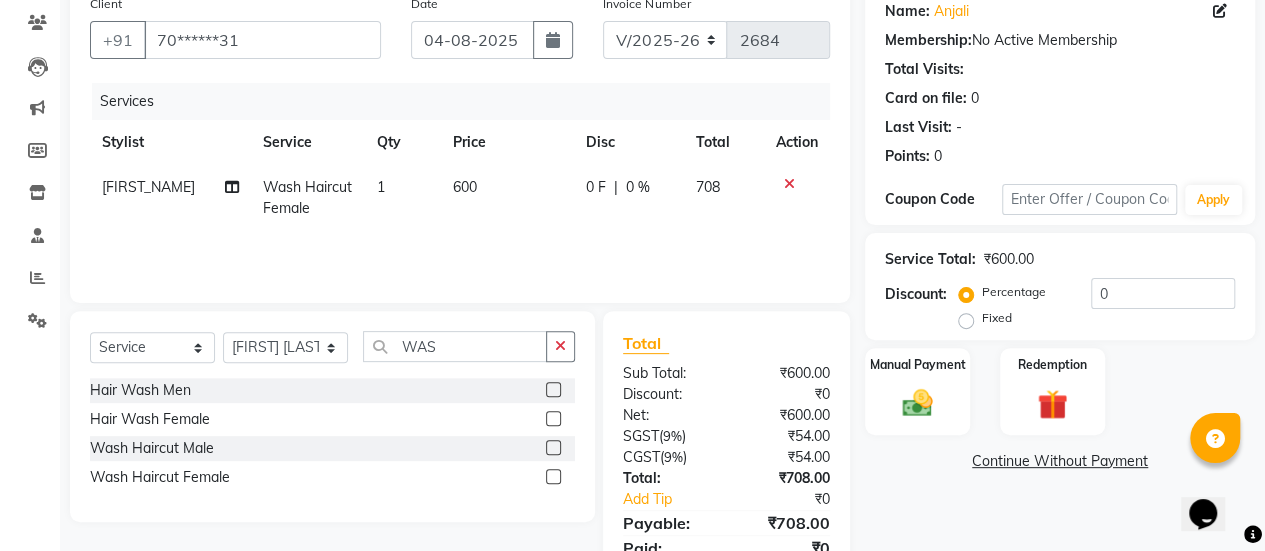 click 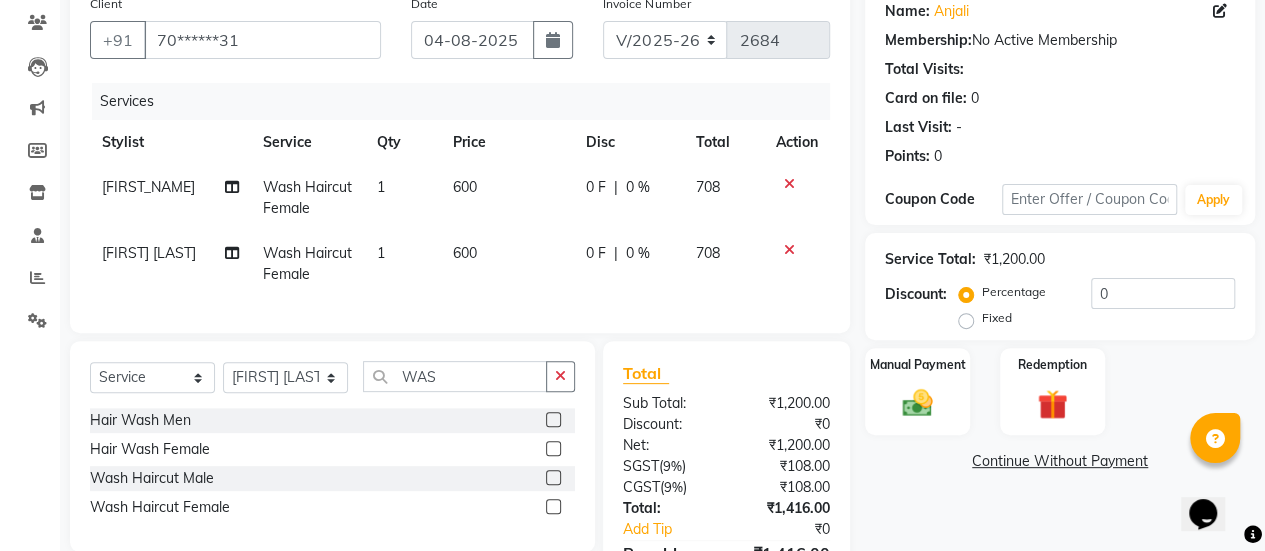 click on "600" 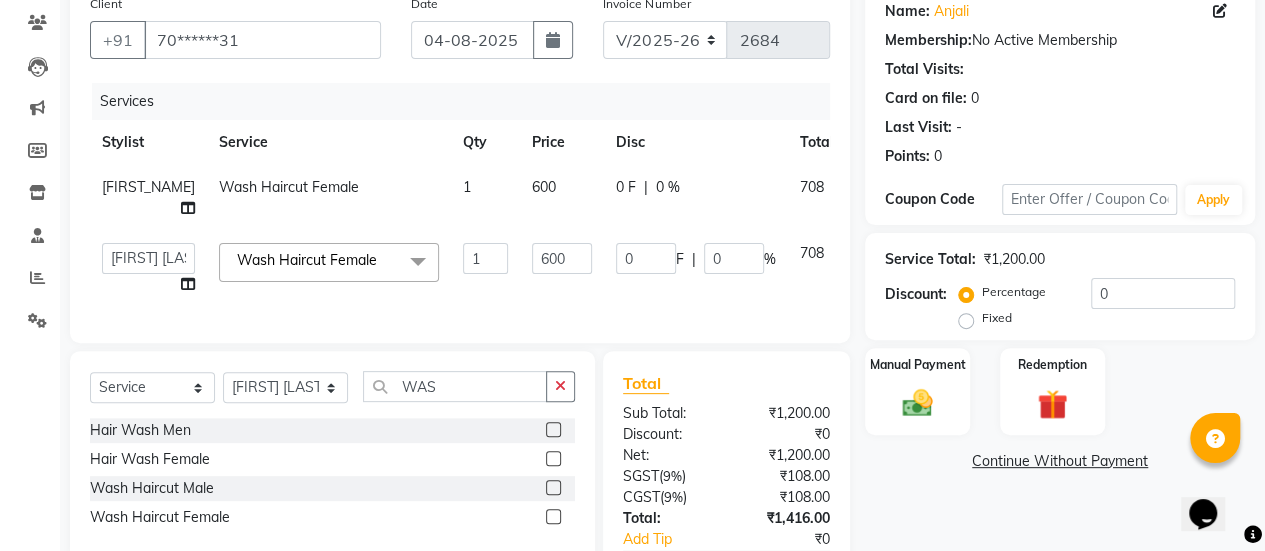 click on "600" 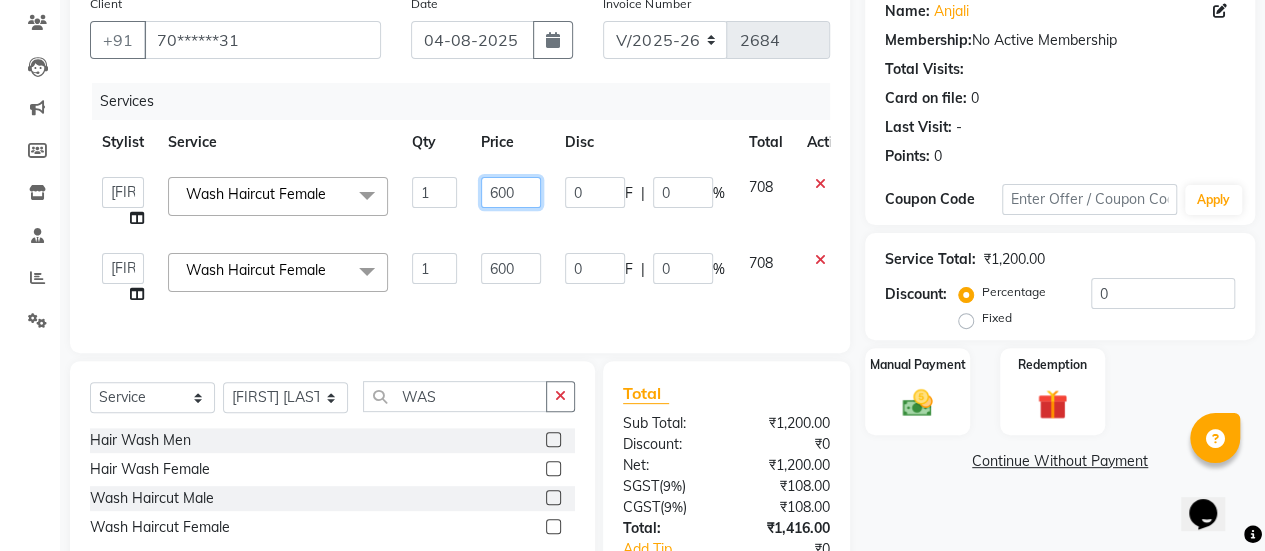 click on "600" 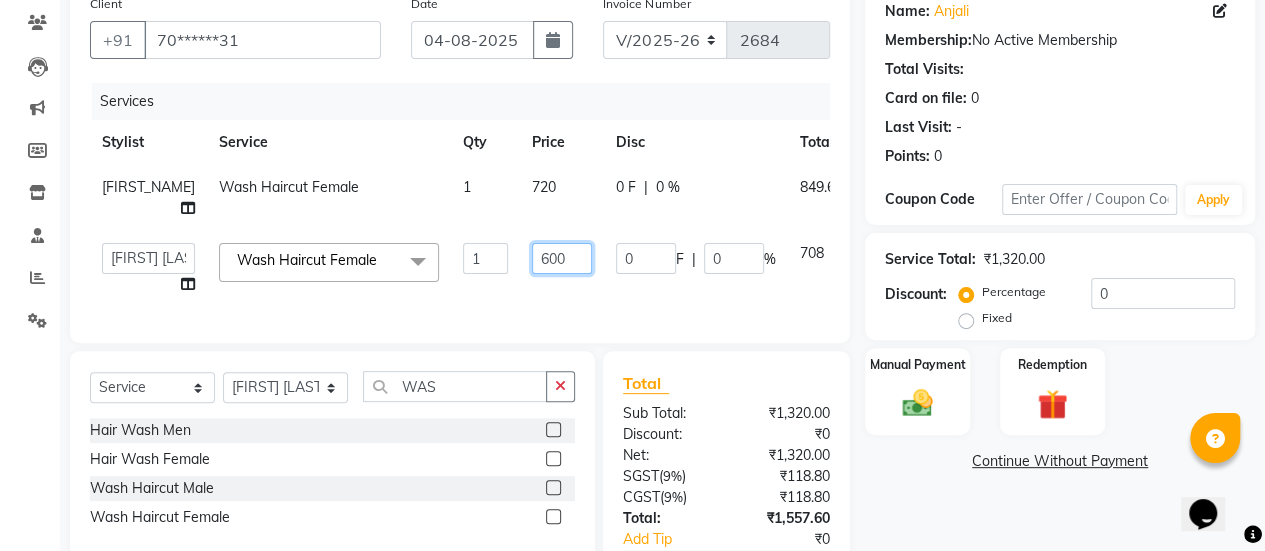 click on "600" 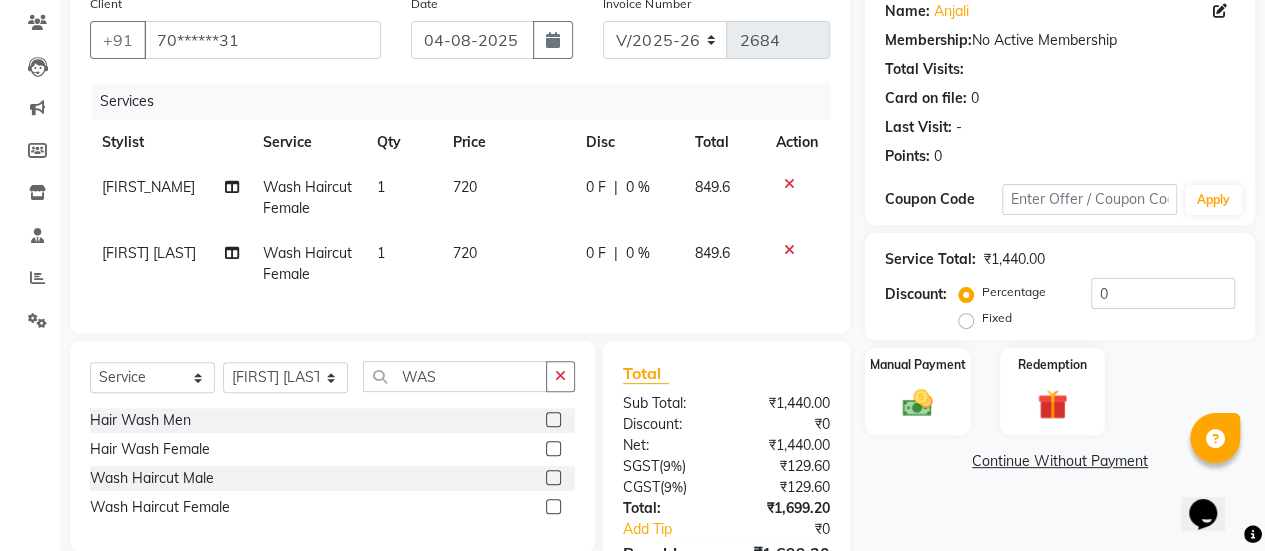 click on "720" 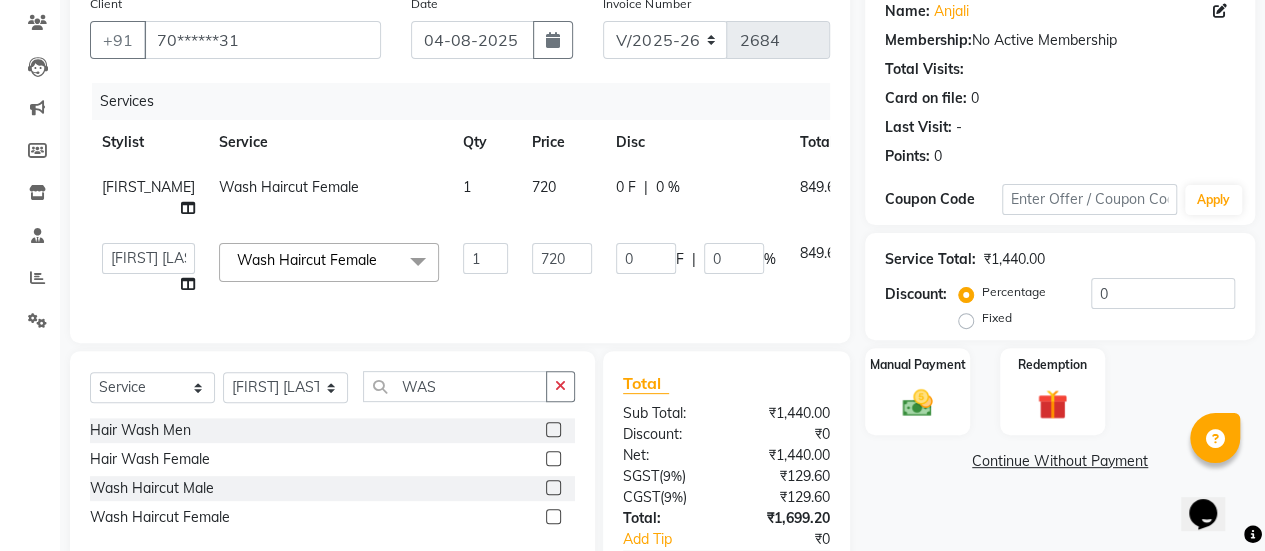 scroll, scrollTop: 302, scrollLeft: 0, axis: vertical 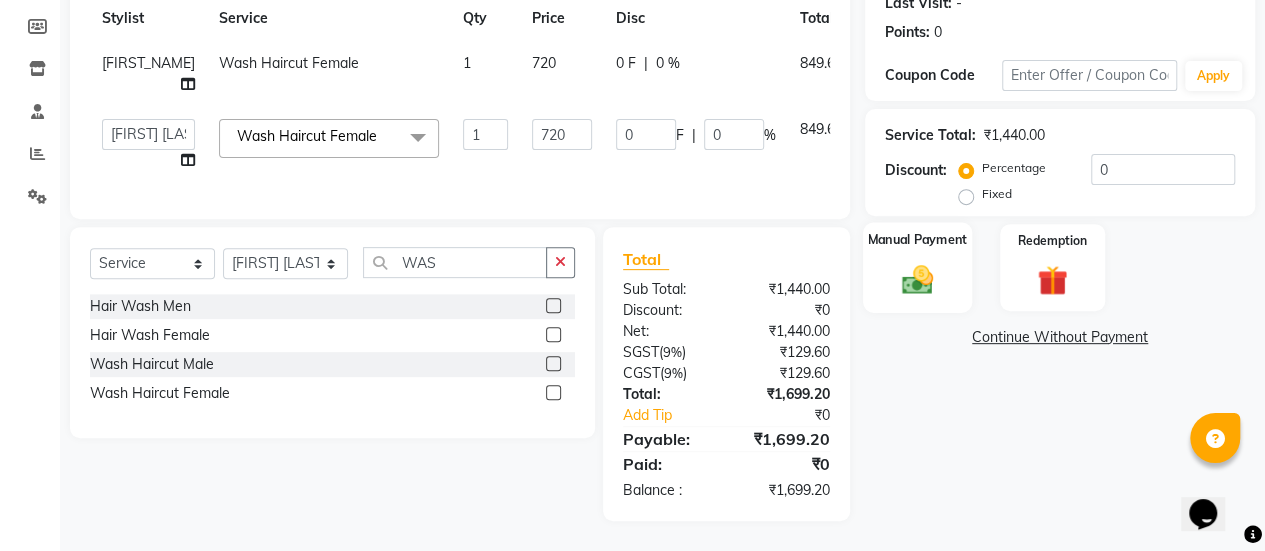 click 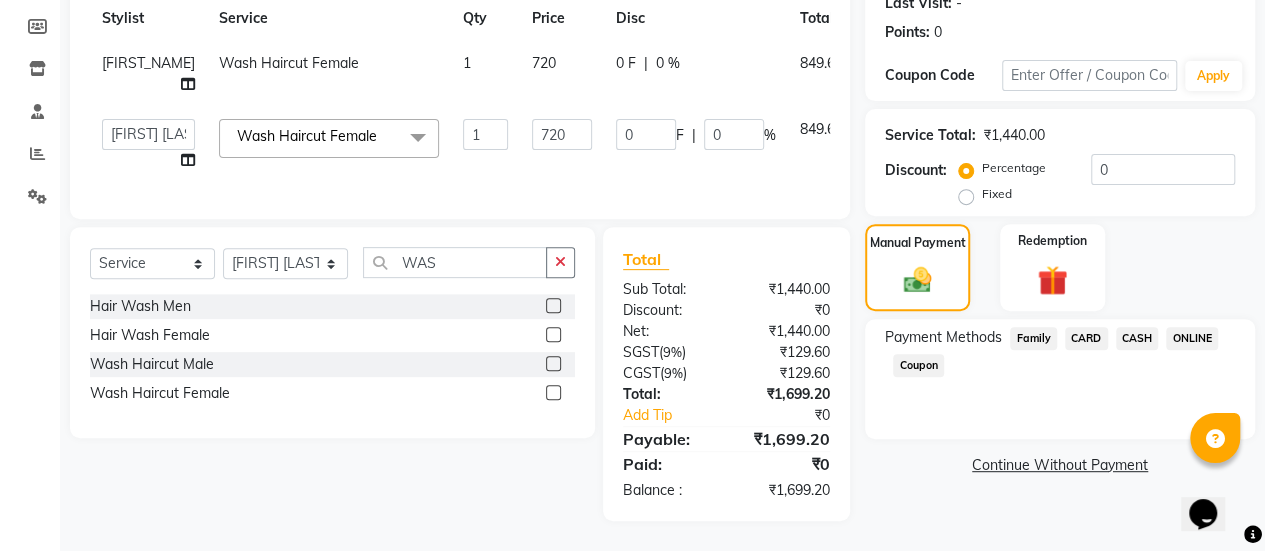 click on "ONLINE" 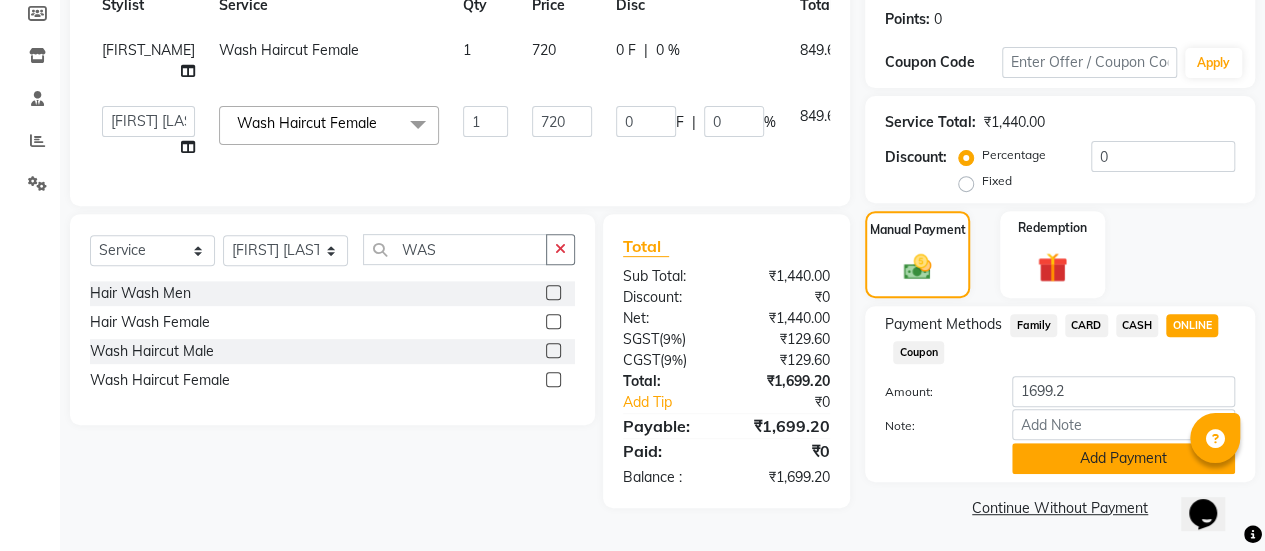 click on "Add Payment" 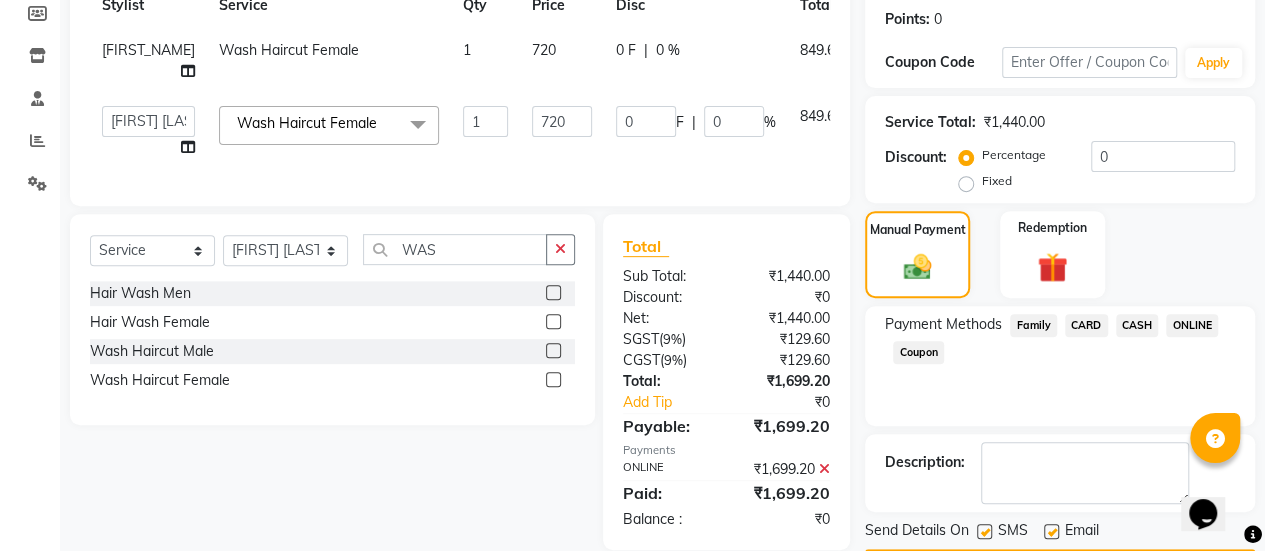 scroll, scrollTop: 358, scrollLeft: 0, axis: vertical 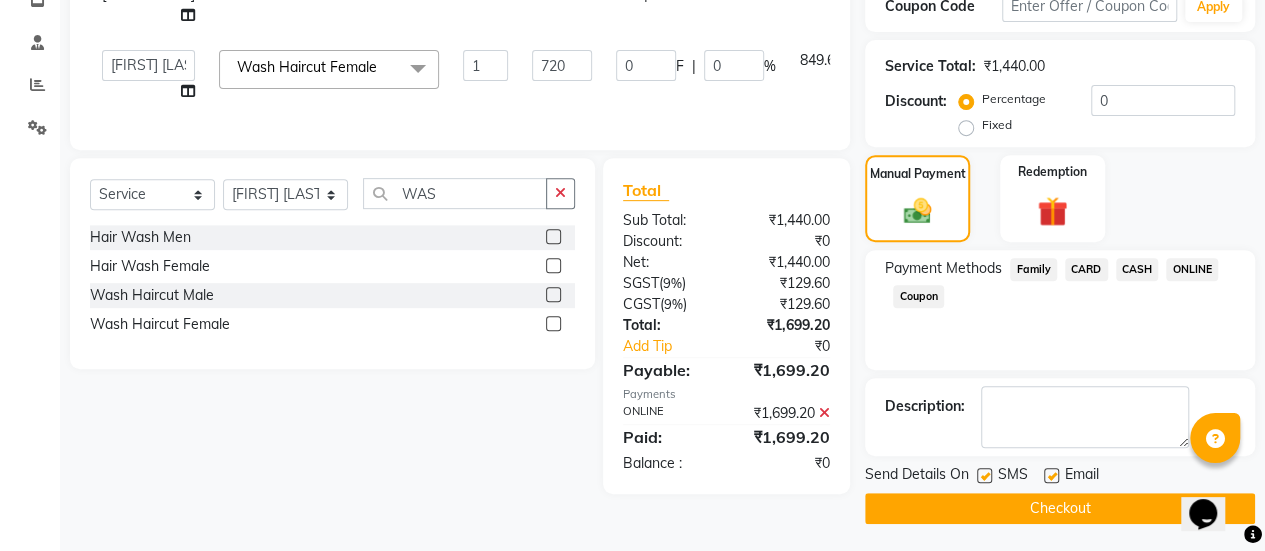 click 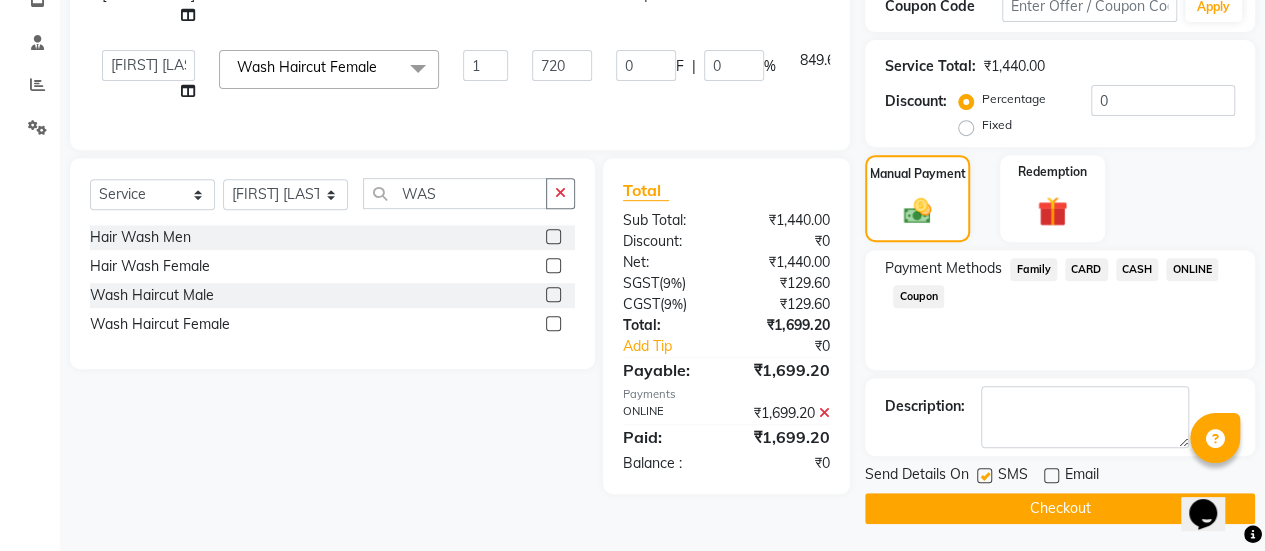 click on "Checkout" 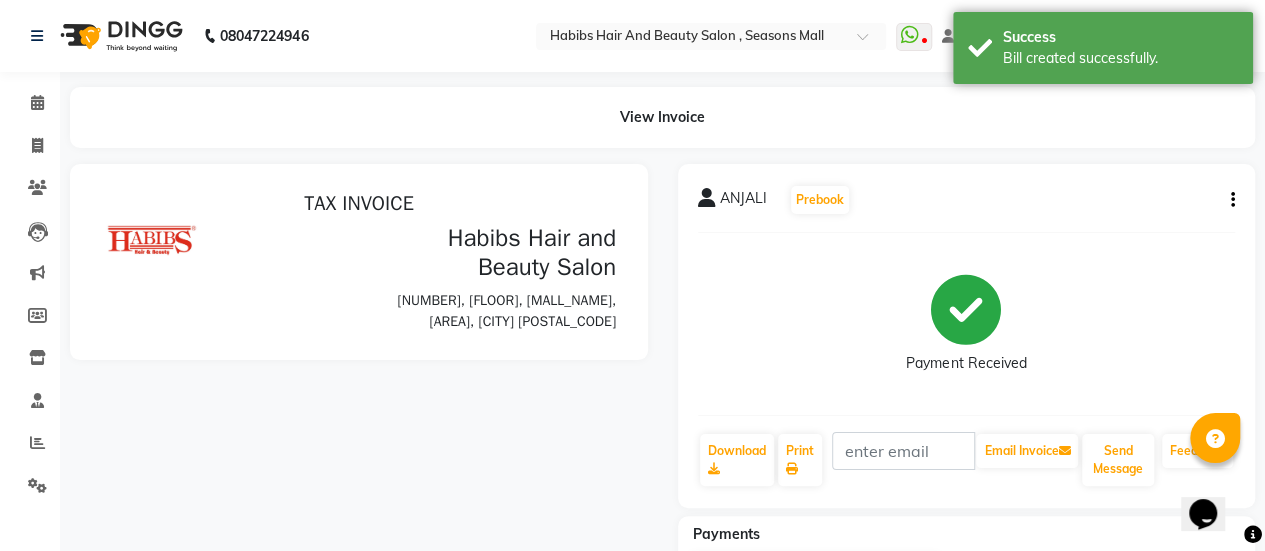 scroll, scrollTop: 0, scrollLeft: 0, axis: both 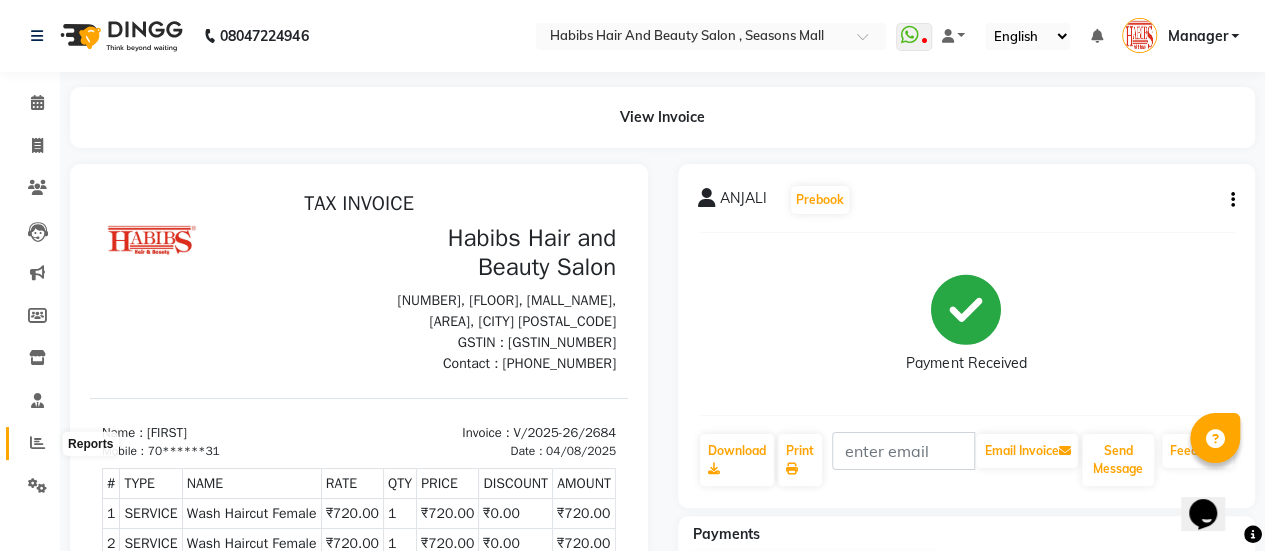 click 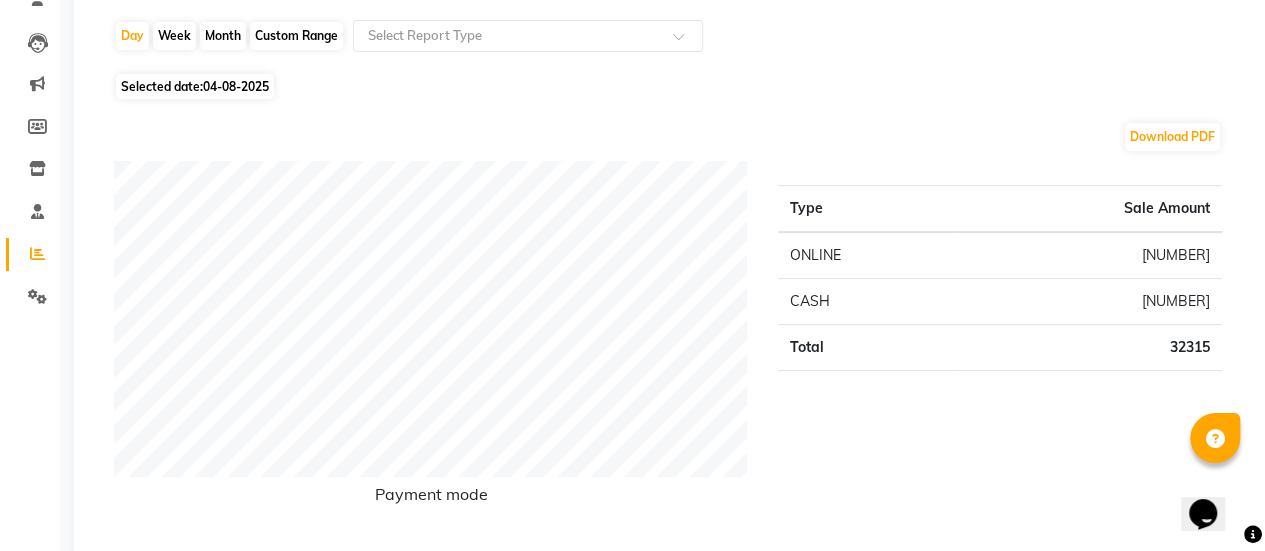 scroll, scrollTop: 0, scrollLeft: 0, axis: both 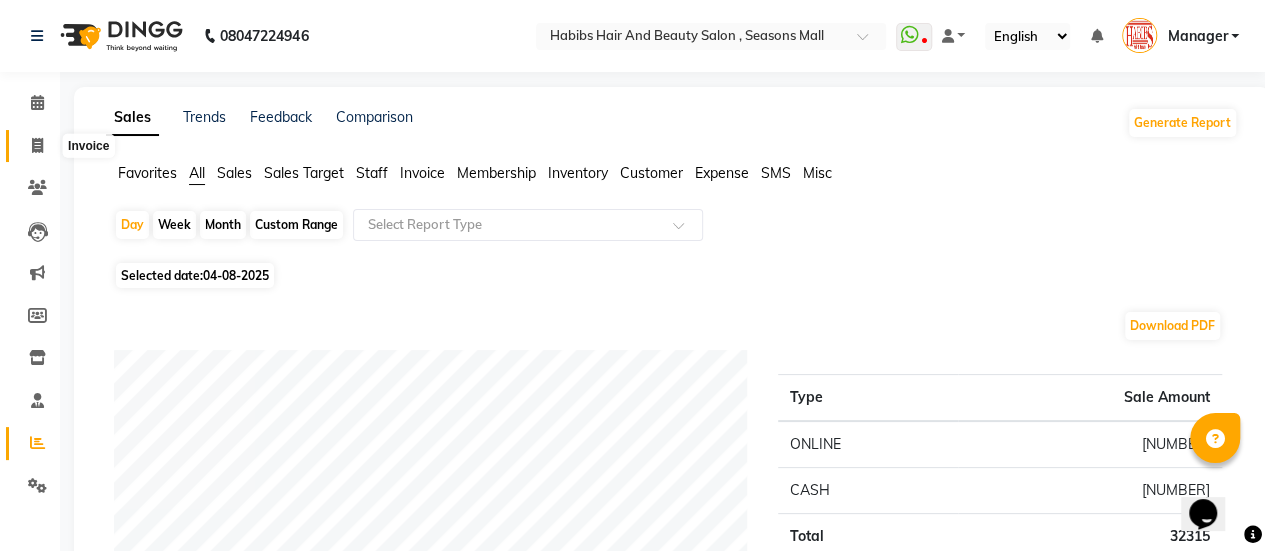 click 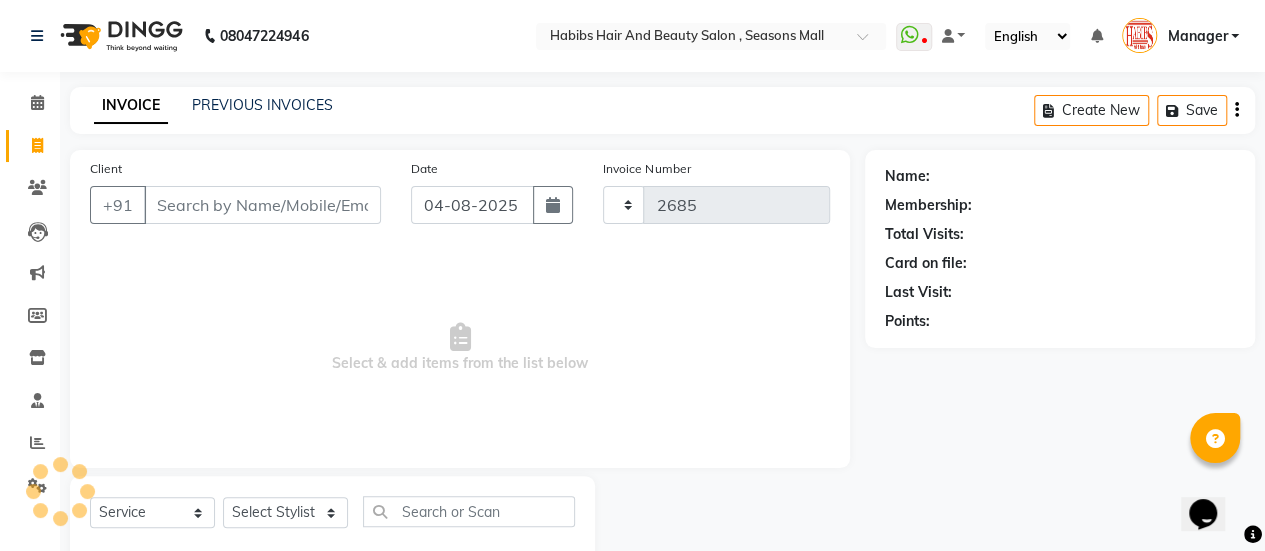 scroll, scrollTop: 49, scrollLeft: 0, axis: vertical 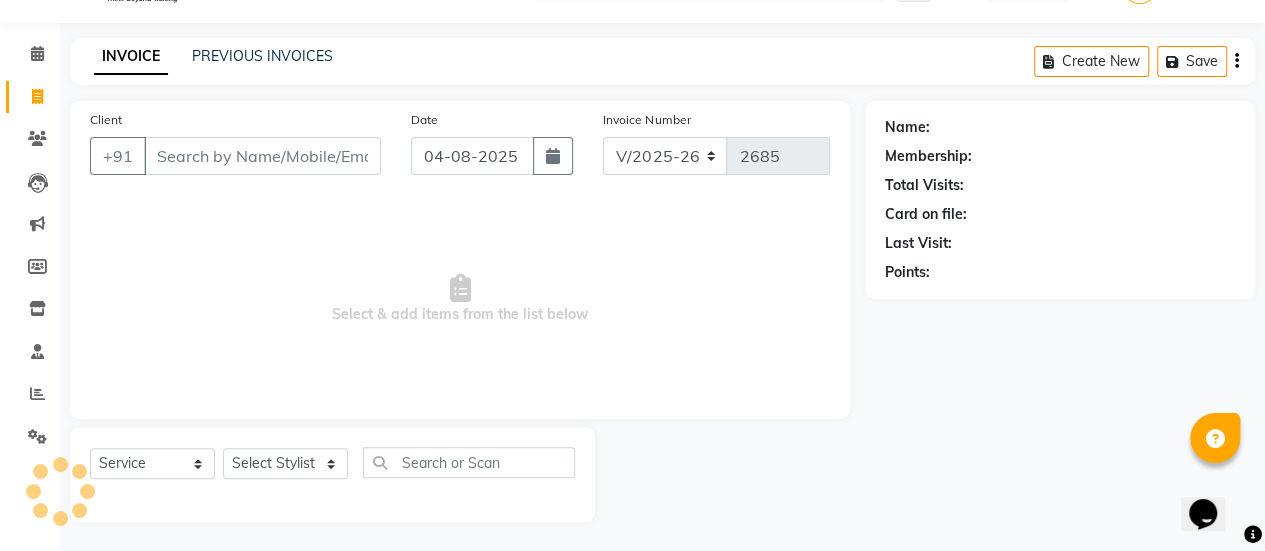 click on "Client" at bounding box center [262, 156] 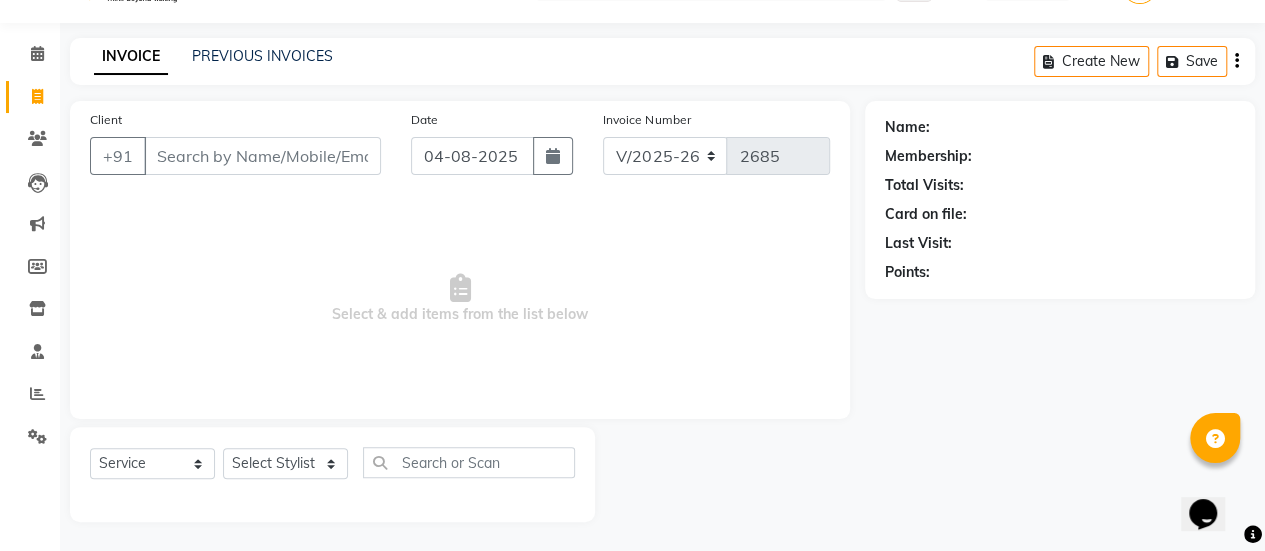 click on "Client" at bounding box center [262, 156] 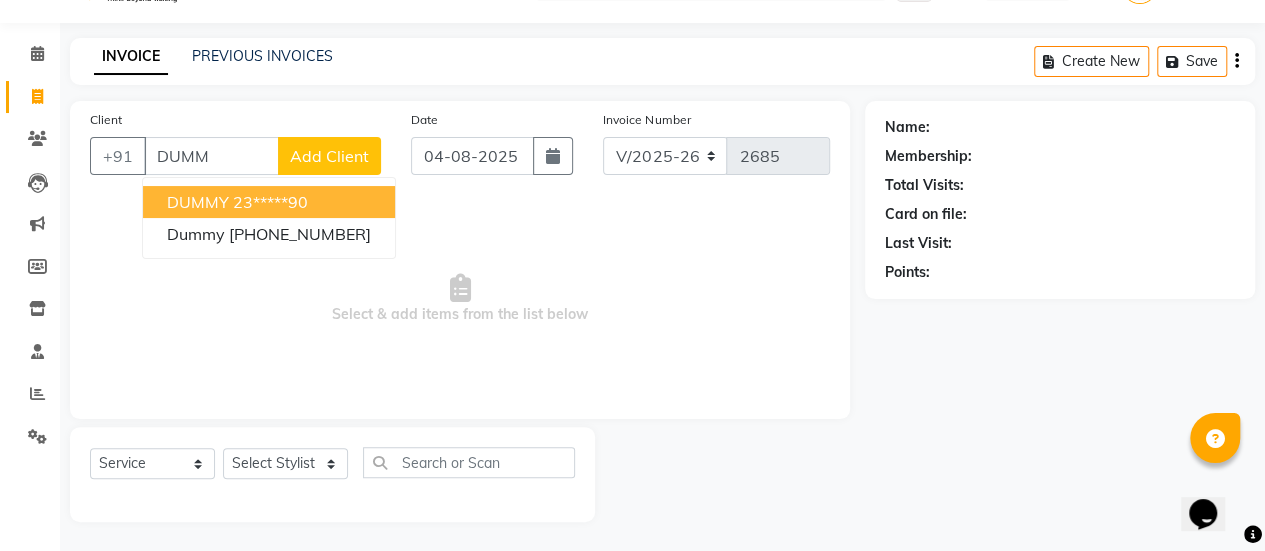 click on "DUMMY" at bounding box center [198, 202] 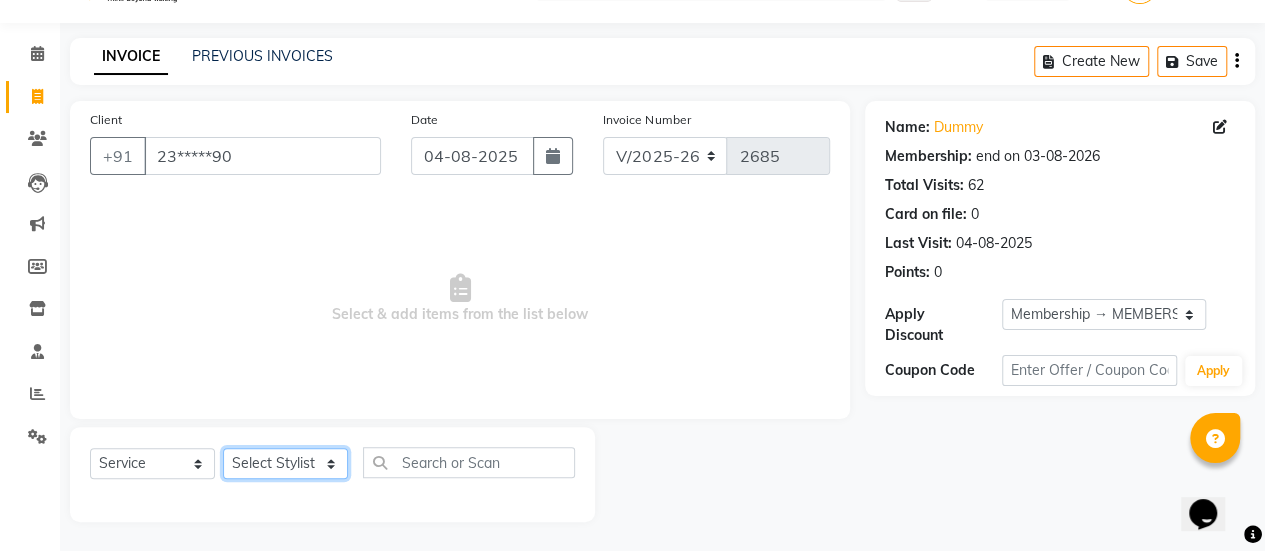 click on "Select Stylist AAKASH Chaitanya Divya KALANY Manager Mohini MUSARIK Parvez Shaikh PINKEY PRADEEP SHARMA Rushi pandit Salman Shakeel Shraddha Vaibhavi Vijay khade xyz" 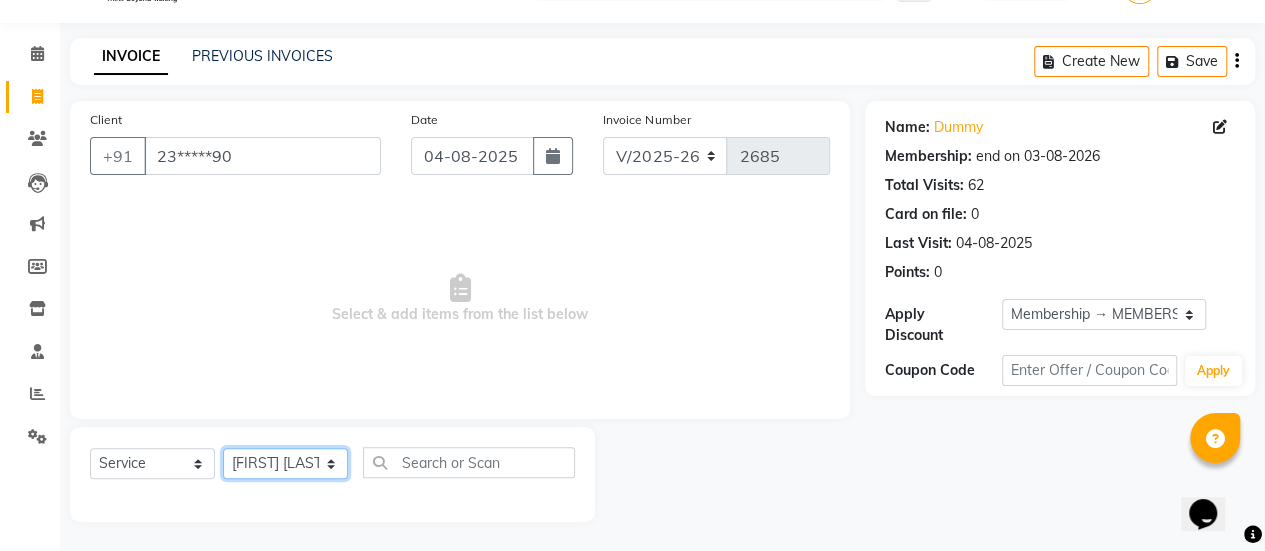click on "Select Stylist AAKASH Chaitanya Divya KALANY Manager Mohini MUSARIK Parvez Shaikh PINKEY PRADEEP SHARMA Rushi pandit Salman Shakeel Shraddha Vaibhavi Vijay khade xyz" 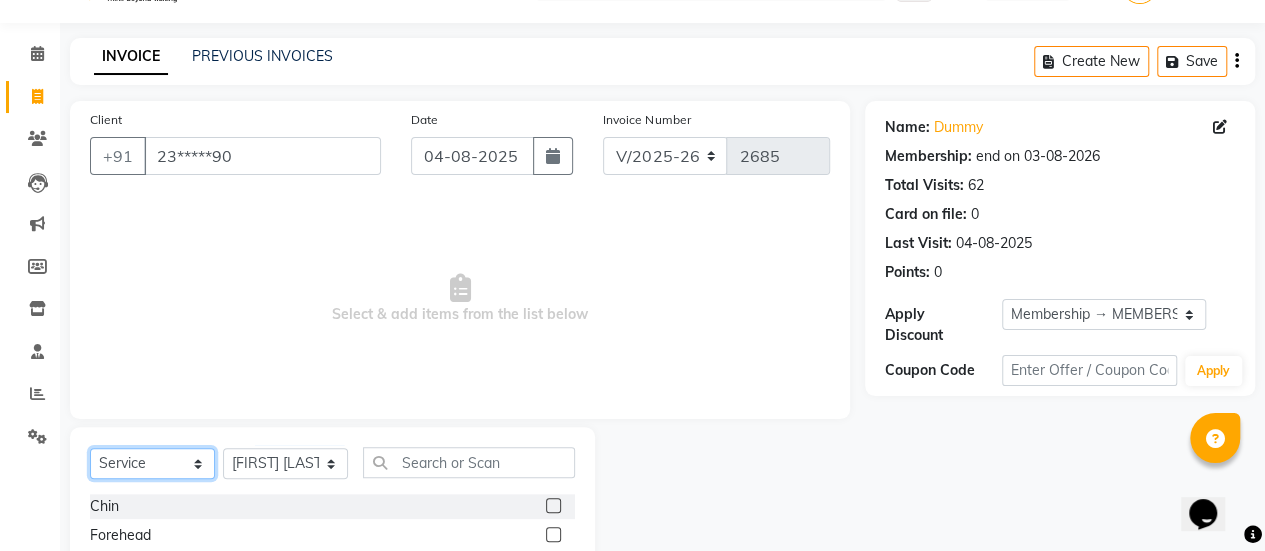 click on "Select  Service  Product  Membership  Package Voucher Prepaid Gift Card" 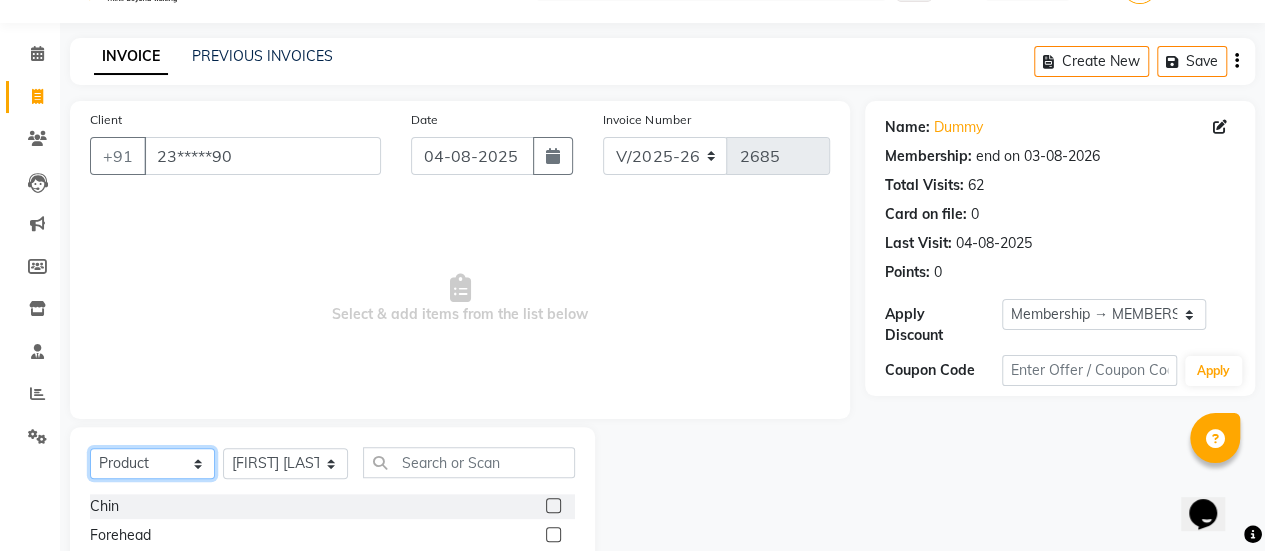 click on "Select  Service  Product  Membership  Package Voucher Prepaid Gift Card" 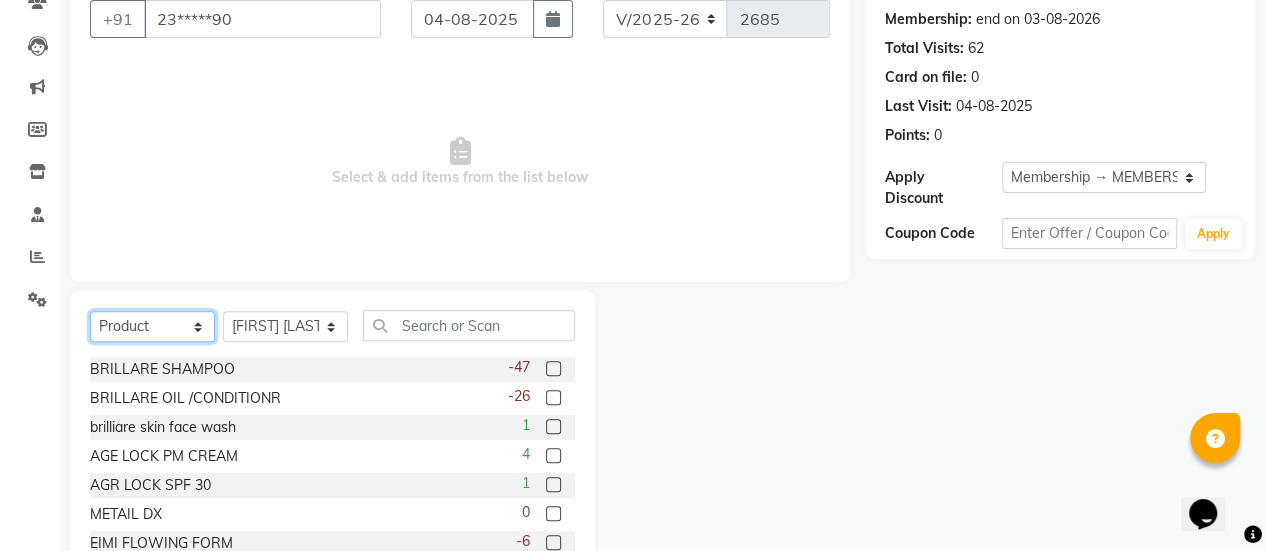 scroll, scrollTop: 188, scrollLeft: 0, axis: vertical 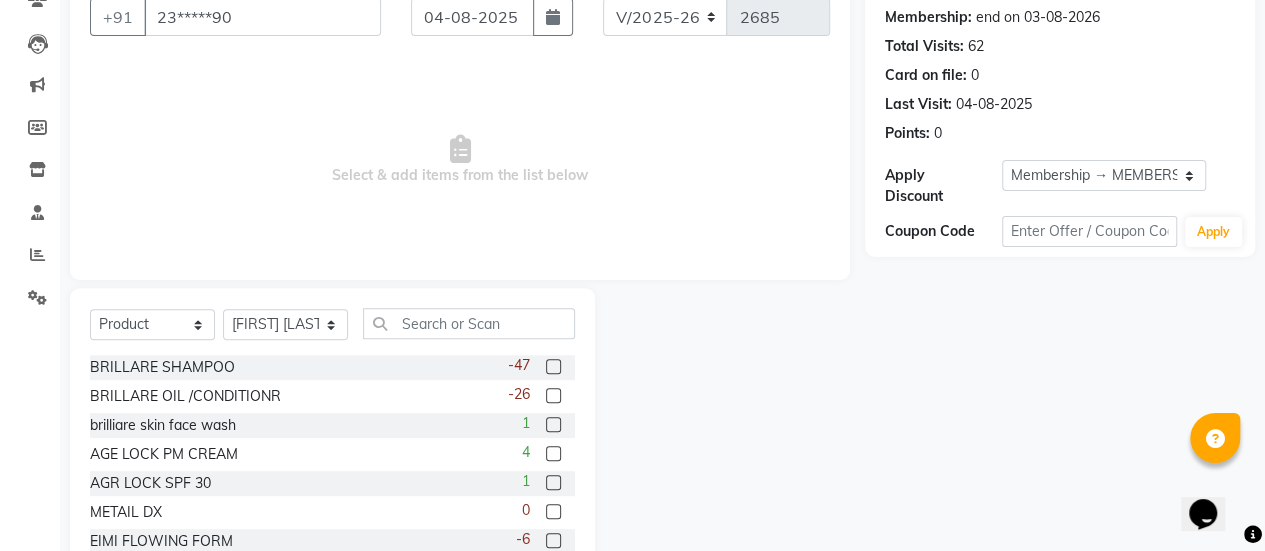 click 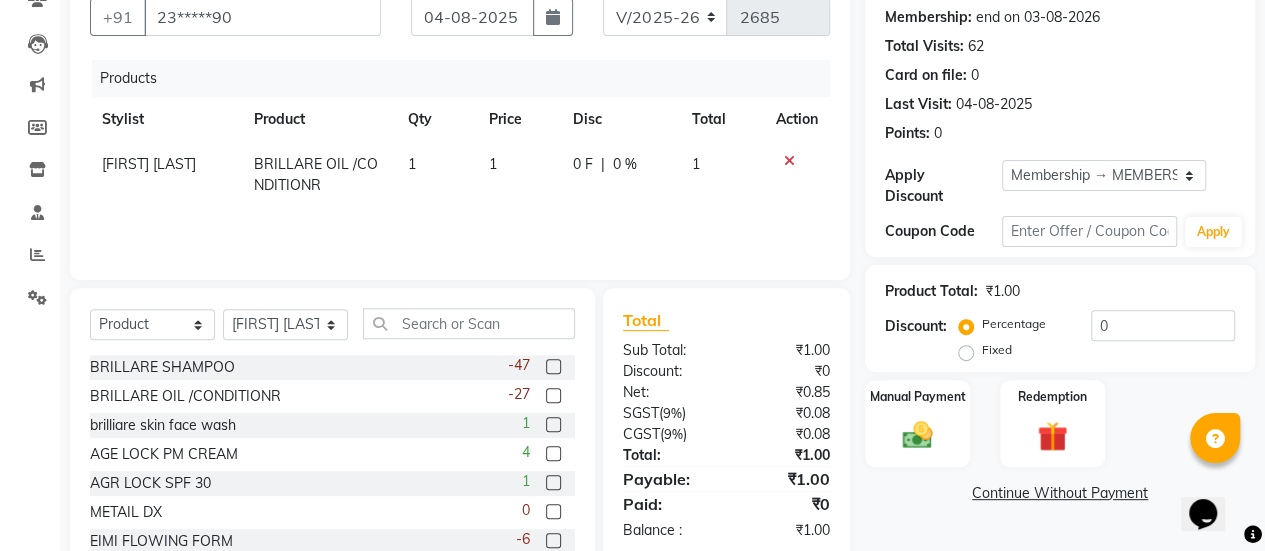 click on "1" 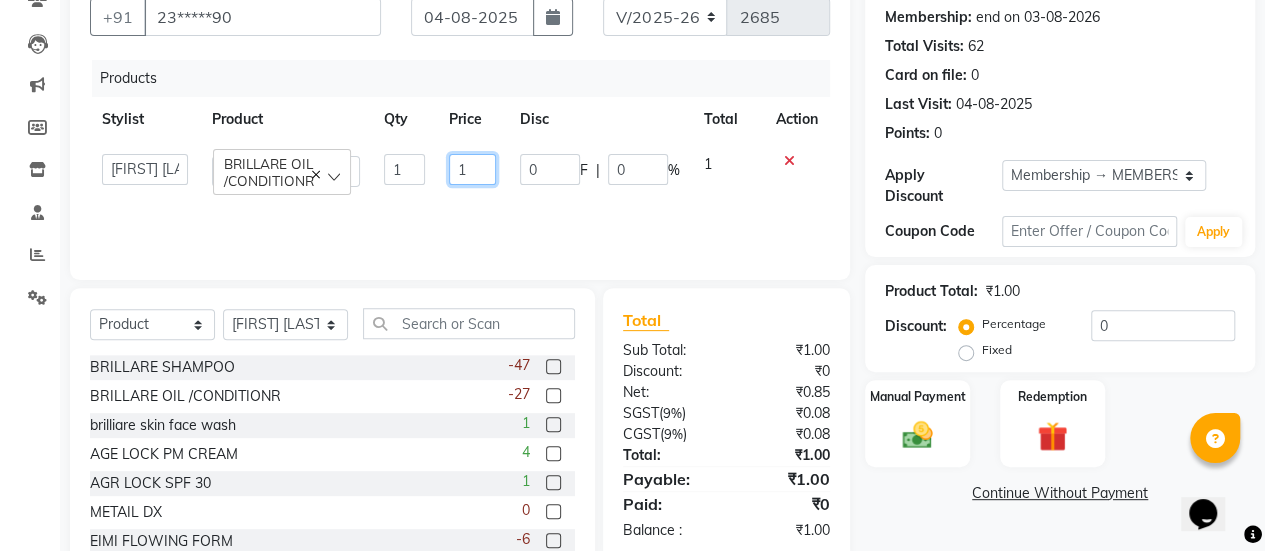 click on "1" 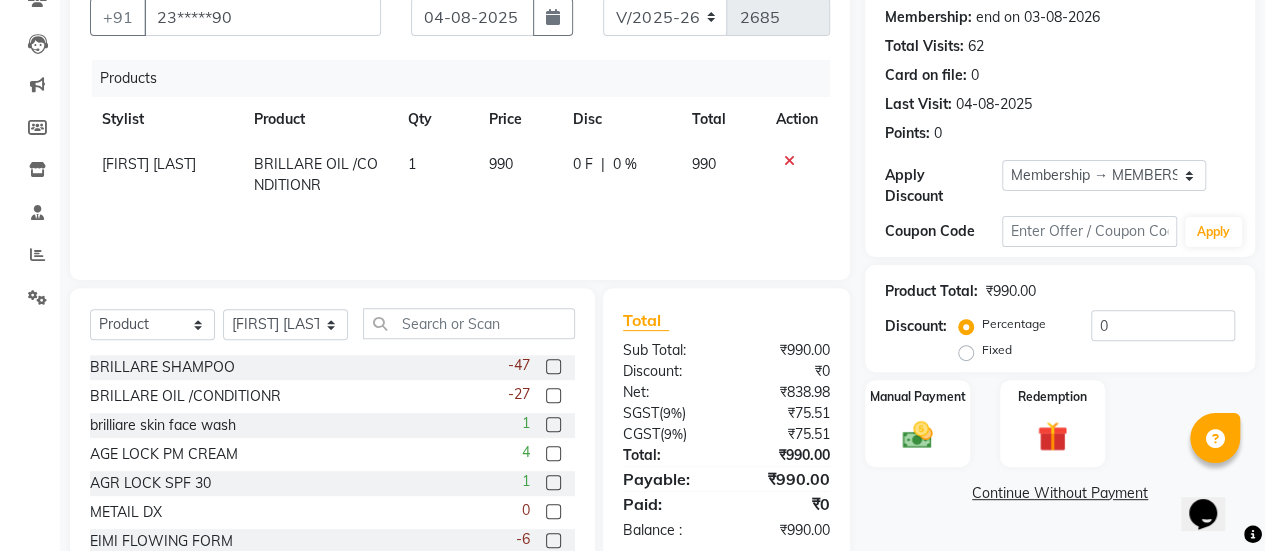click on "Products Stylist Product Qty Price Disc Total Action [FIRST] [LAST] BRILLARE OIL /CONDITIONR 1 990 0 F | 0 % 990" 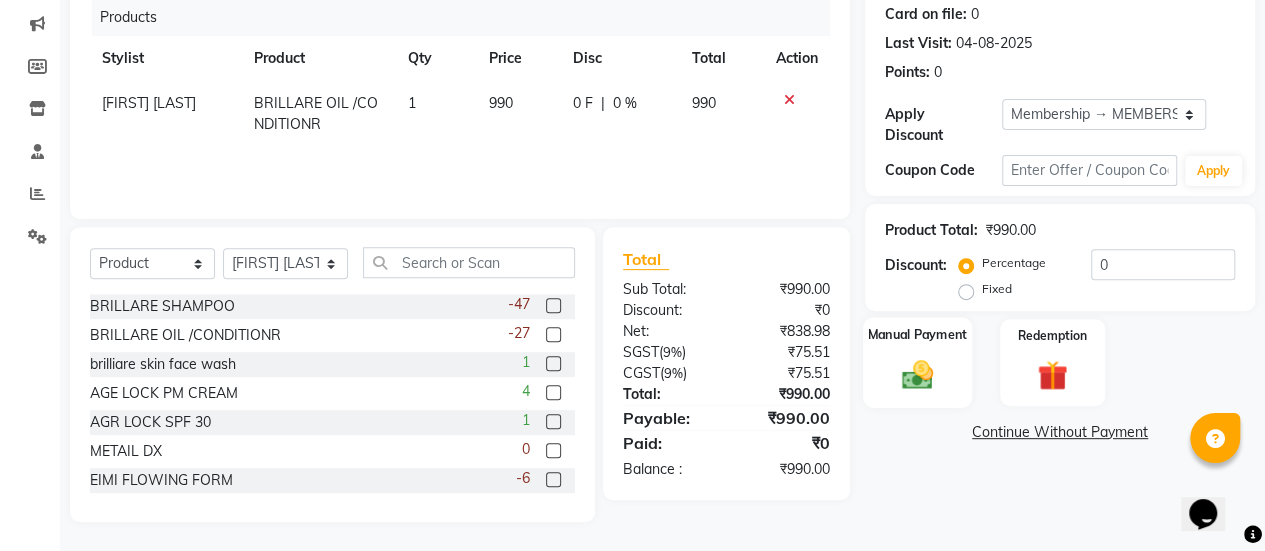 click 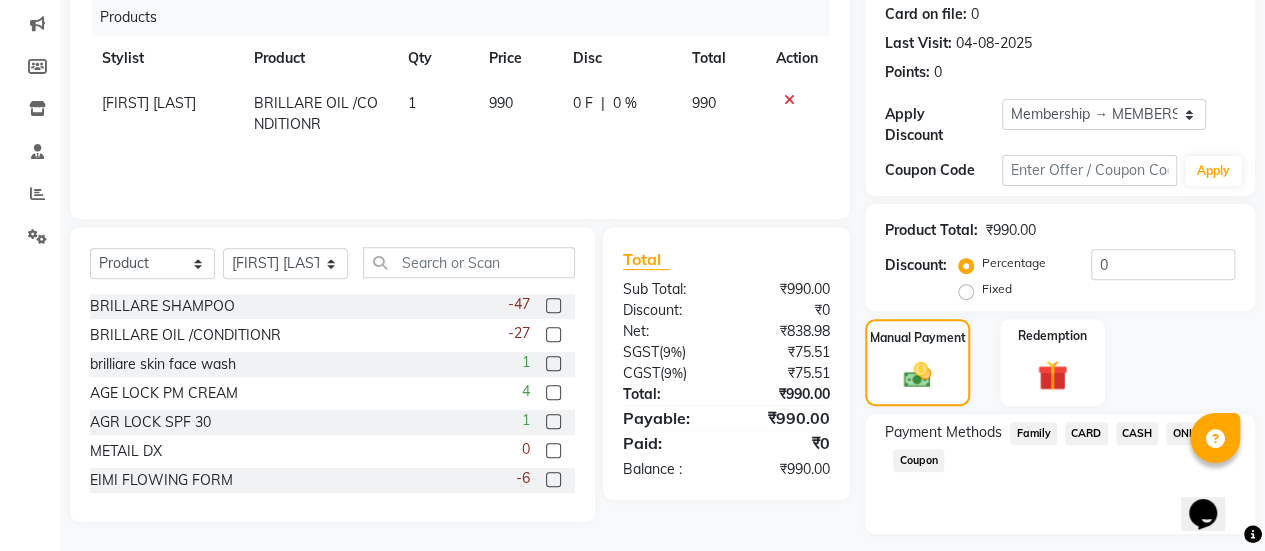 scroll, scrollTop: 302, scrollLeft: 0, axis: vertical 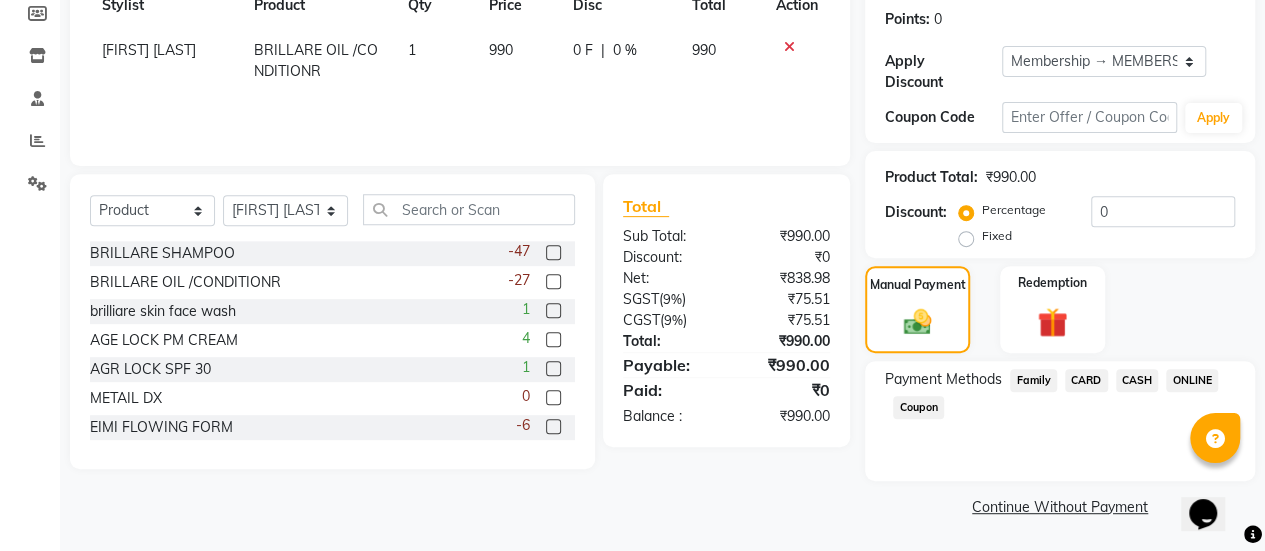 click on "ONLINE" 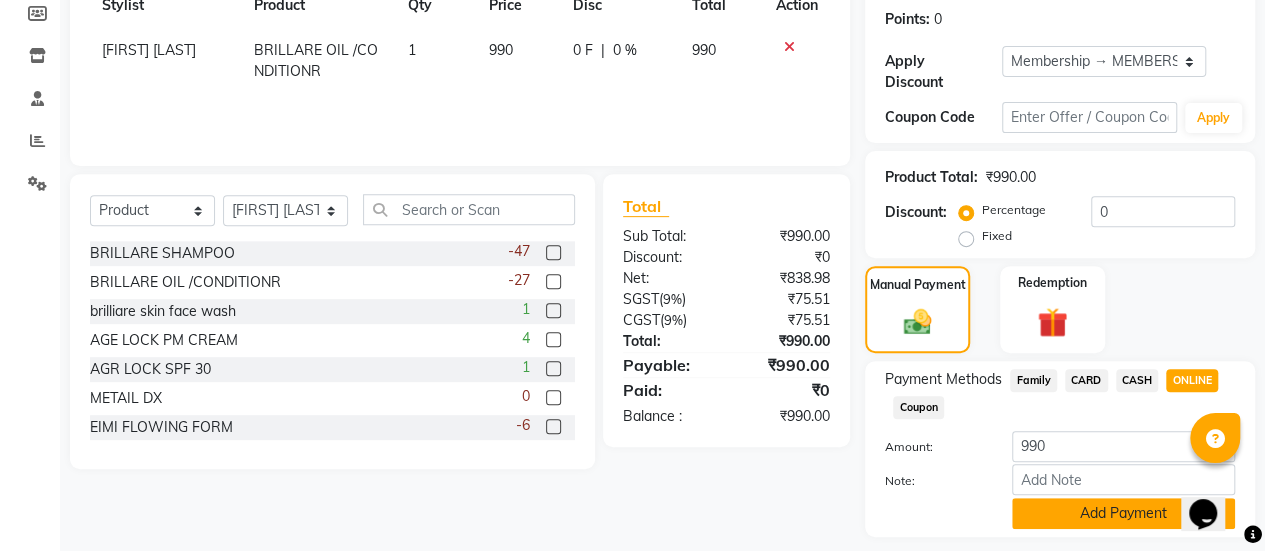 click on "Add Payment" 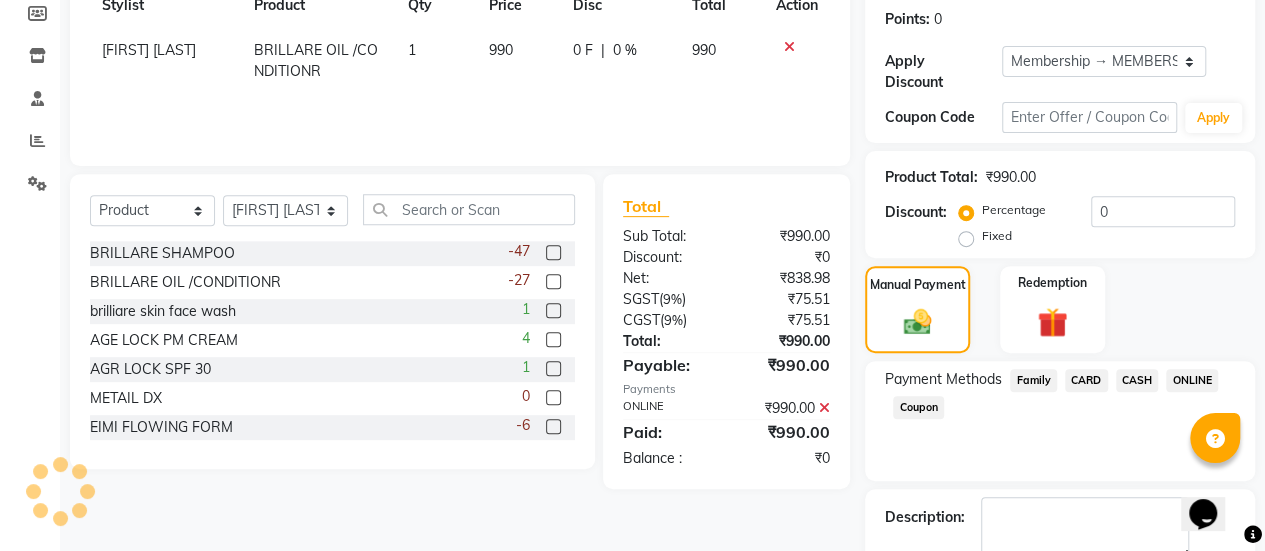 scroll, scrollTop: 414, scrollLeft: 0, axis: vertical 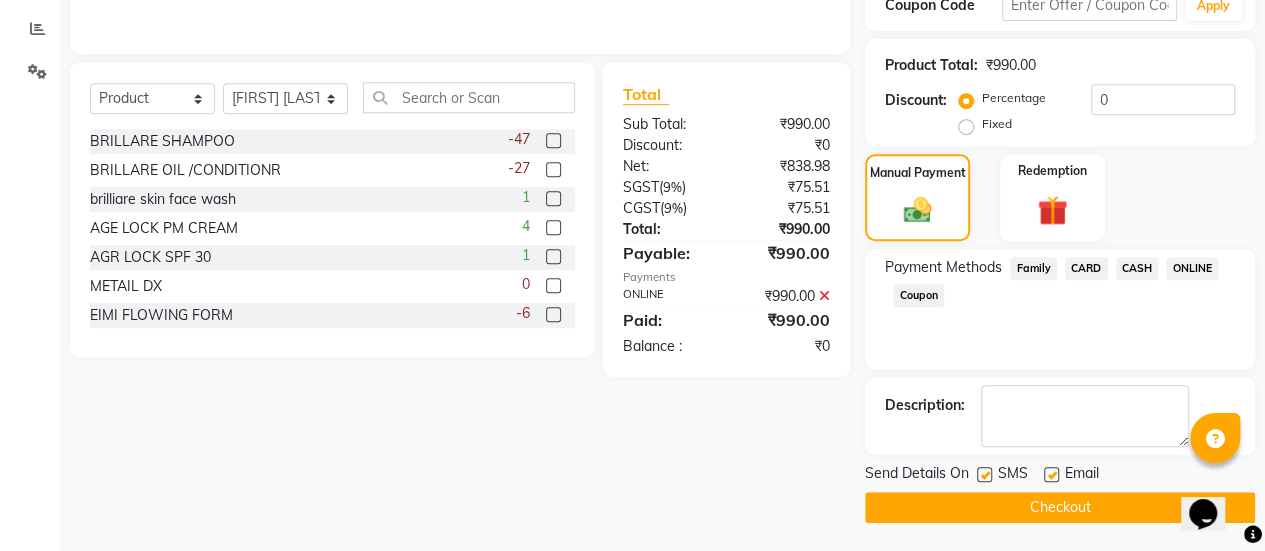 click 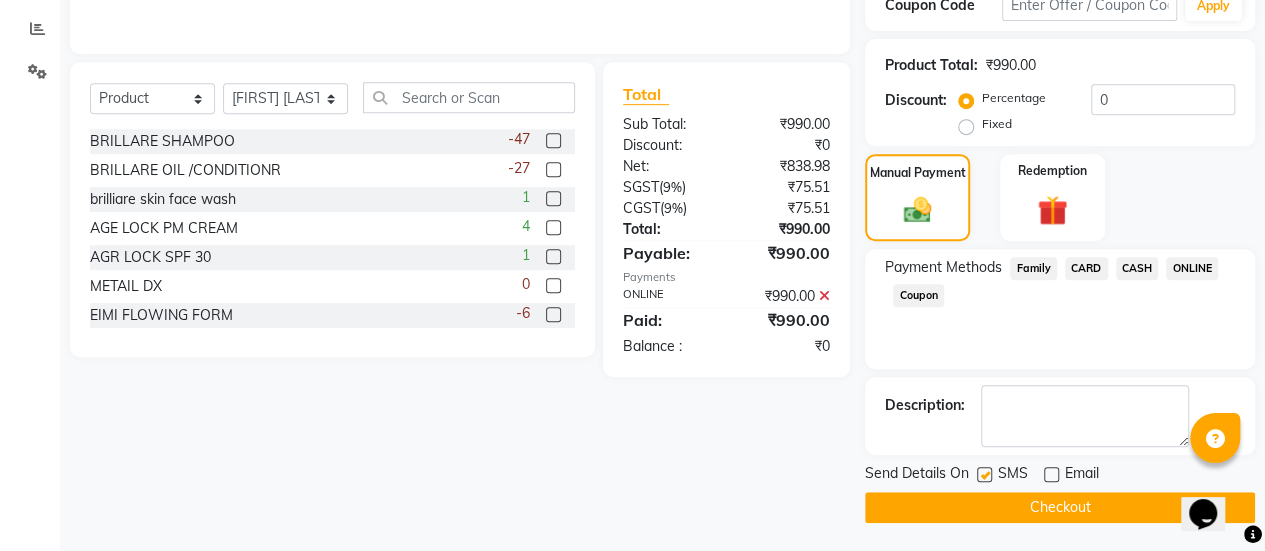 click on "Checkout" 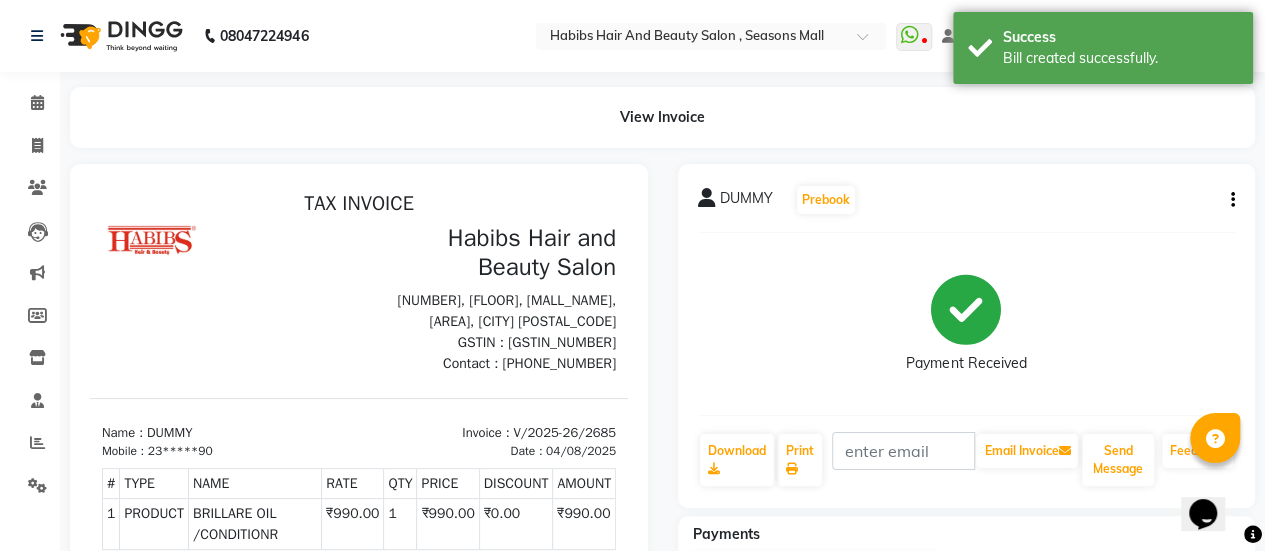scroll, scrollTop: 0, scrollLeft: 0, axis: both 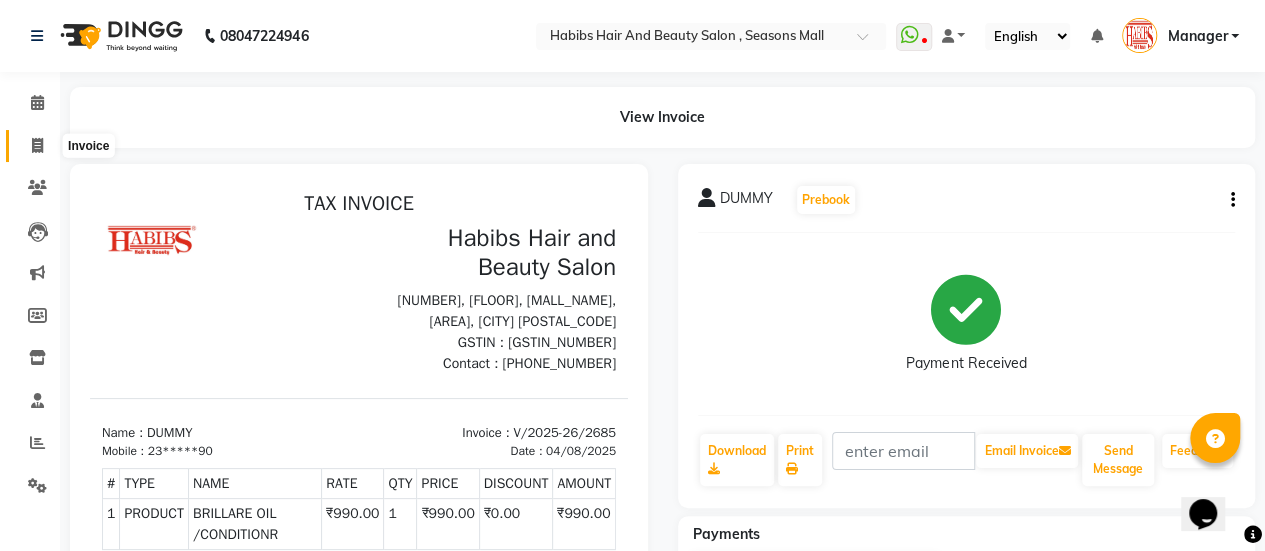 click 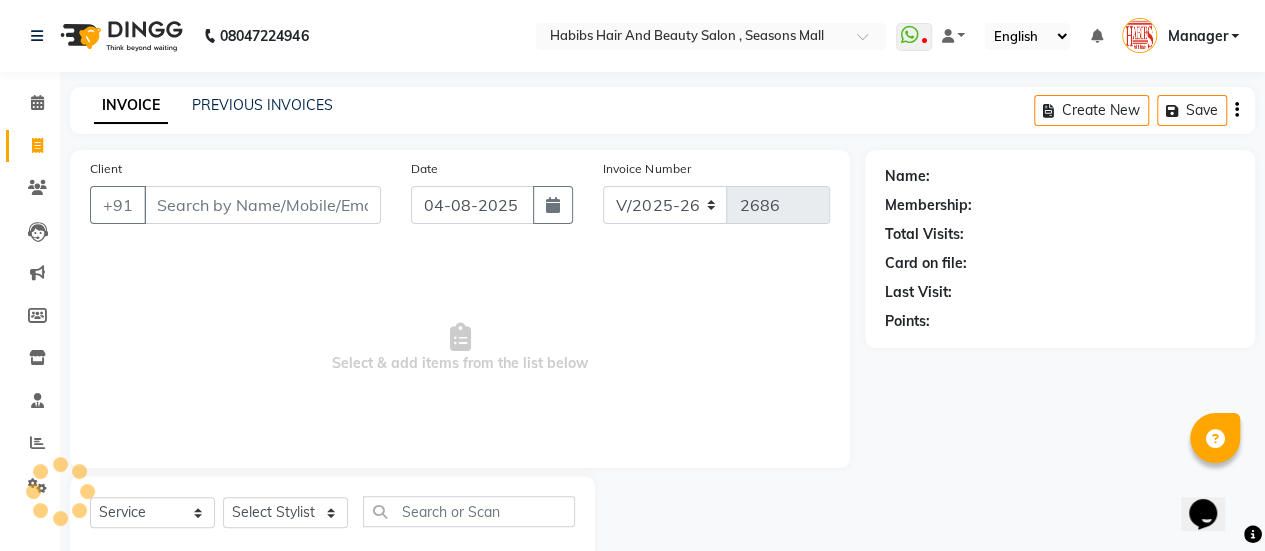 scroll, scrollTop: 49, scrollLeft: 0, axis: vertical 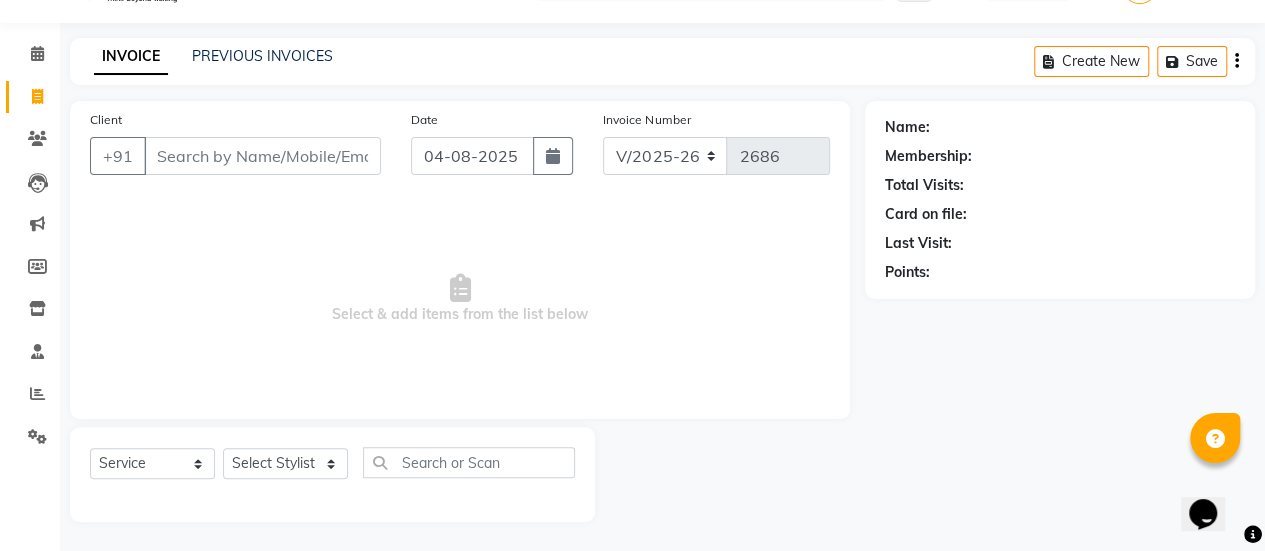 click on "Client" at bounding box center (262, 156) 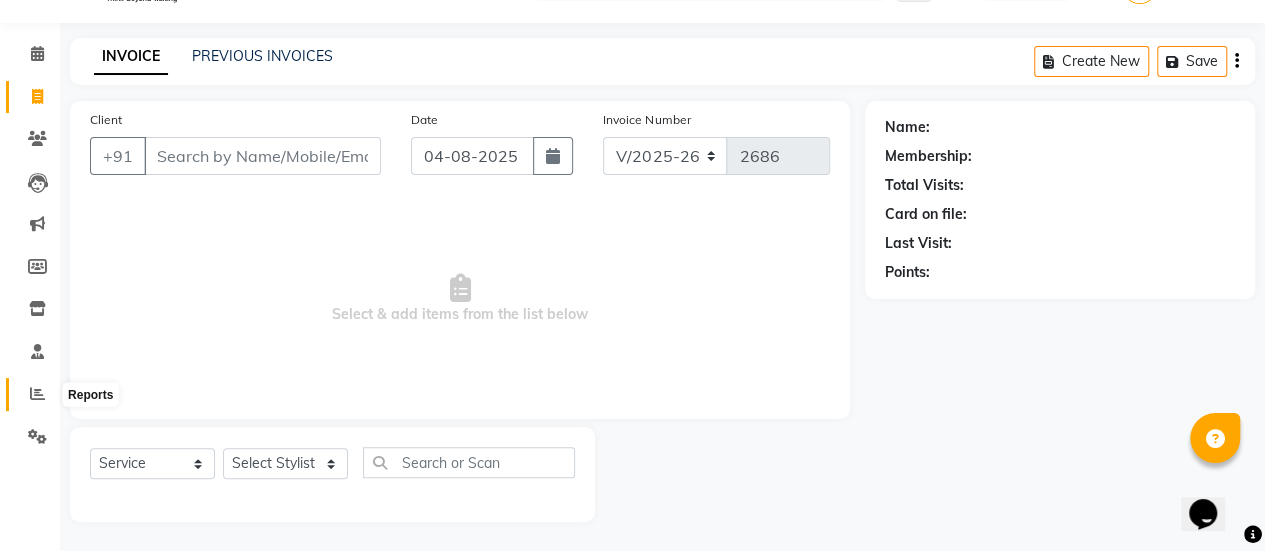 click 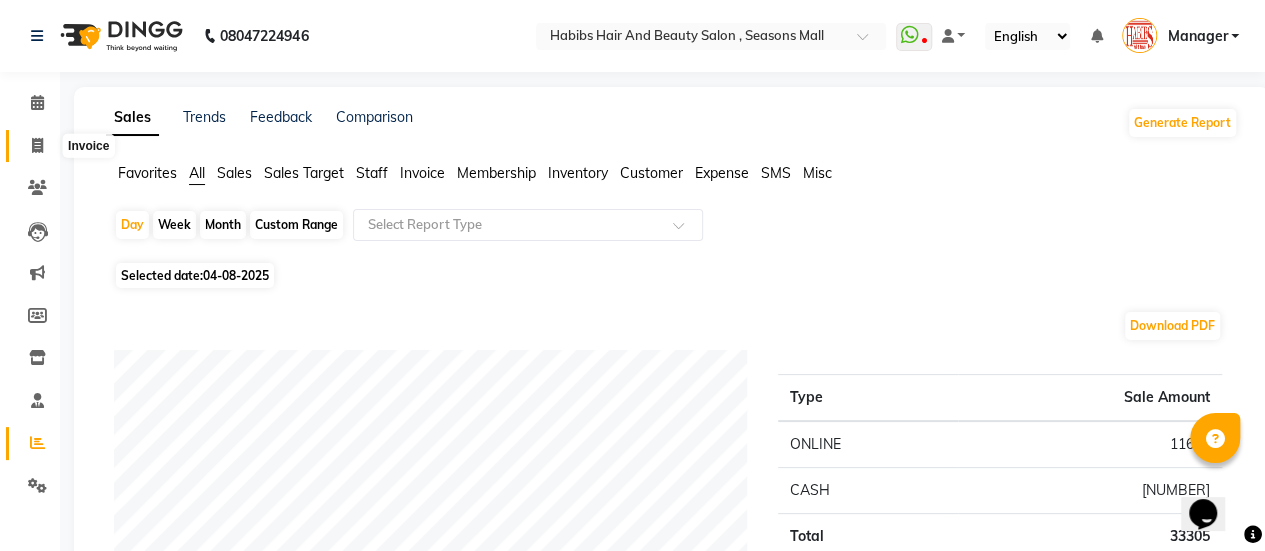 click 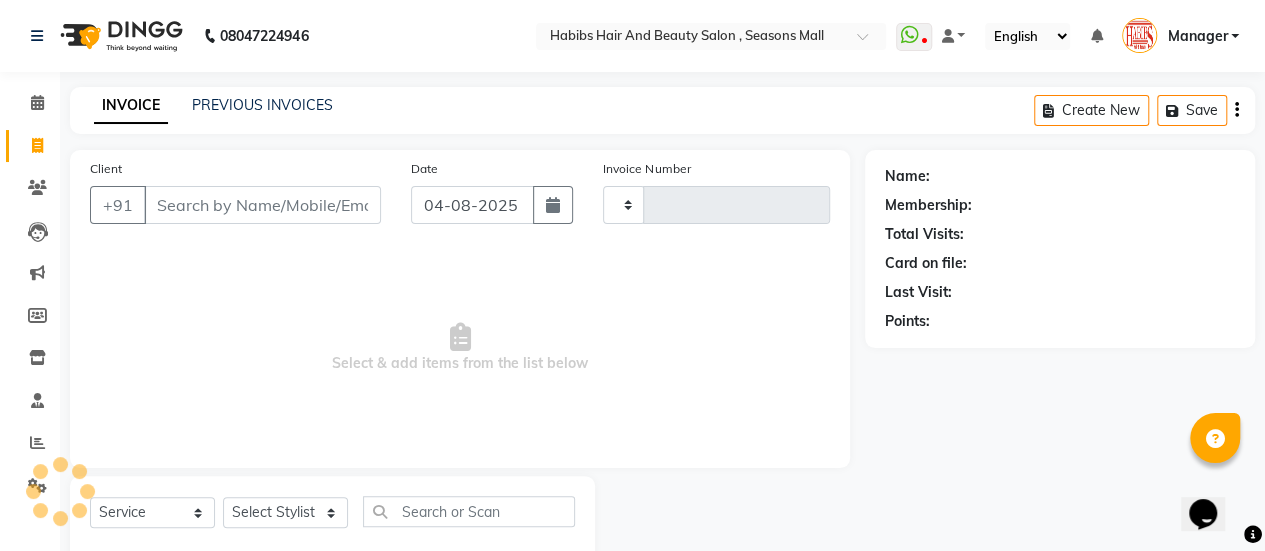 scroll, scrollTop: 49, scrollLeft: 0, axis: vertical 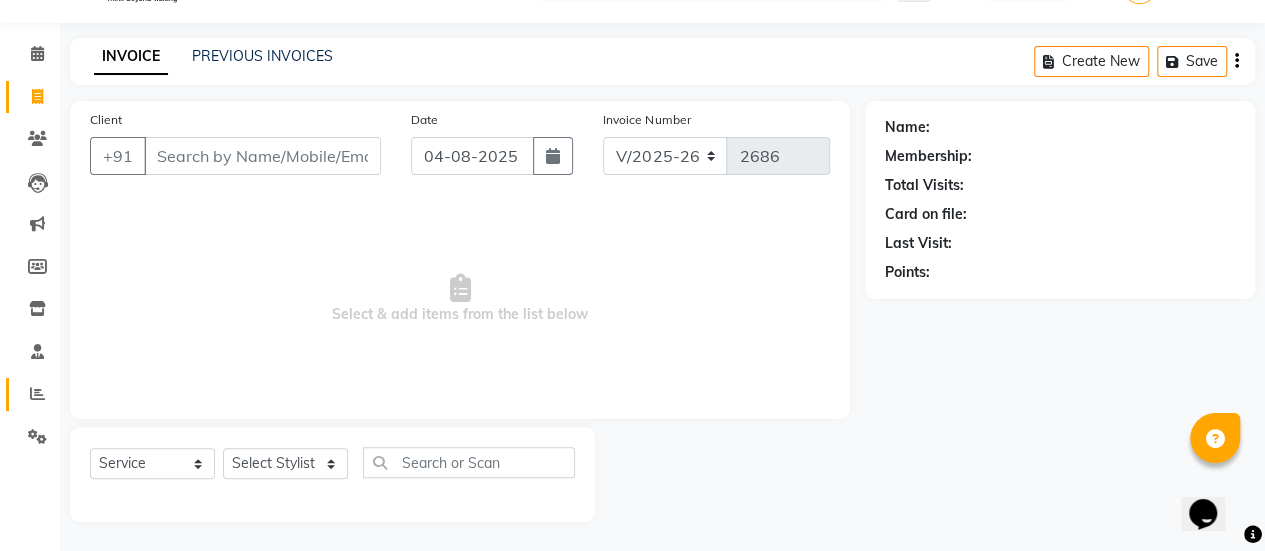 click on "Reports" 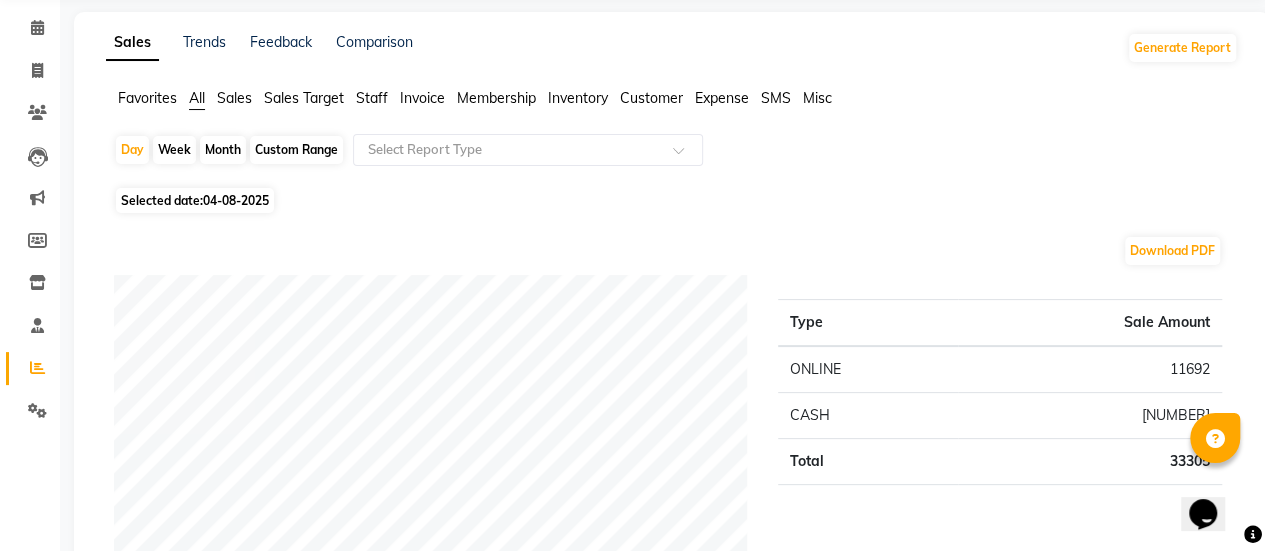 scroll, scrollTop: 0, scrollLeft: 0, axis: both 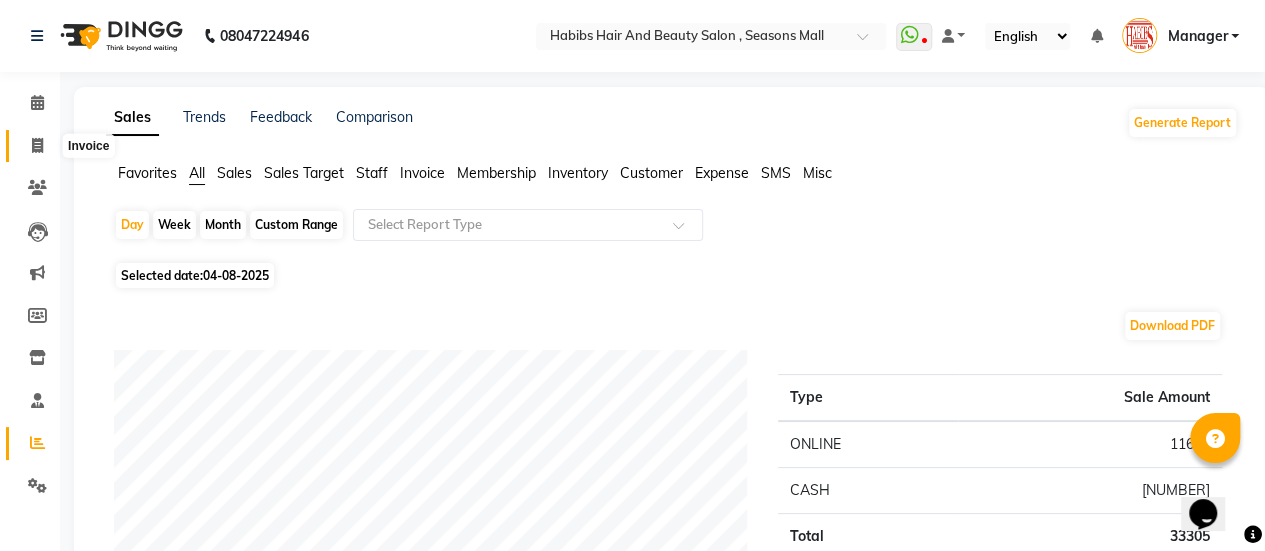click 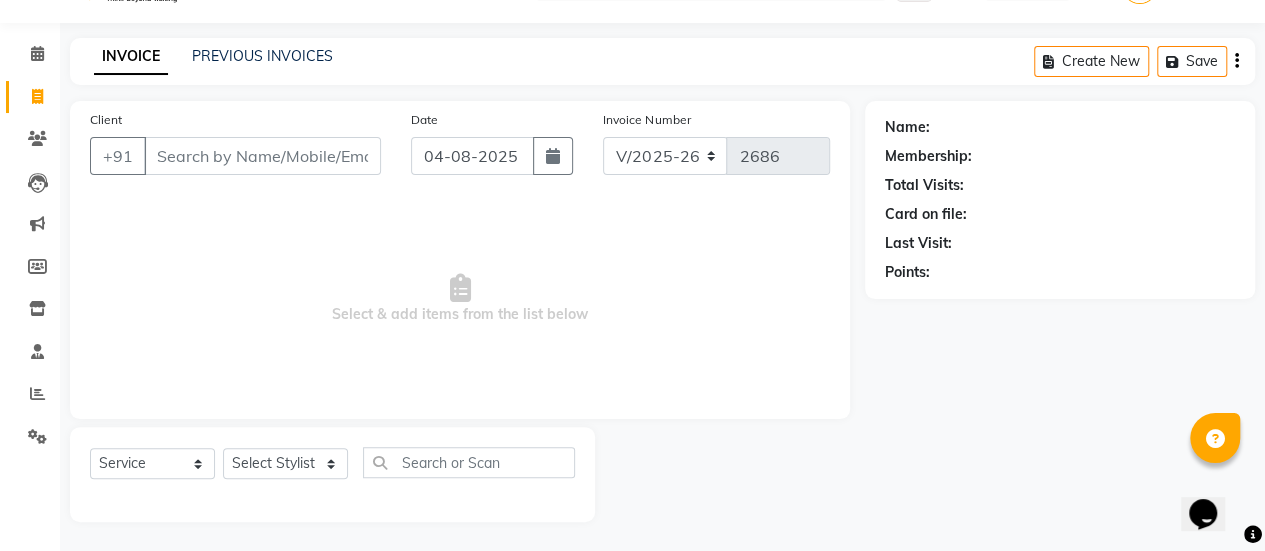 click on "Client" at bounding box center [262, 156] 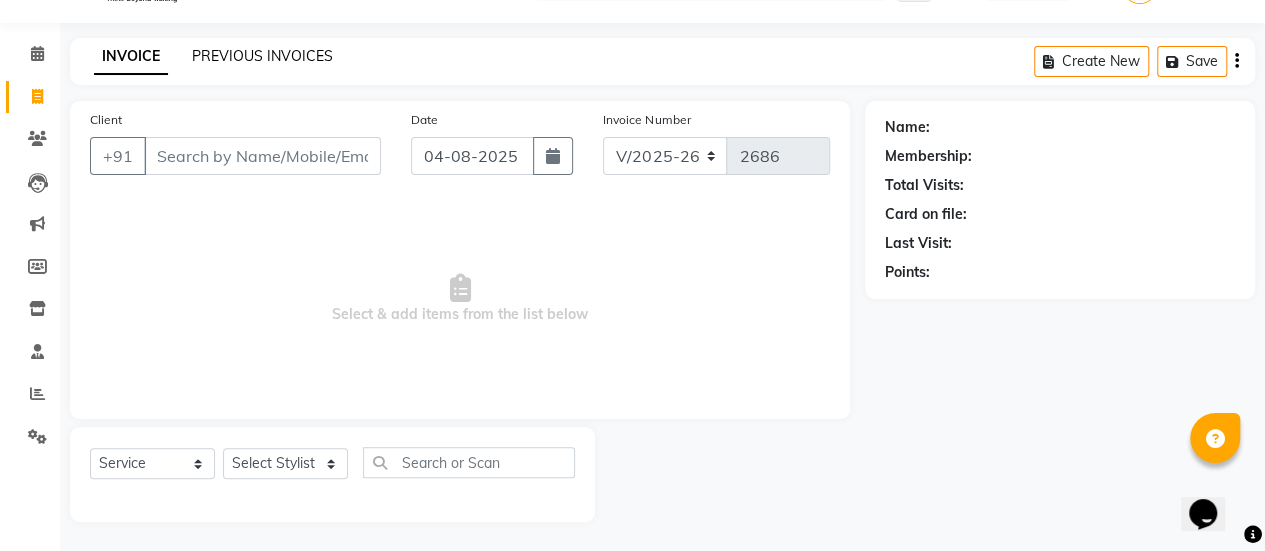 click on "PREVIOUS INVOICES" 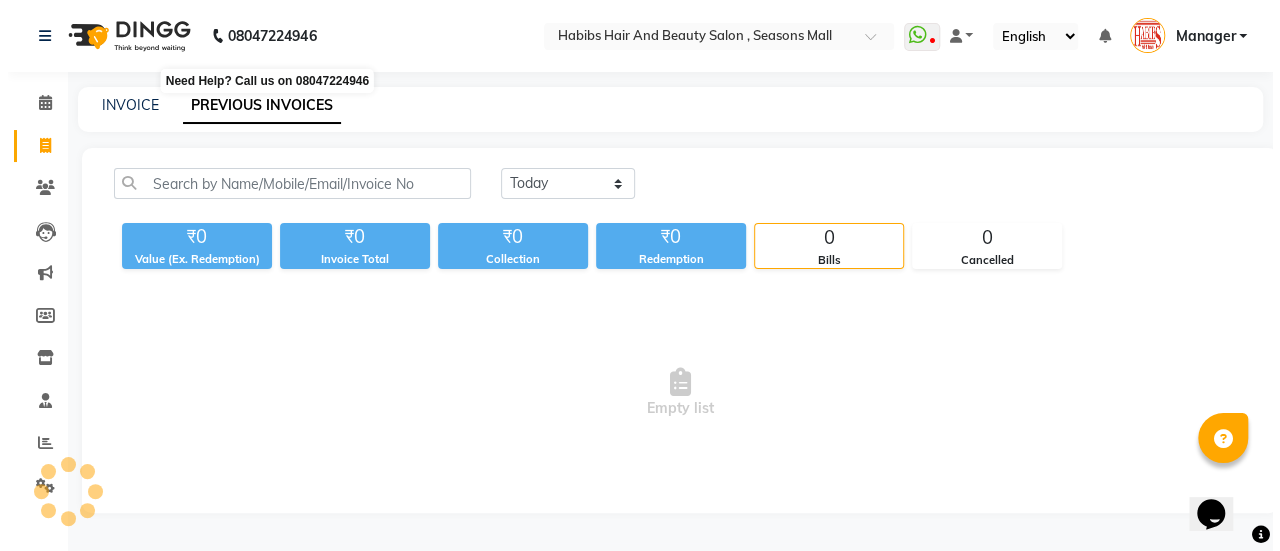 scroll, scrollTop: 0, scrollLeft: 0, axis: both 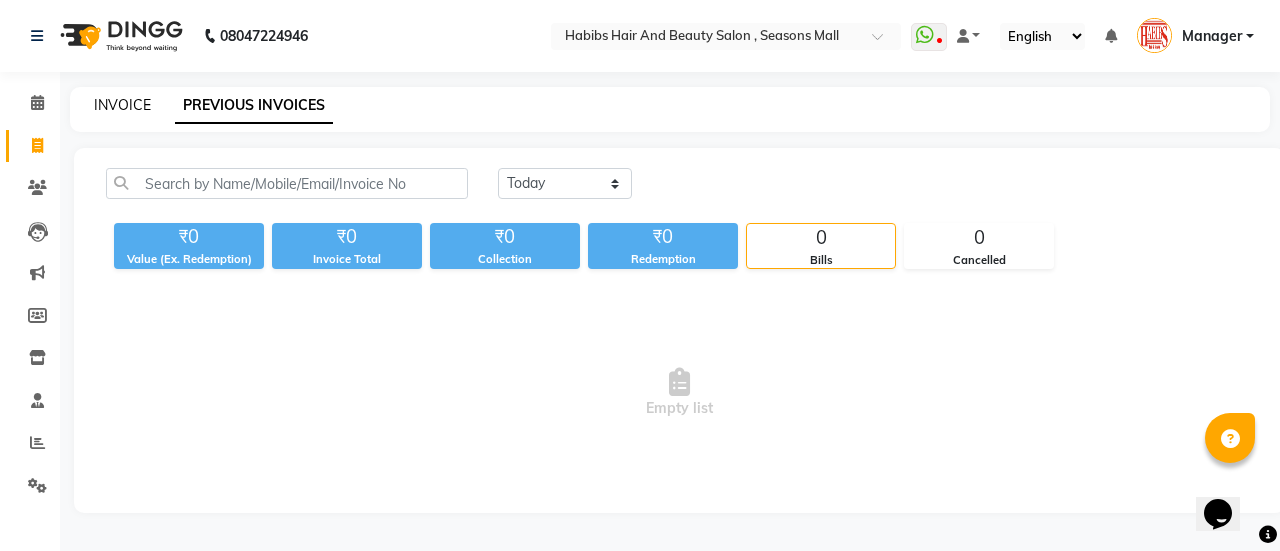 click on "INVOICE" 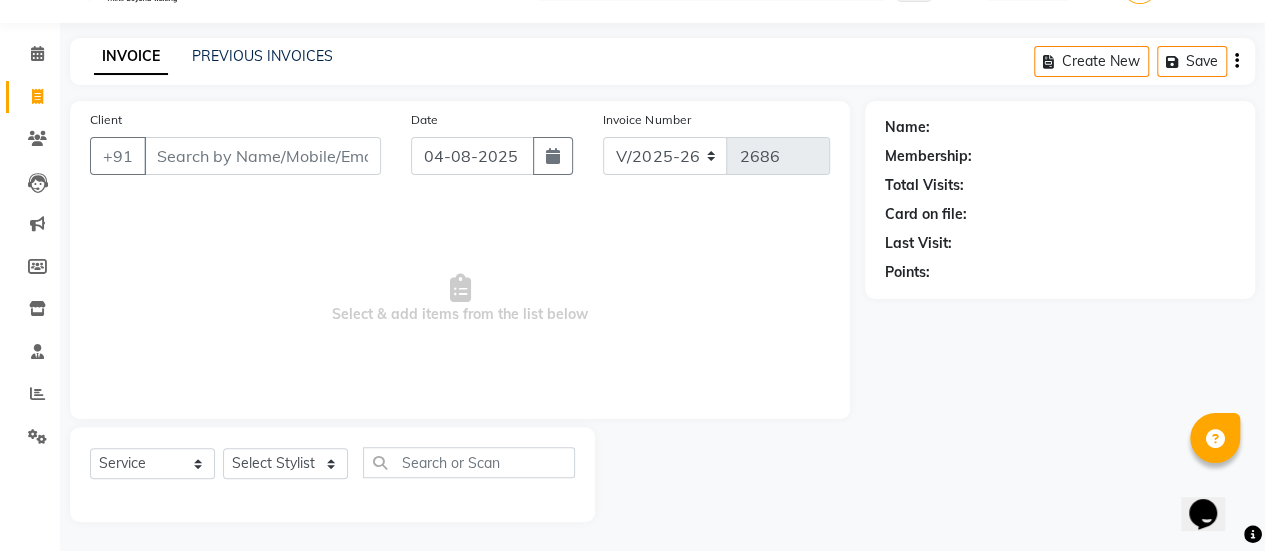 click on "Client" at bounding box center [262, 156] 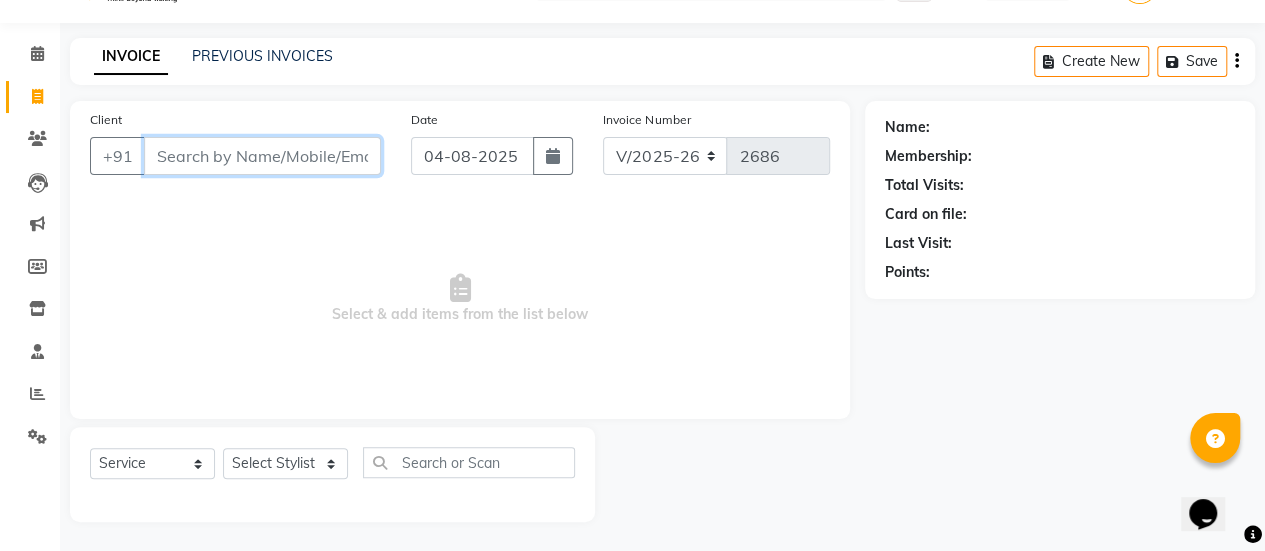 click on "Client" at bounding box center [262, 156] 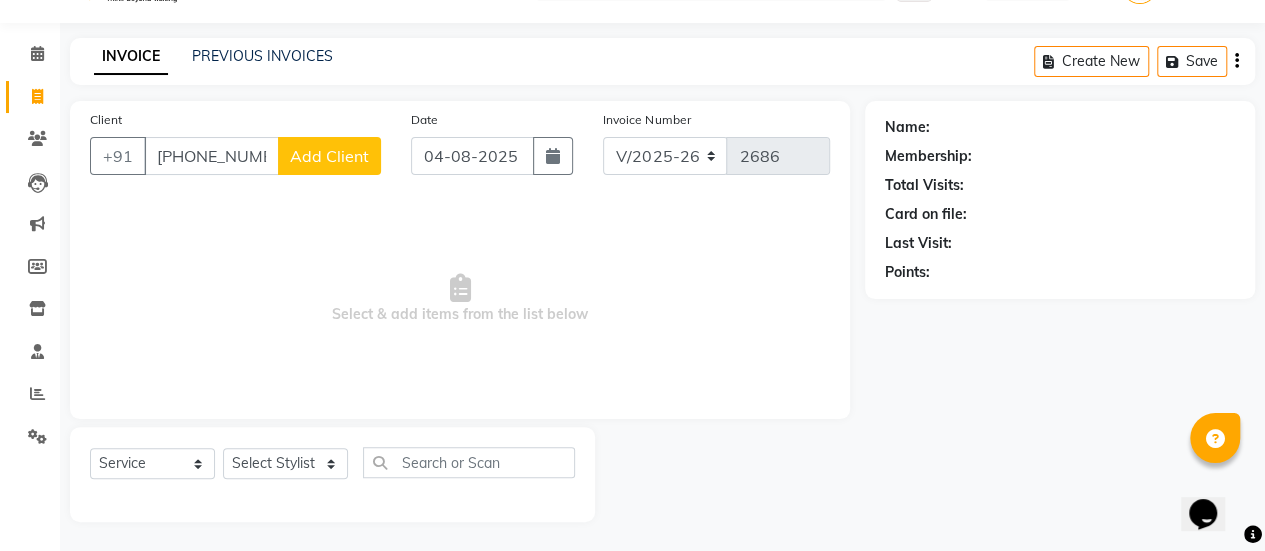 click on "Add Client" 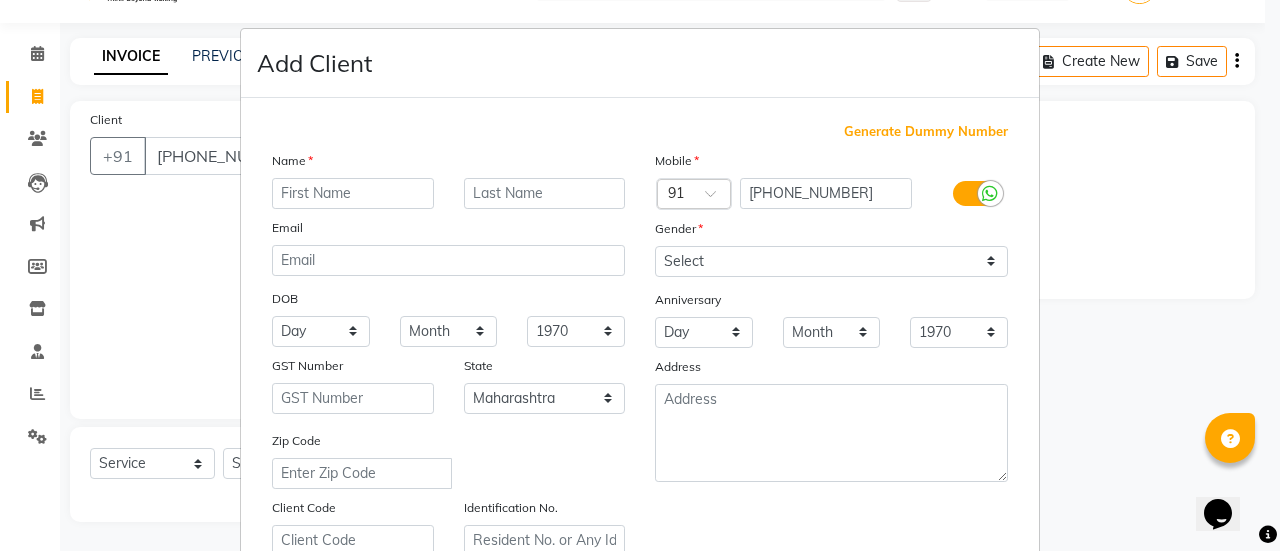 click at bounding box center (353, 193) 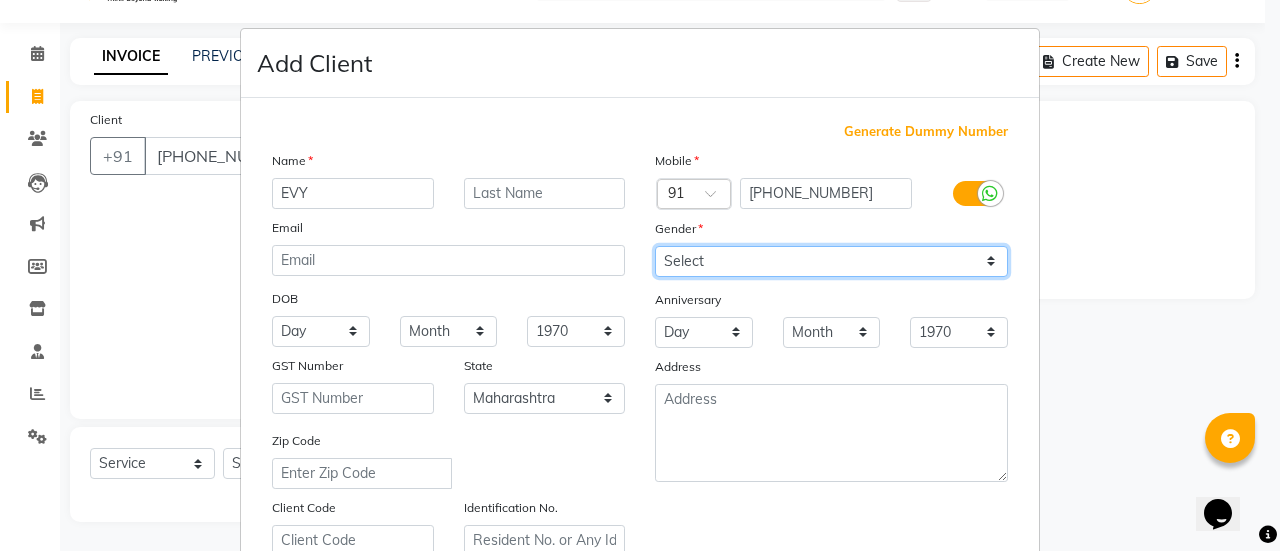 click on "Select Male Female Other Prefer Not To Say" at bounding box center (831, 261) 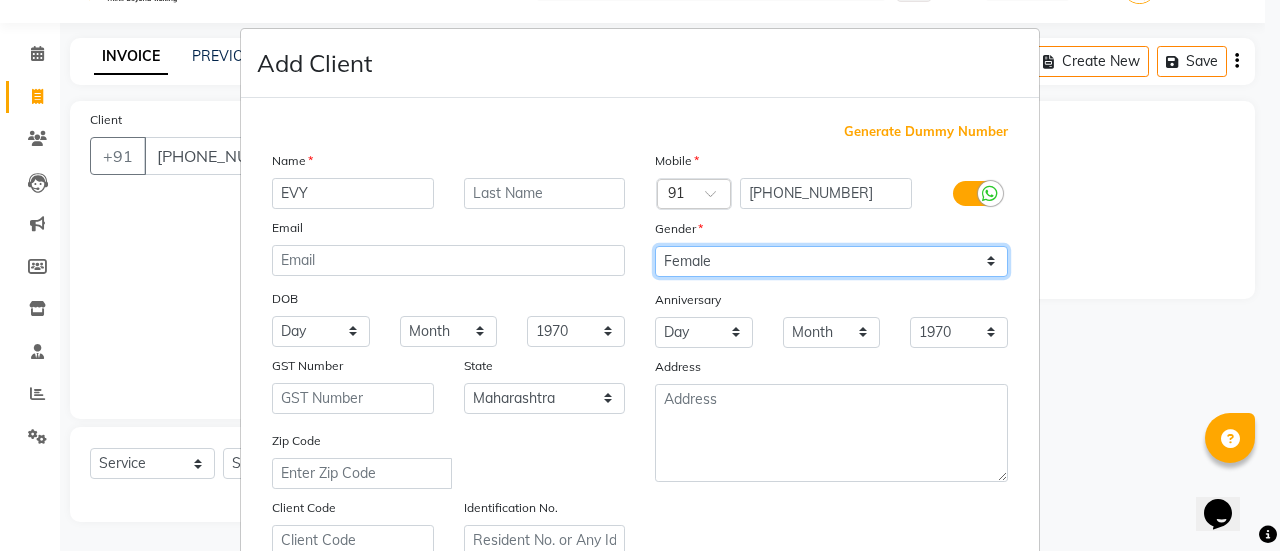 click on "Select Male Female Other Prefer Not To Say" at bounding box center [831, 261] 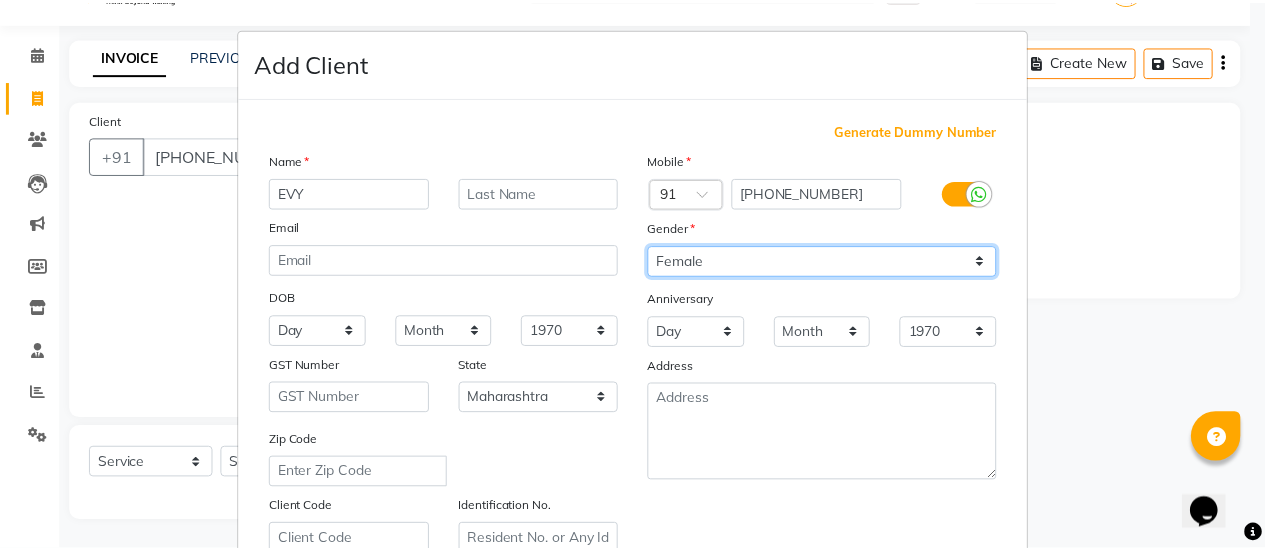 scroll, scrollTop: 368, scrollLeft: 0, axis: vertical 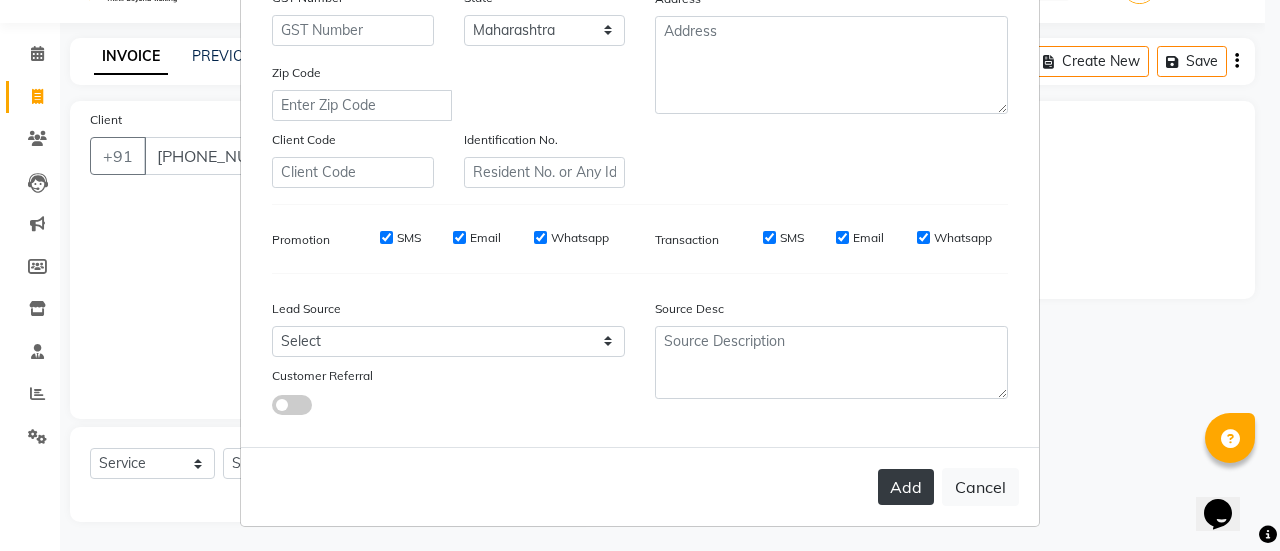 click on "Add" at bounding box center [906, 487] 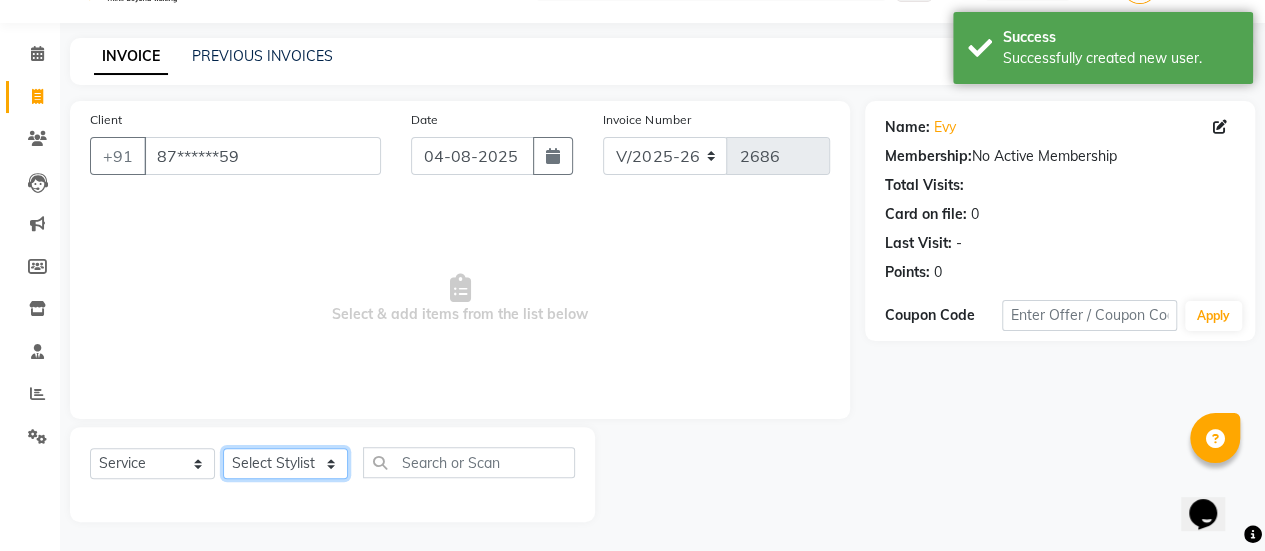 click on "Select Stylist AAKASH Chaitanya Divya KALANY Manager Mohini MUSARIK Parvez Shaikh PINKEY PRADEEP SHARMA Rushi pandit Salman Shakeel Shraddha Vaibhavi Vijay khade xyz" 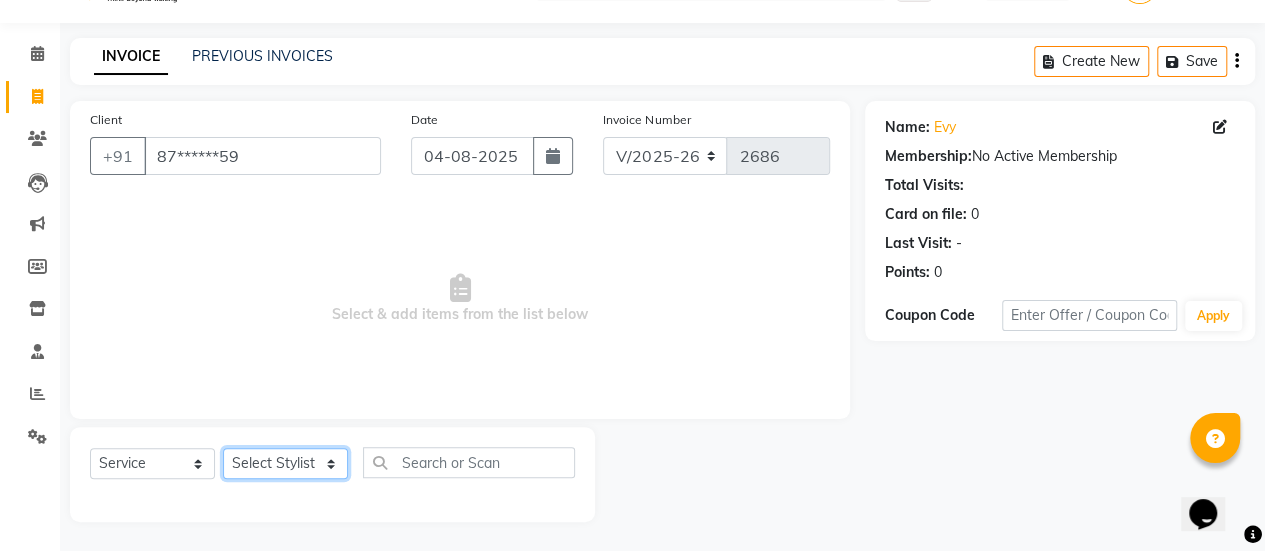 click on "Select Stylist AAKASH Chaitanya Divya KALANY Manager Mohini MUSARIK Parvez Shaikh PINKEY PRADEEP SHARMA Rushi pandit Salman Shakeel Shraddha Vaibhavi Vijay khade xyz" 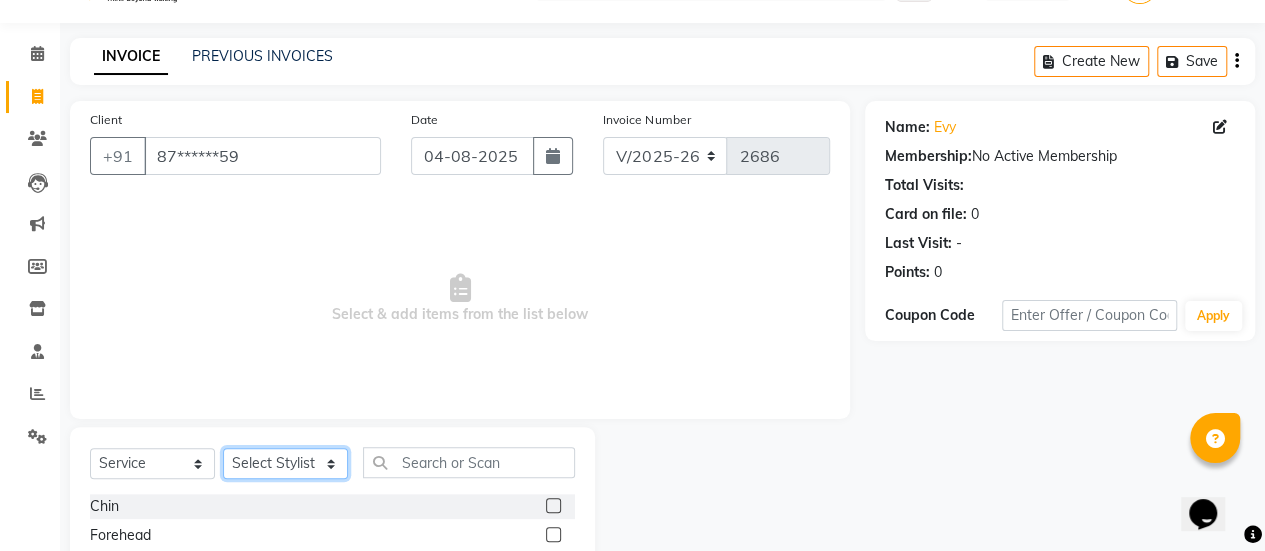 scroll, scrollTop: 249, scrollLeft: 0, axis: vertical 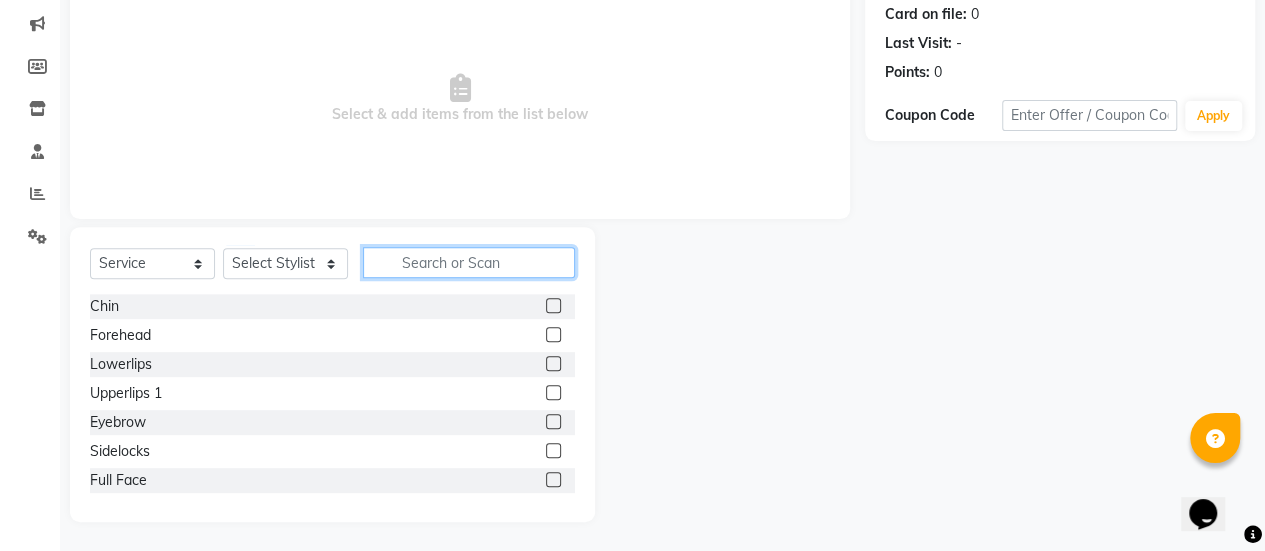 click 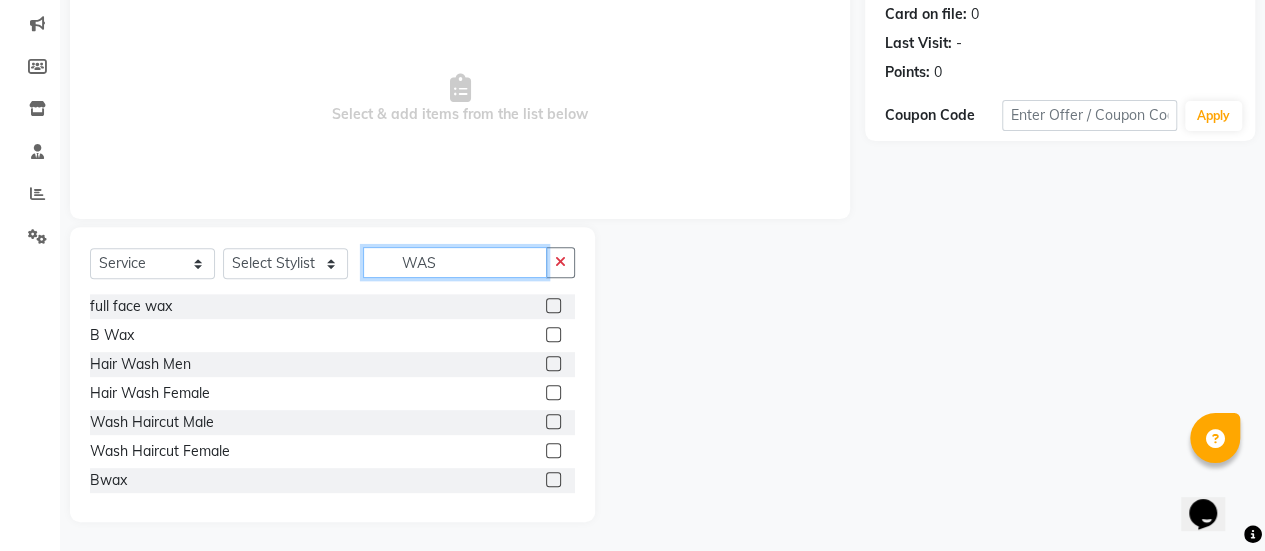 scroll, scrollTop: 165, scrollLeft: 0, axis: vertical 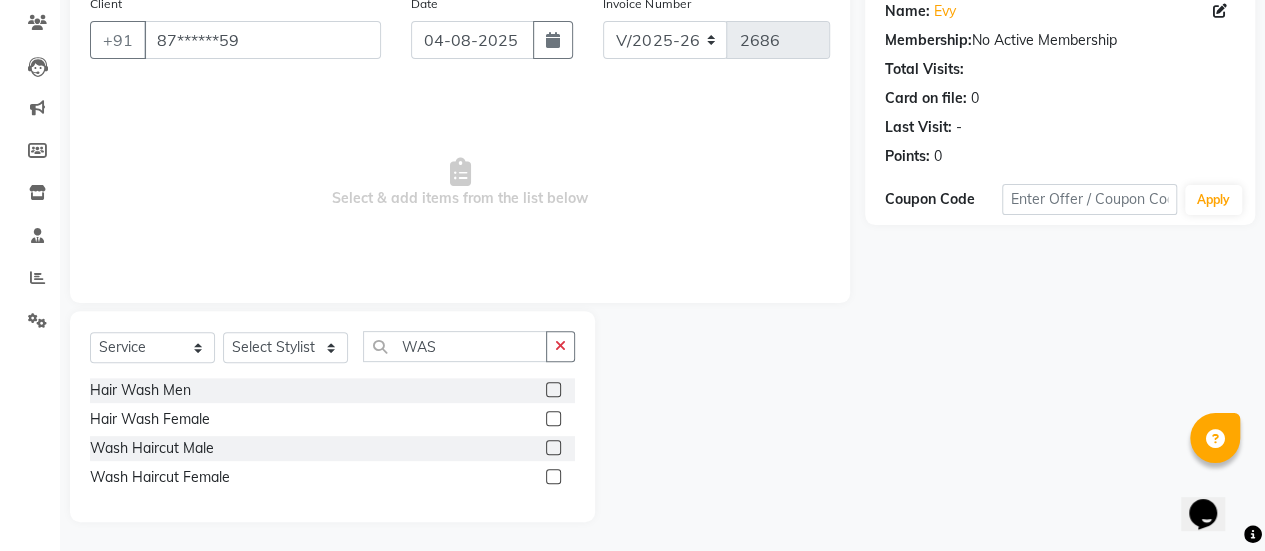 click 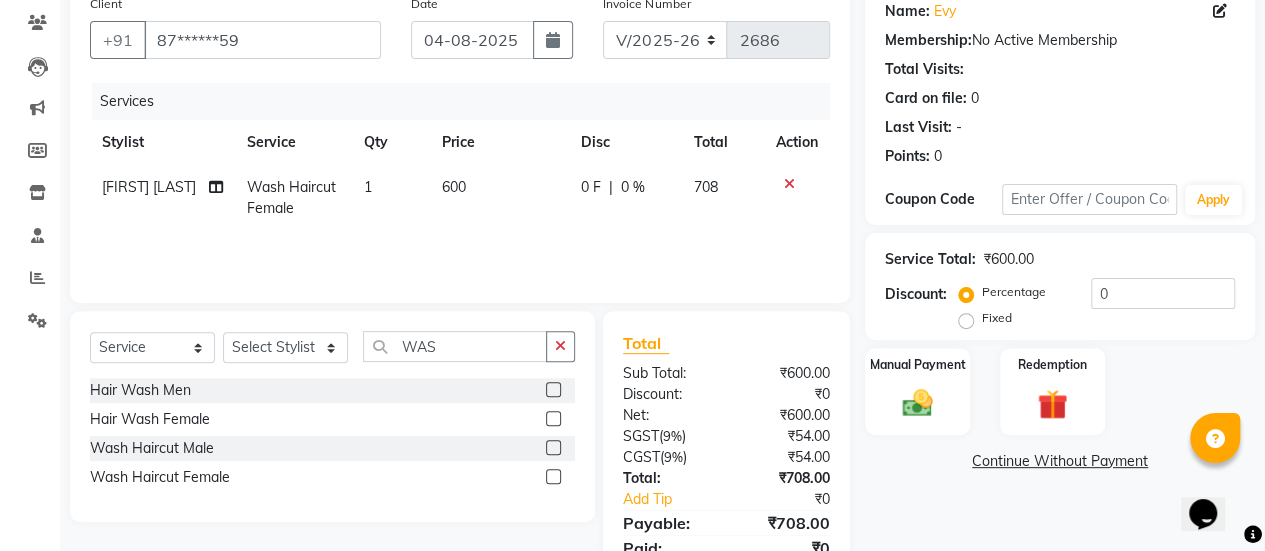 click on "600" 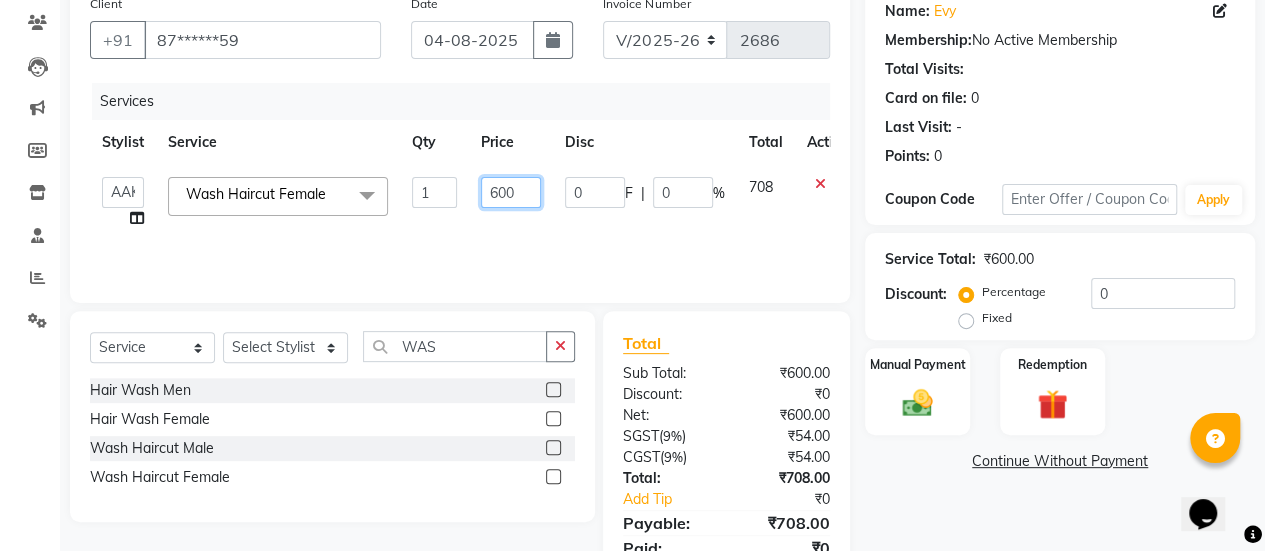 click on "600" 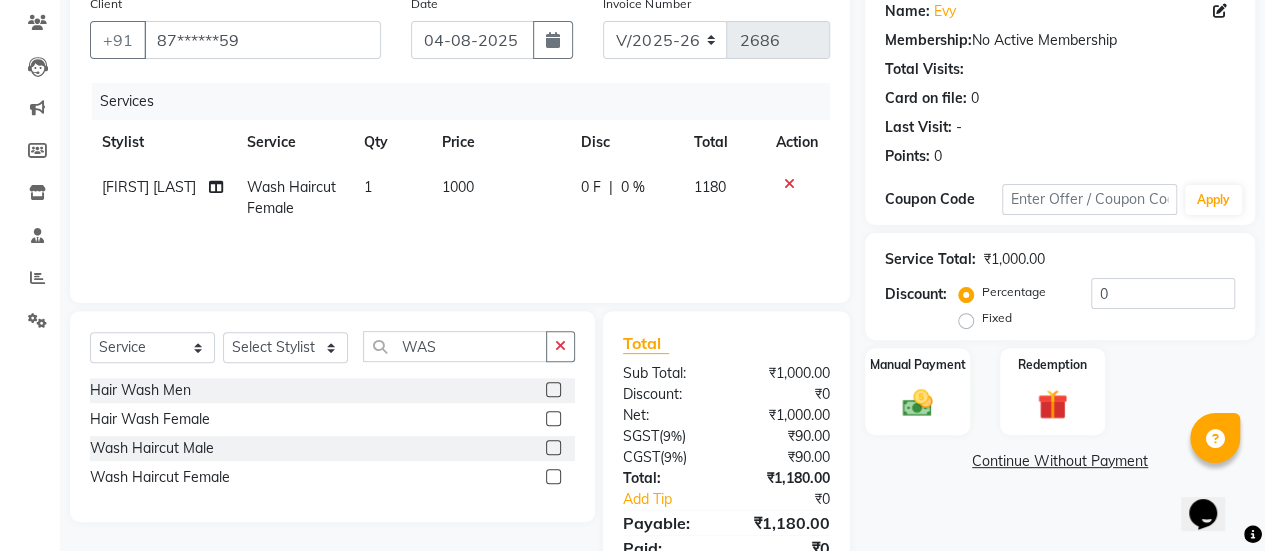 click on "1000" 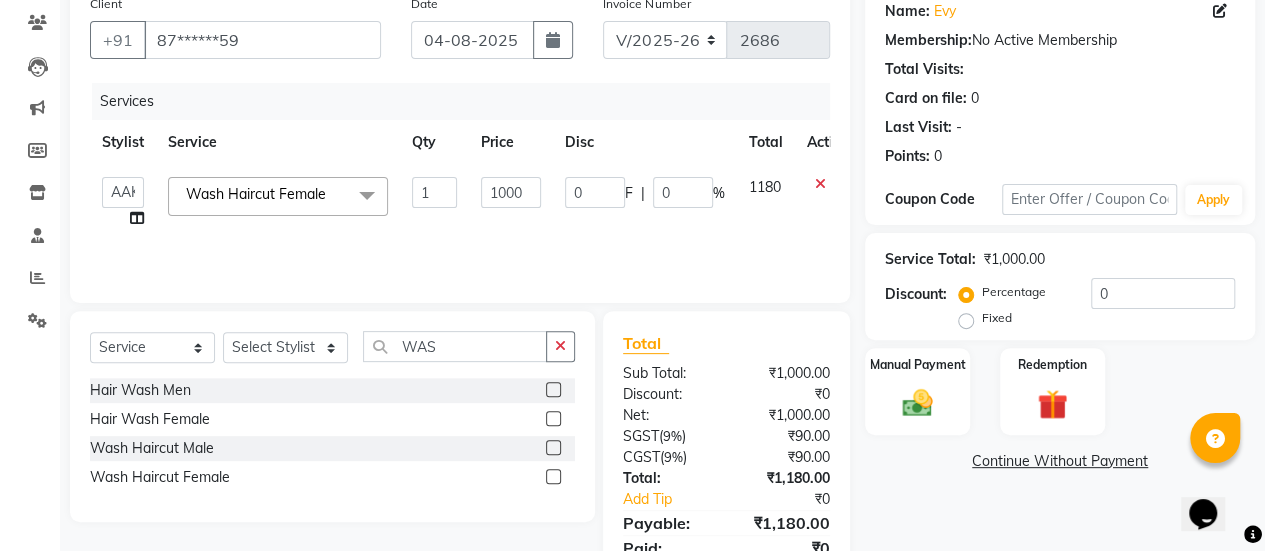 scroll, scrollTop: 247, scrollLeft: 0, axis: vertical 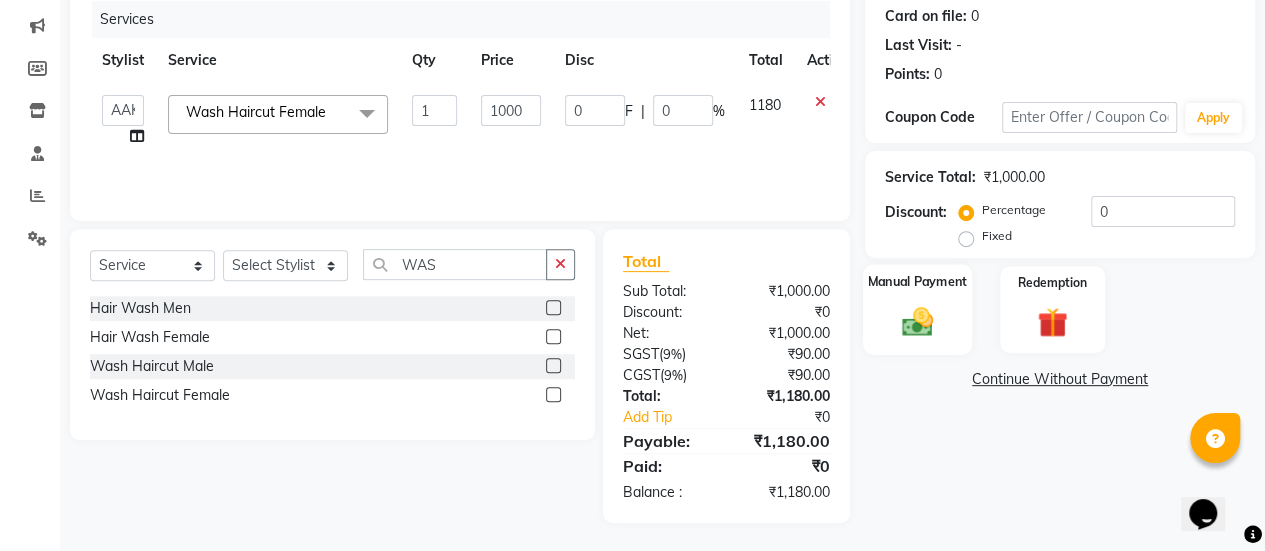 click 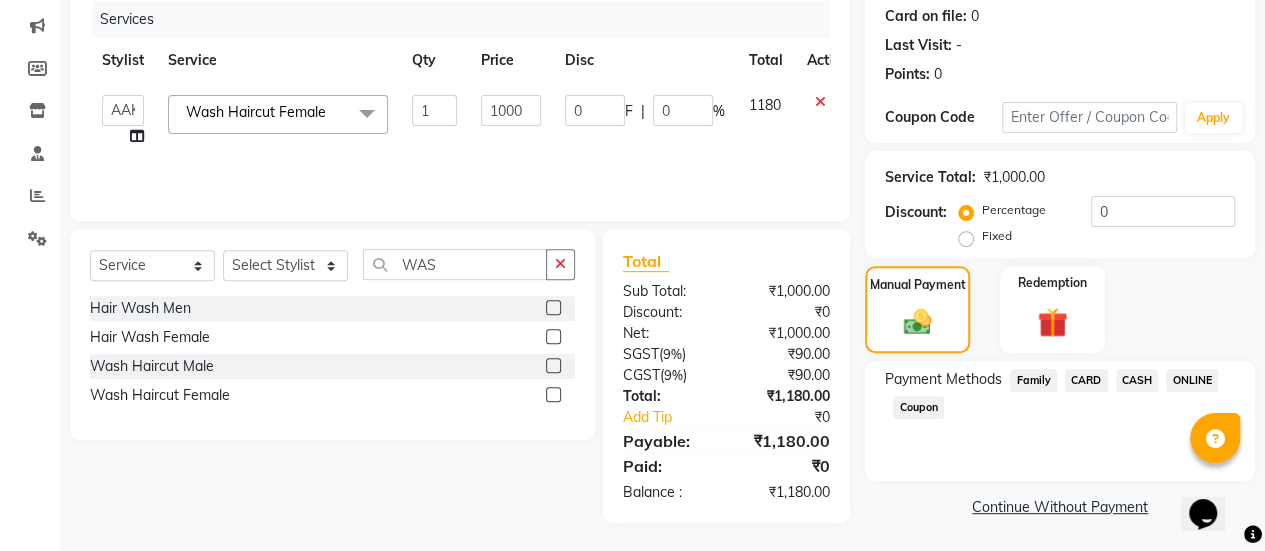 click on "ONLINE" 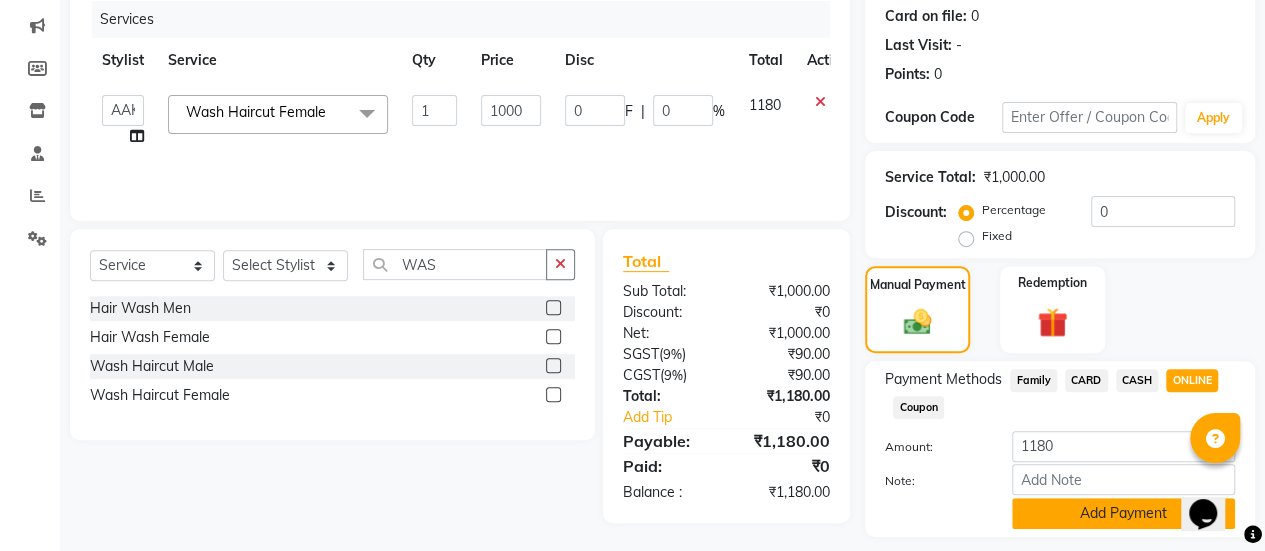 click on "Add Payment" 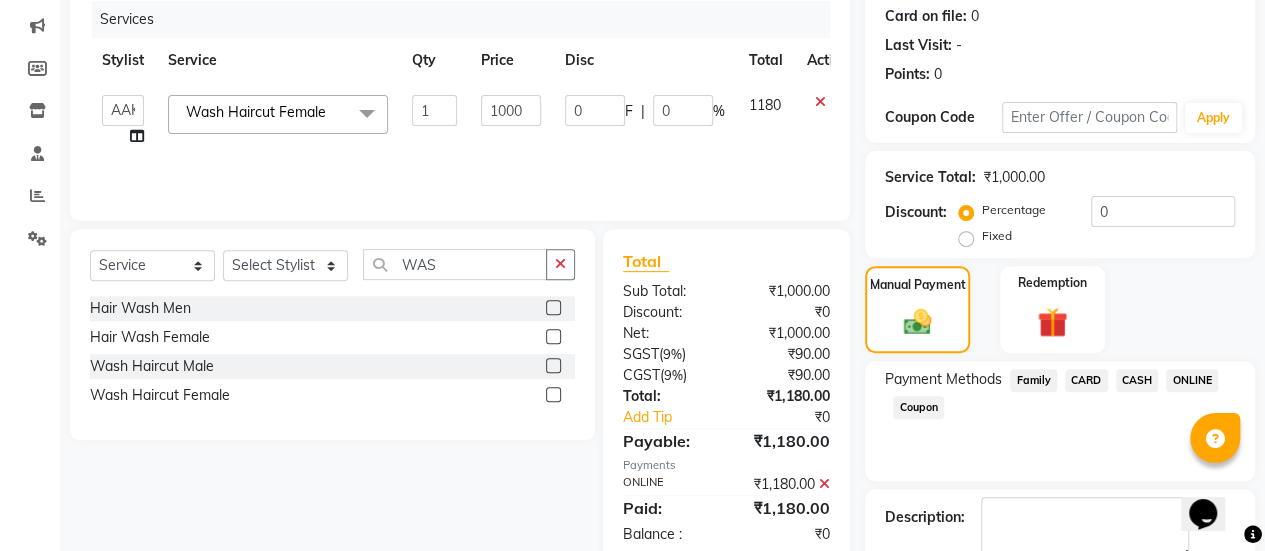 scroll, scrollTop: 358, scrollLeft: 0, axis: vertical 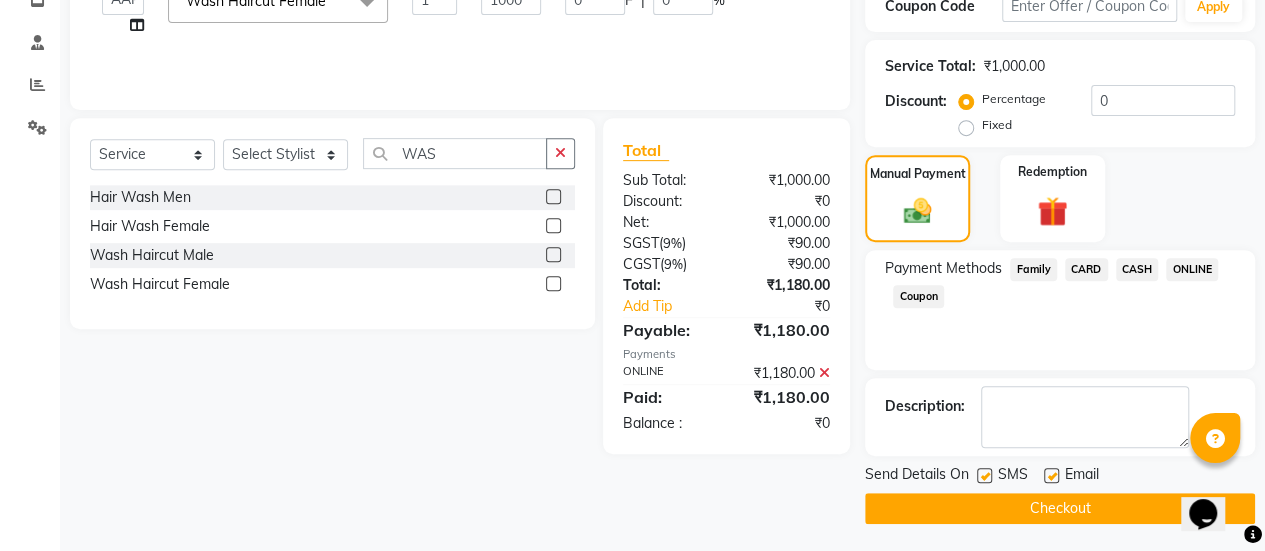 click 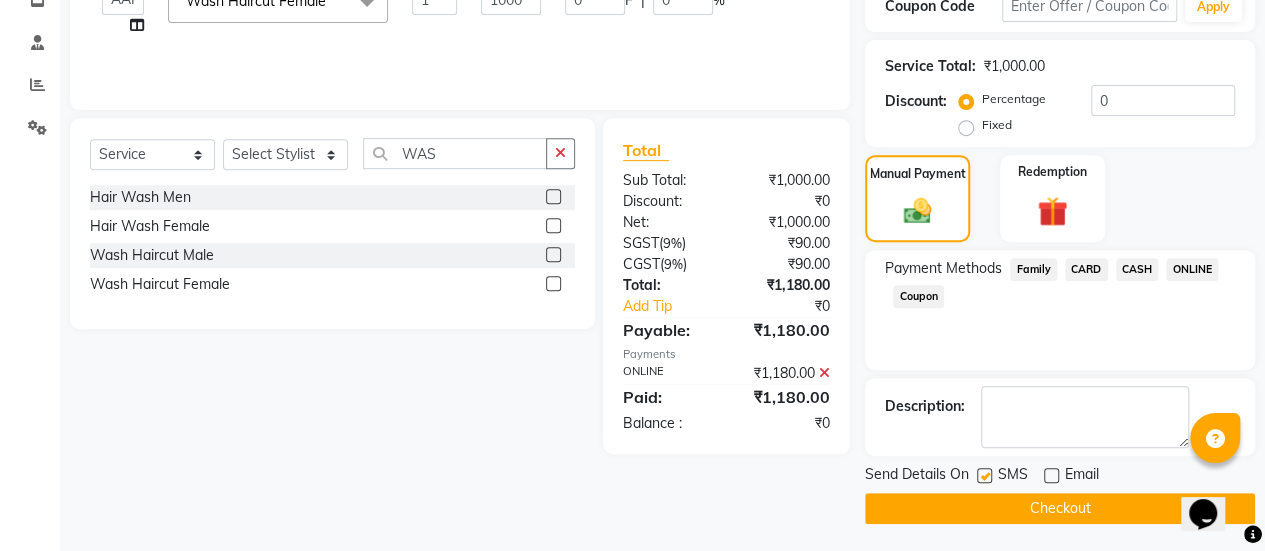click on "Checkout" 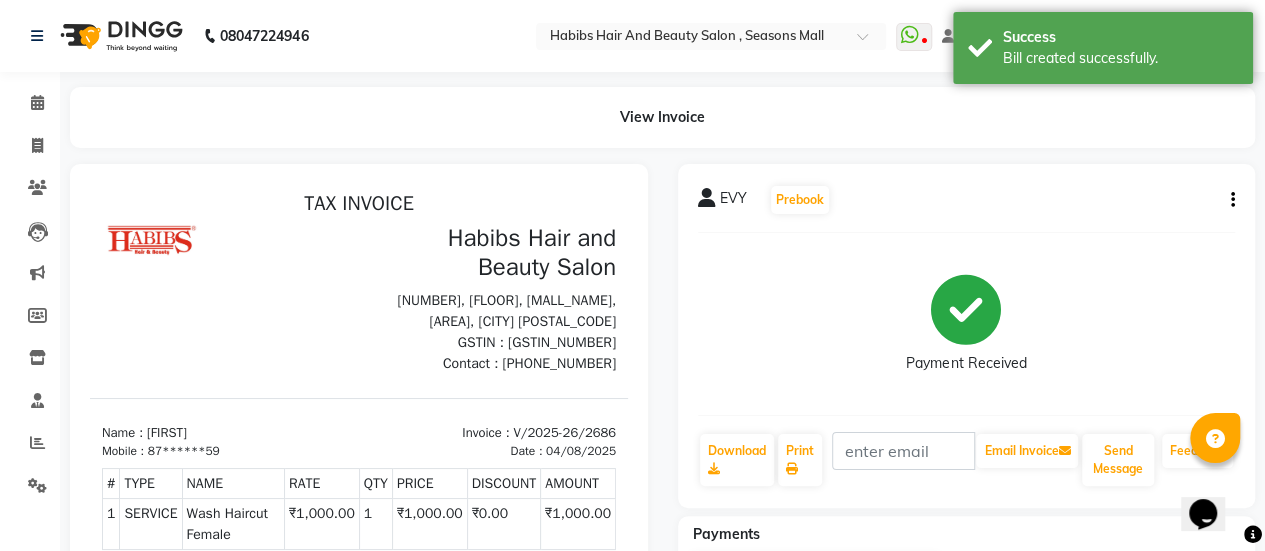scroll, scrollTop: 0, scrollLeft: 0, axis: both 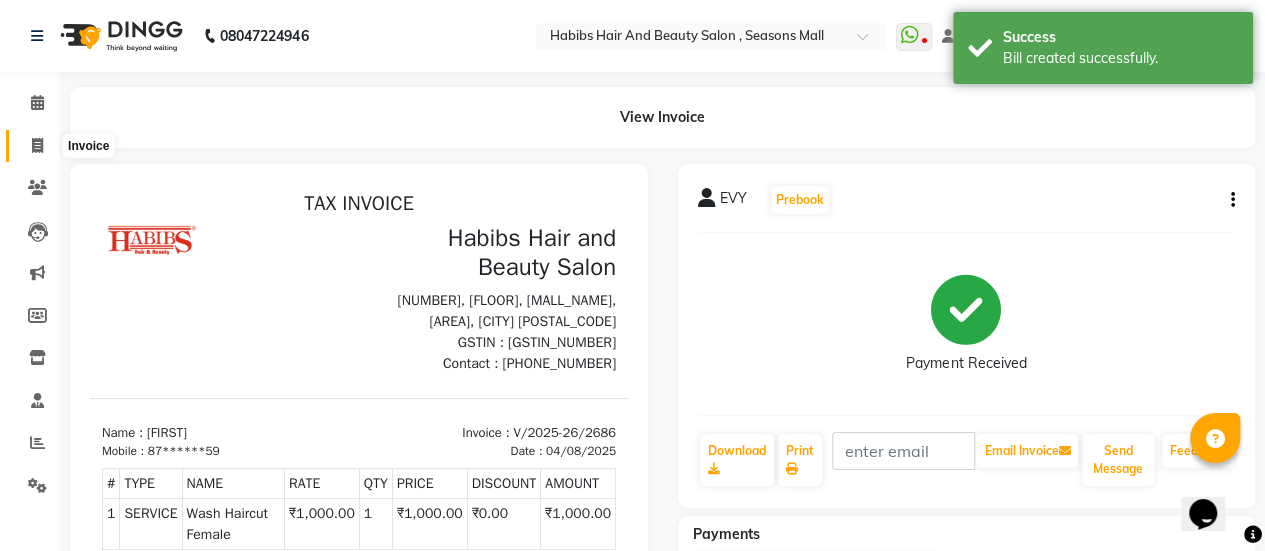 click 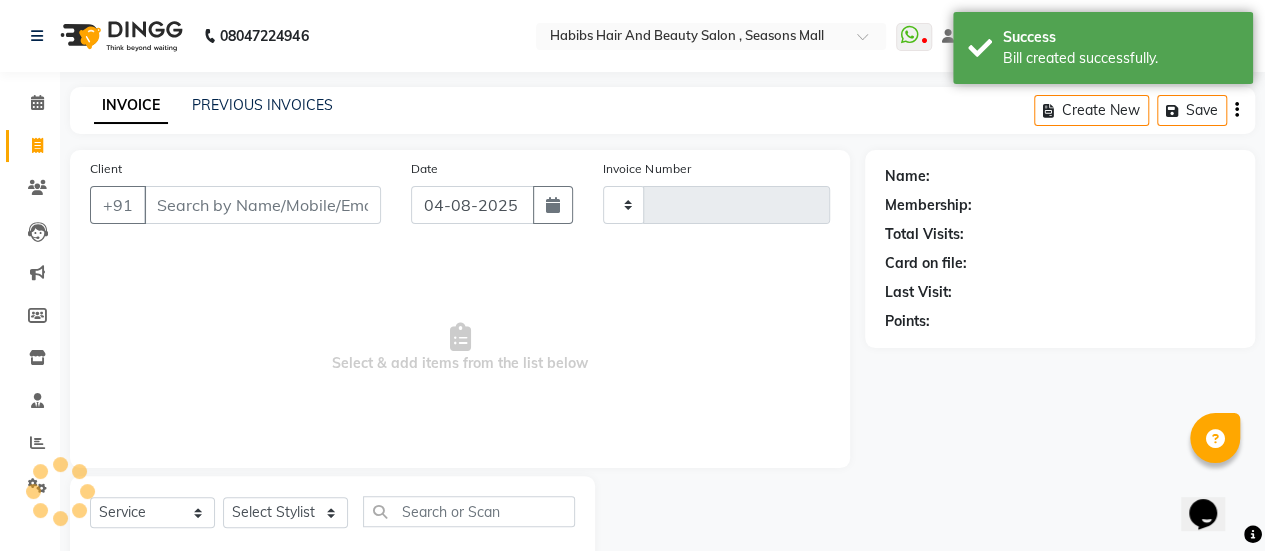scroll, scrollTop: 49, scrollLeft: 0, axis: vertical 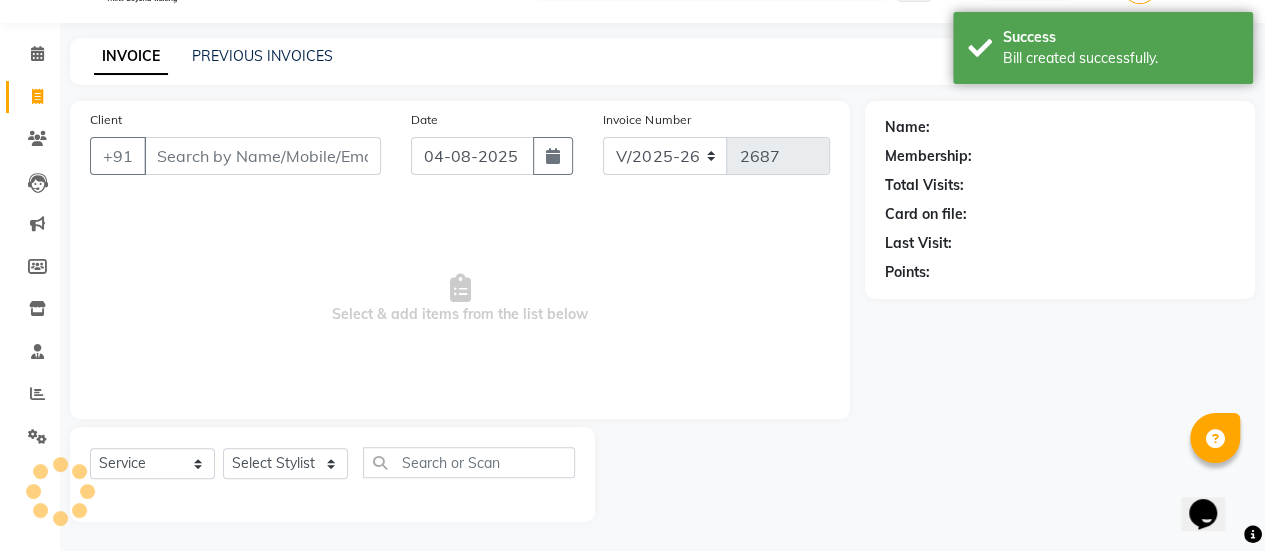 click on "Client" at bounding box center (262, 156) 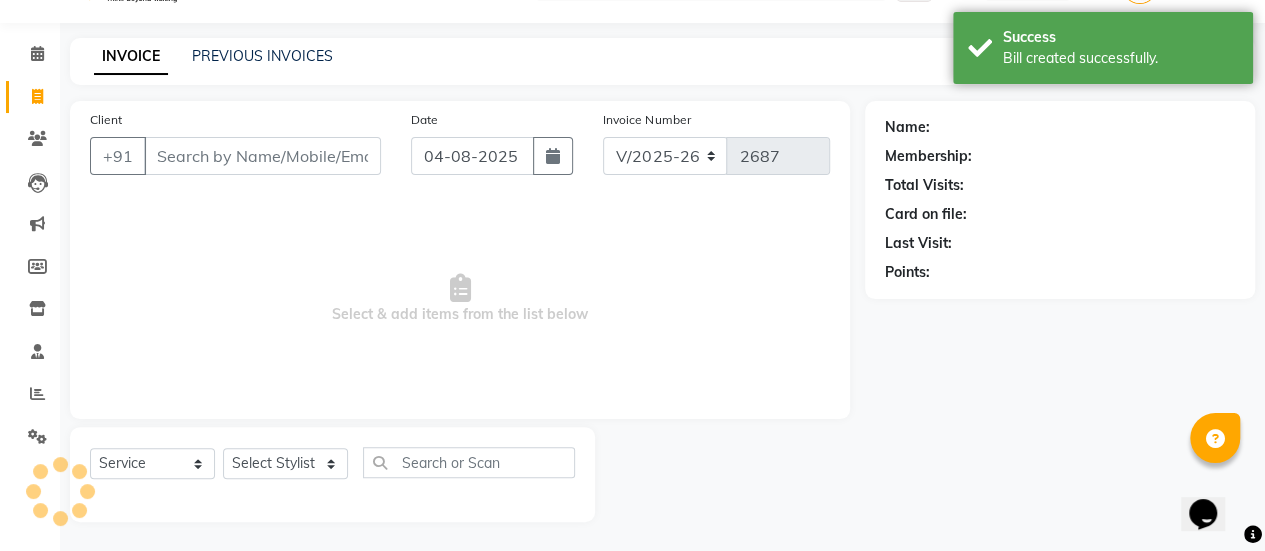 click on "Client" at bounding box center [262, 156] 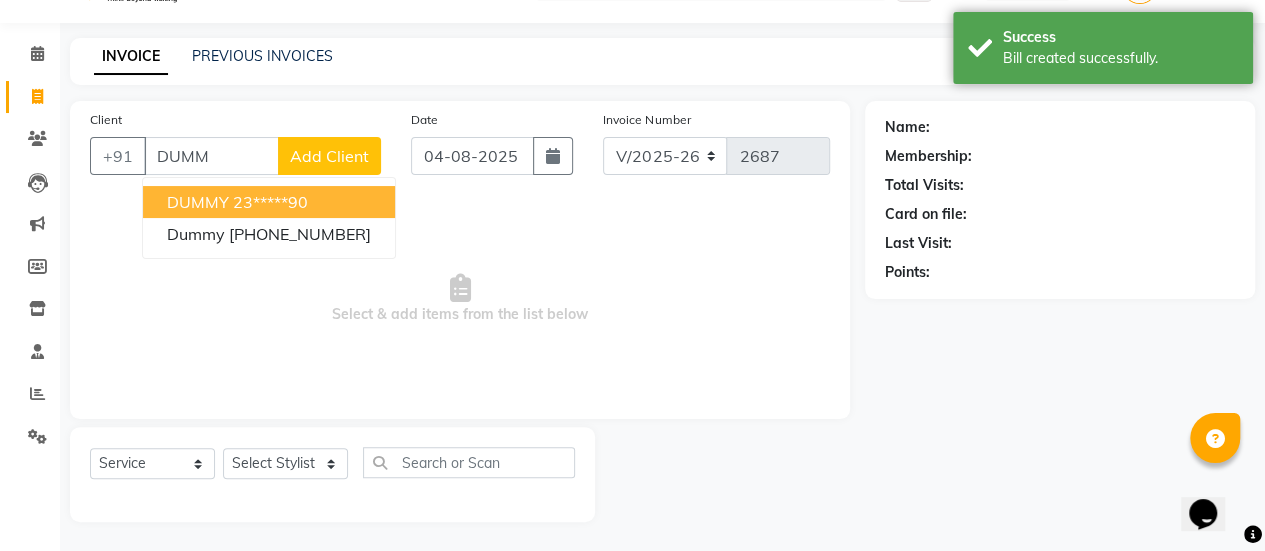 click on "DUMMY" at bounding box center [198, 202] 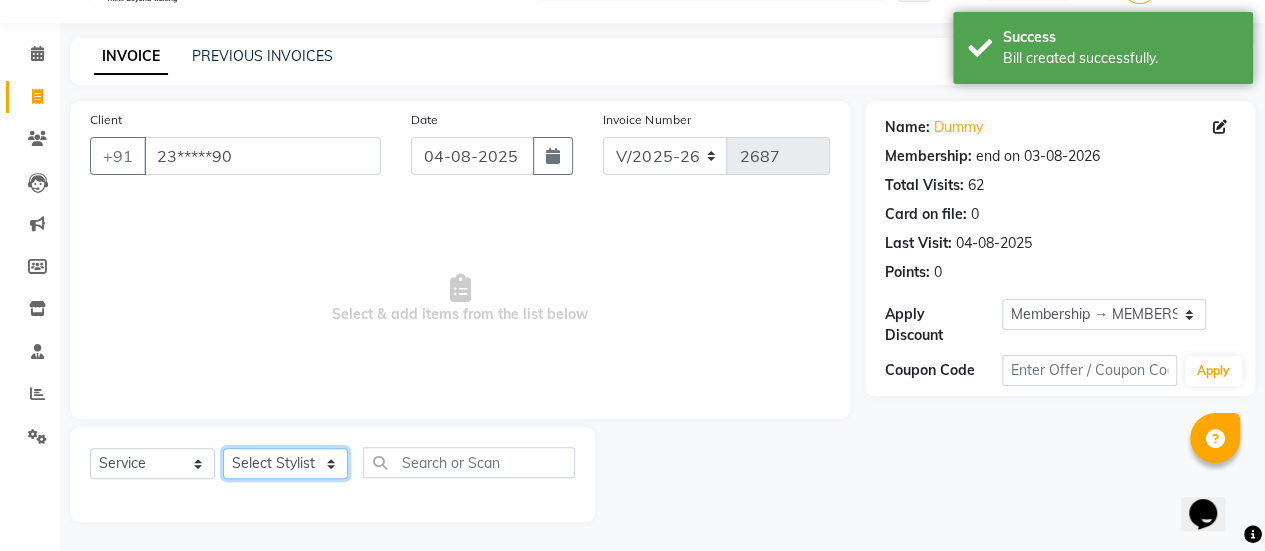click on "Select Stylist AAKASH Chaitanya Divya KALANY Manager Mohini MUSARIK Parvez Shaikh PINKEY PRADEEP SHARMA Rushi pandit Salman Shakeel Shraddha Vaibhavi Vijay khade xyz" 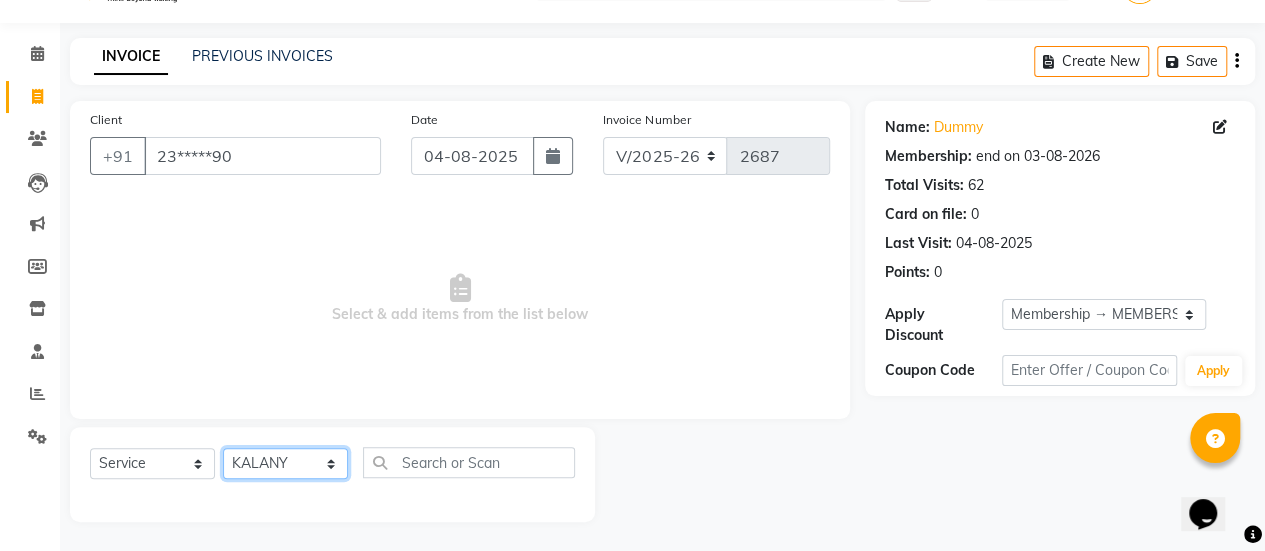 click on "Select Stylist AAKASH Chaitanya Divya KALANY Manager Mohini MUSARIK Parvez Shaikh PINKEY PRADEEP SHARMA Rushi pandit Salman Shakeel Shraddha Vaibhavi Vijay khade xyz" 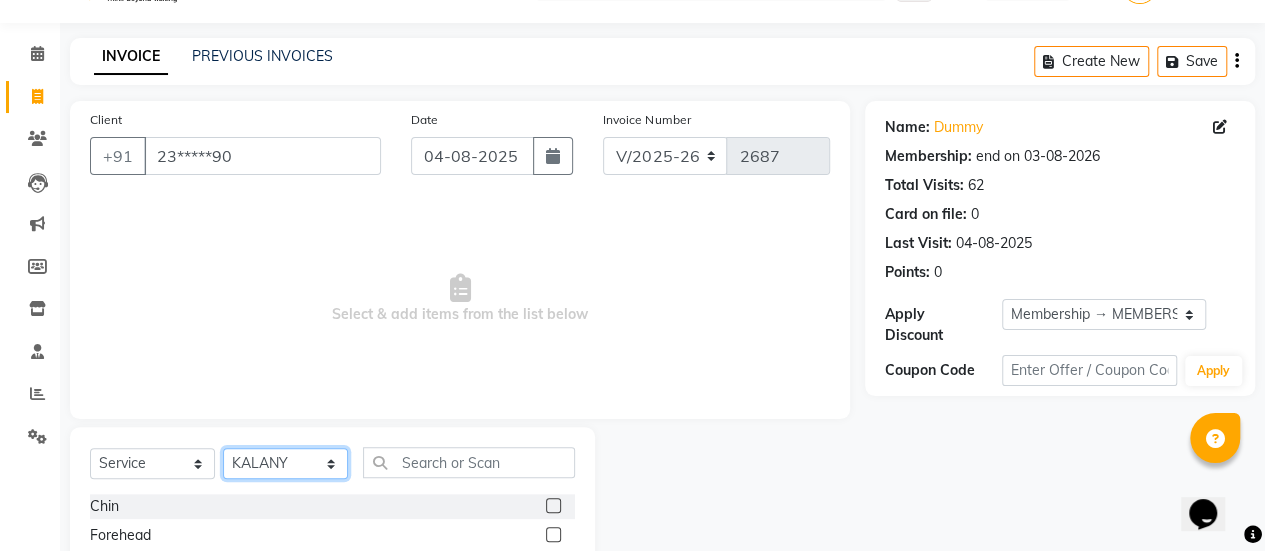 scroll, scrollTop: 249, scrollLeft: 0, axis: vertical 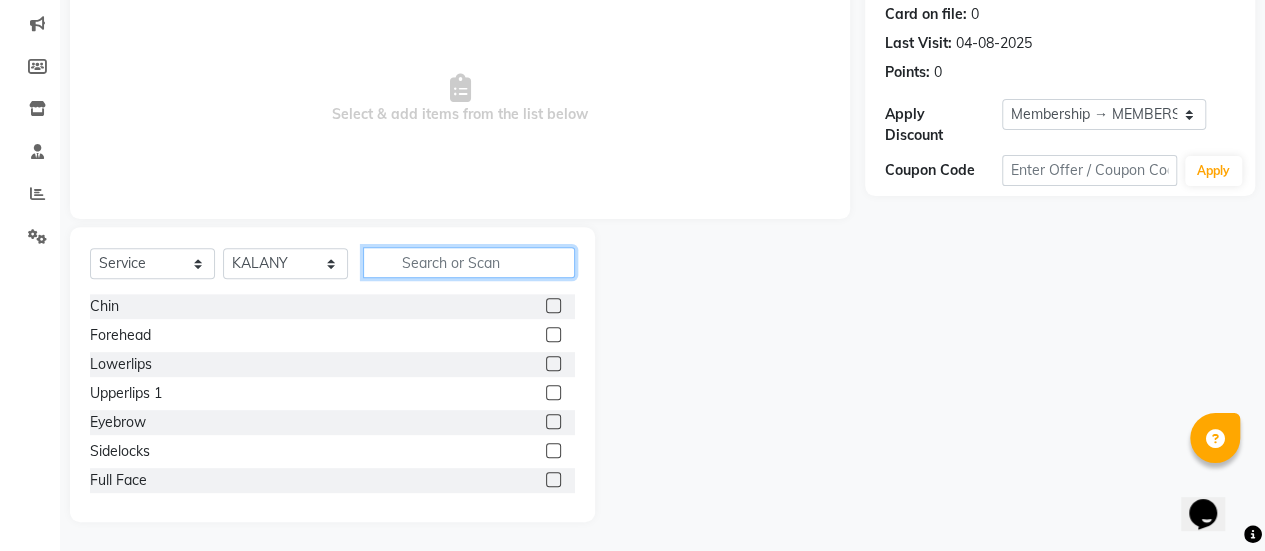 click 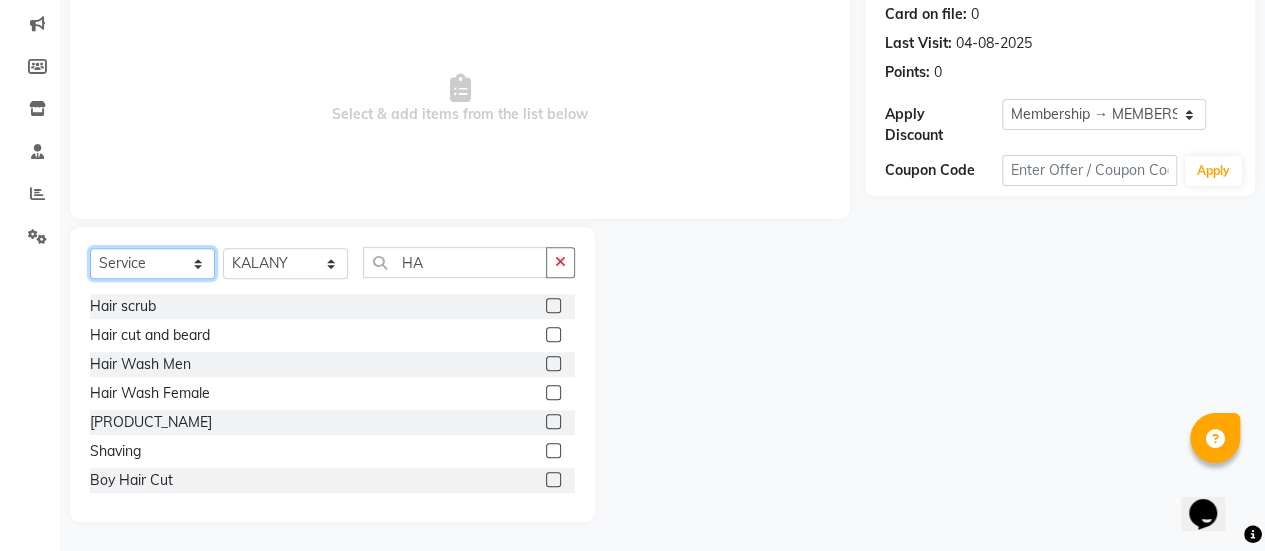 click on "Select  Service  Product  Membership  Package Voucher Prepaid Gift Card" 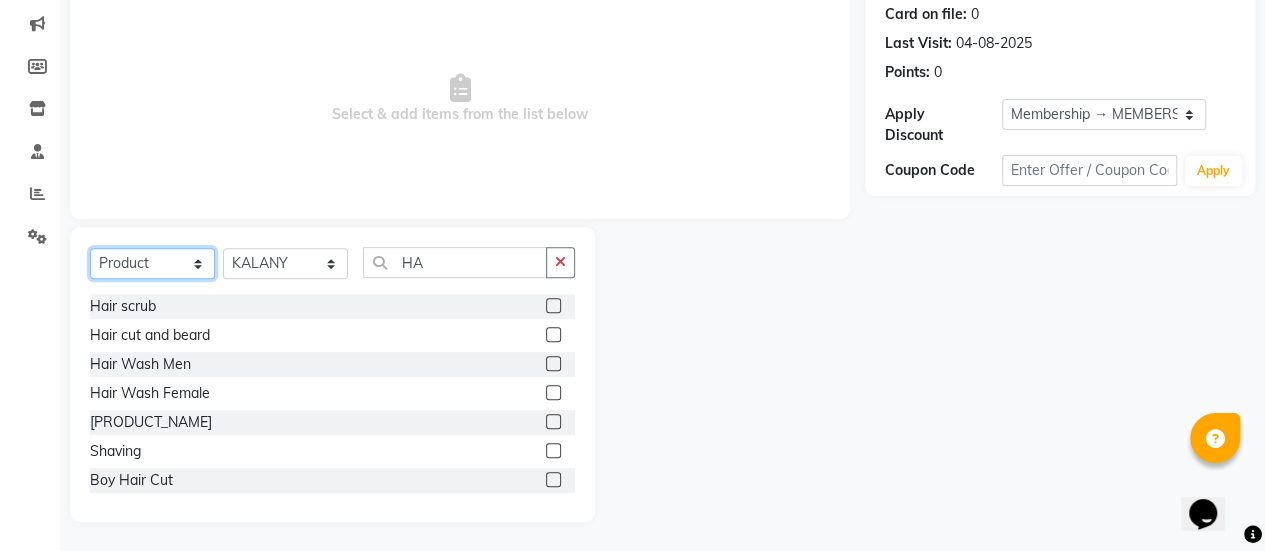 click on "Select  Service  Product  Membership  Package Voucher Prepaid Gift Card" 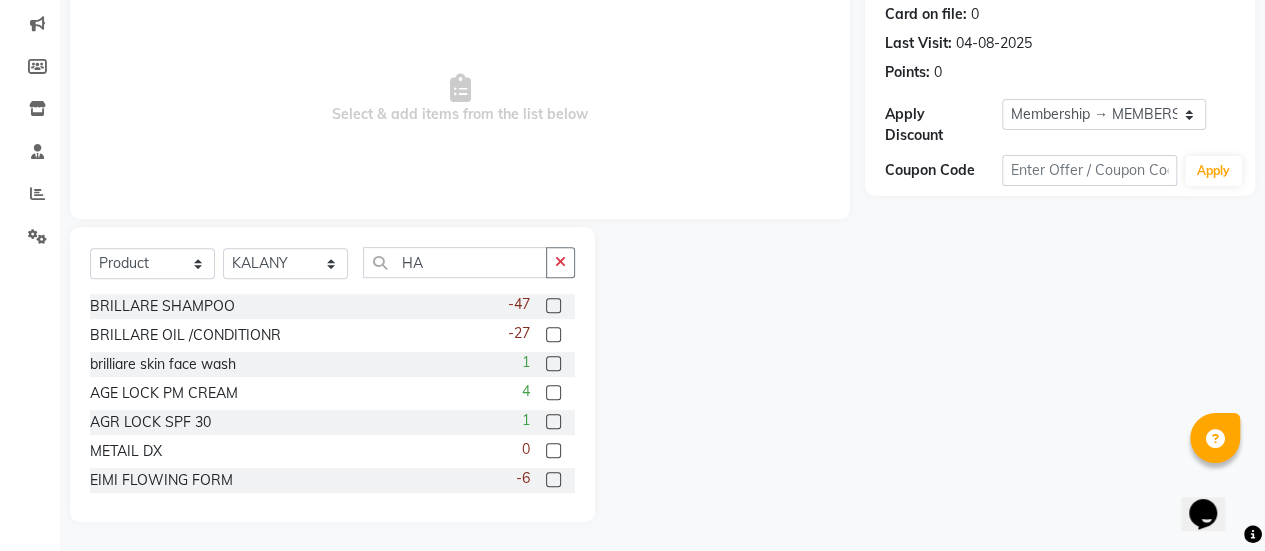 click on "Select  Service  Product  Membership  Package Voucher Prepaid Gift Card  Select Stylist [FIRST] [FIRST] [FIRST] [FIRST] Manager [FIRST] [LAST] [FIRST] [FIRST] [FIRST] [FIRST] [FIRST] [FIRST] [FIRST] [FIRST] [FIRST] HA BRILLARE SHAMPOO  -47 BRILLARE OIL /CONDITIONR  -27 brilliare skin face wash  1 AGE LOCK PM CREAM  4 AGR LOCK SPF 30  1 METAIL DX  0 EIMI FLOWING FORM  -6  EIMI TEXTURE TOUCH  0 EIMI PERFECT ME  -1 brillare sunscream   1 eimi extra volume boost  2 d fab gold t kit  0 d fab gold  kit  0 spa deep shampoo  0 EIMI BOLD MOVE  -3 Vitamin  -1 Vitamino  0 TEE TREE CONDITIONER  4 OIL REFLECTION SERUM  1 FLORAACTIVE SHAMPOO  -22 FLORAACTIVE CONDITIONER  -18 SP BALANCE ENERGY SERUM  -4 TEE TREE SHAMPOO  -10 MEDICEUTCALS SHAMPOO  2 TEE TREE MASK  -3 20-20  0 20-30  0 20-80  0 20-90  0 Abso.  0 Absolut Repair Mask (460Gm)  1 Absolut Repair Shampoo (1 Lit)  1 Absolute Reapir Mask  2 Absolute Repair Oil  0 Absolute Repair Shampoo  -4 Absolute Serum  -2 acai oil  -12 Acetone  0 0 0 0 0 0" 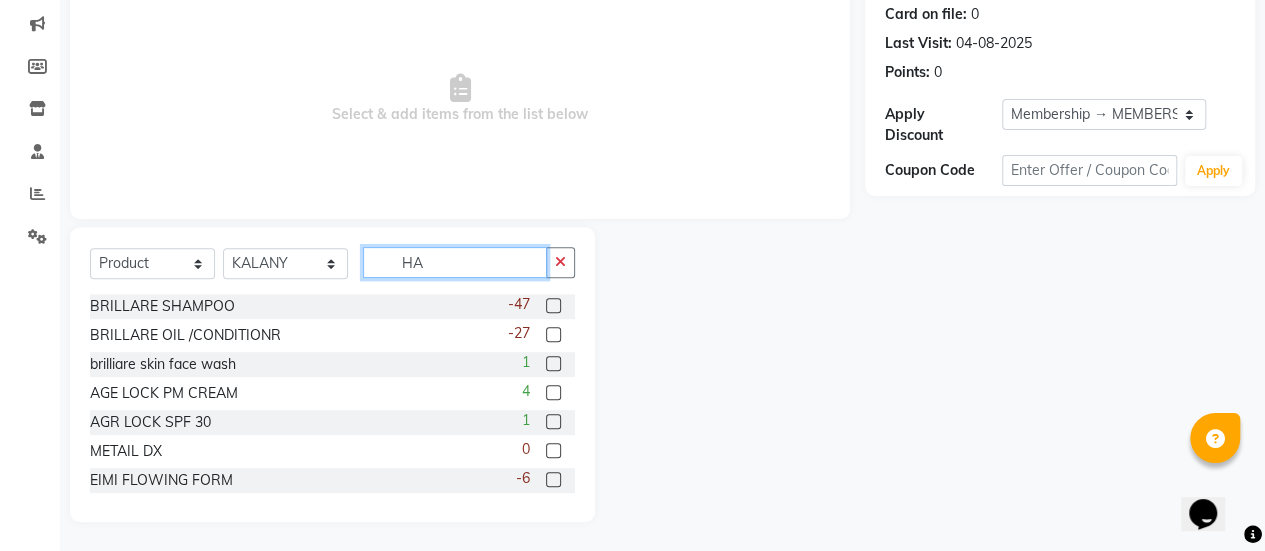 click on "HA" 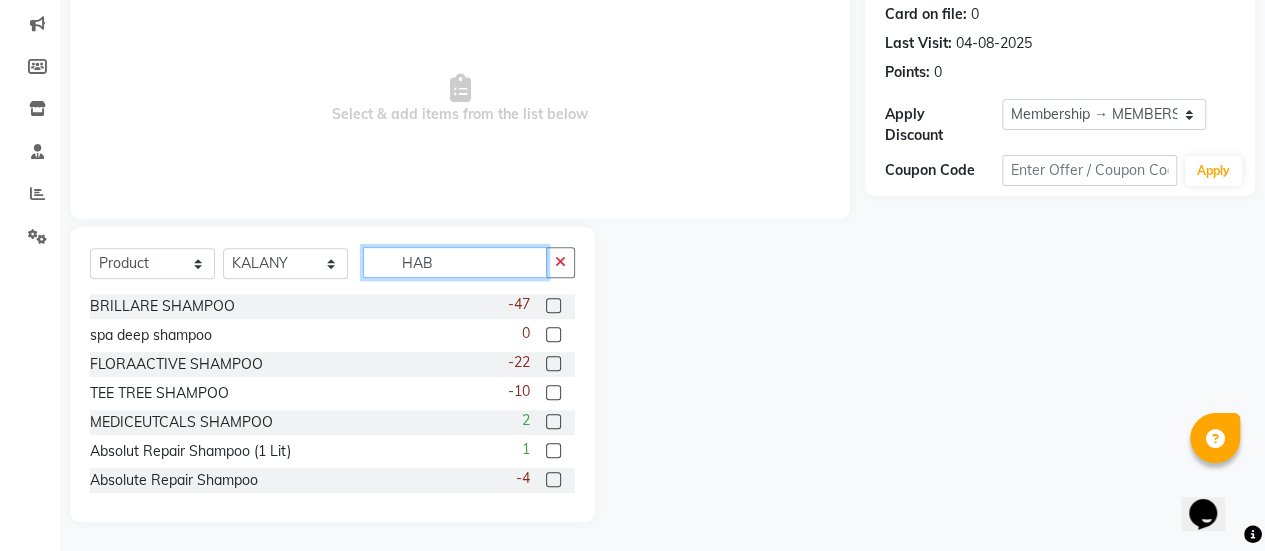 scroll, scrollTop: 223, scrollLeft: 0, axis: vertical 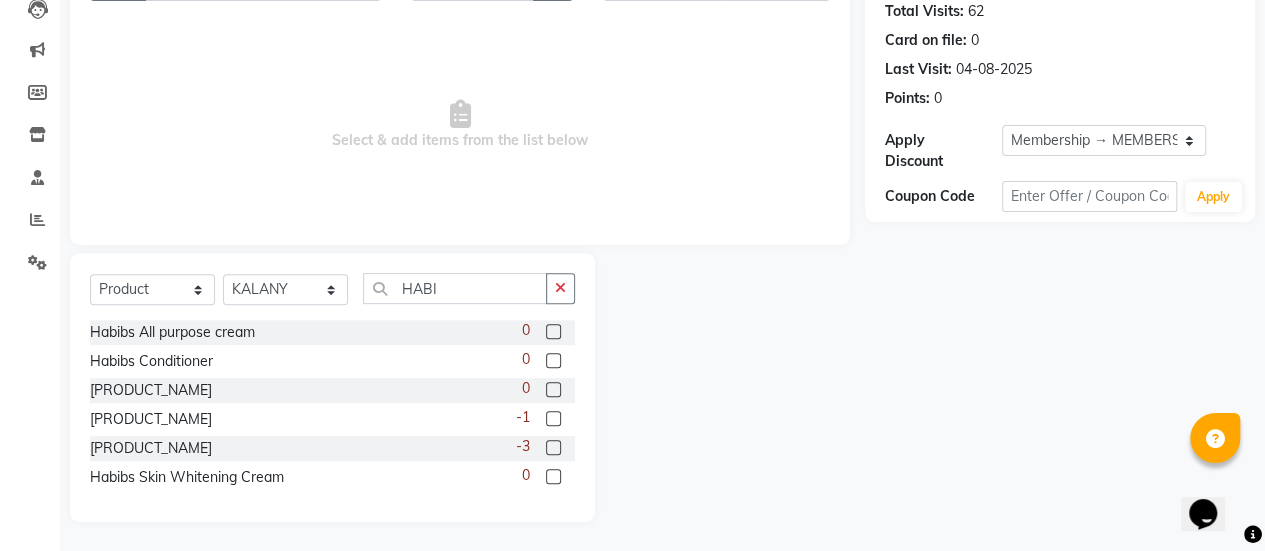 click 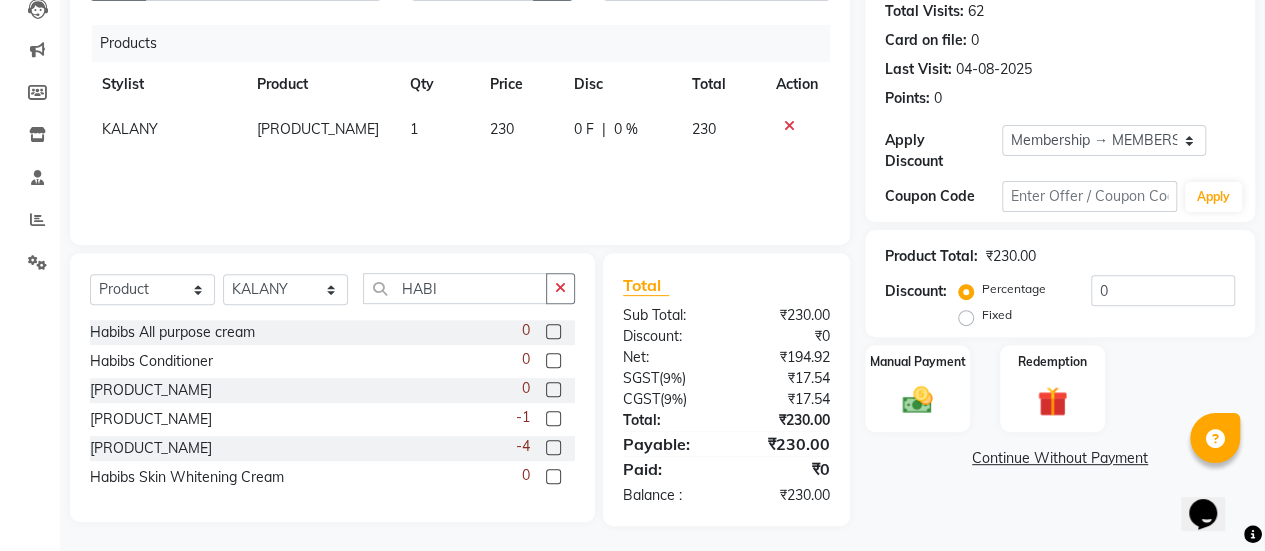 click on "230" 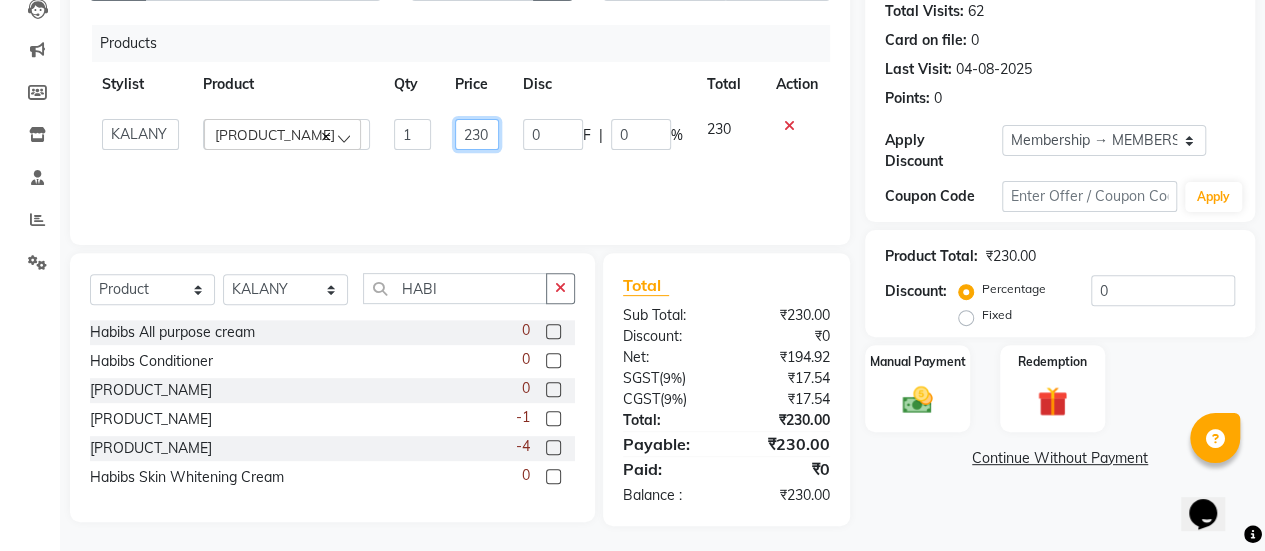 click on "230" 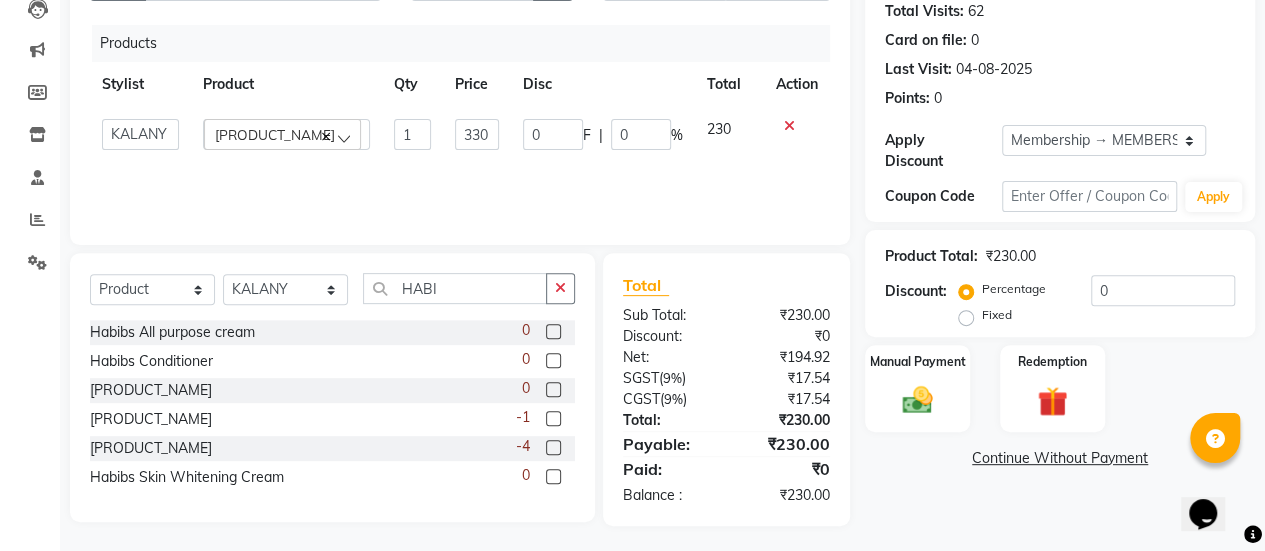 click on "Products Stylist Product Qty Price Disc Total Action [FIRST]   [FIRST]   [FIRST]   [FIRST]   Manager   [FIRST]   [LAST]   [FIRST]   [FIRST]   [FIRST]   [FIRST]   [FIRST]   [FIRST]   [FIRST]   [FIRST]   [FIRST]   [PRODUCT_NAME]  1 330 0 F | 0 % 230" 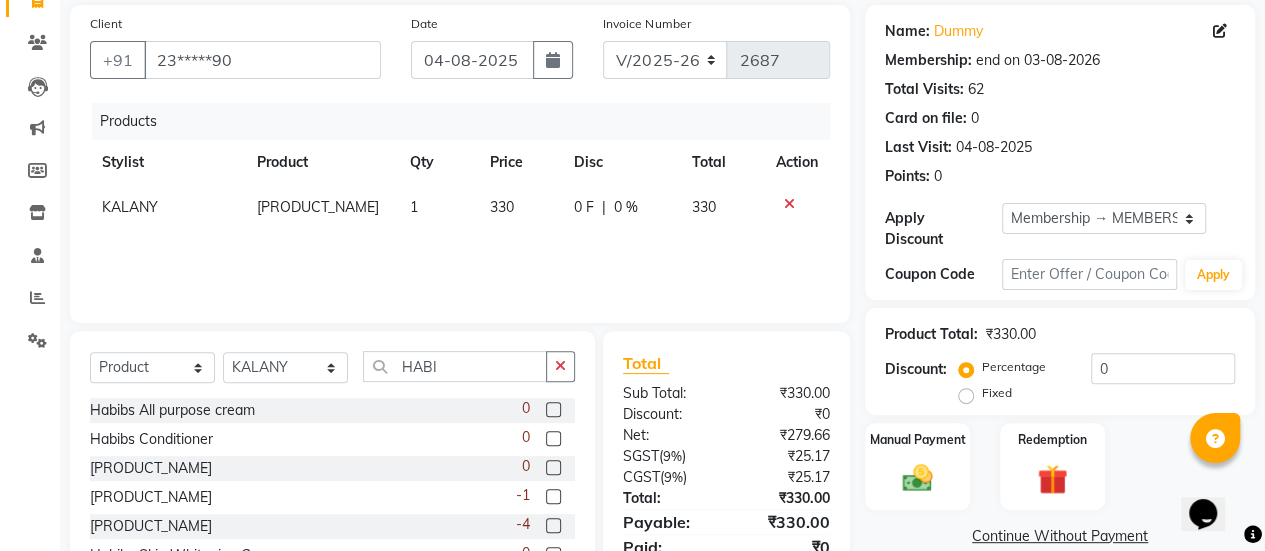scroll, scrollTop: 226, scrollLeft: 0, axis: vertical 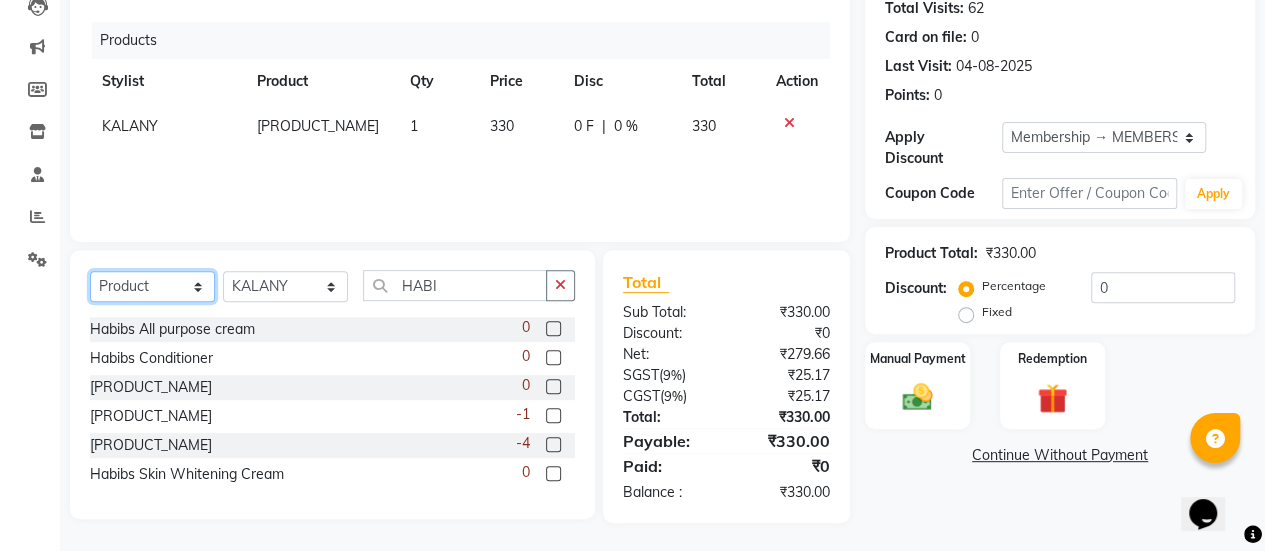 click on "Select  Service  Product  Membership  Package Voucher Prepaid Gift Card" 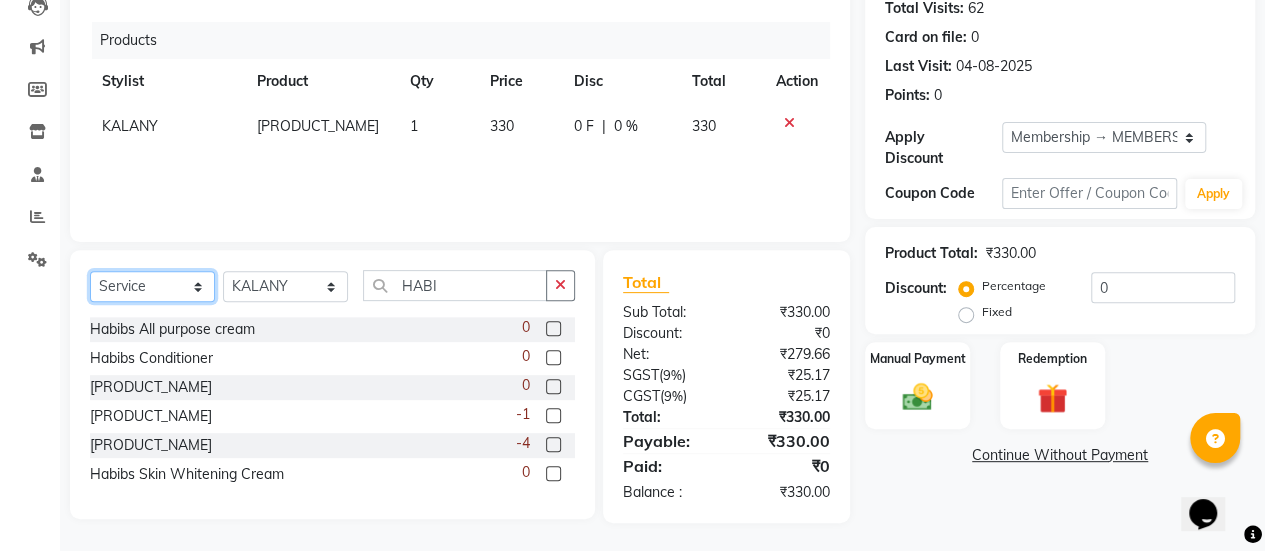 click on "Select  Service  Product  Membership  Package Voucher Prepaid Gift Card" 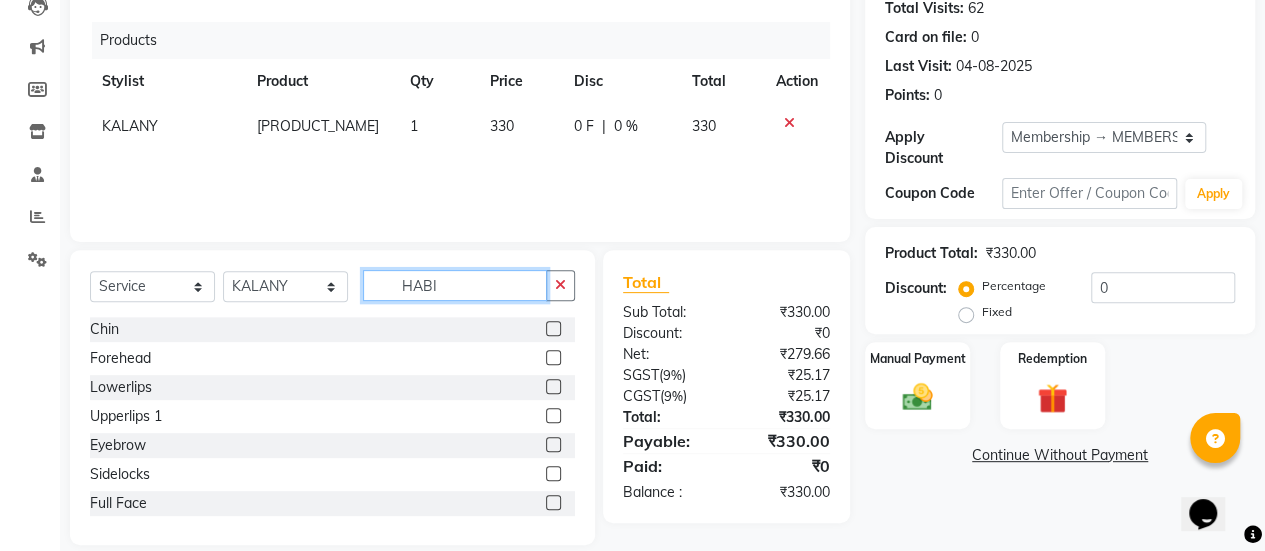 click on "HABI" 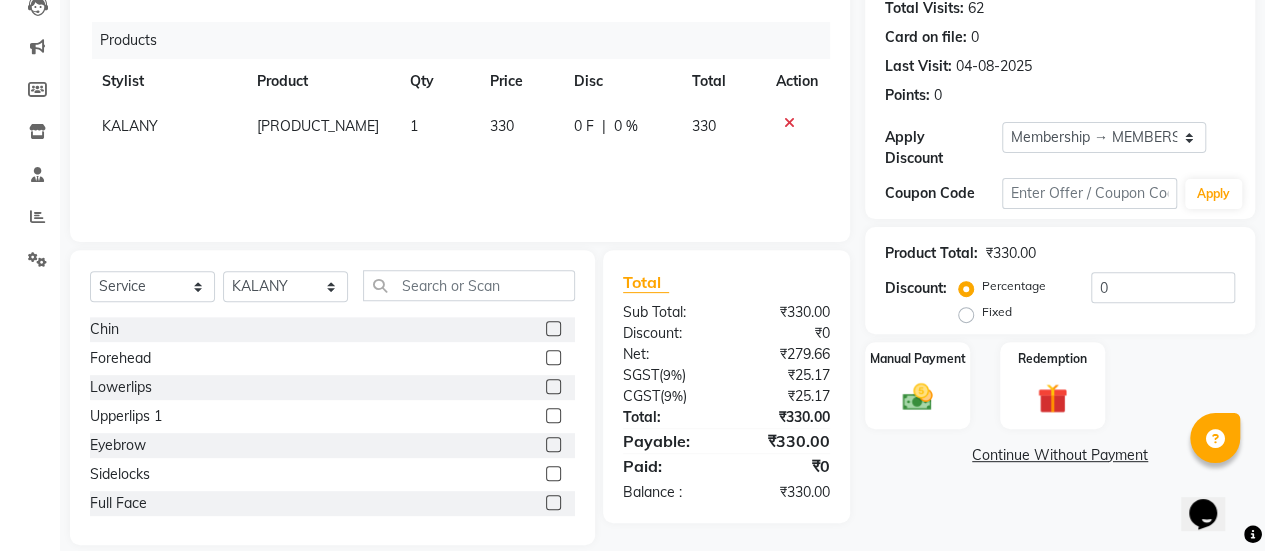 click 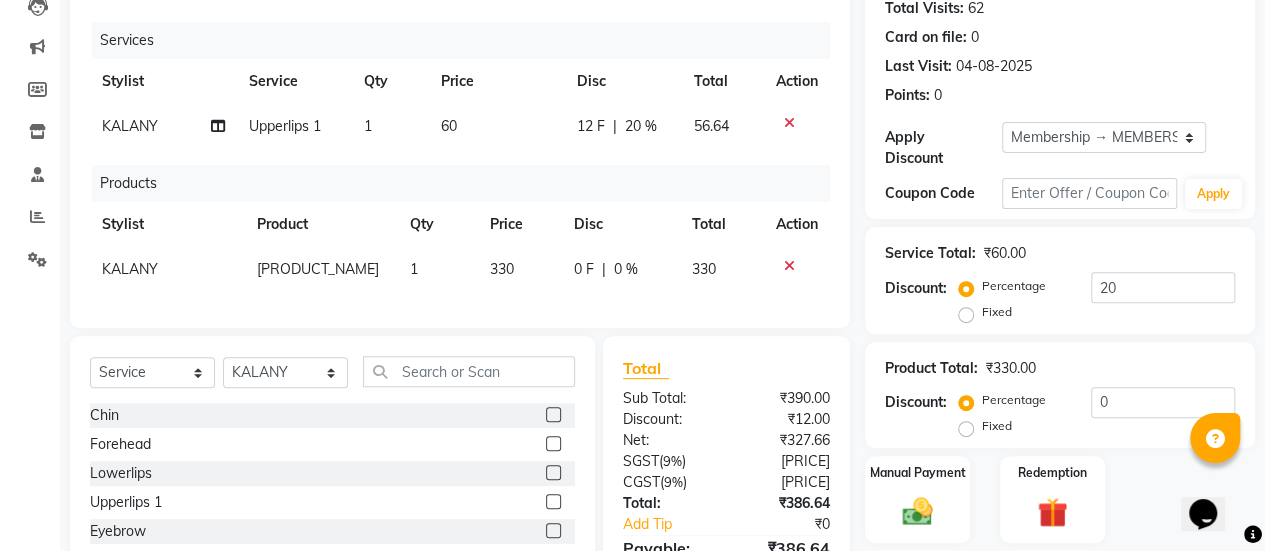 scroll, scrollTop: 350, scrollLeft: 0, axis: vertical 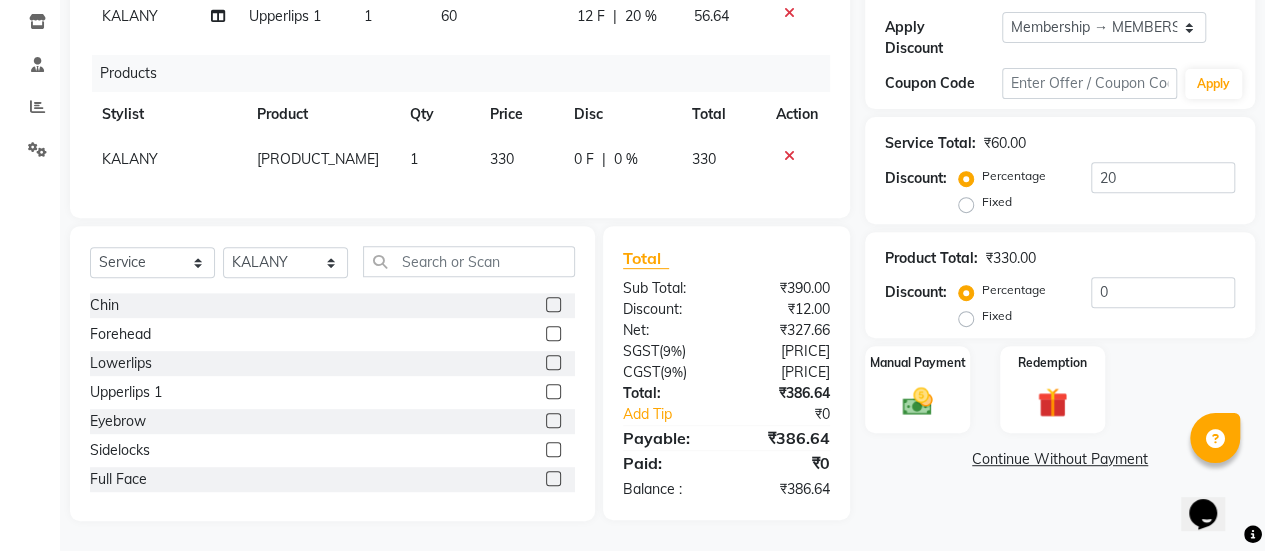 click on "Service Total:  ₹60.00  Discount:  Percentage   Fixed  20" 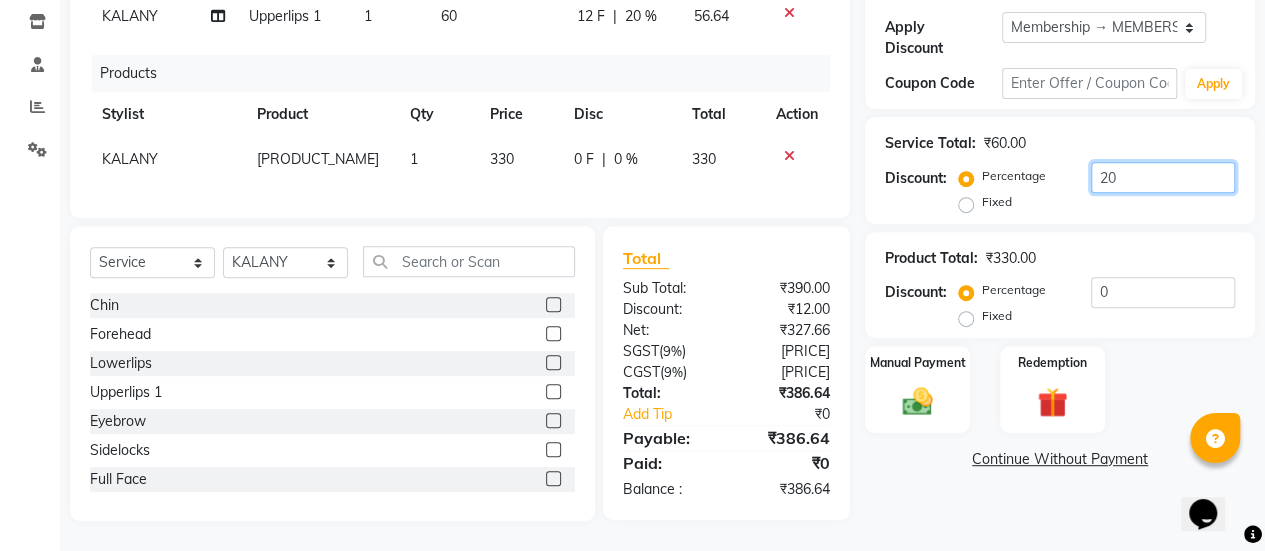 click on "20" 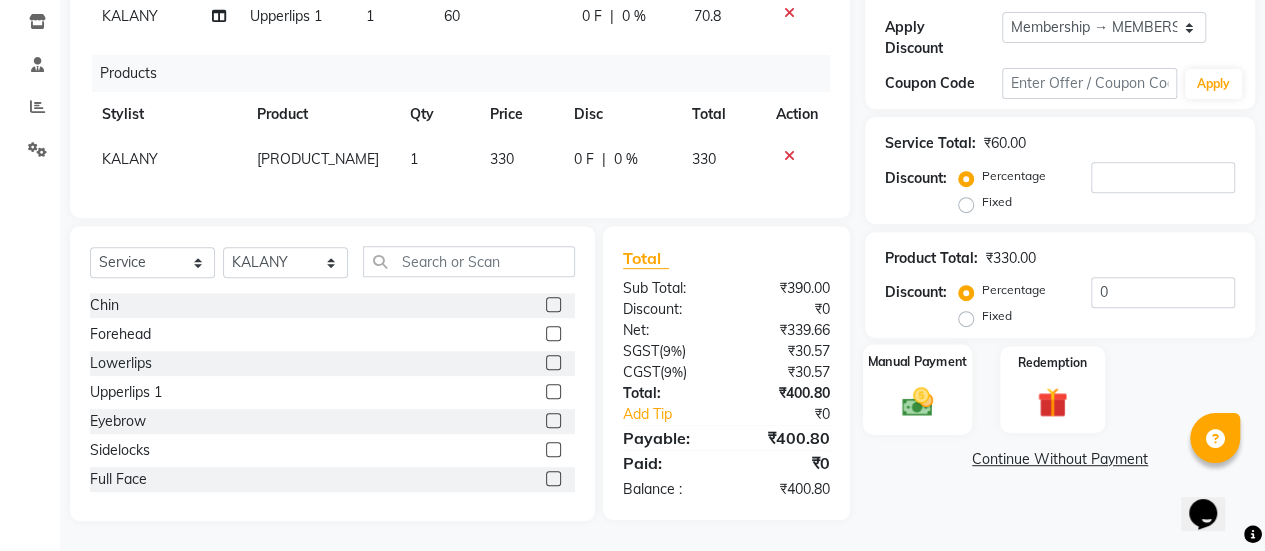 click on "Manual Payment" 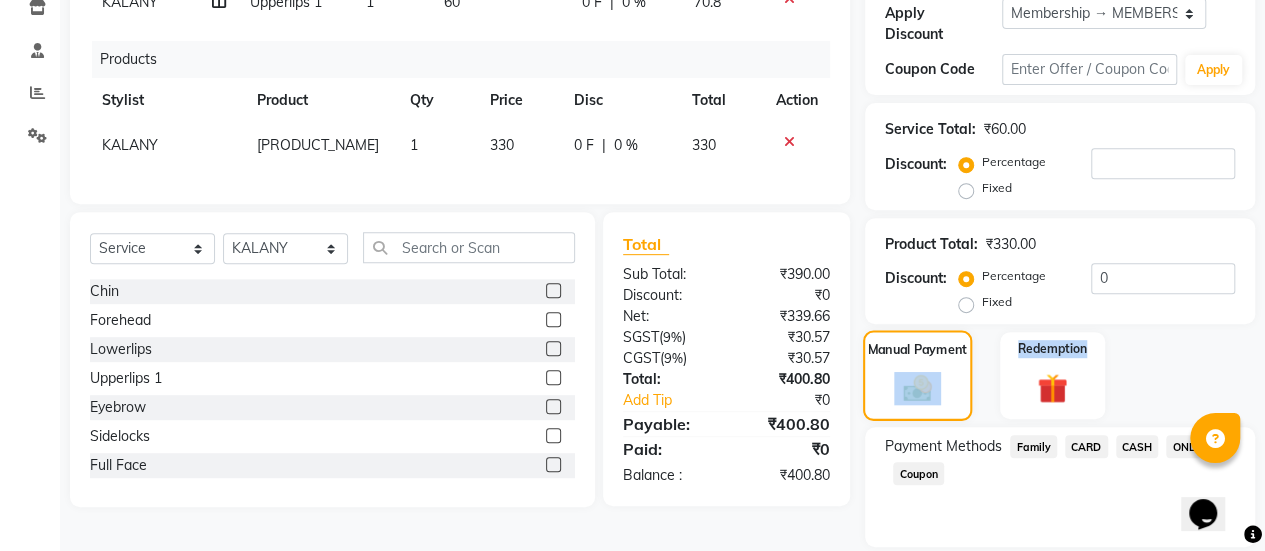 click on "Manual Payment" 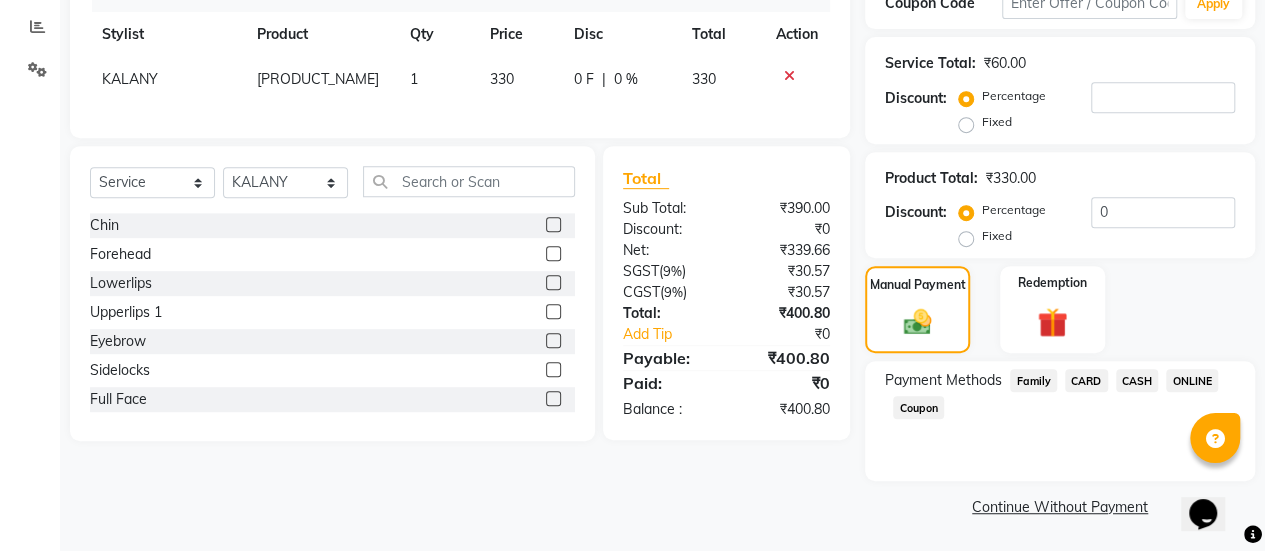 click on "ONLINE" 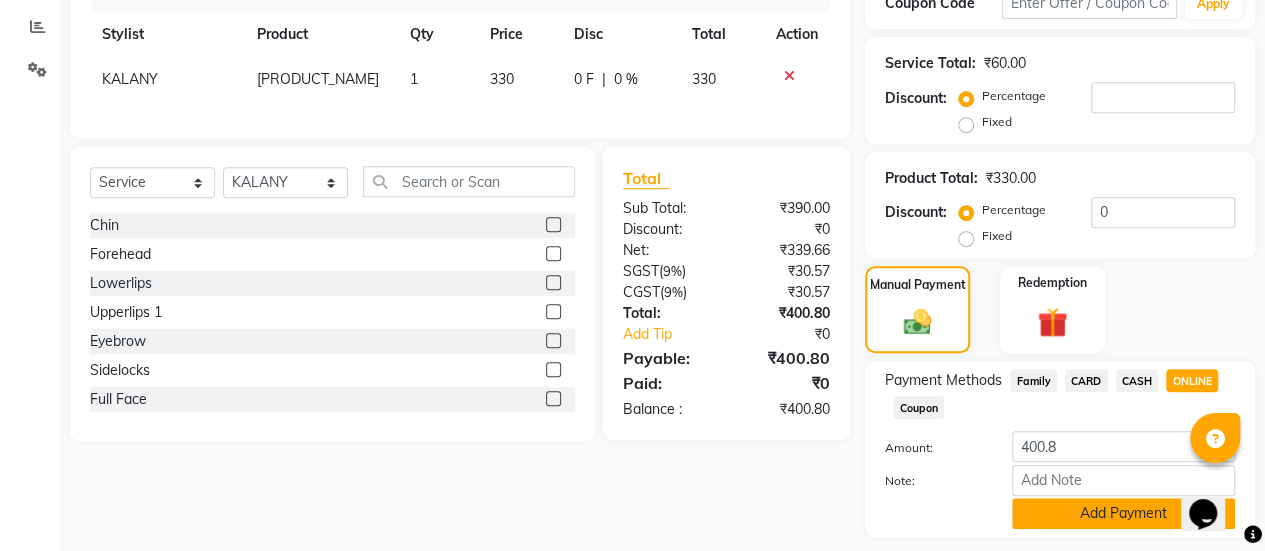 click on "Add Payment" 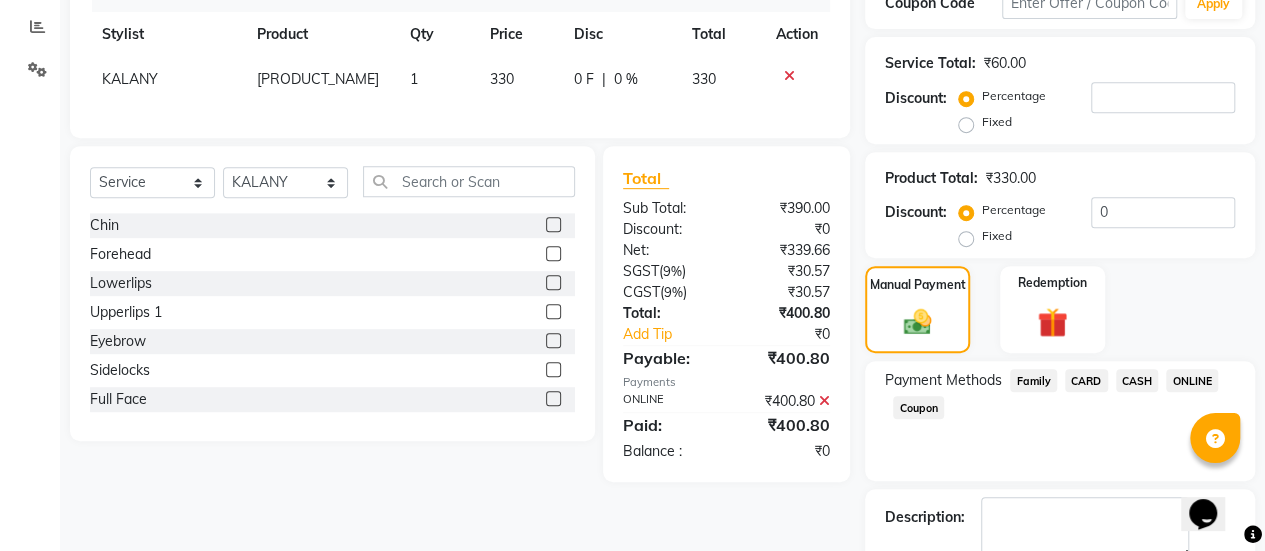 scroll, scrollTop: 528, scrollLeft: 0, axis: vertical 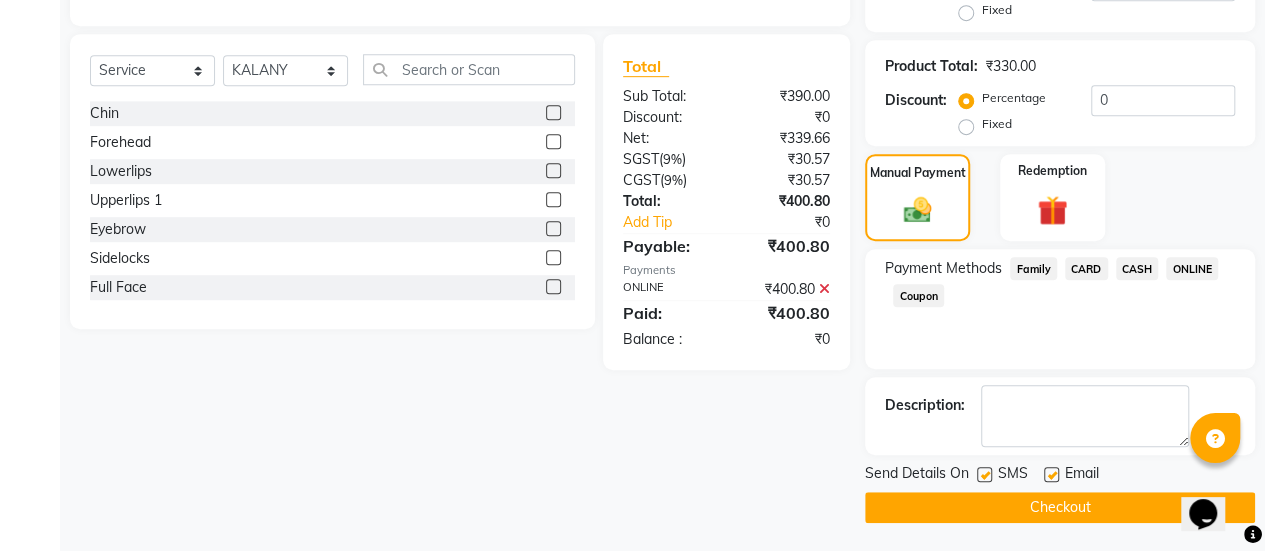 click 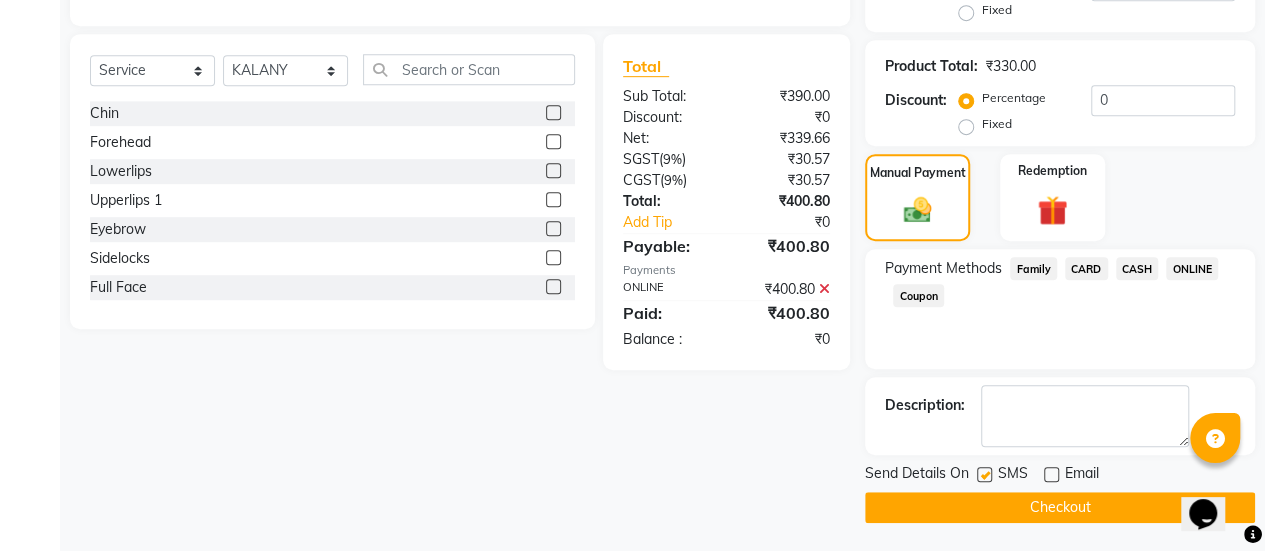click on "Checkout" 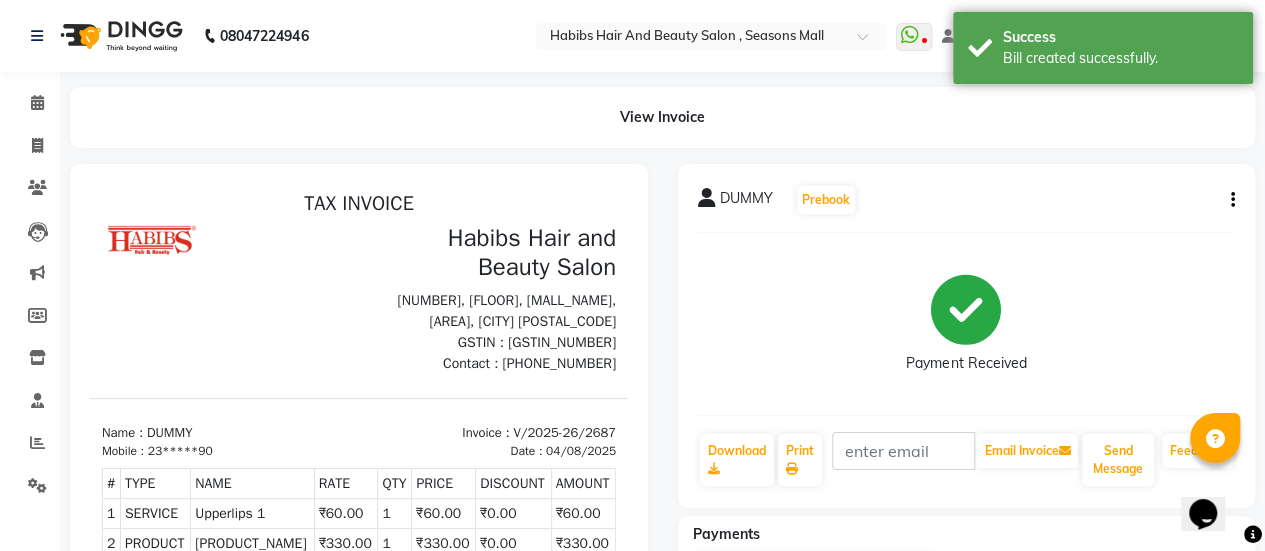 scroll, scrollTop: 0, scrollLeft: 0, axis: both 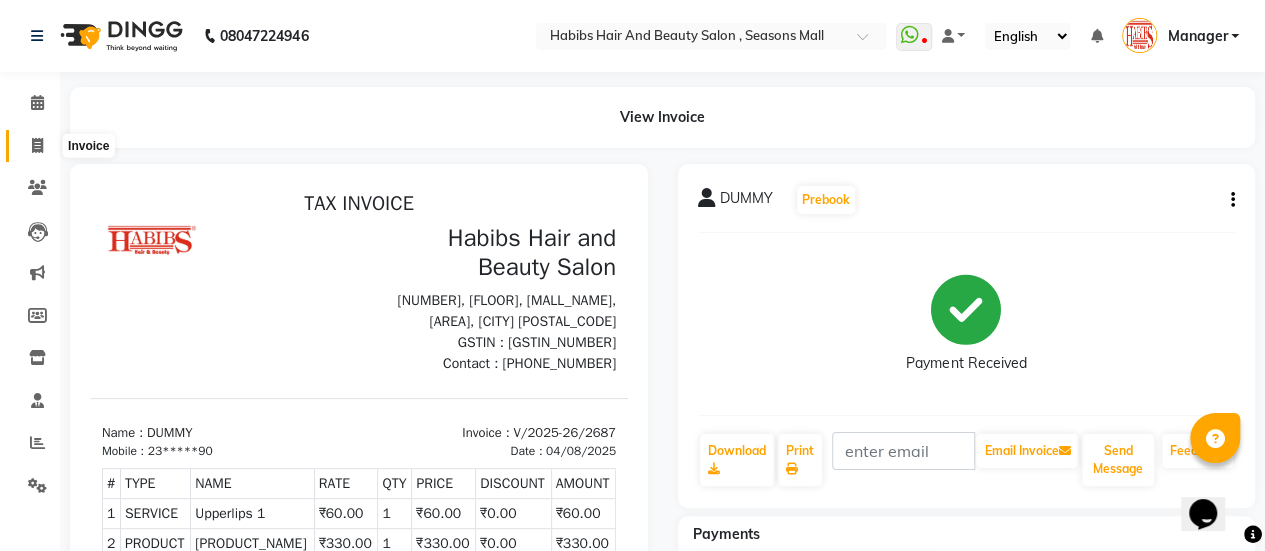 click 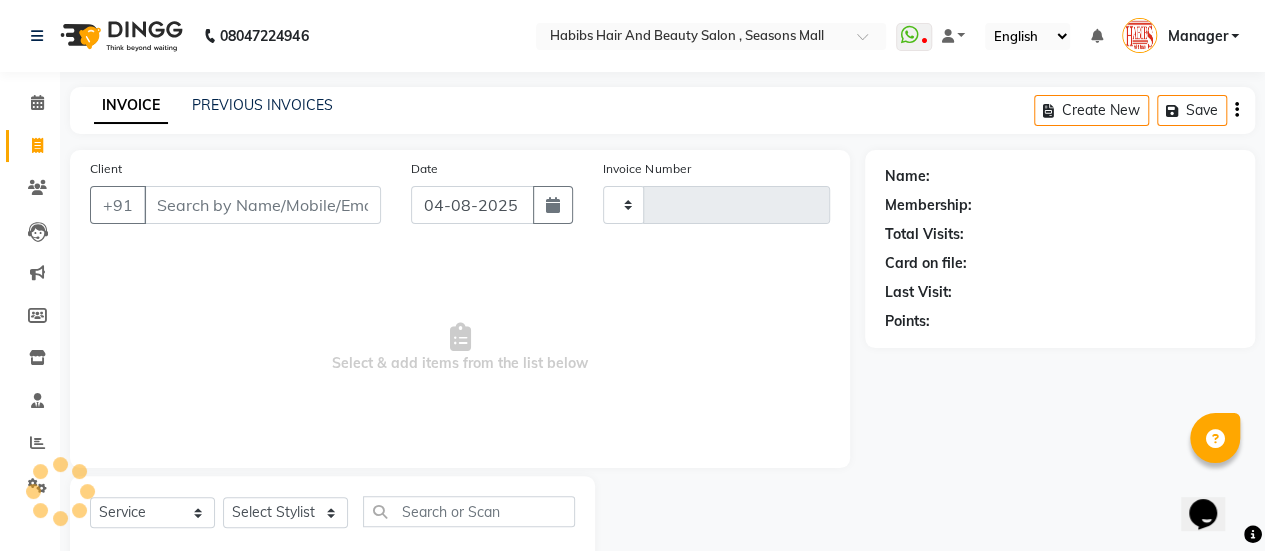 scroll, scrollTop: 49, scrollLeft: 0, axis: vertical 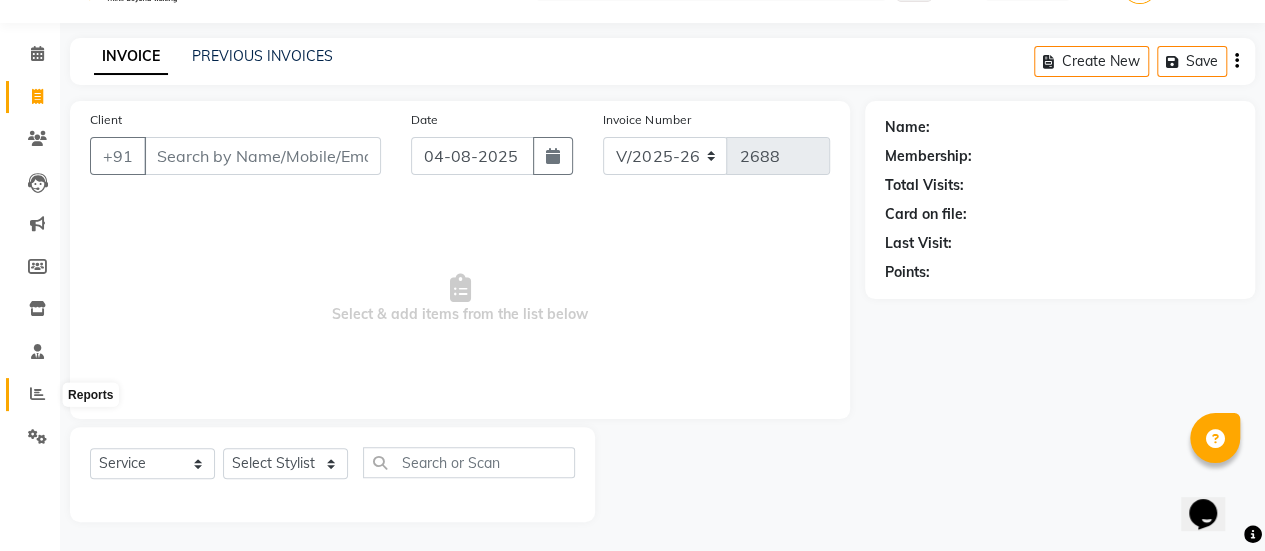 click 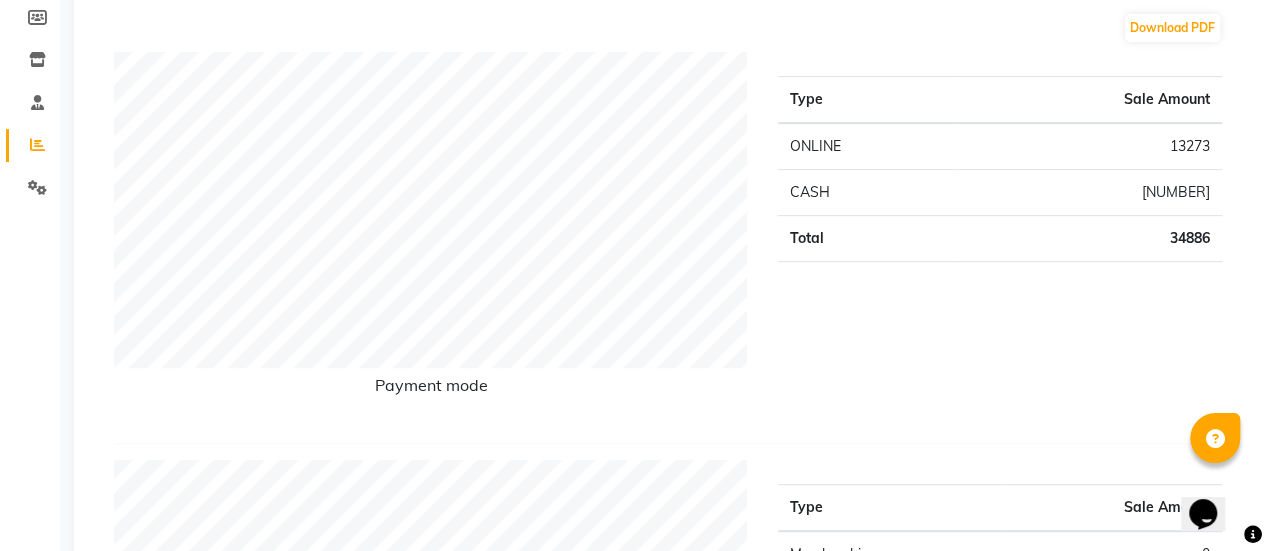 scroll, scrollTop: 0, scrollLeft: 0, axis: both 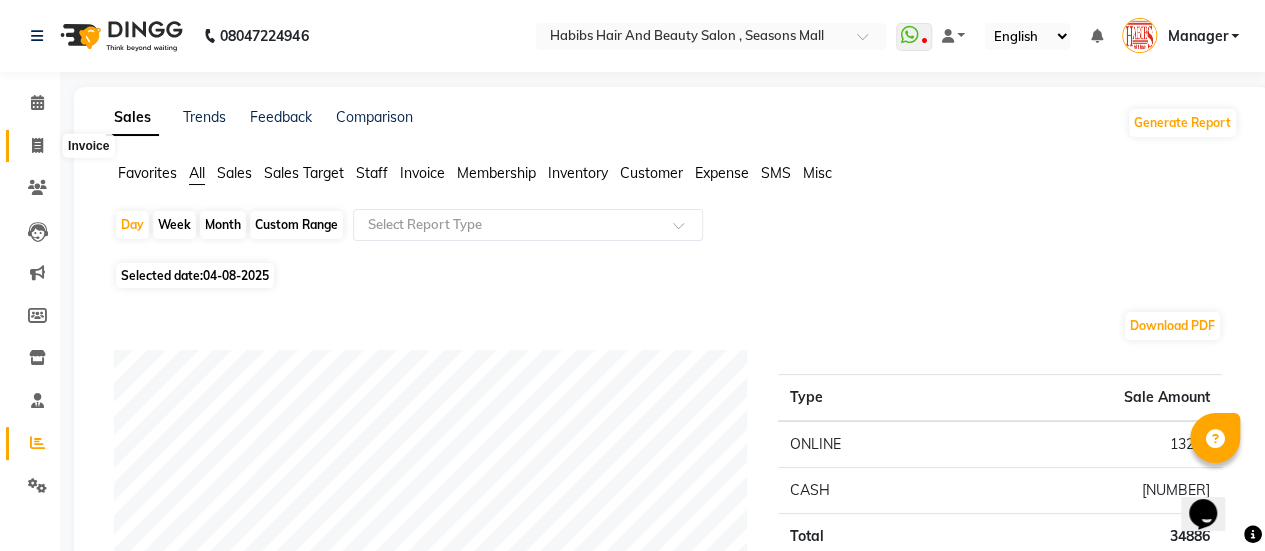 click 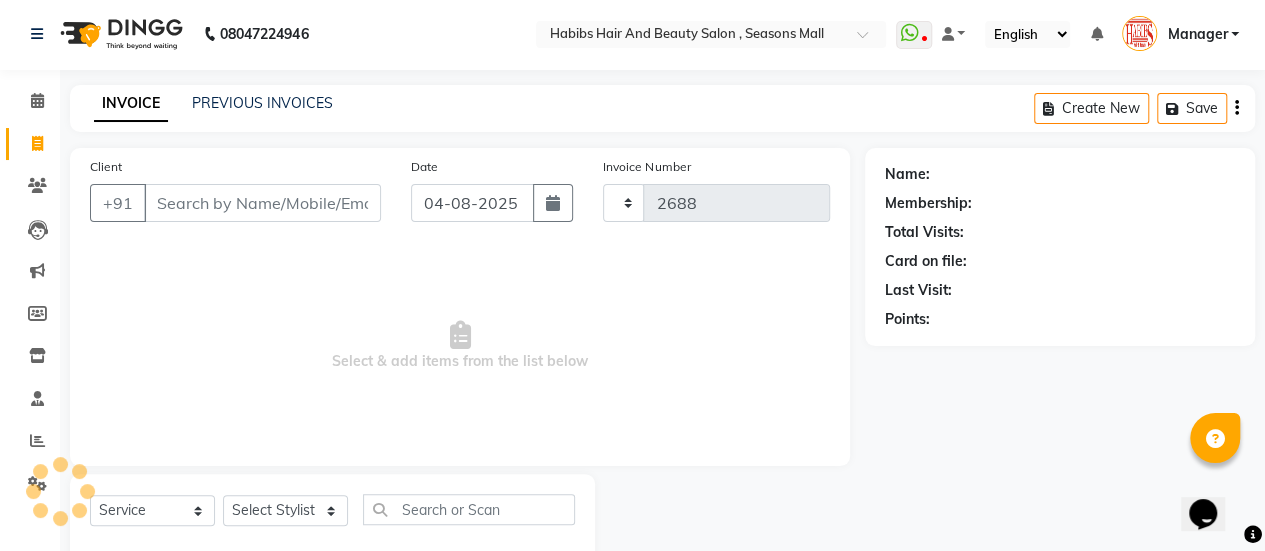 scroll, scrollTop: 49, scrollLeft: 0, axis: vertical 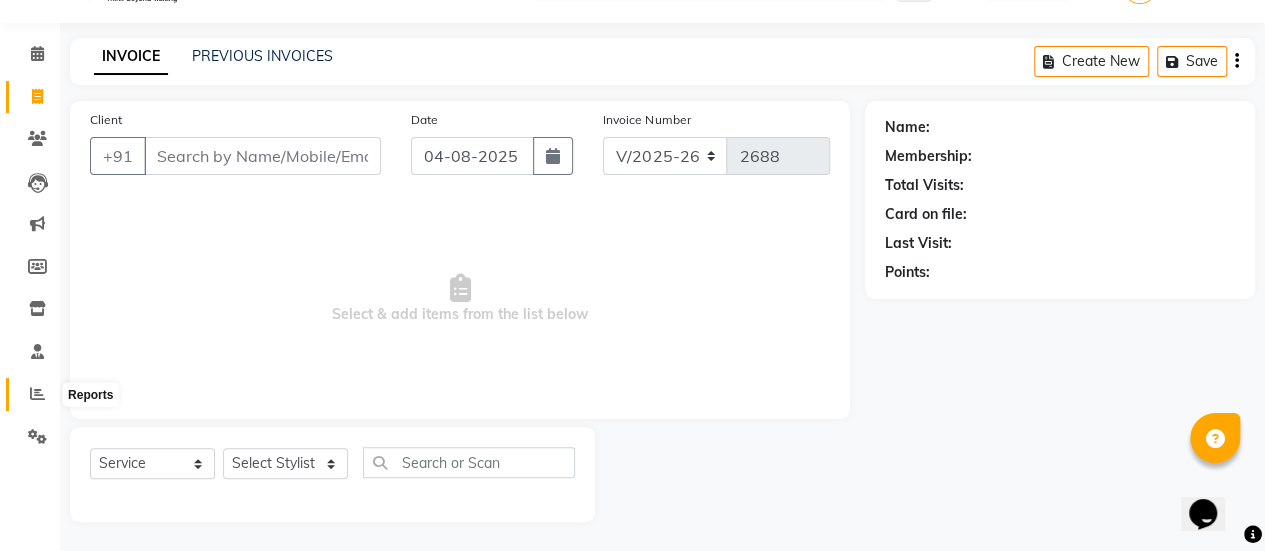 click 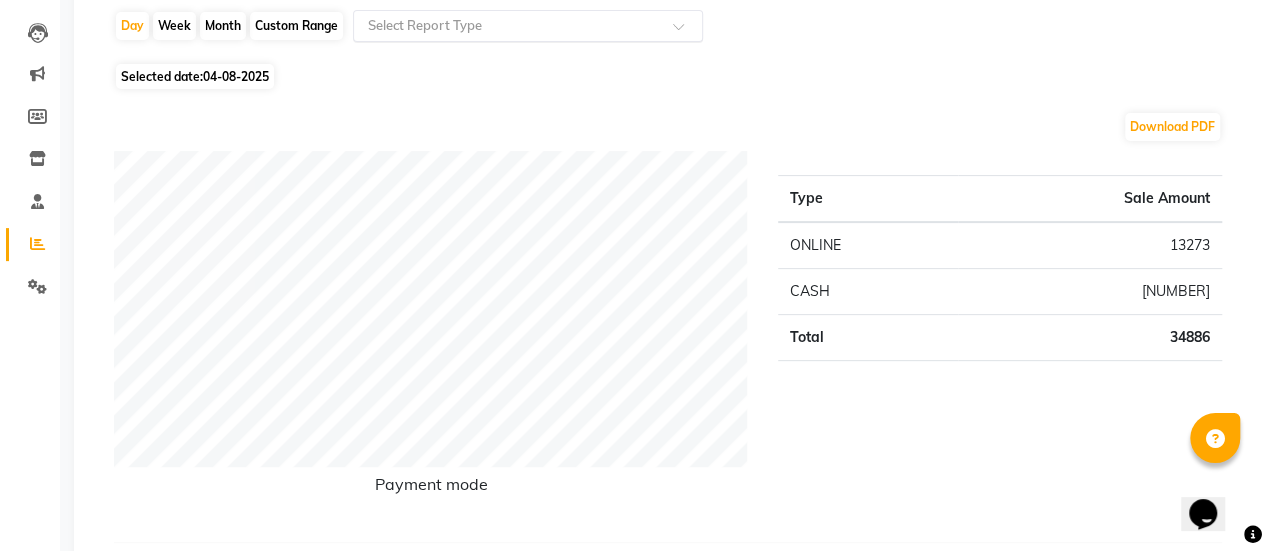 scroll, scrollTop: 211, scrollLeft: 0, axis: vertical 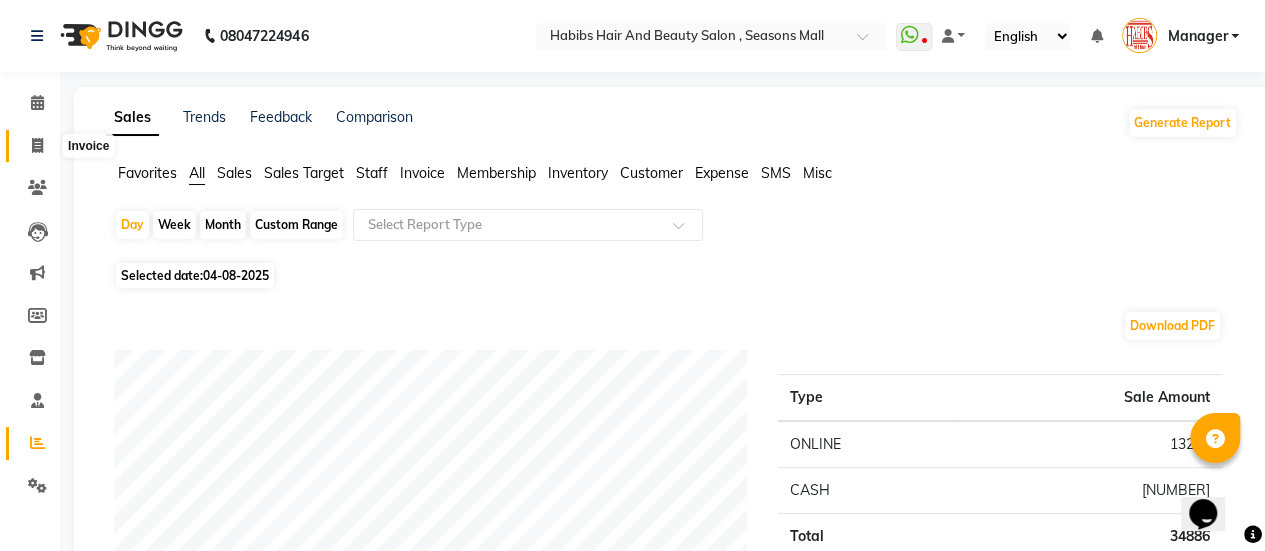 click 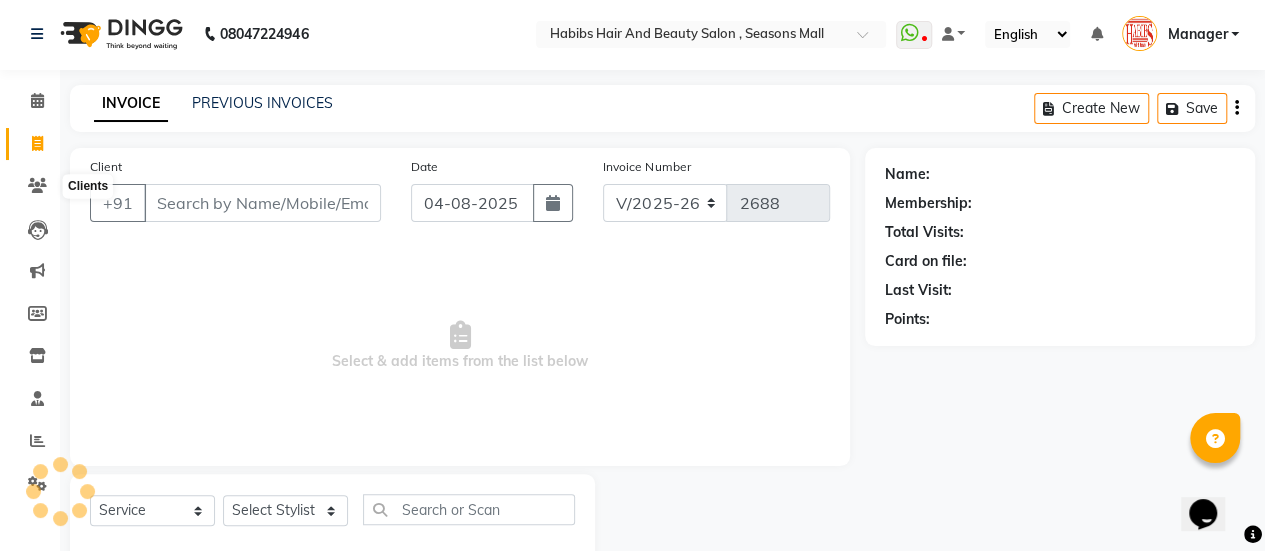 scroll, scrollTop: 49, scrollLeft: 0, axis: vertical 